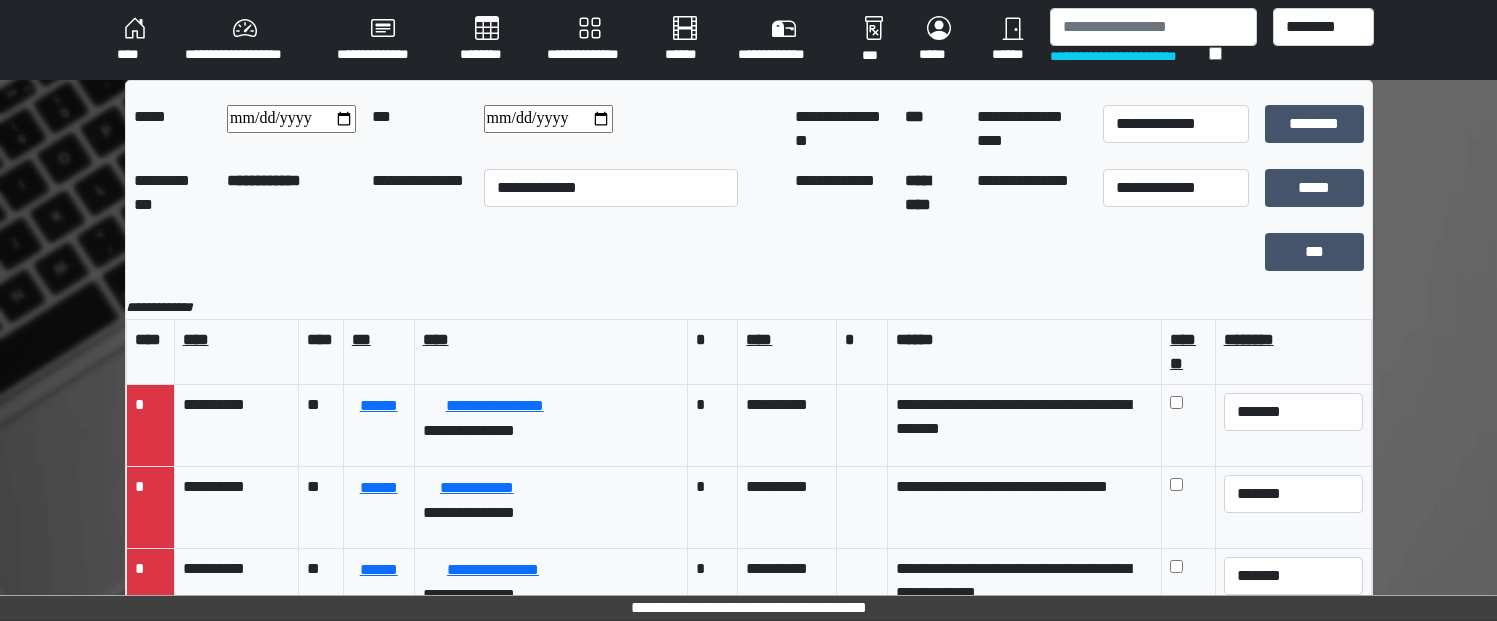 scroll, scrollTop: 0, scrollLeft: 0, axis: both 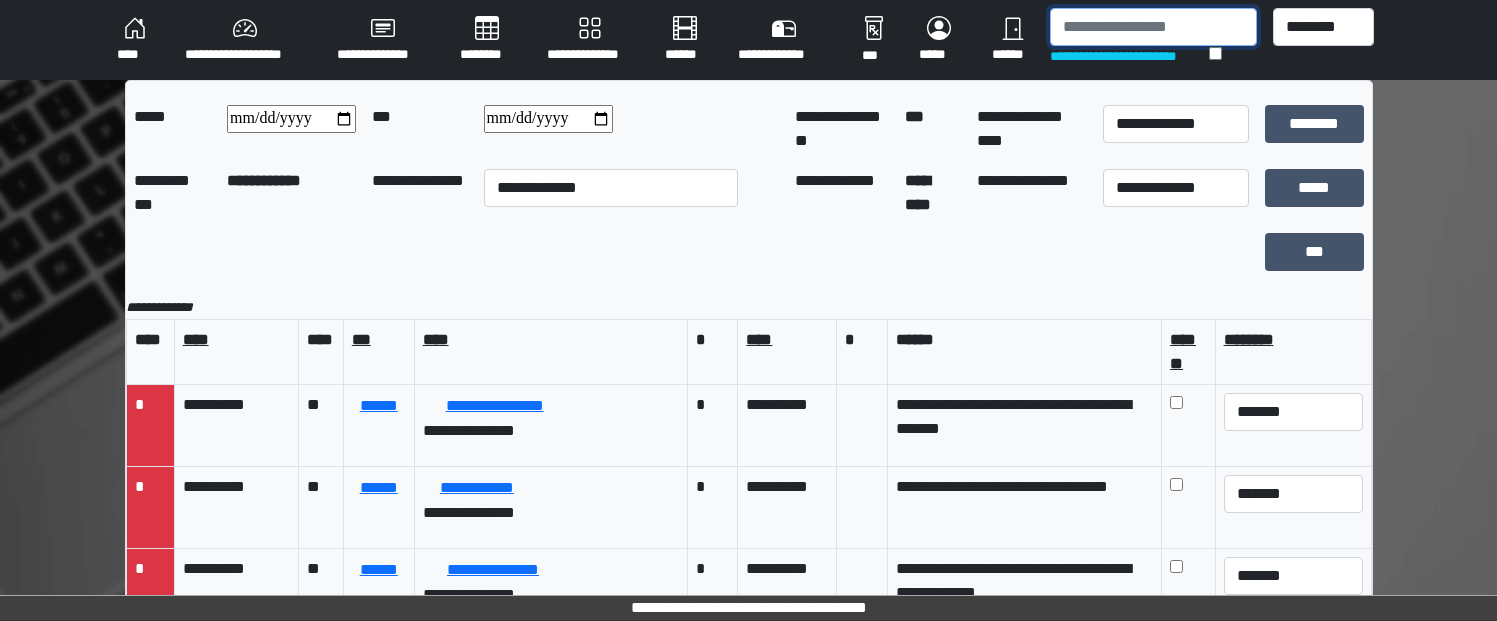 click at bounding box center (1153, 27) 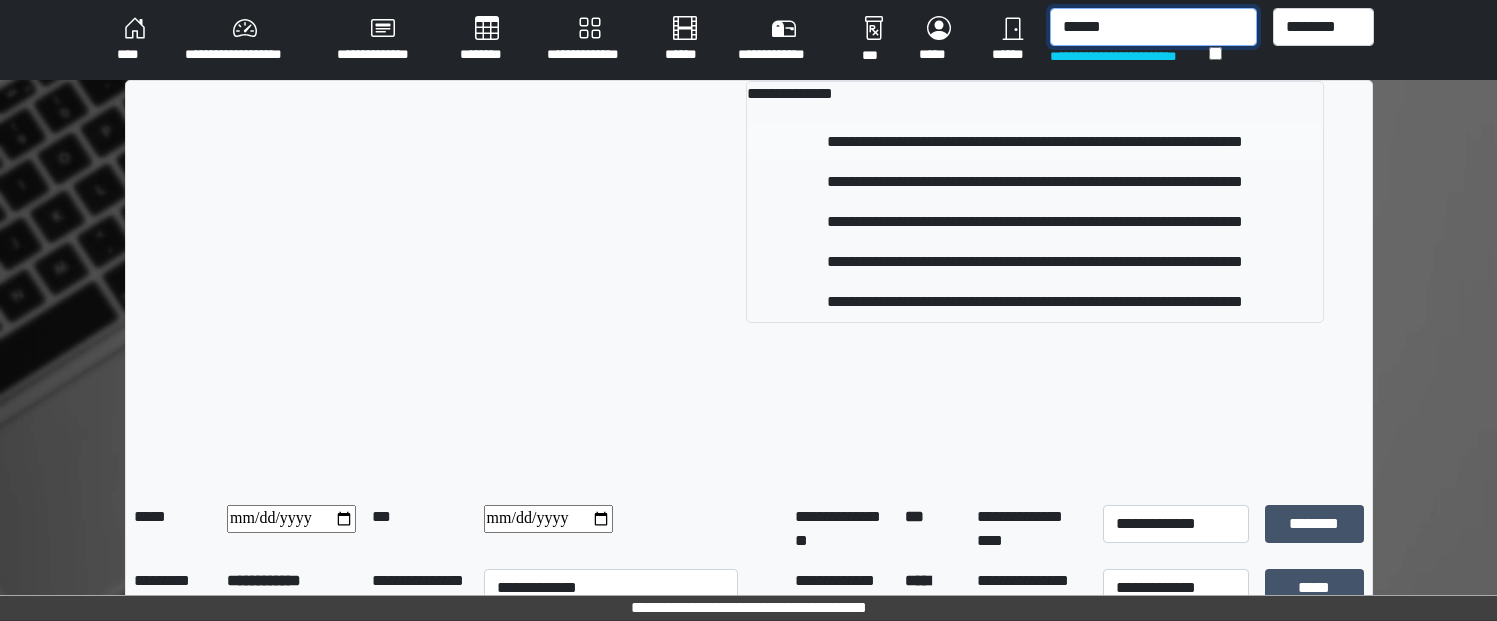 type on "******" 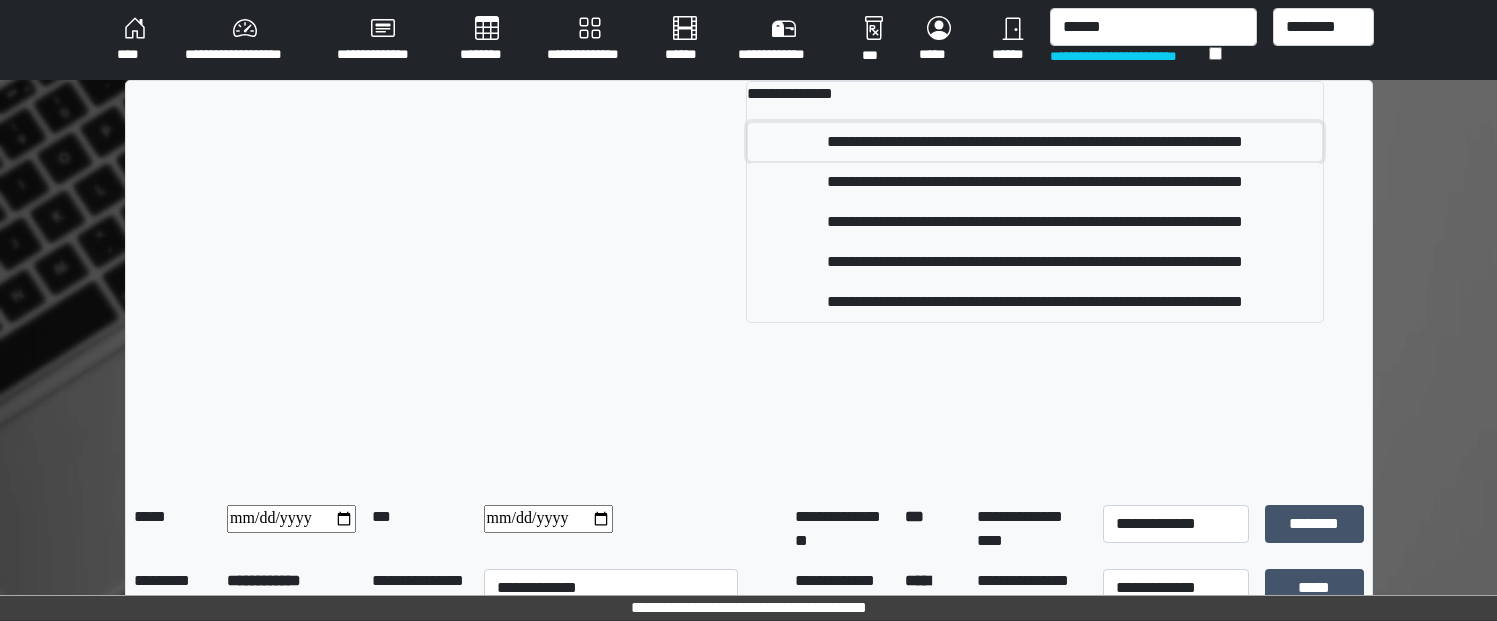 click on "**********" at bounding box center [1035, 142] 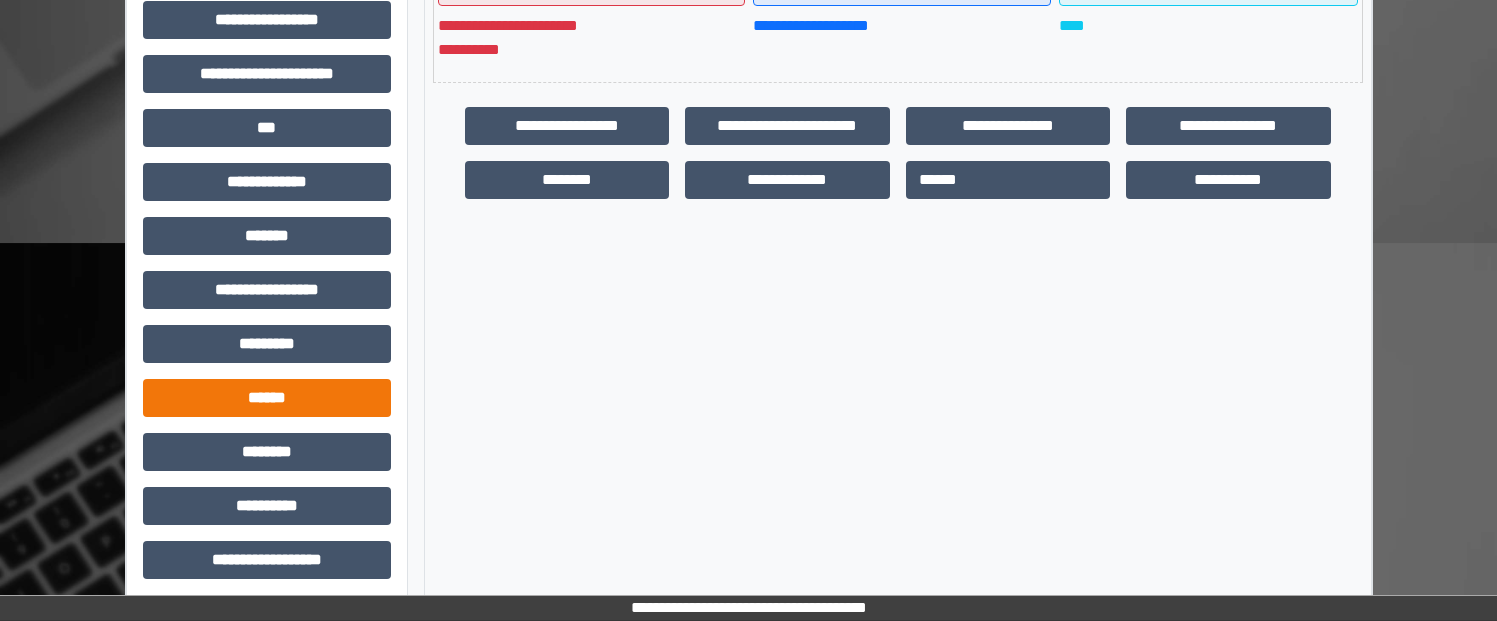 scroll, scrollTop: 553, scrollLeft: 0, axis: vertical 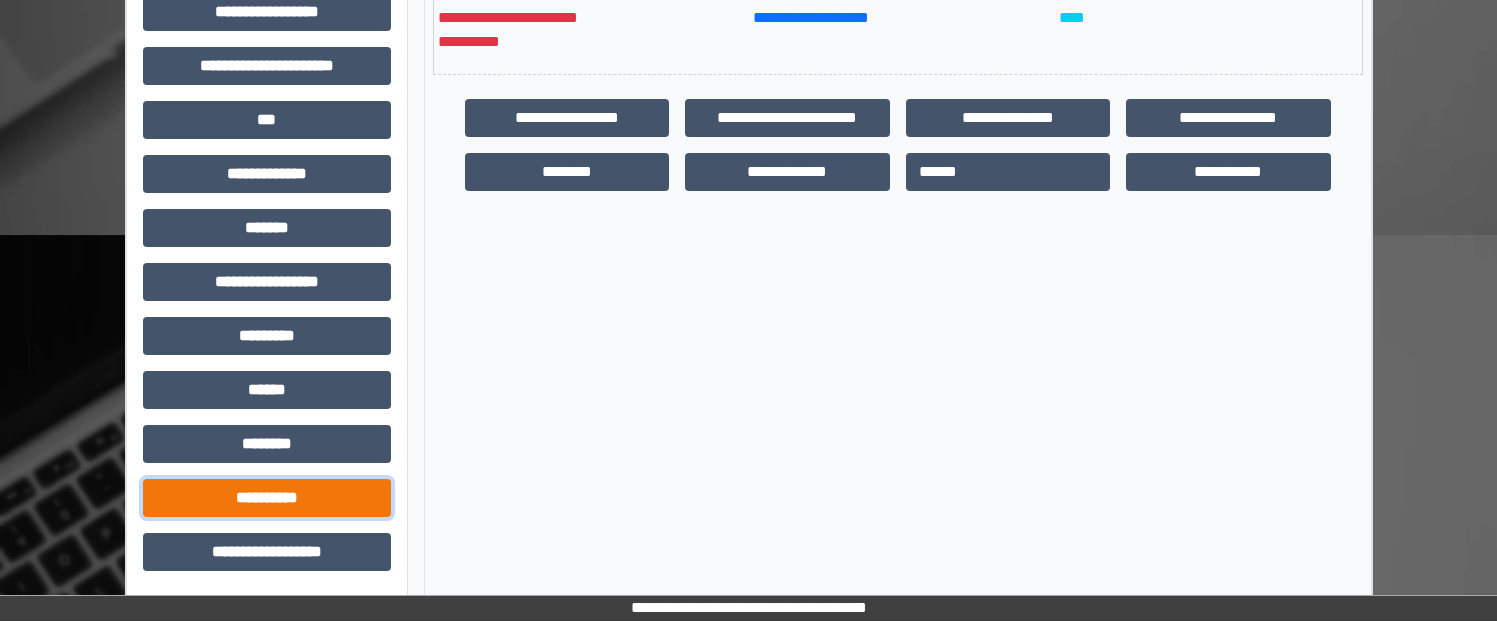 click on "**********" at bounding box center [267, 498] 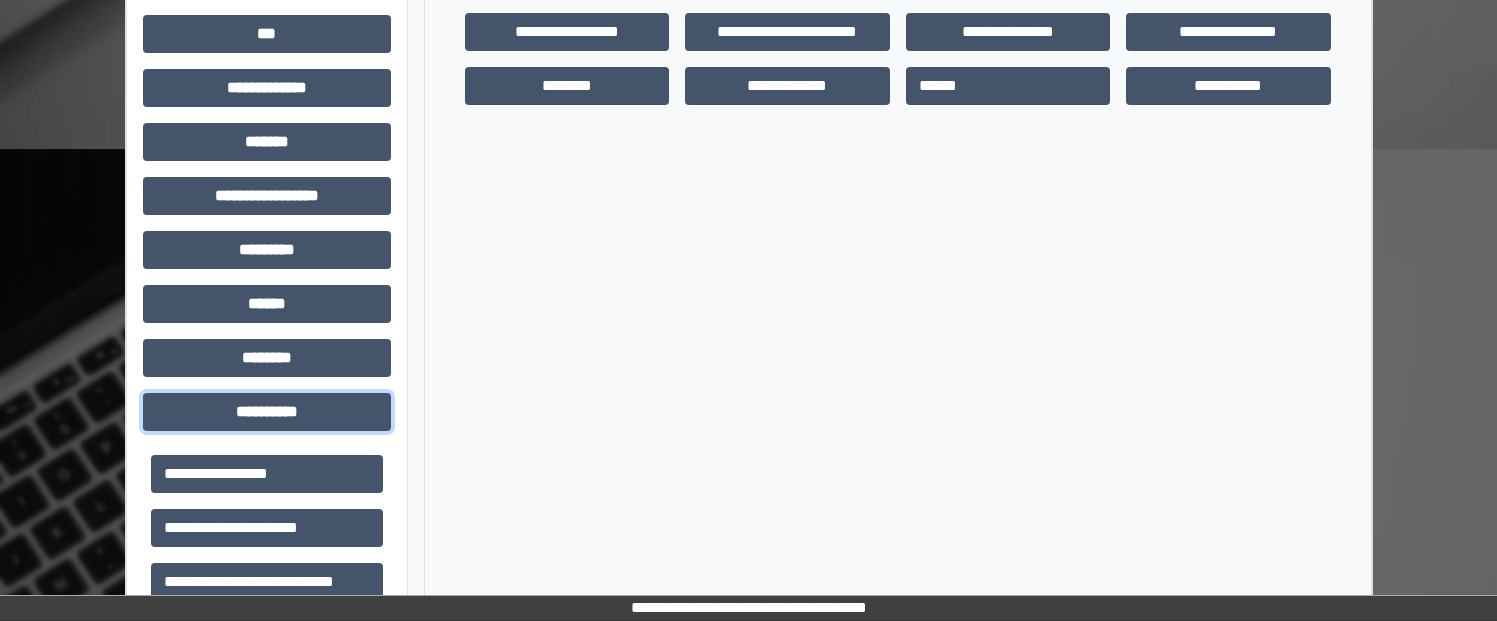 scroll, scrollTop: 863, scrollLeft: 0, axis: vertical 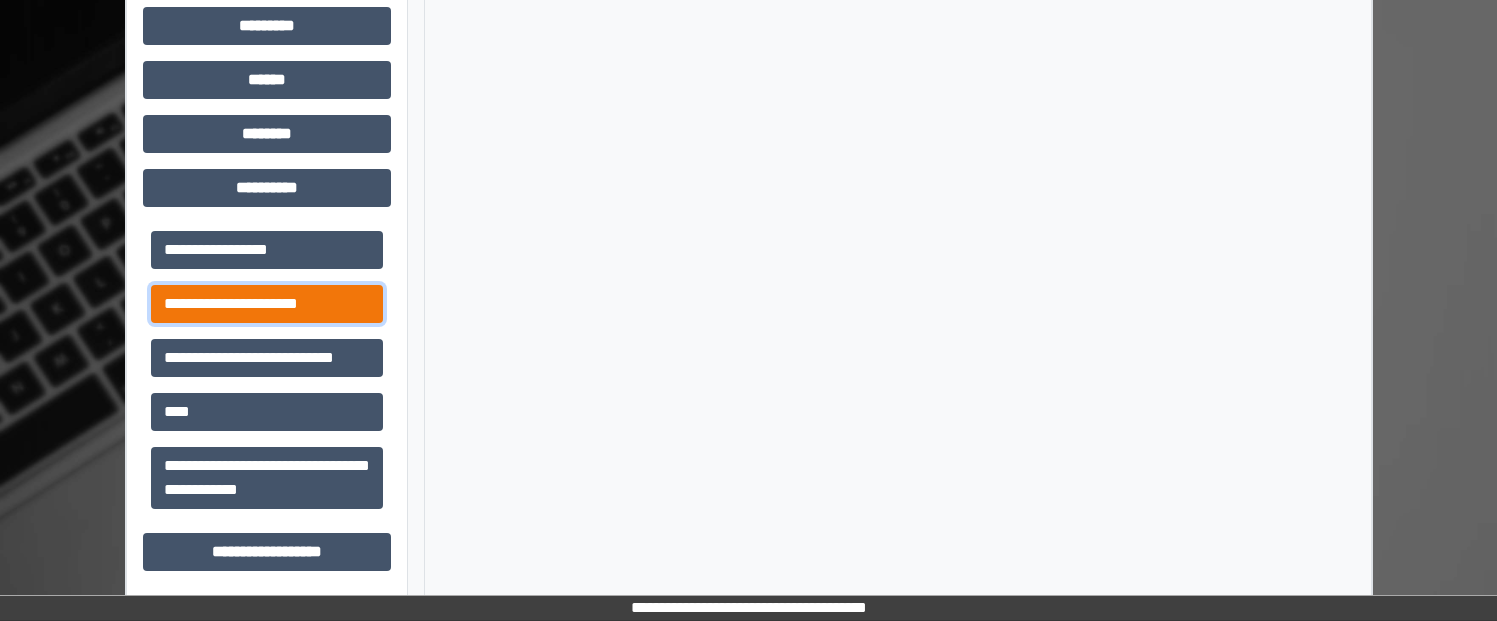 click on "**********" at bounding box center (267, 304) 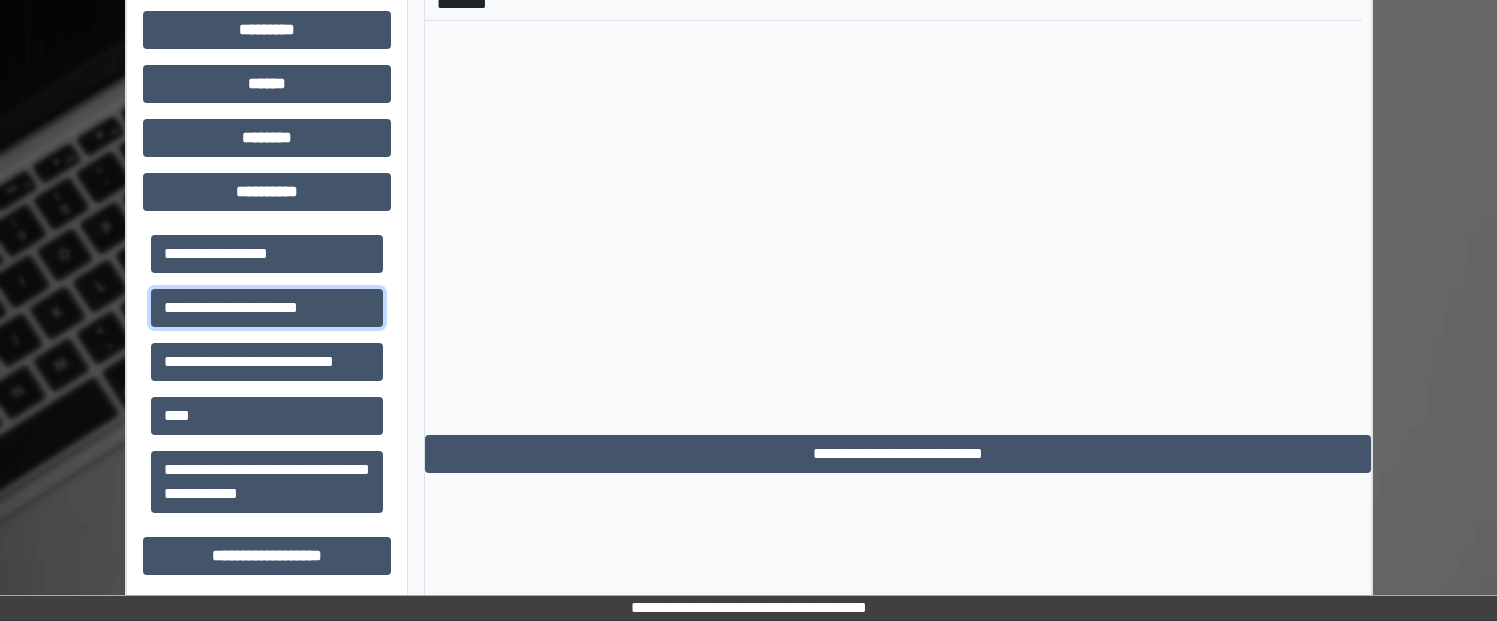 scroll, scrollTop: 863, scrollLeft: 0, axis: vertical 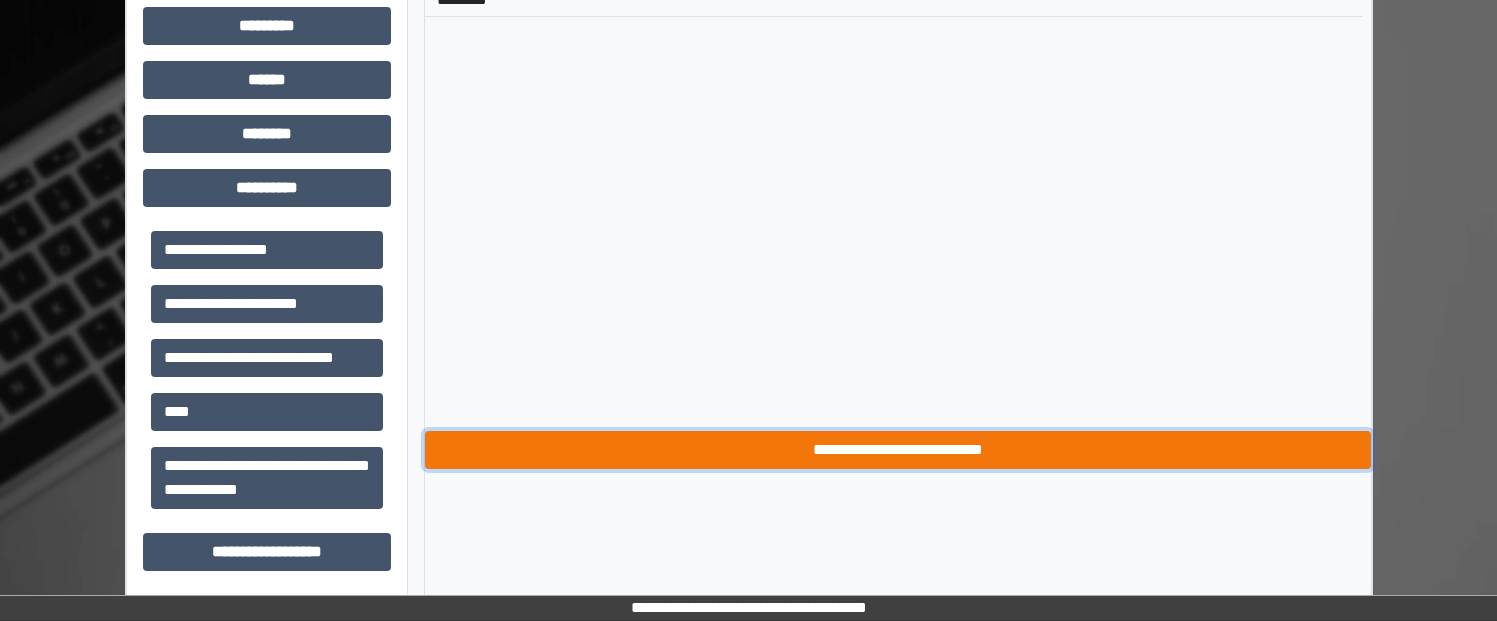 click on "**********" at bounding box center (898, 450) 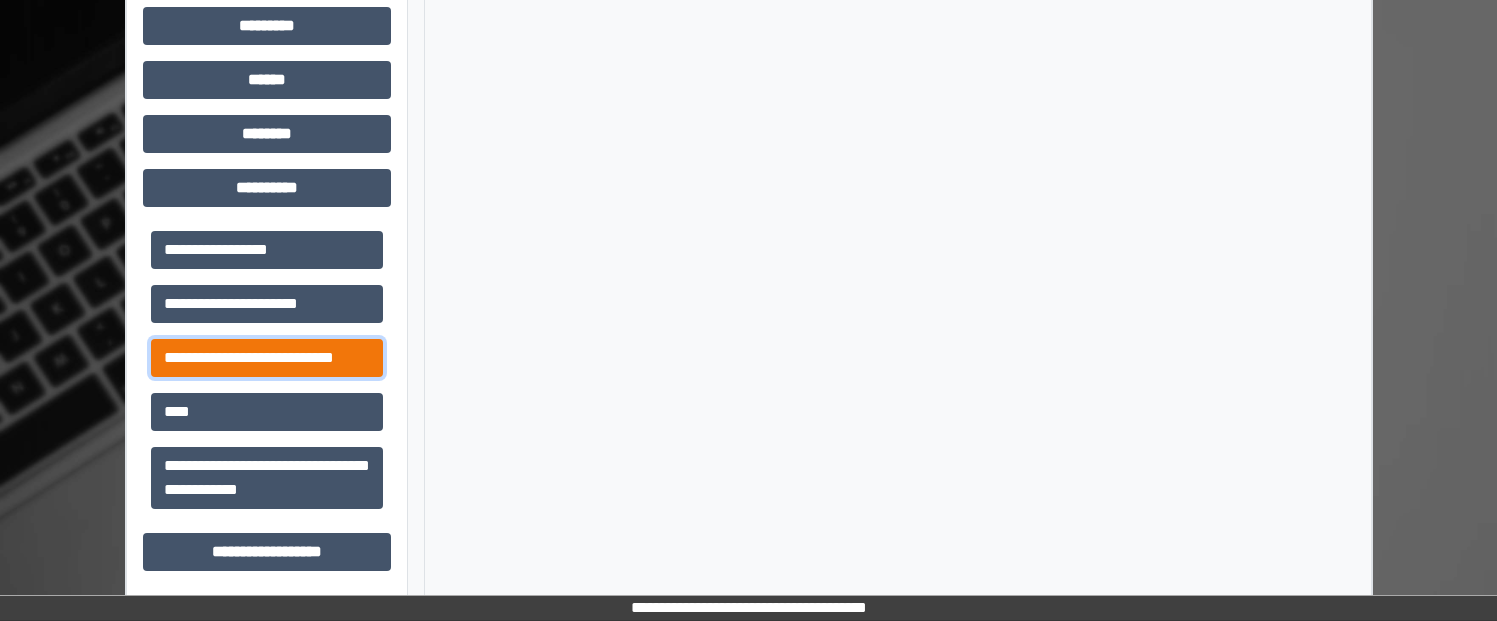 click on "**********" at bounding box center [267, 358] 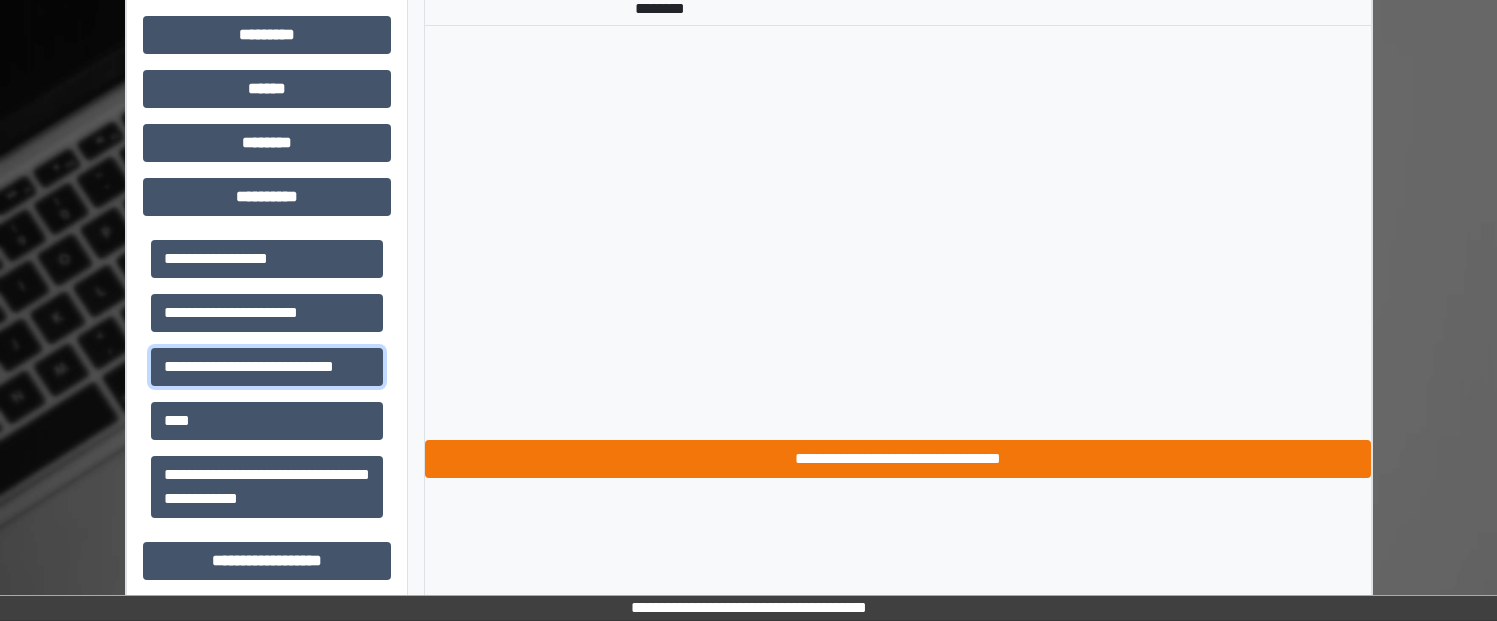 scroll, scrollTop: 863, scrollLeft: 0, axis: vertical 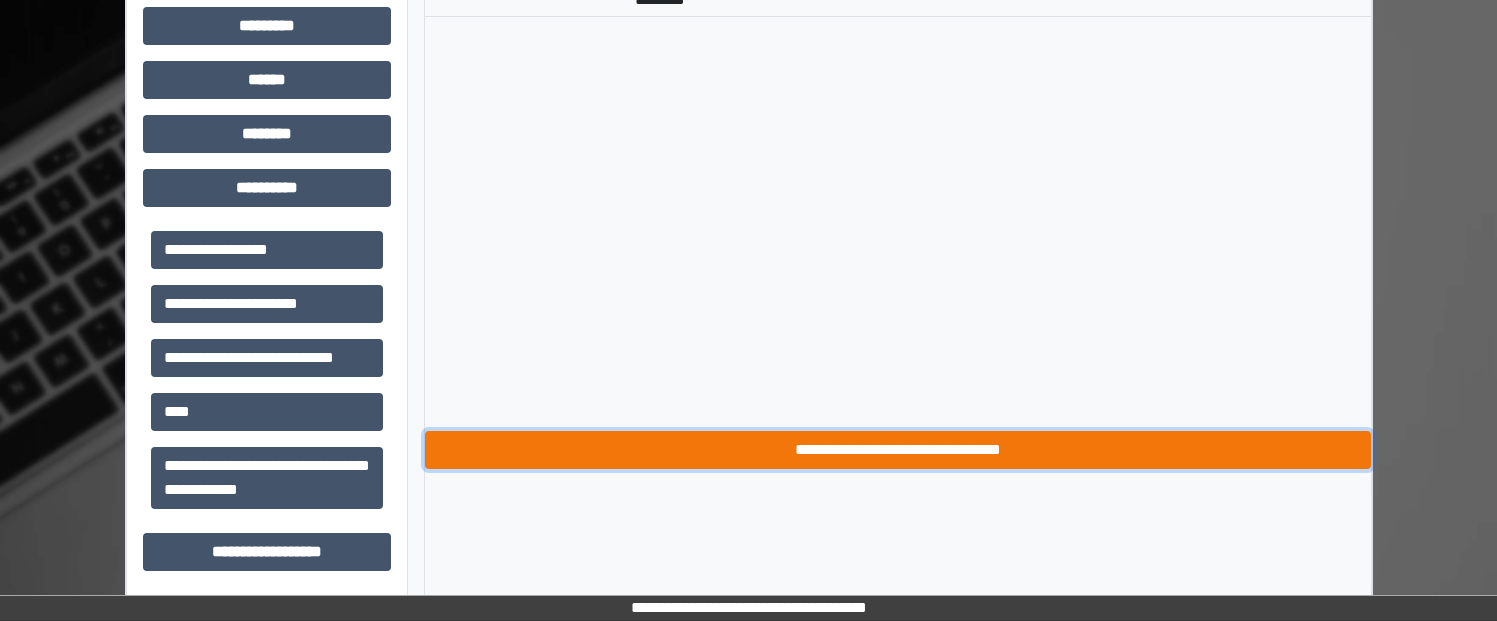 click on "**********" at bounding box center [898, 450] 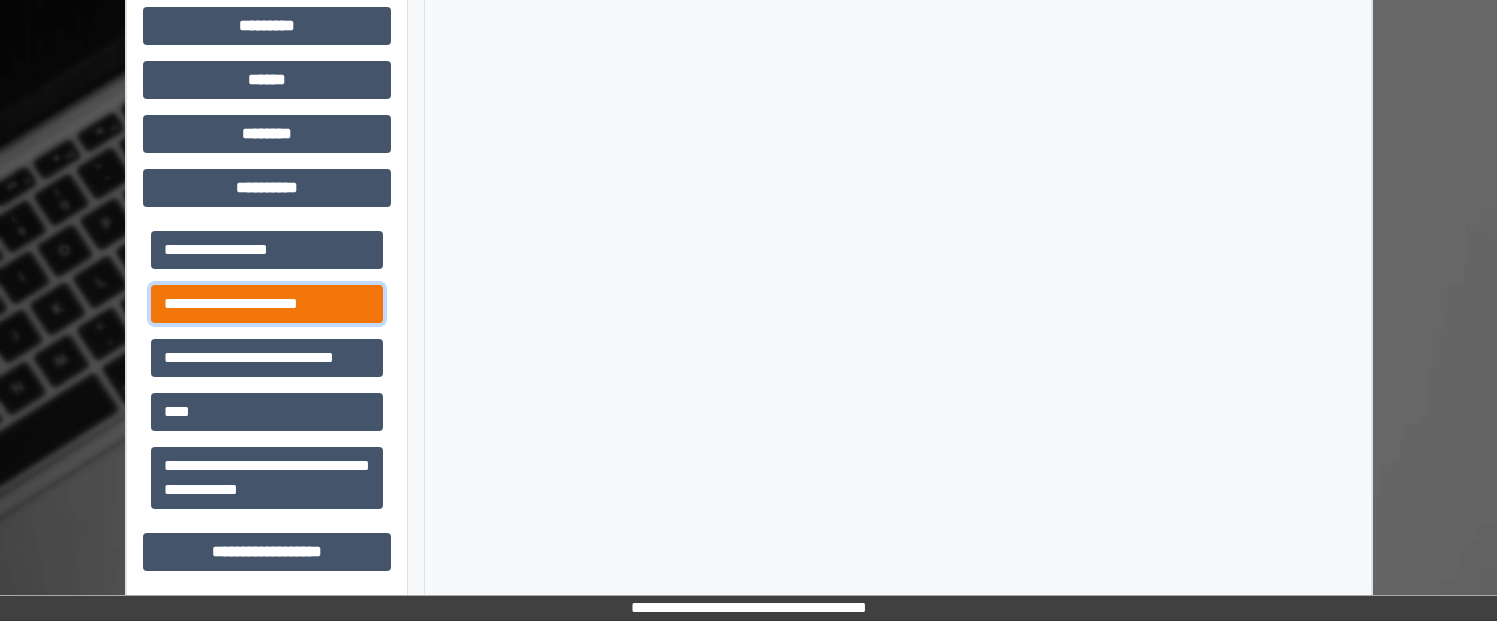 click on "**********" at bounding box center (267, 304) 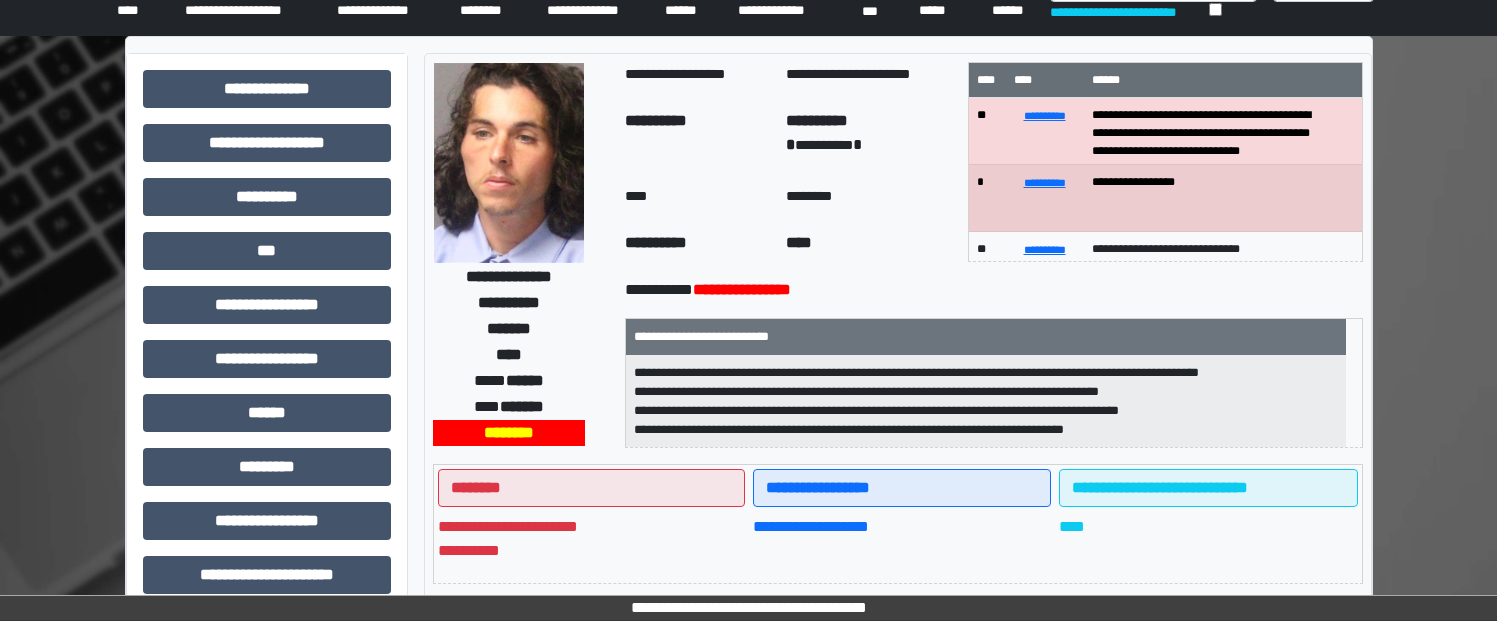 scroll, scrollTop: 0, scrollLeft: 0, axis: both 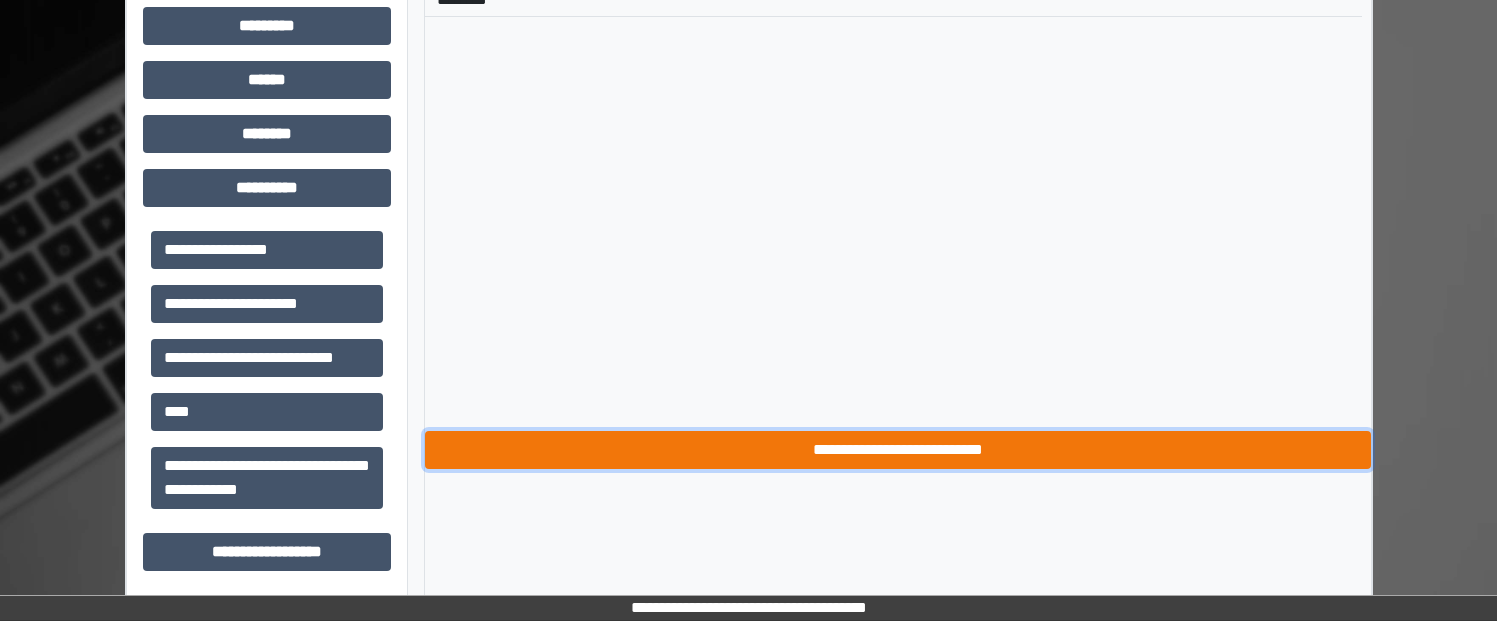 click on "**********" at bounding box center (898, 450) 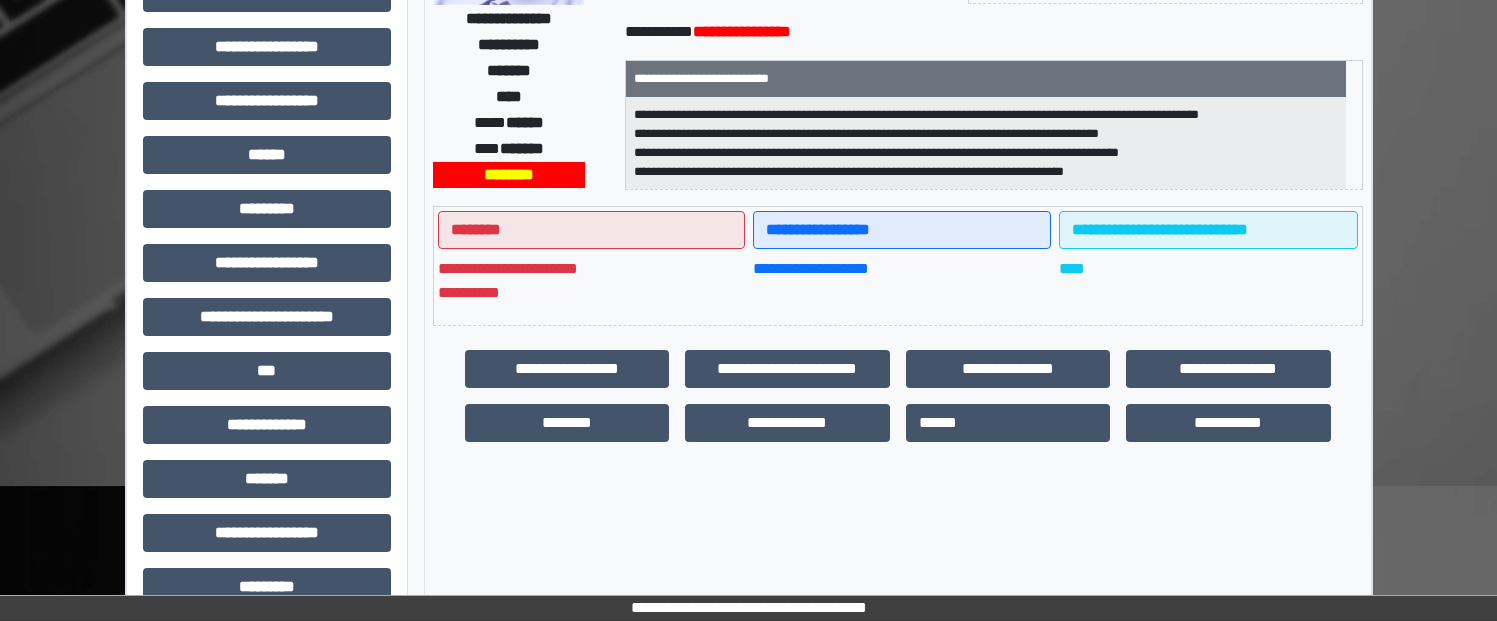 scroll, scrollTop: 500, scrollLeft: 0, axis: vertical 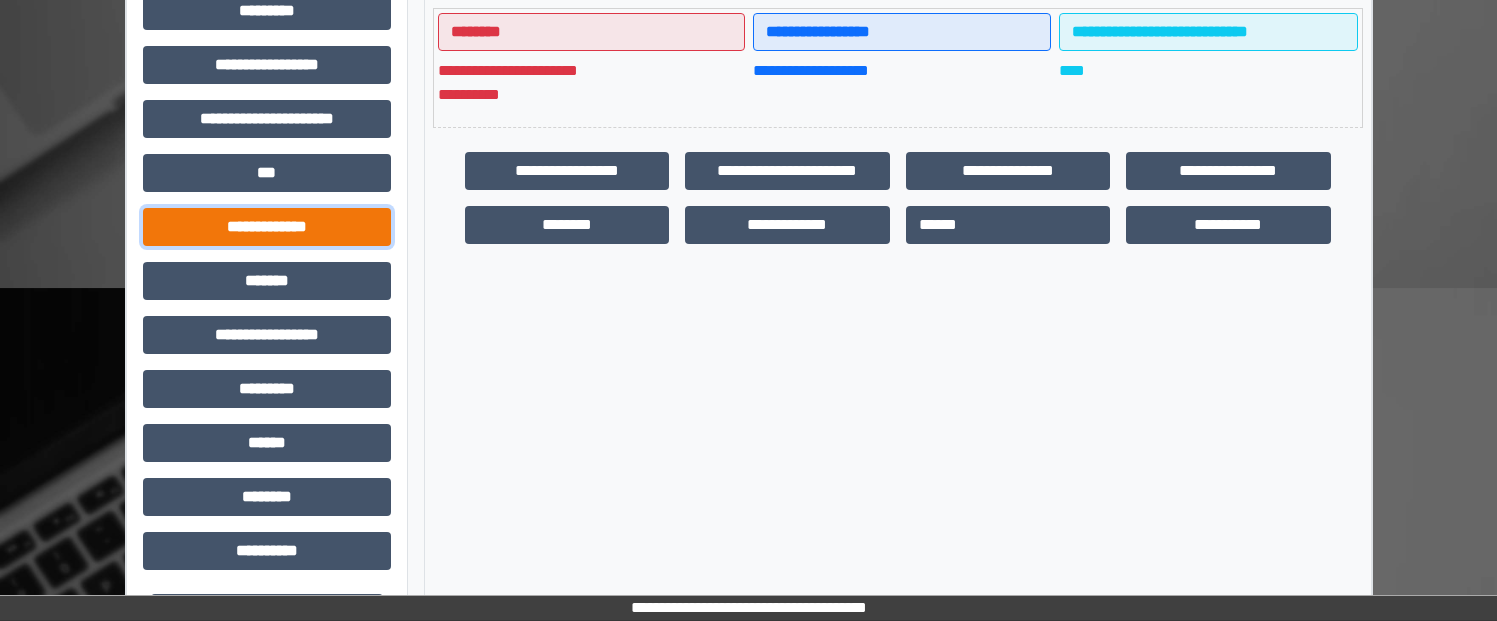 click on "**********" at bounding box center (267, 227) 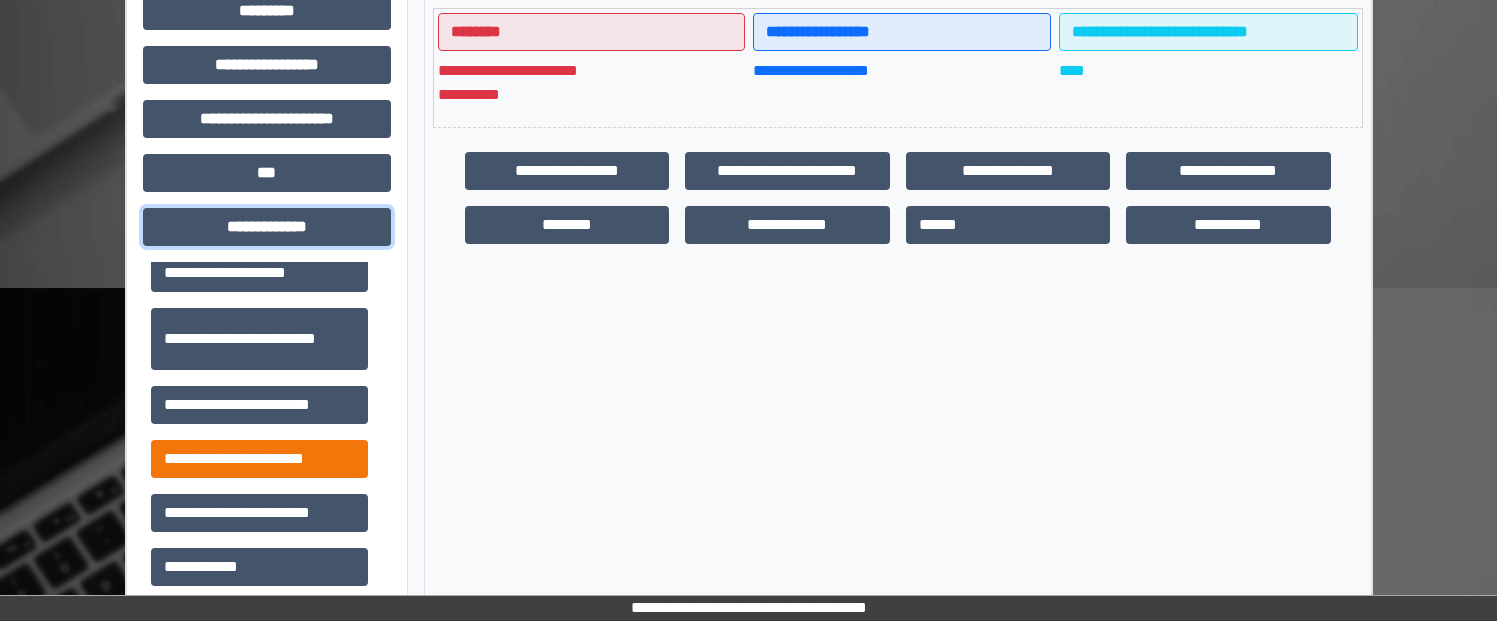 scroll, scrollTop: 460, scrollLeft: 0, axis: vertical 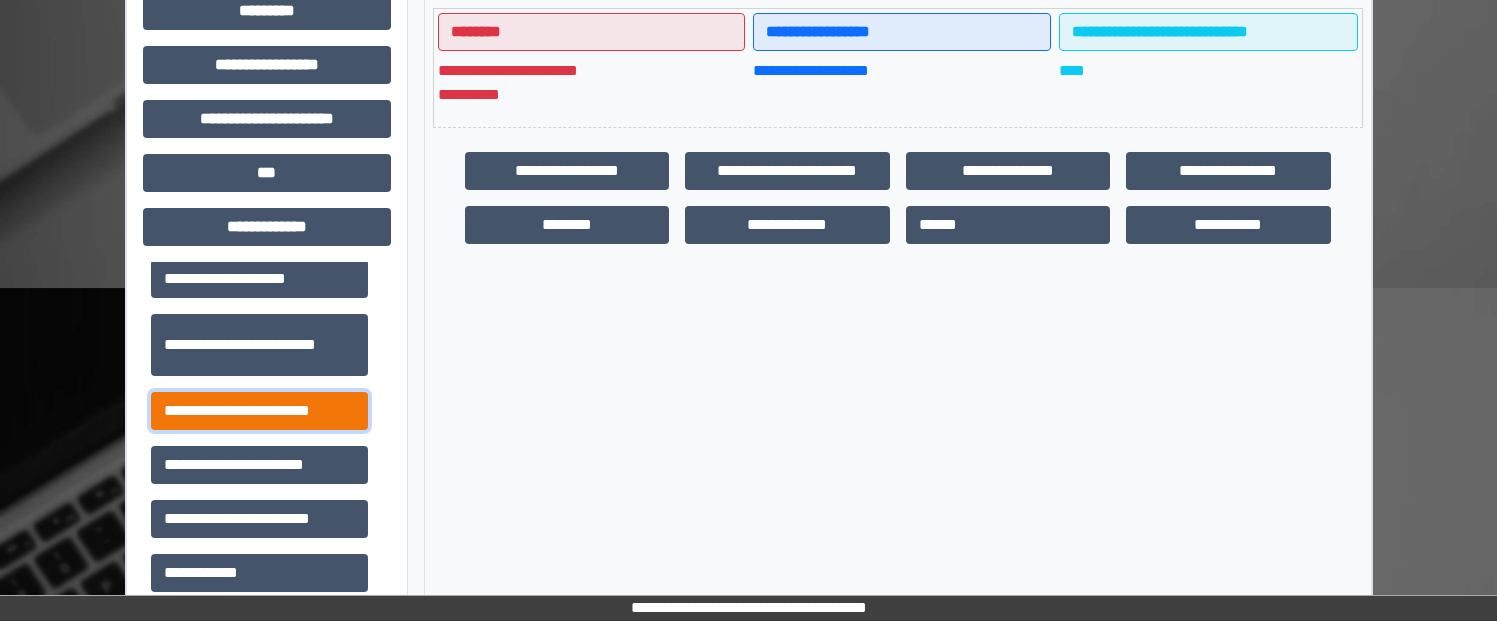 click on "**********" at bounding box center [259, 411] 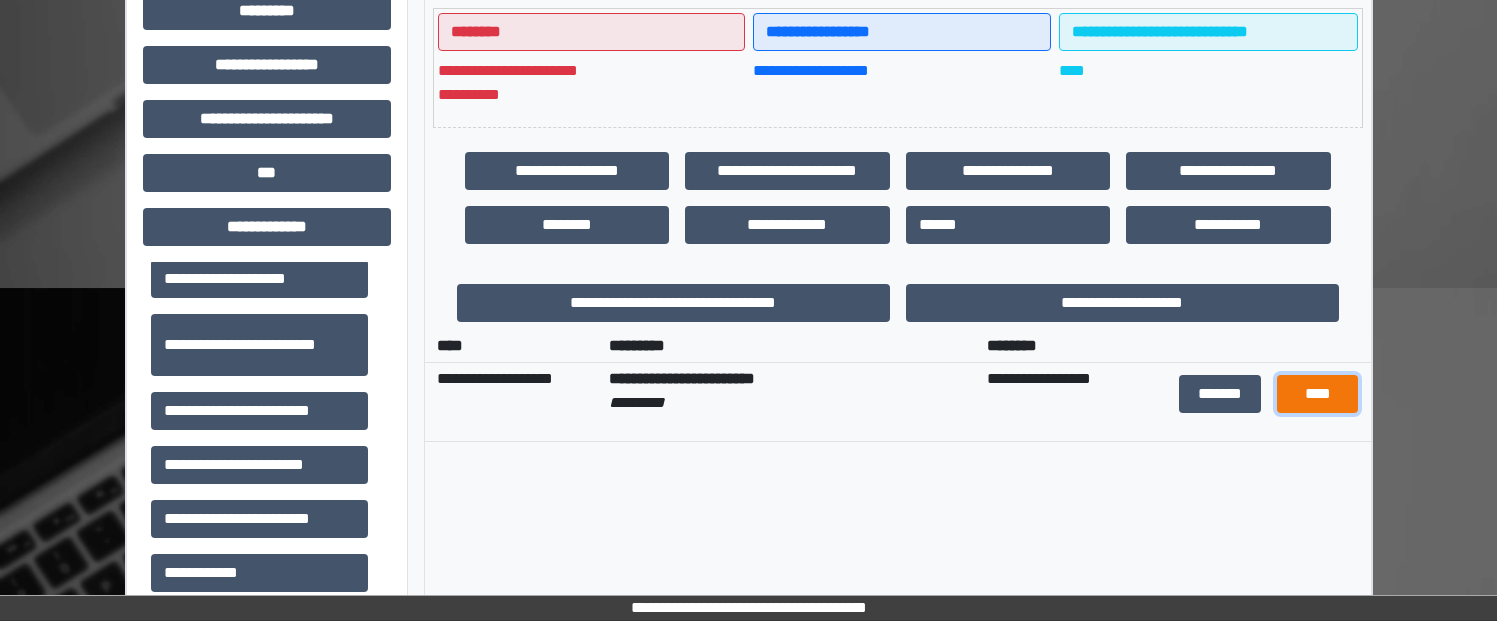 click on "****" at bounding box center [1317, 394] 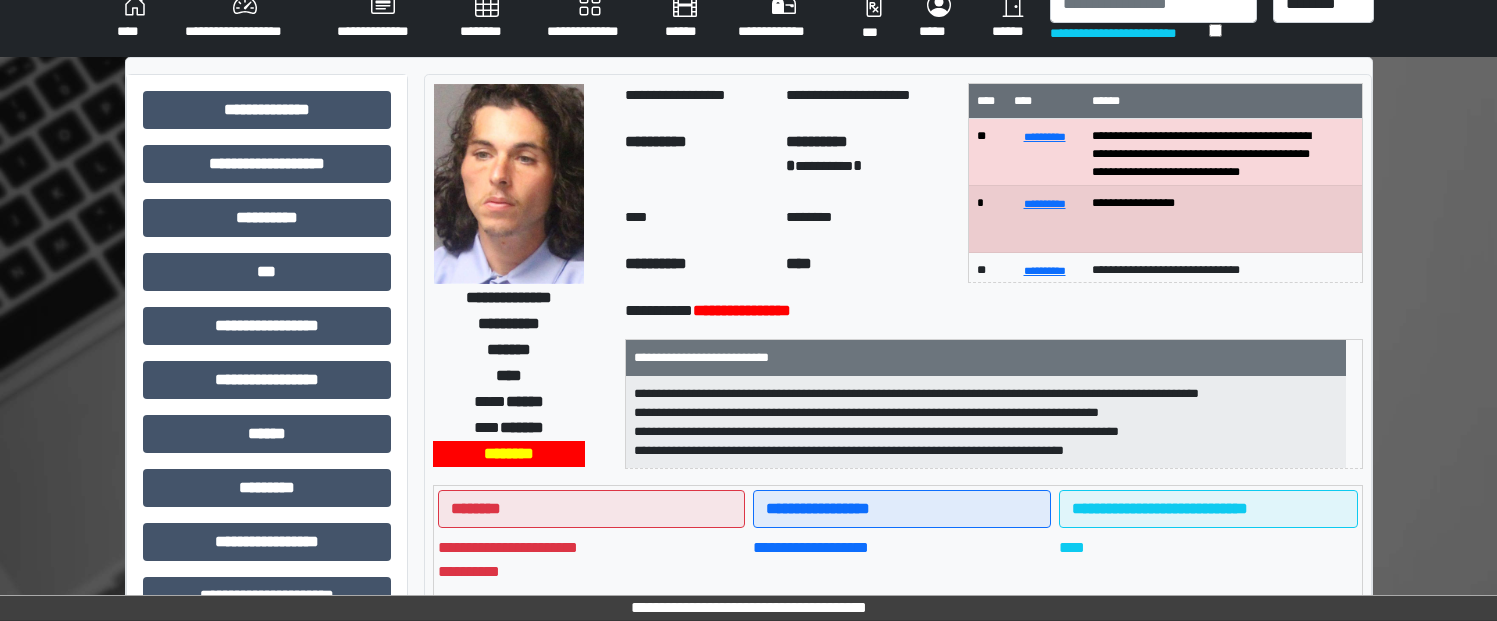scroll, scrollTop: 0, scrollLeft: 0, axis: both 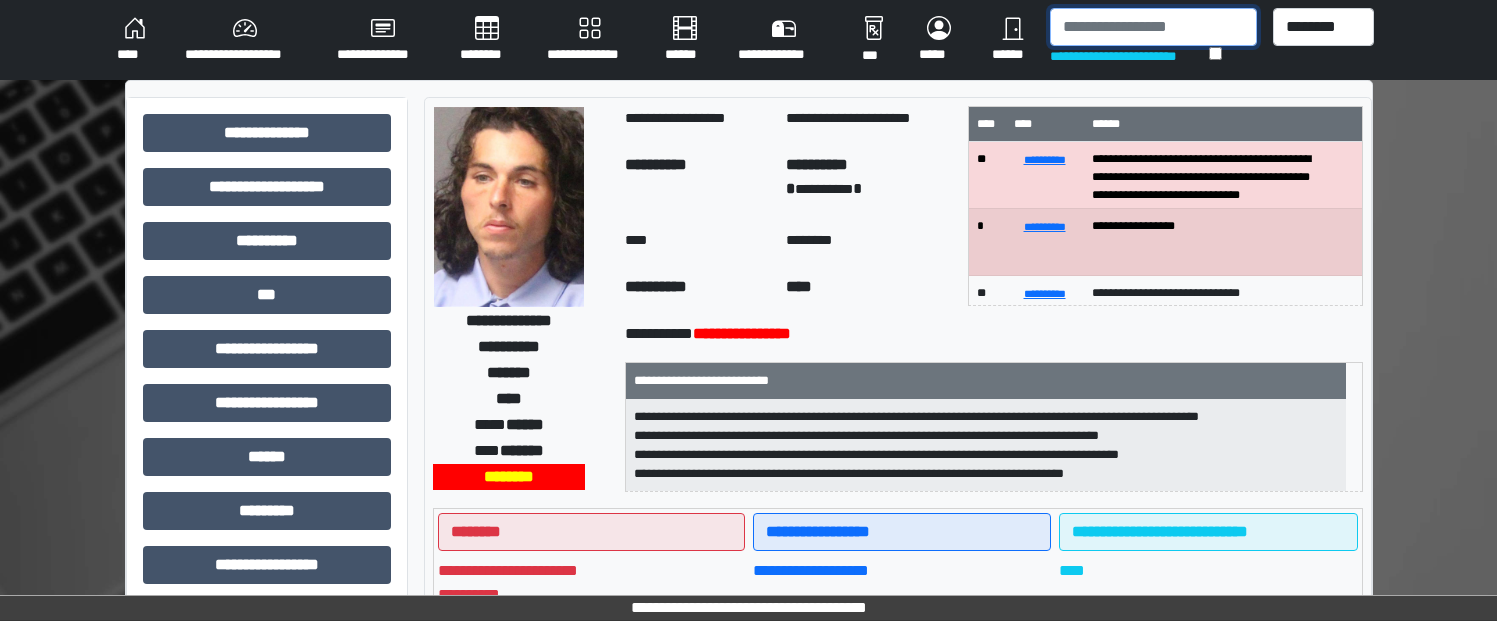 click at bounding box center [1153, 27] 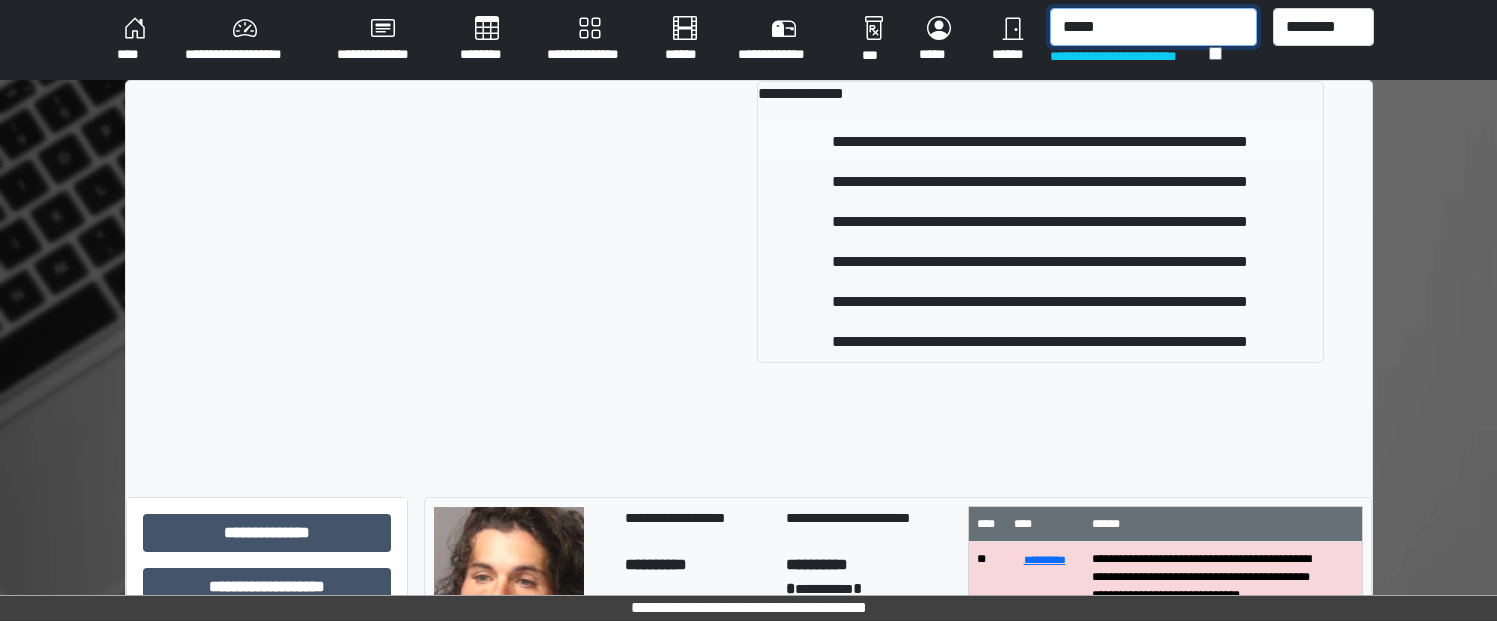 type on "*****" 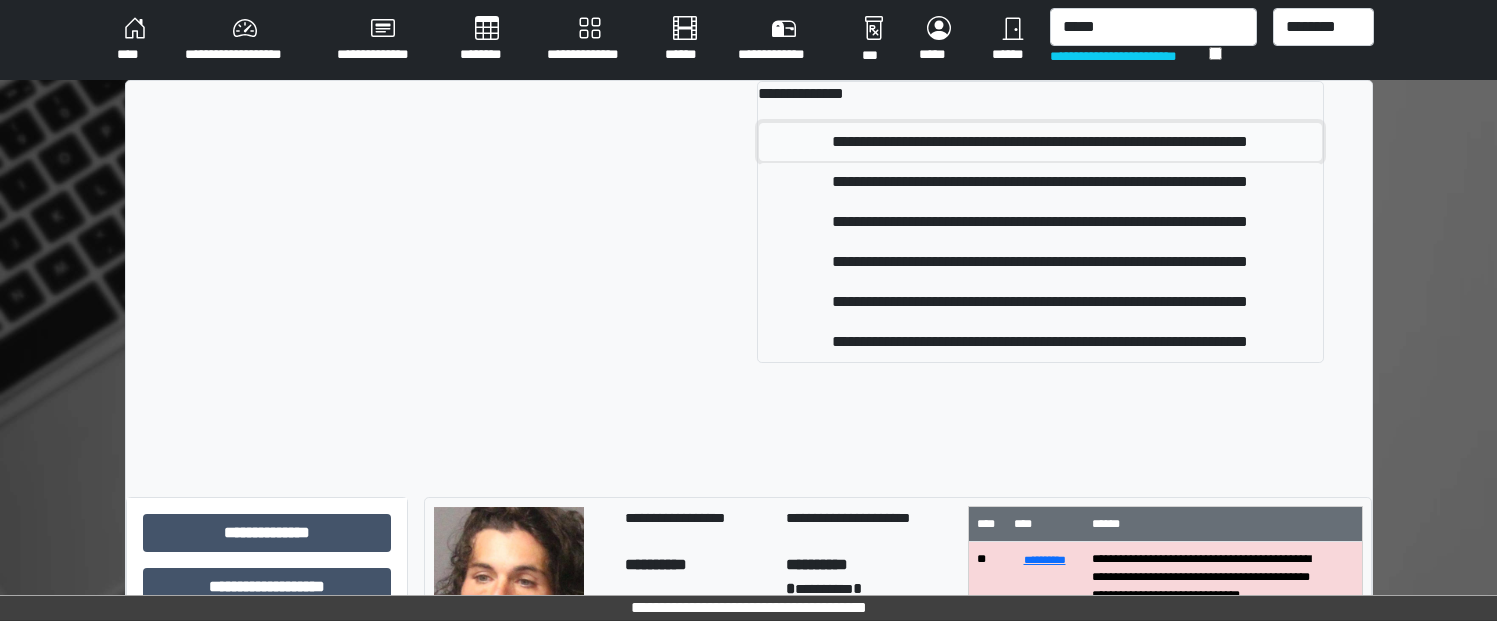 click on "**********" at bounding box center (1040, 142) 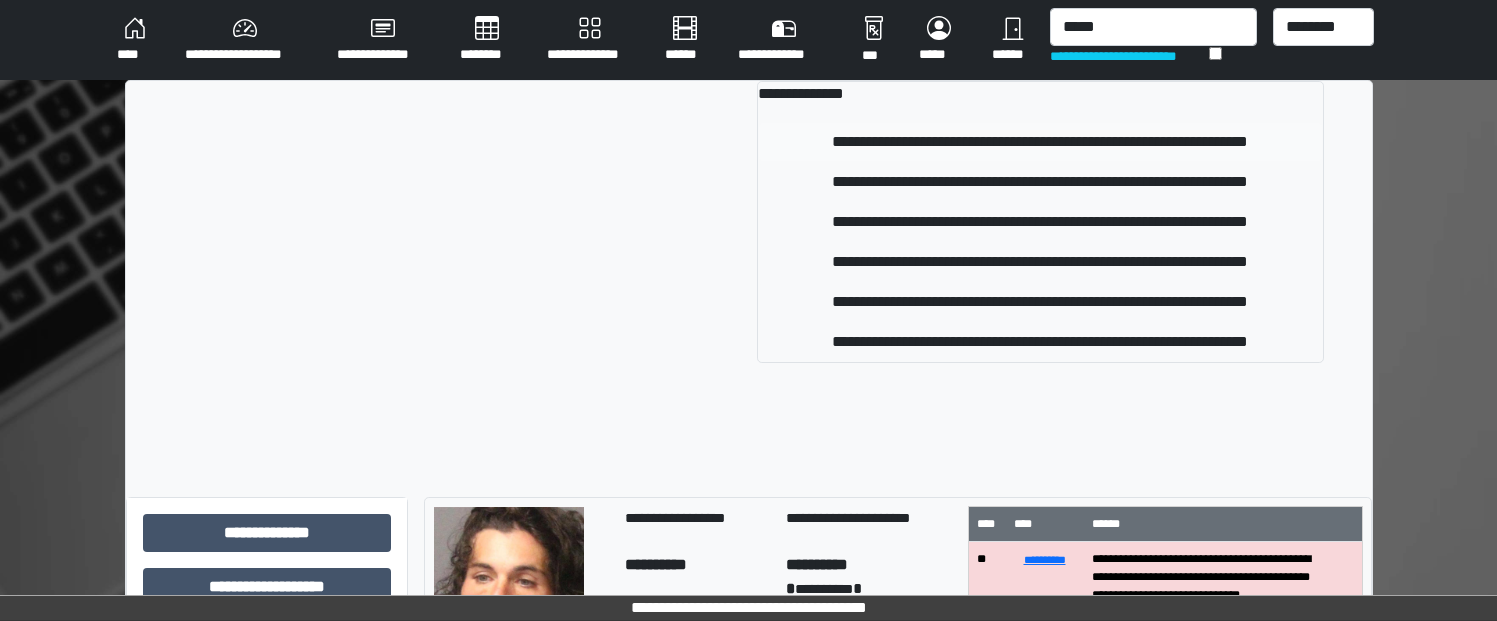 type 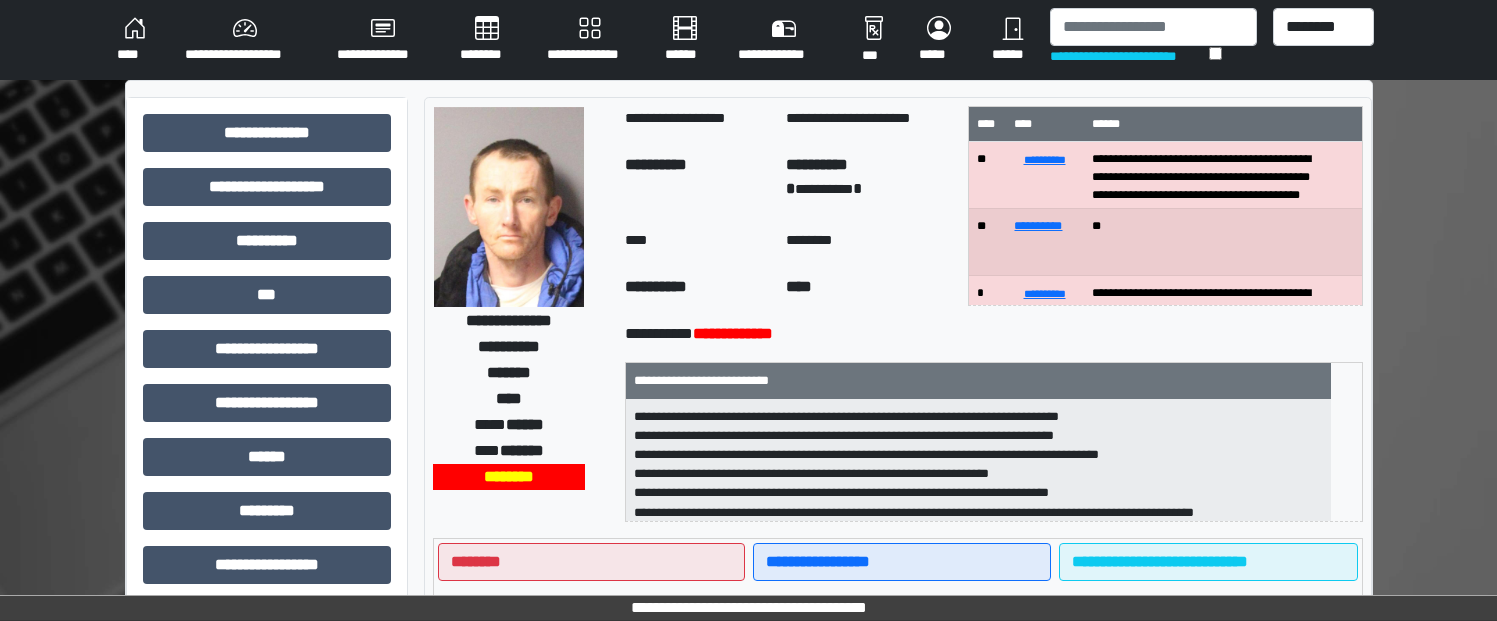 scroll, scrollTop: 25, scrollLeft: 0, axis: vertical 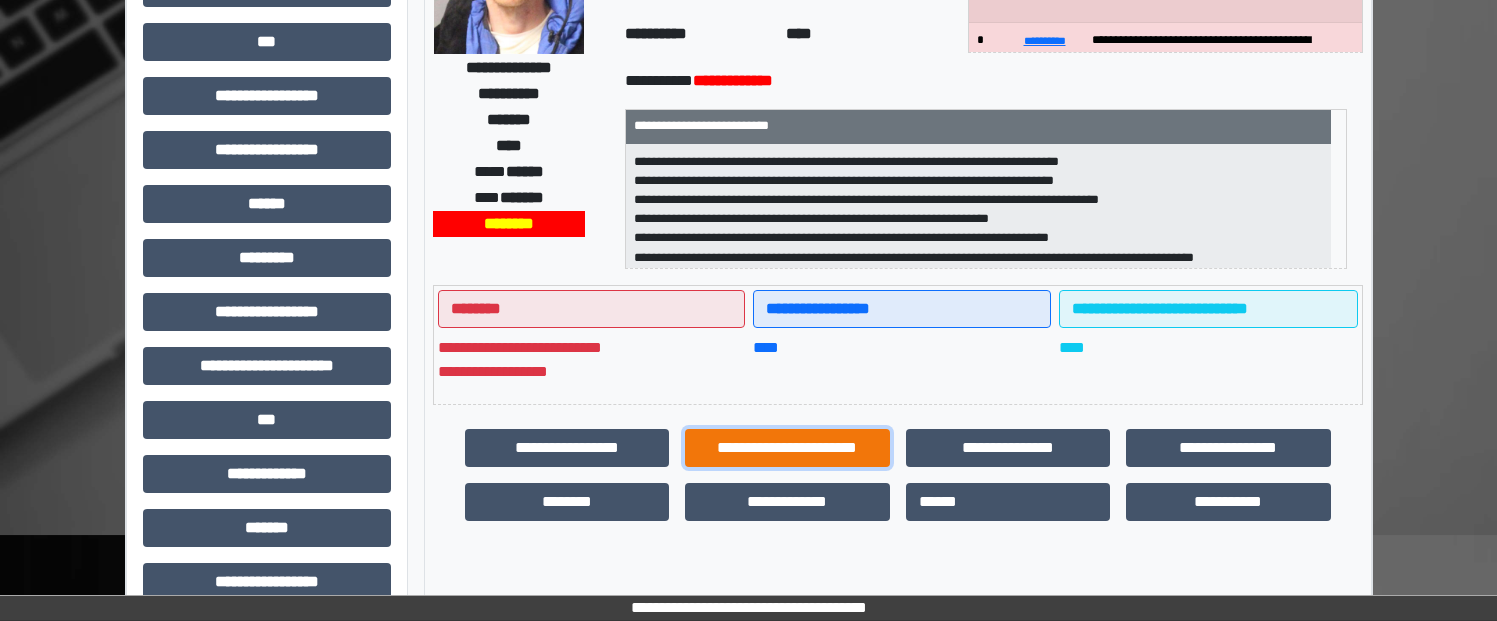 click on "**********" at bounding box center [787, 448] 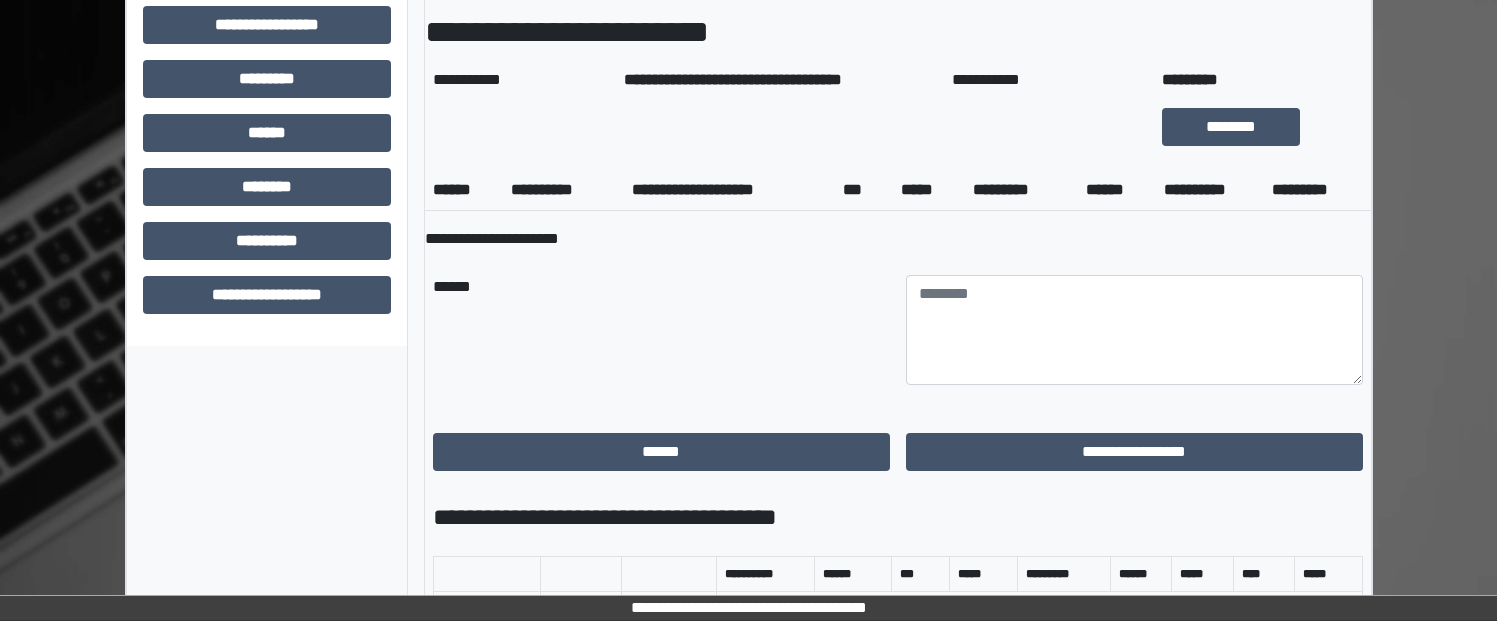 scroll, scrollTop: 553, scrollLeft: 0, axis: vertical 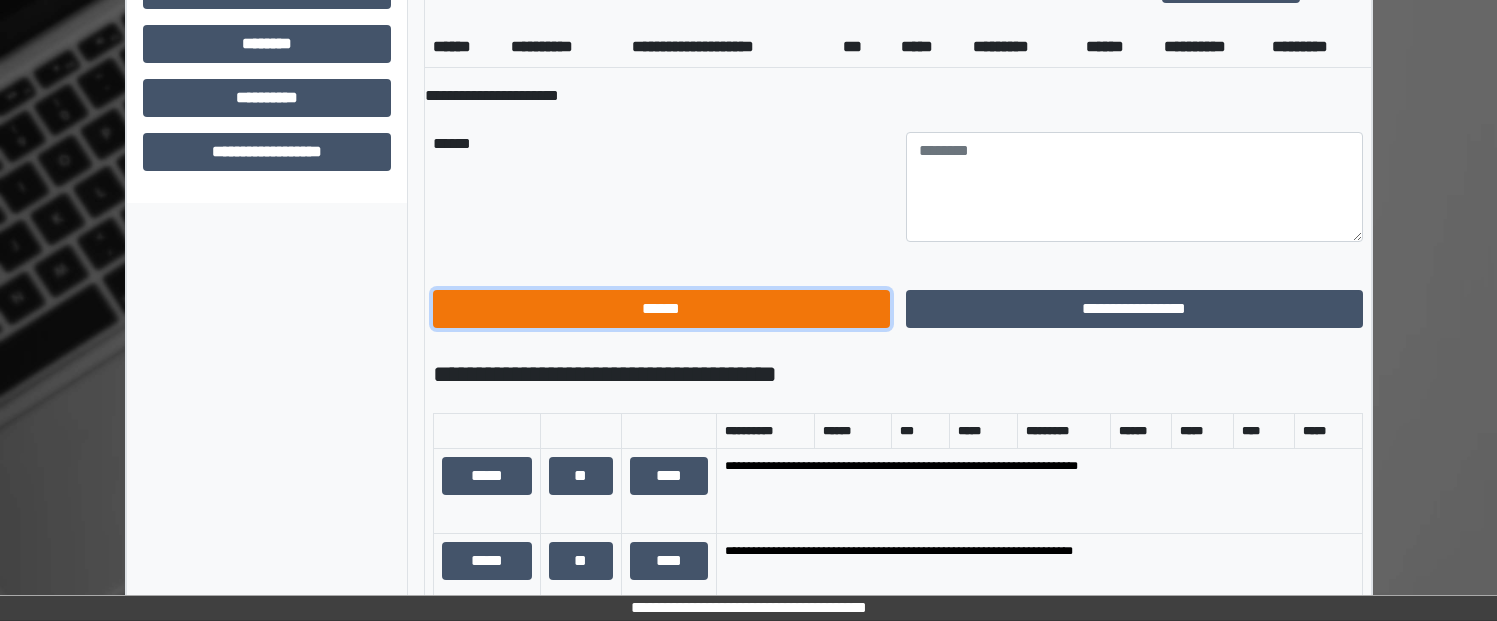 click on "******" at bounding box center (661, 309) 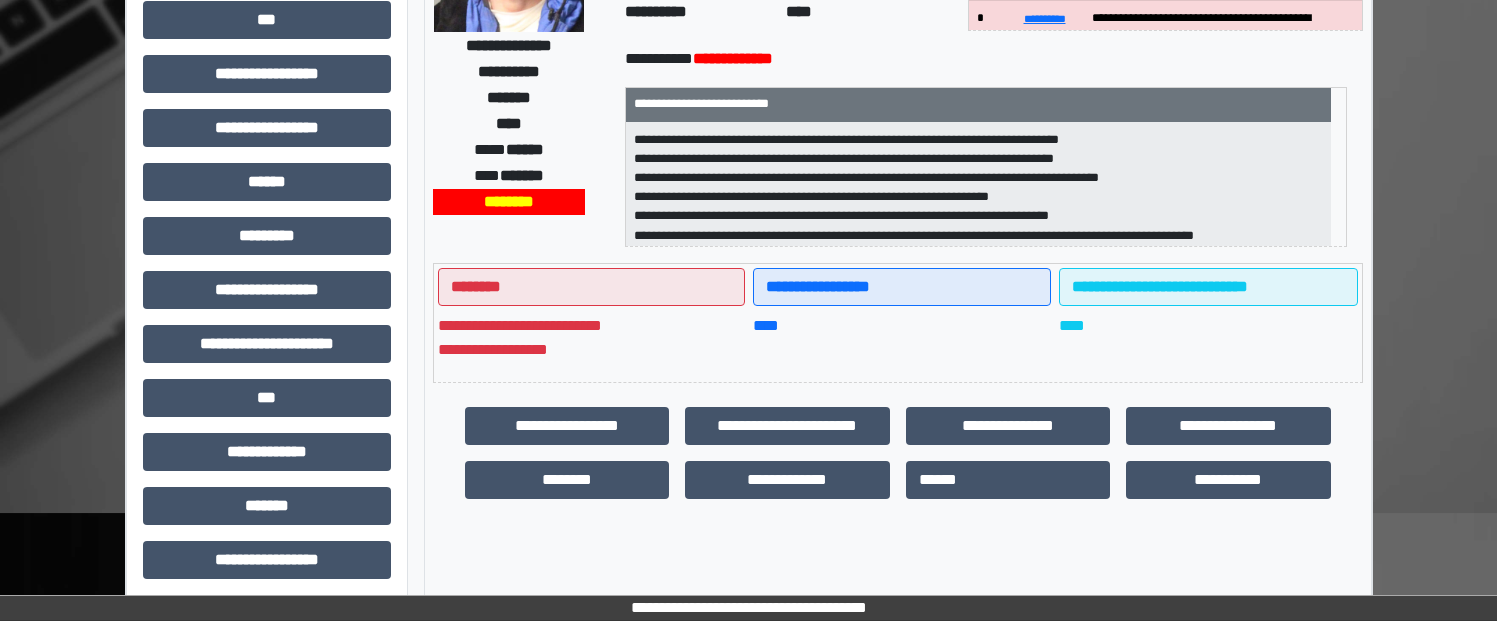 scroll, scrollTop: 253, scrollLeft: 0, axis: vertical 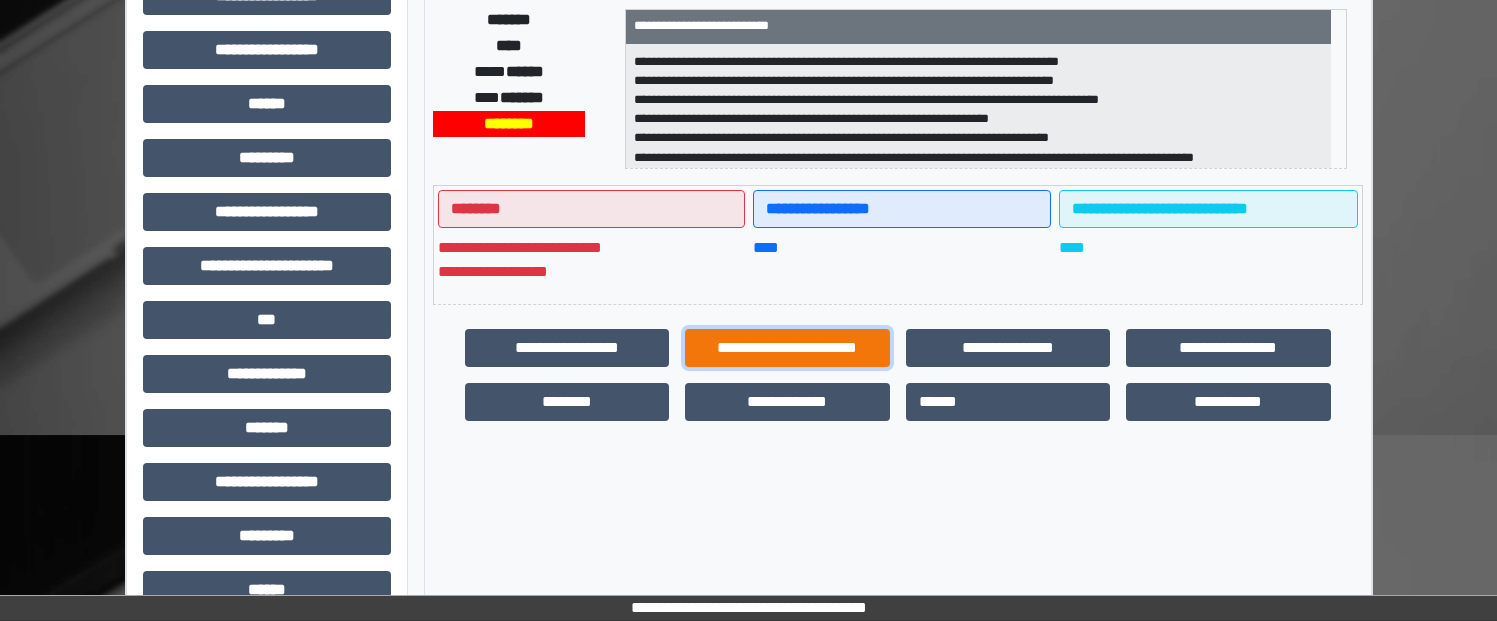 click on "**********" at bounding box center (787, 348) 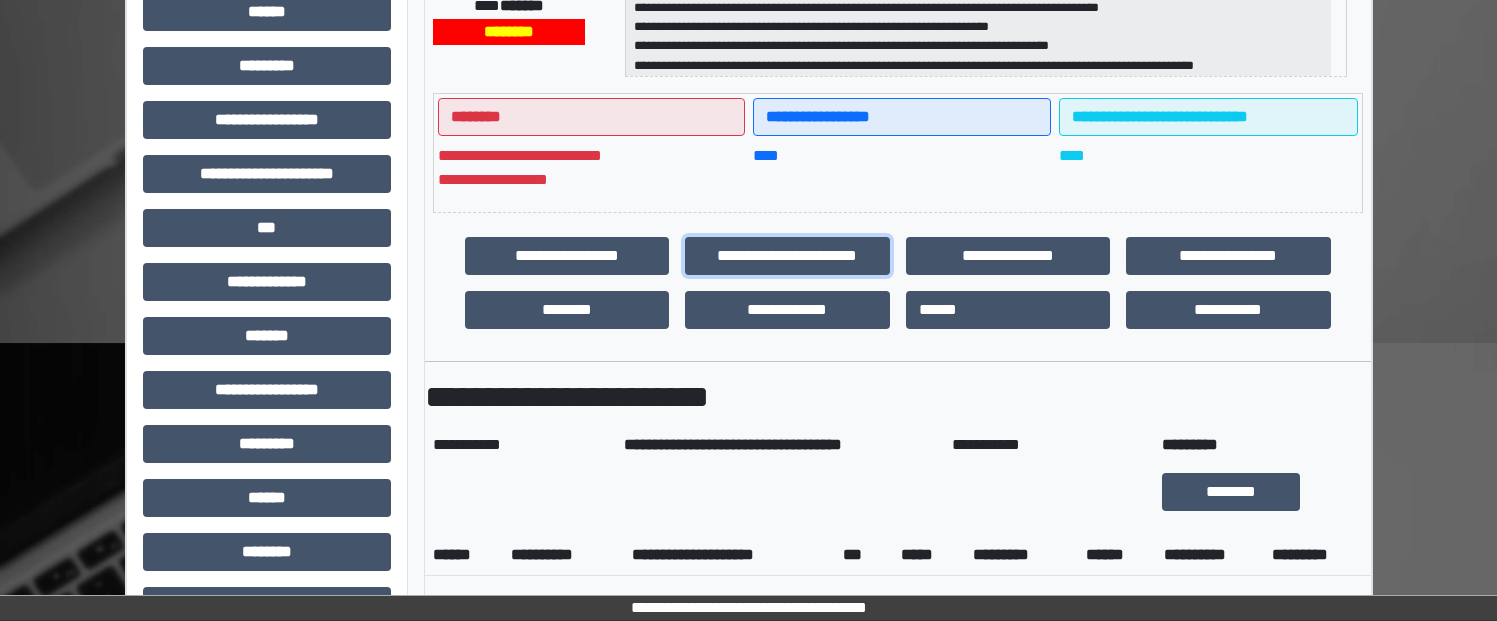 scroll, scrollTop: 553, scrollLeft: 0, axis: vertical 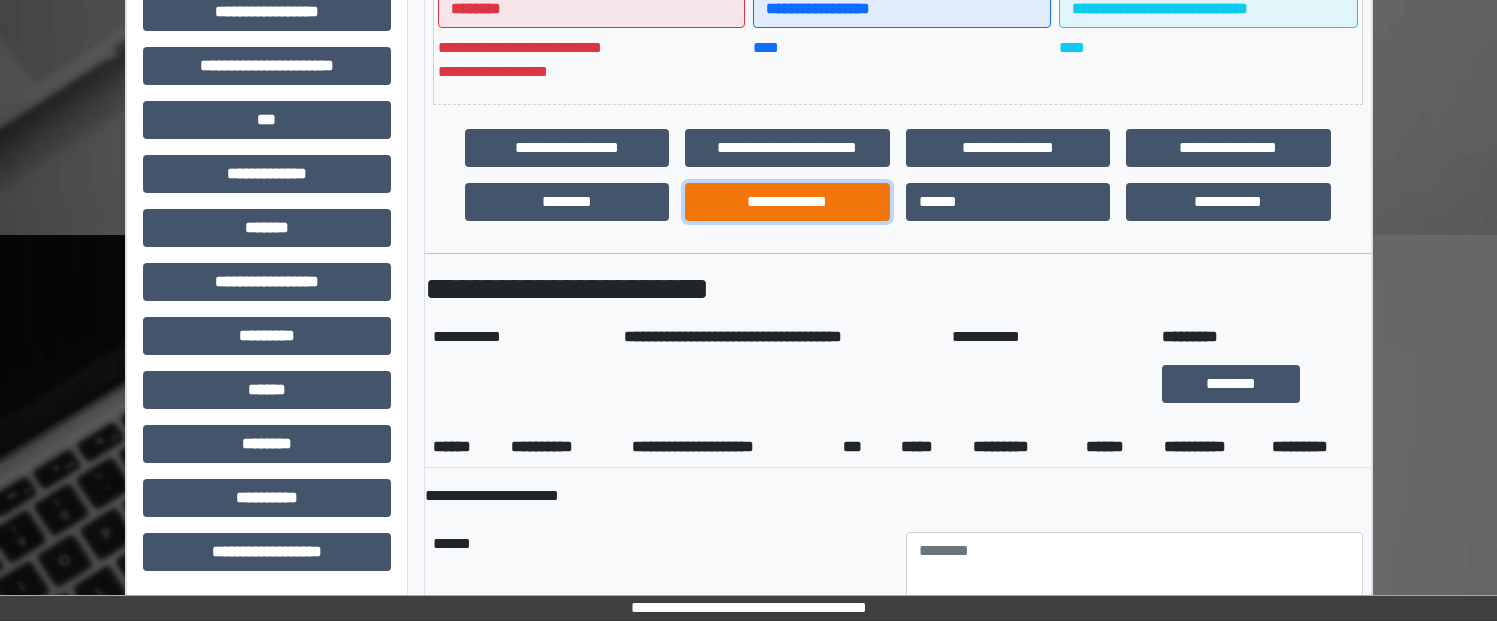 click on "**********" at bounding box center (787, 202) 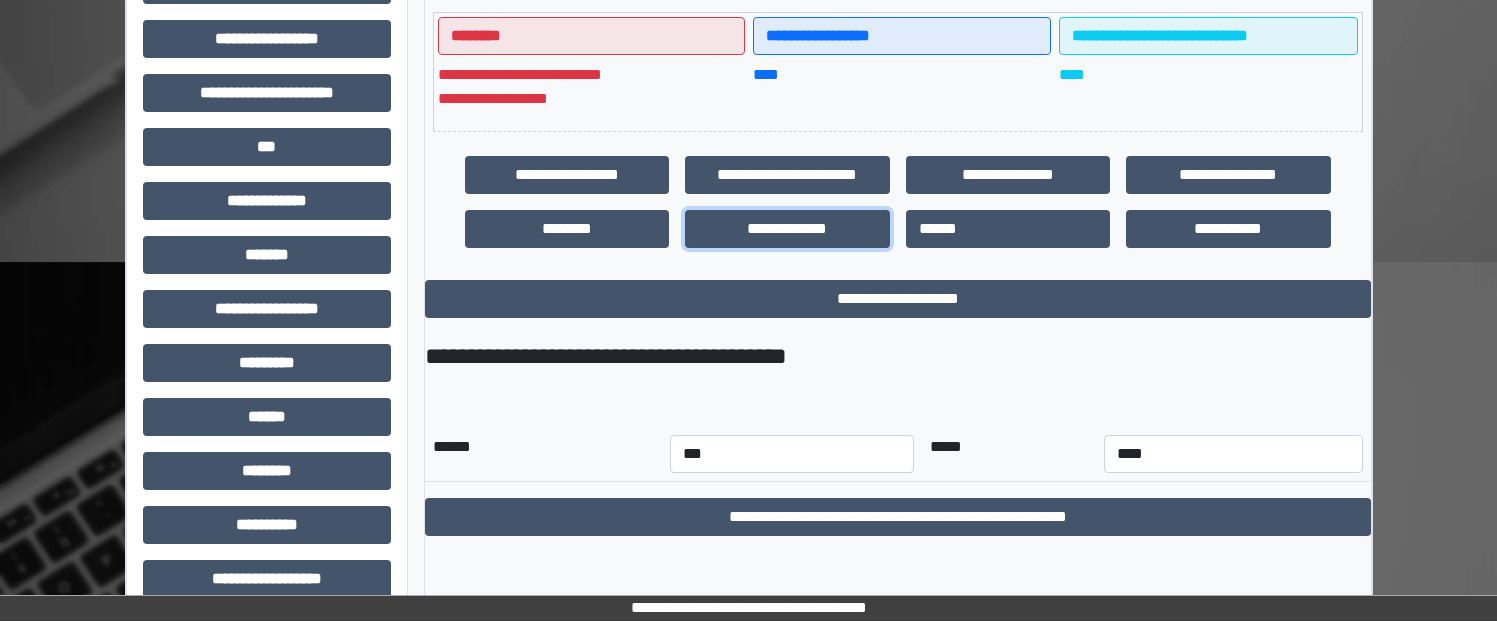 scroll, scrollTop: 553, scrollLeft: 0, axis: vertical 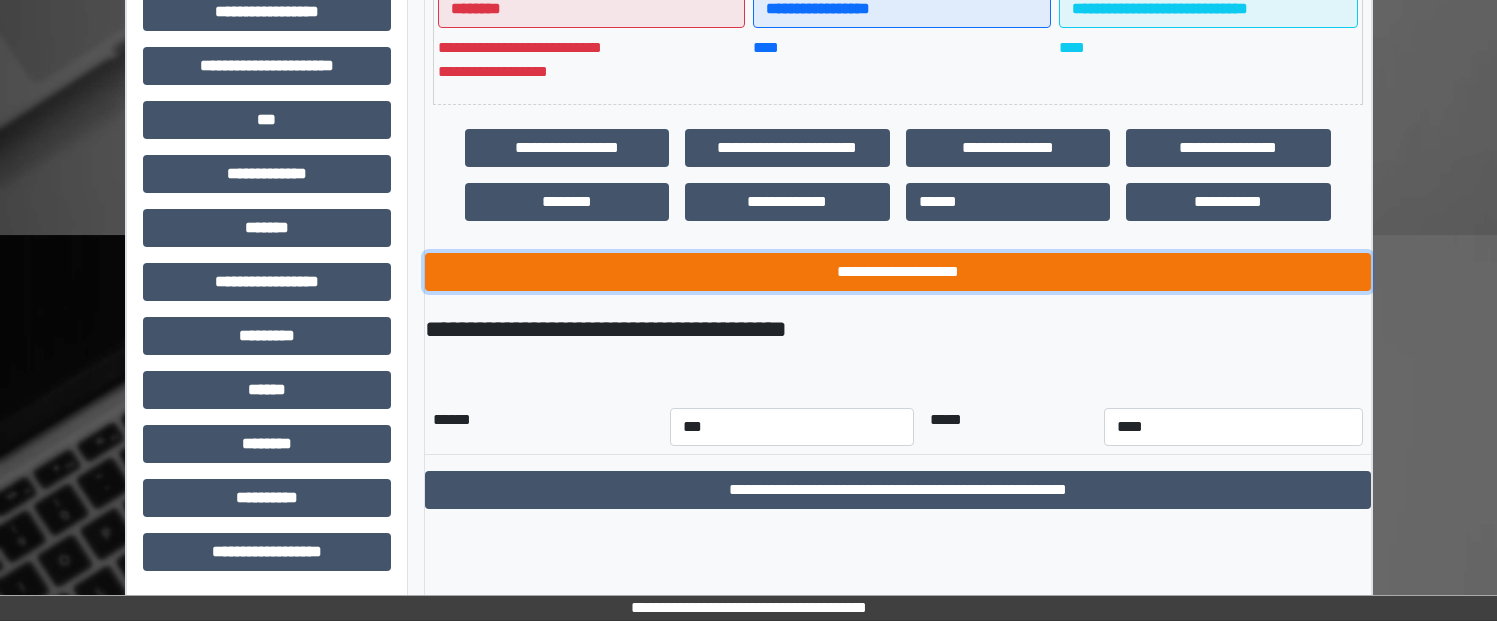 click on "**********" at bounding box center [898, 272] 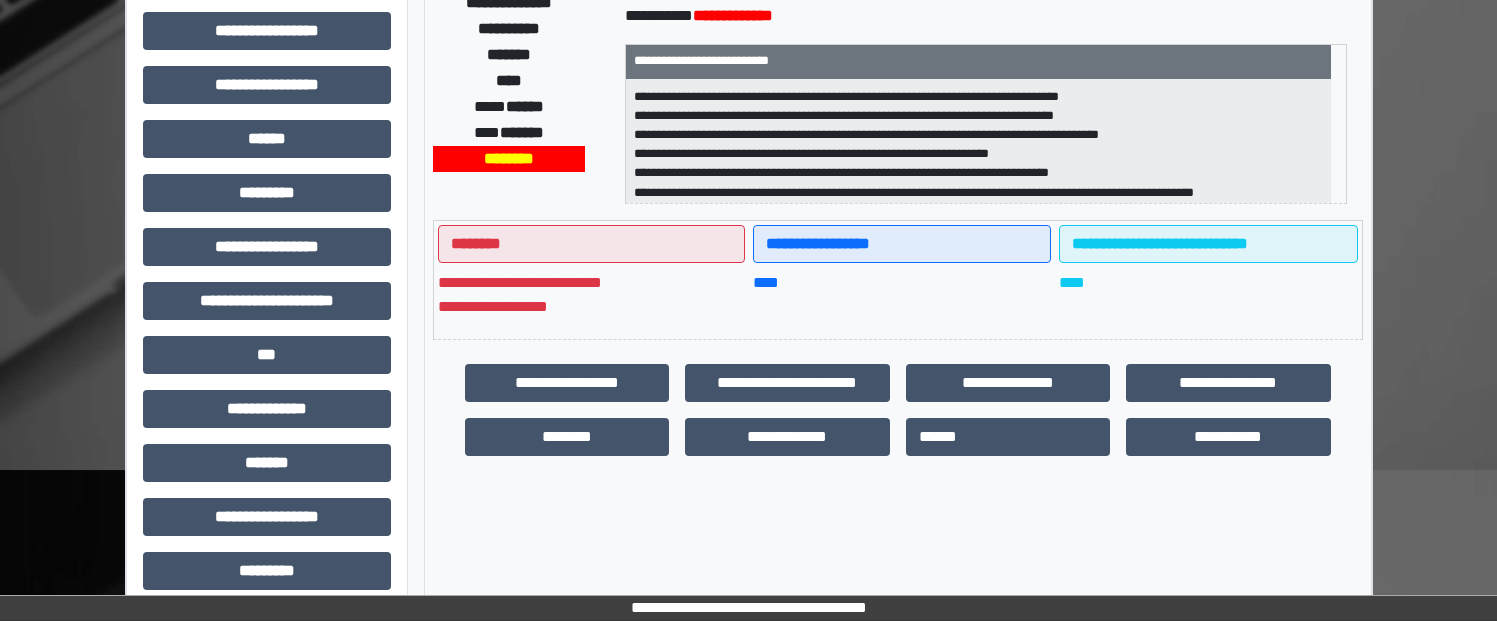 scroll, scrollTop: 353, scrollLeft: 0, axis: vertical 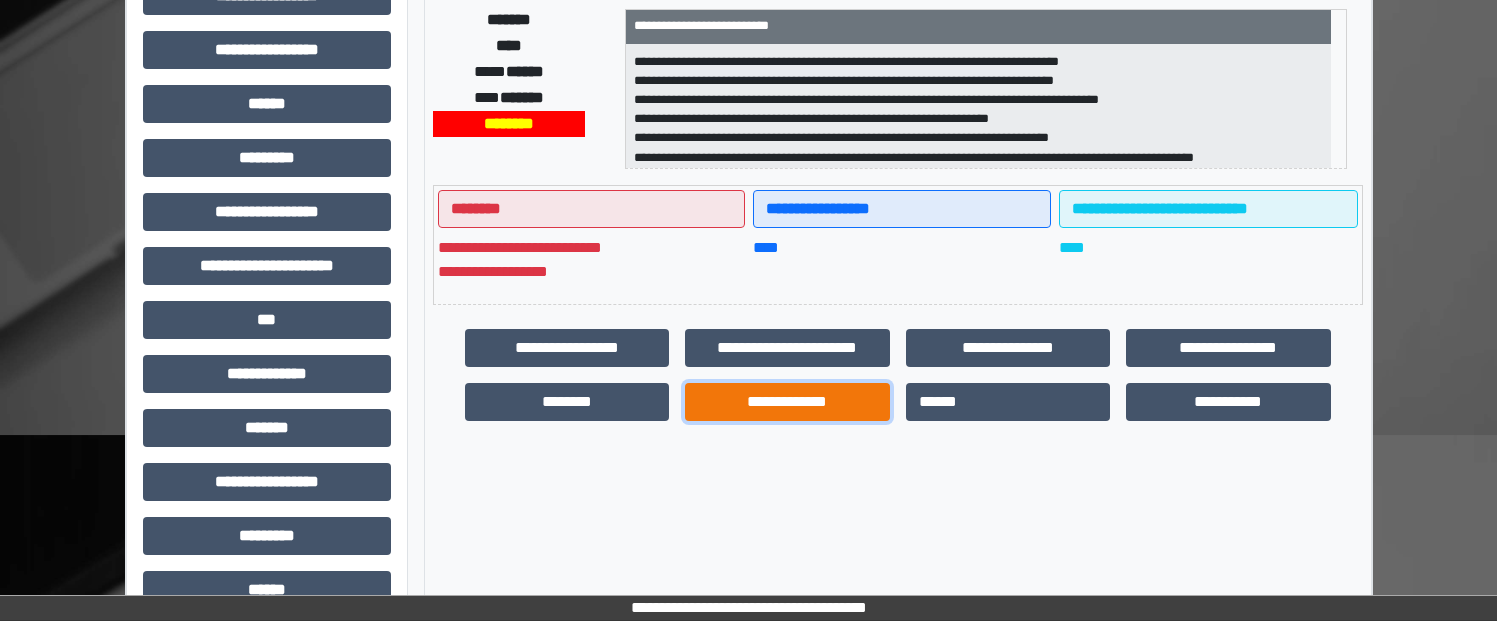 click on "**********" at bounding box center [787, 402] 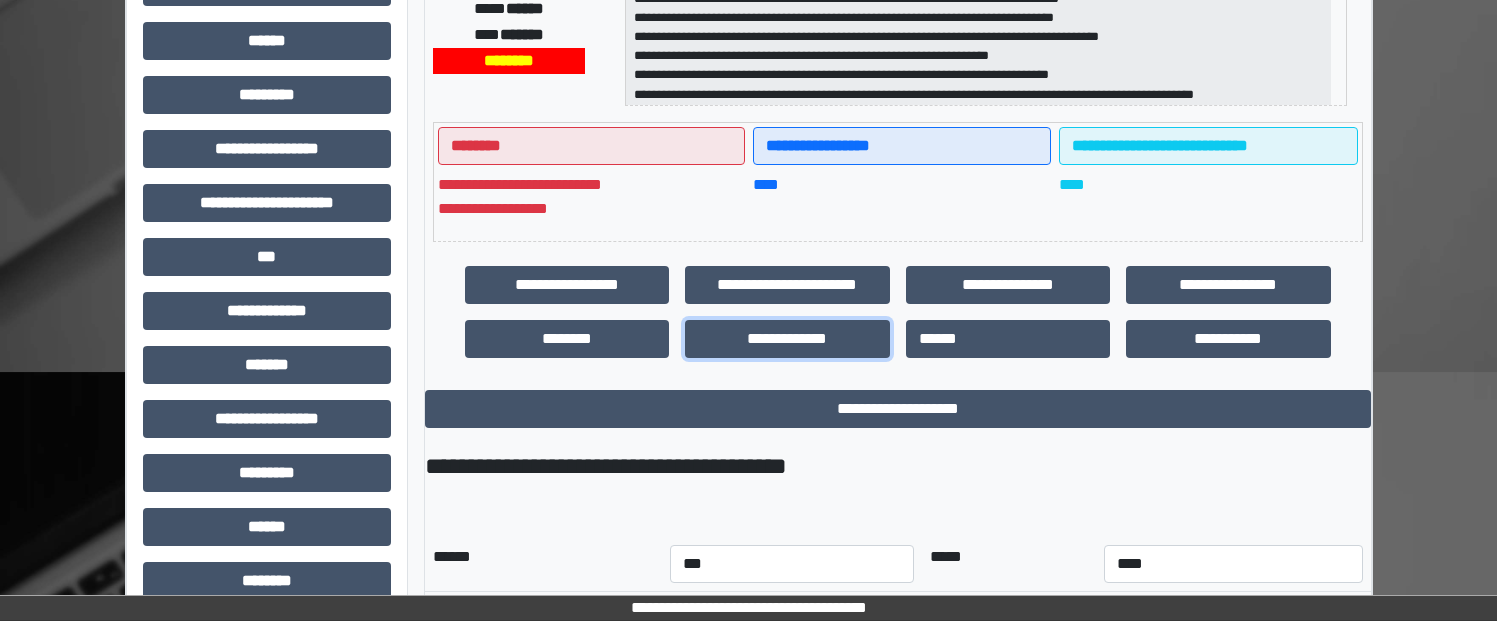 scroll, scrollTop: 553, scrollLeft: 0, axis: vertical 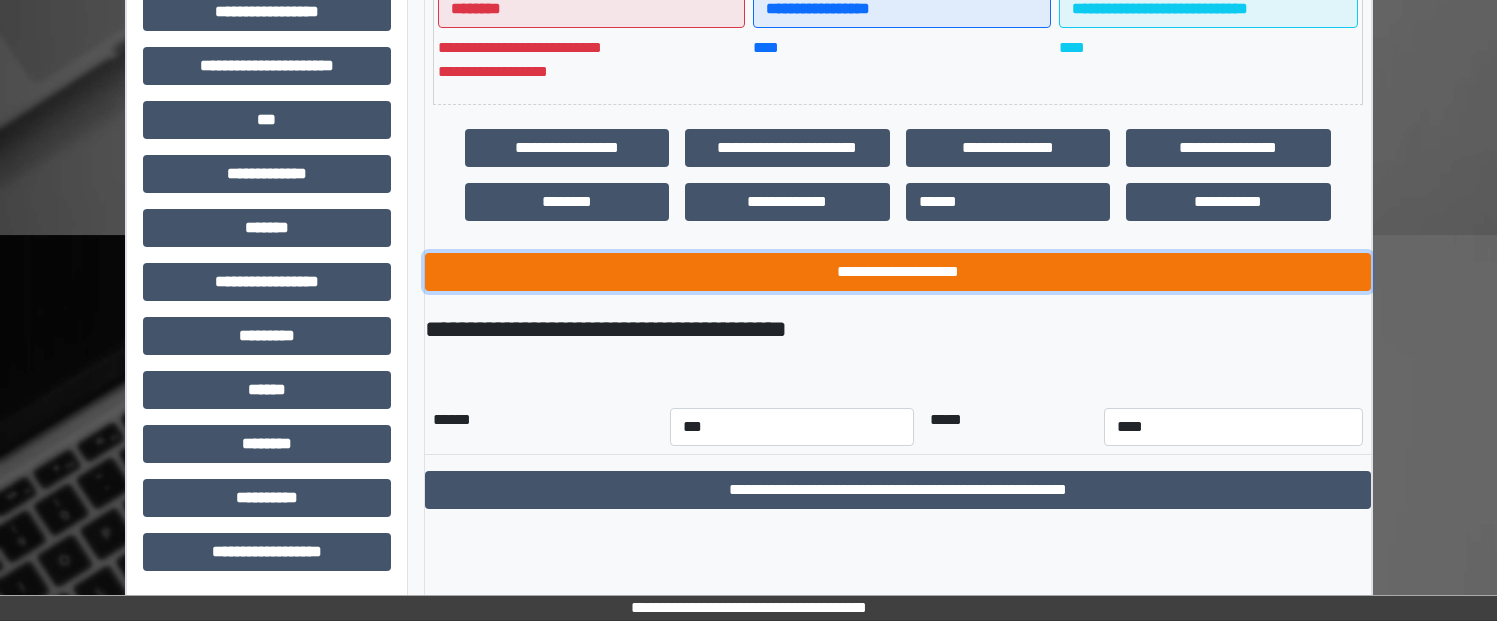 click on "**********" at bounding box center [898, 272] 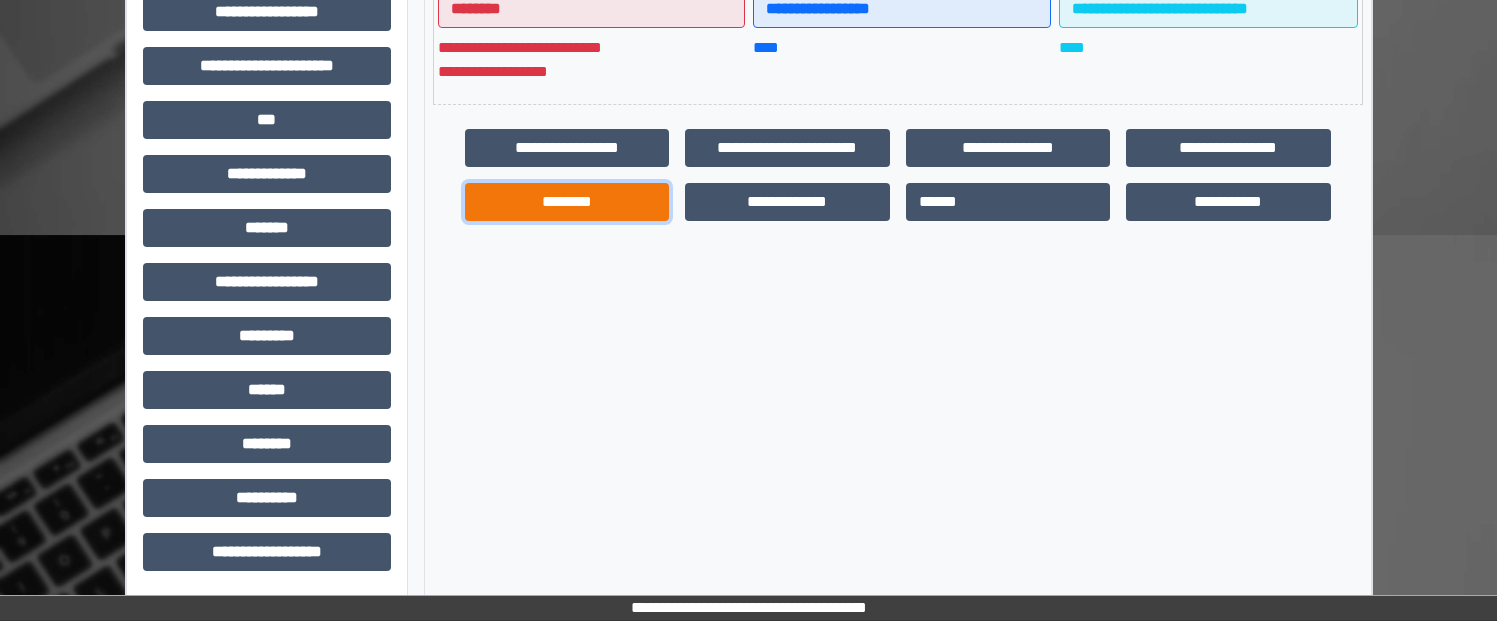 click on "********" at bounding box center (567, 202) 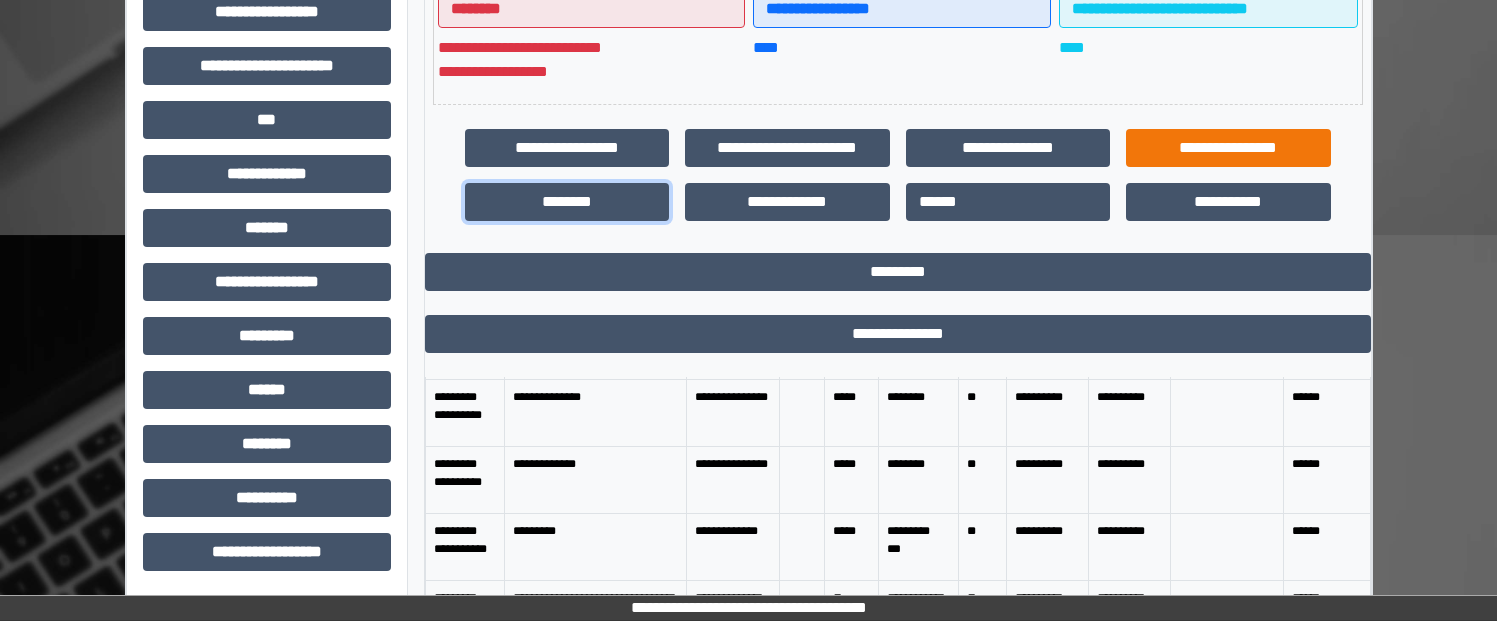 scroll, scrollTop: 0, scrollLeft: 0, axis: both 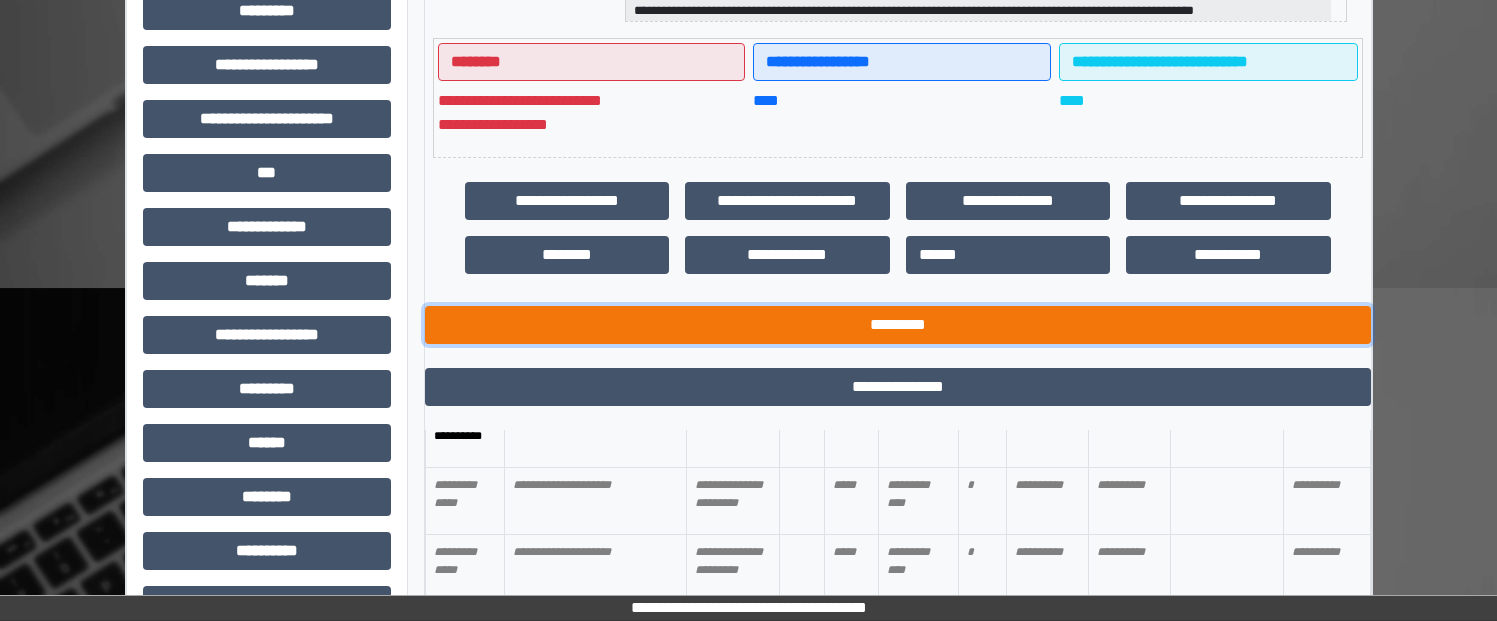 click on "*********" at bounding box center (898, 325) 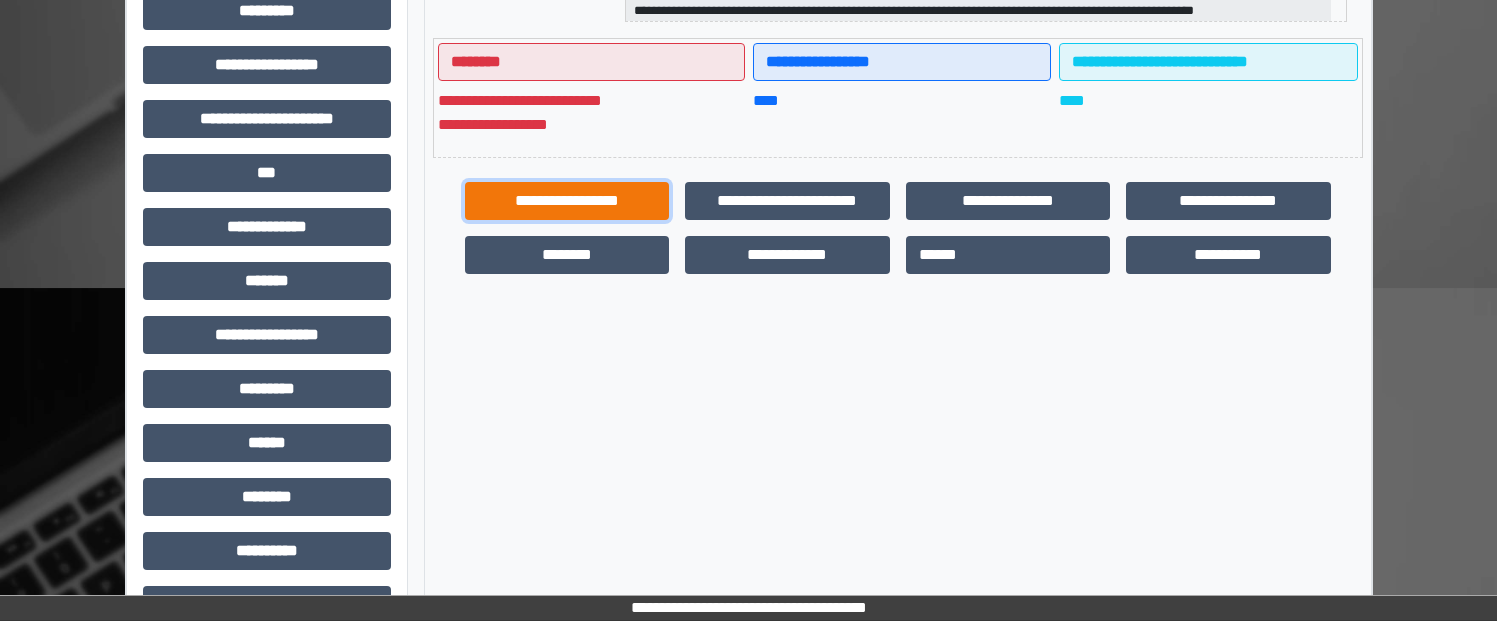 click on "**********" at bounding box center (567, 201) 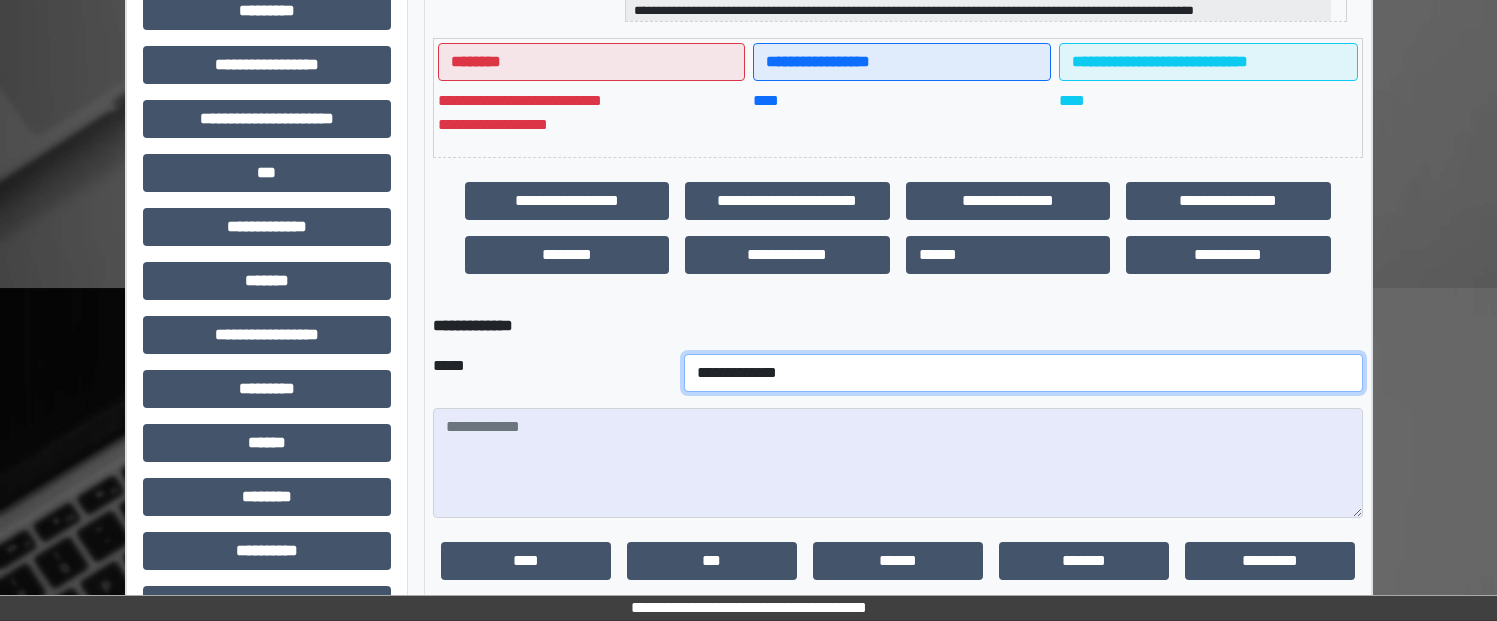 click on "**********" at bounding box center [1023, 373] 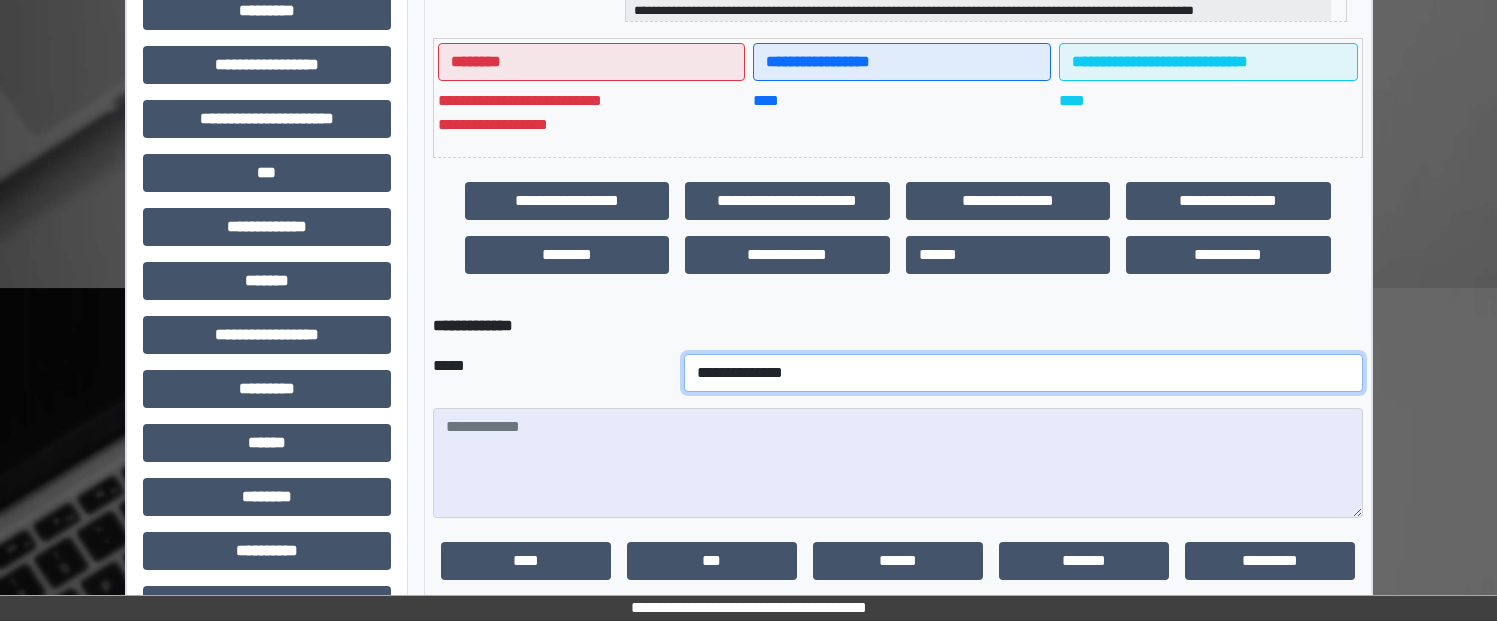 click on "**********" at bounding box center [1023, 373] 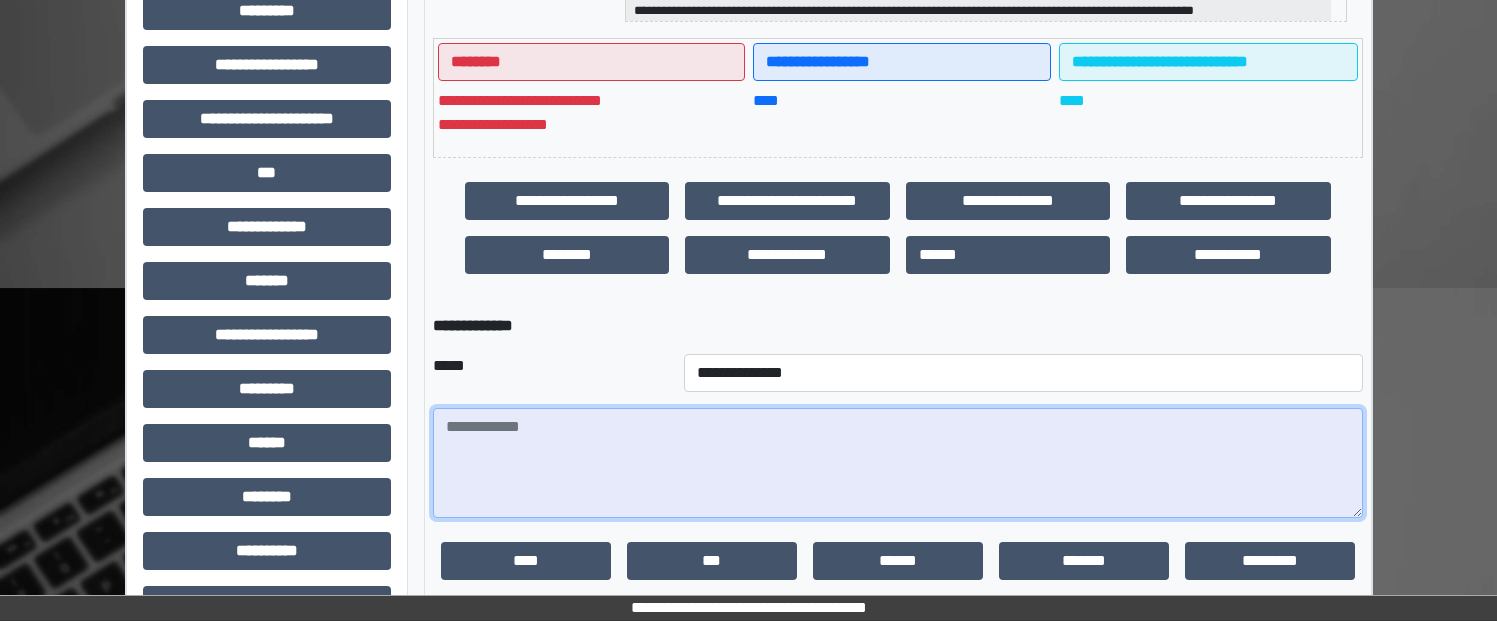click at bounding box center [898, 463] 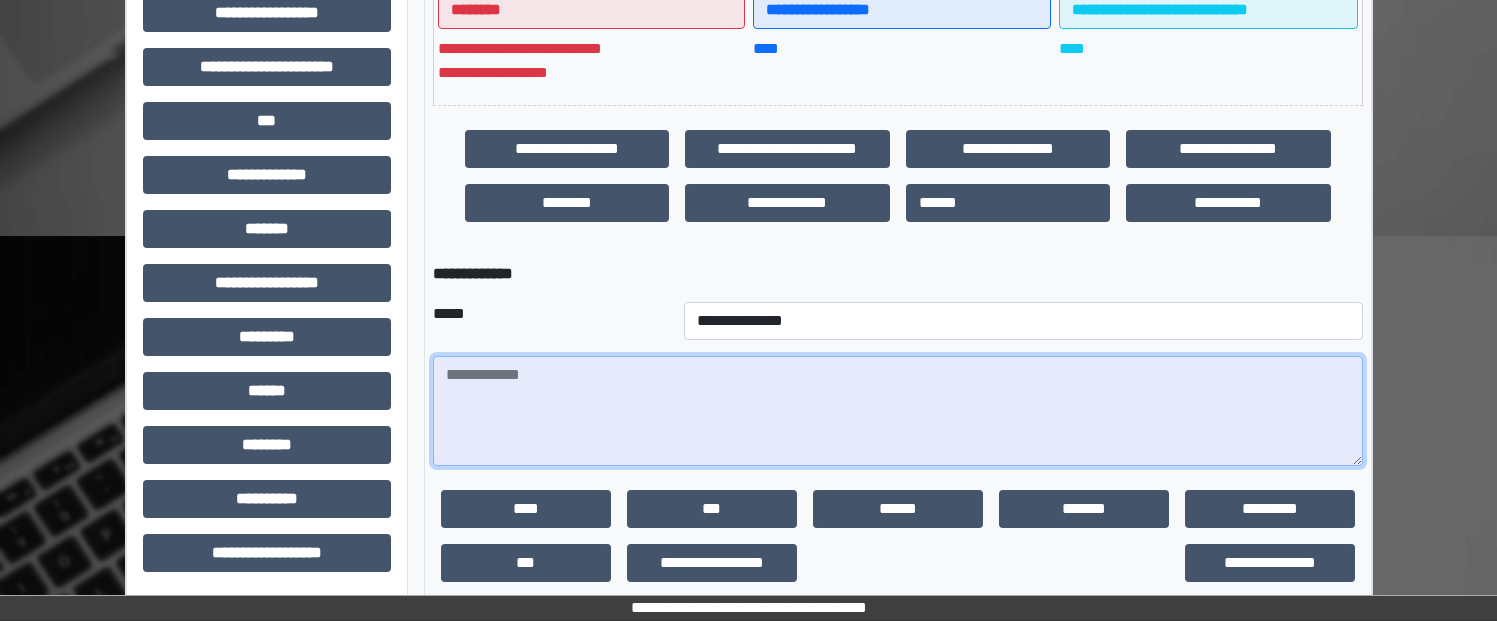 scroll, scrollTop: 600, scrollLeft: 0, axis: vertical 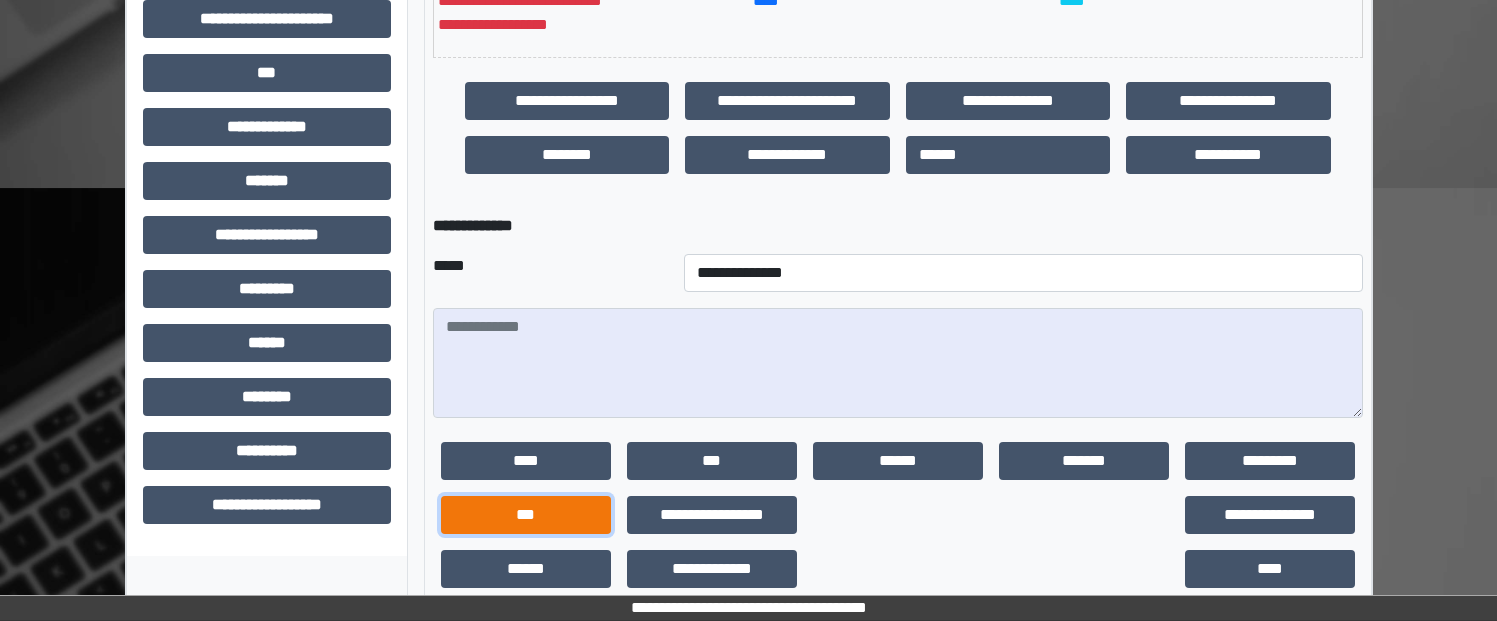 click on "***" at bounding box center [526, 515] 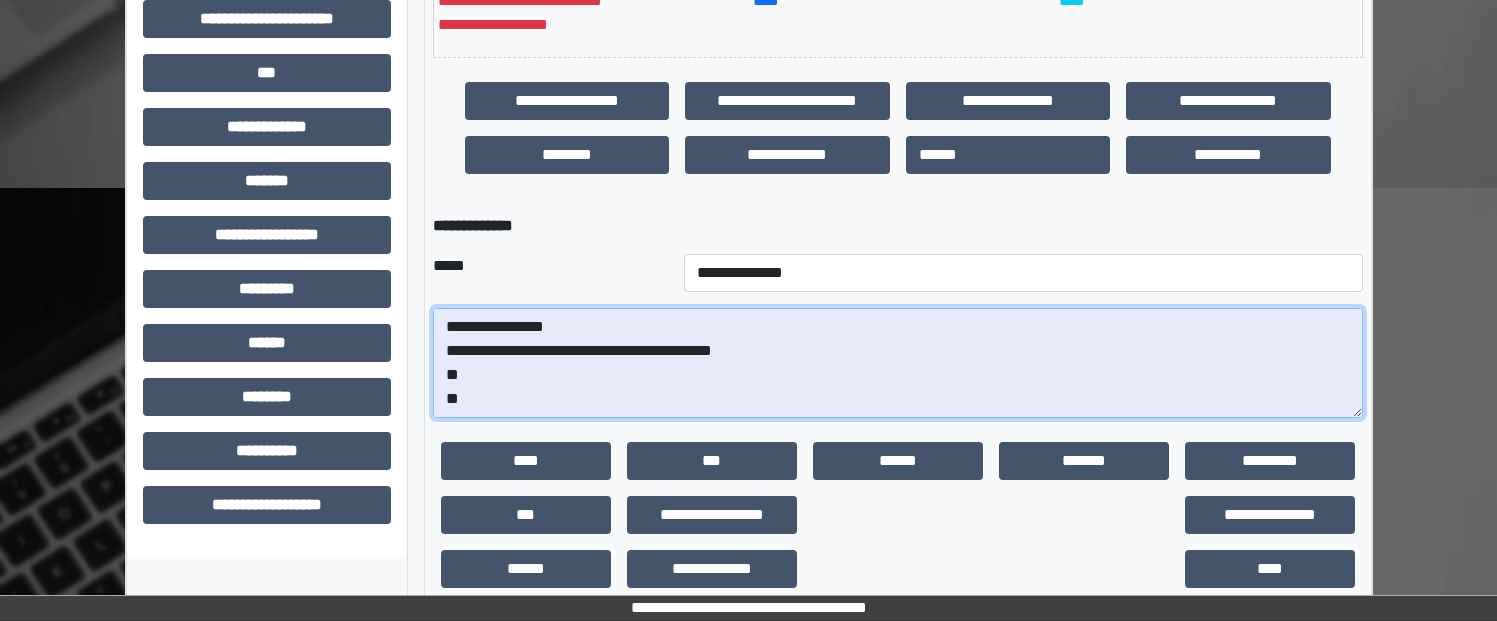 click on "**********" at bounding box center [898, 363] 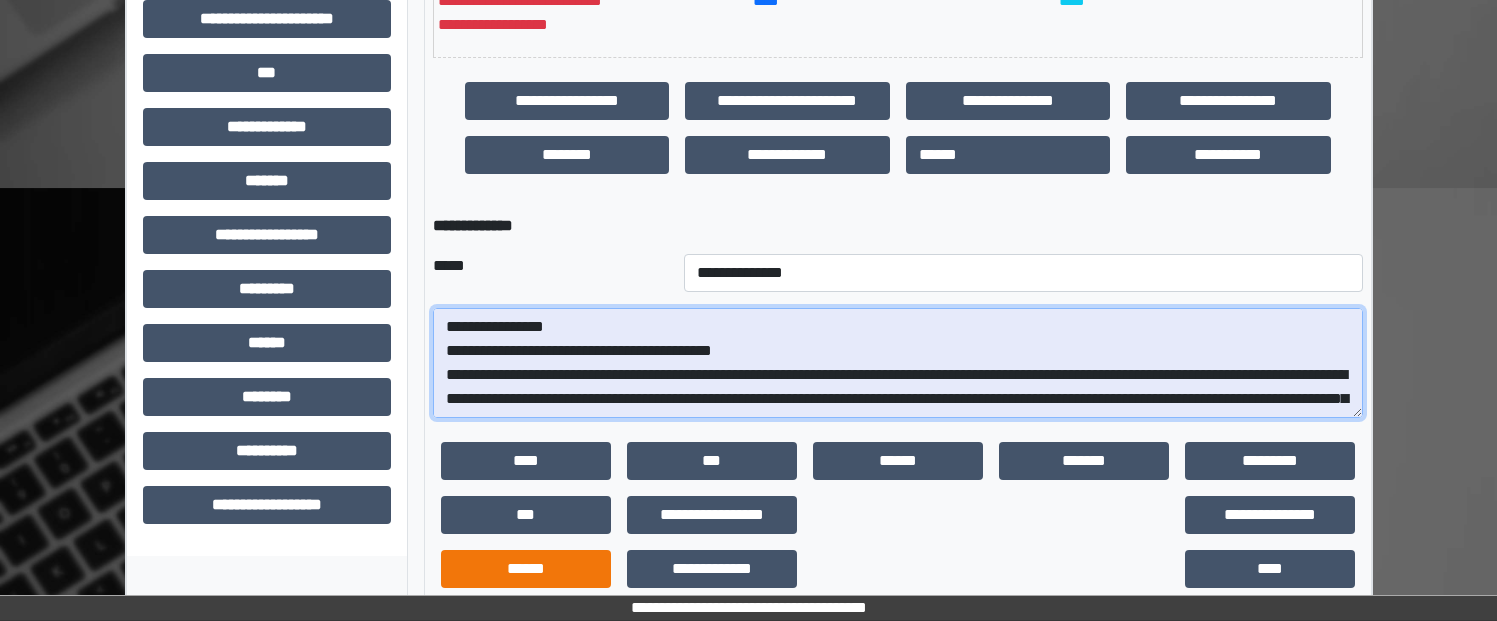 scroll, scrollTop: 377, scrollLeft: 0, axis: vertical 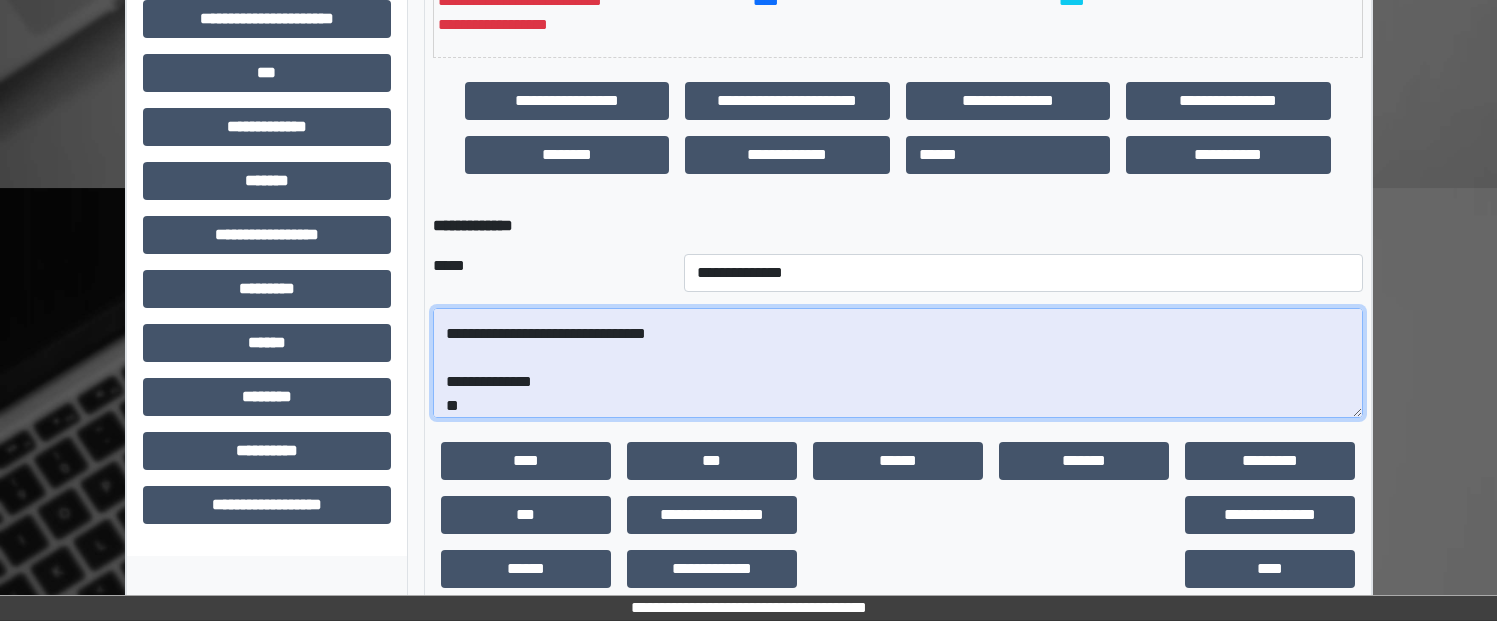 click at bounding box center [898, 363] 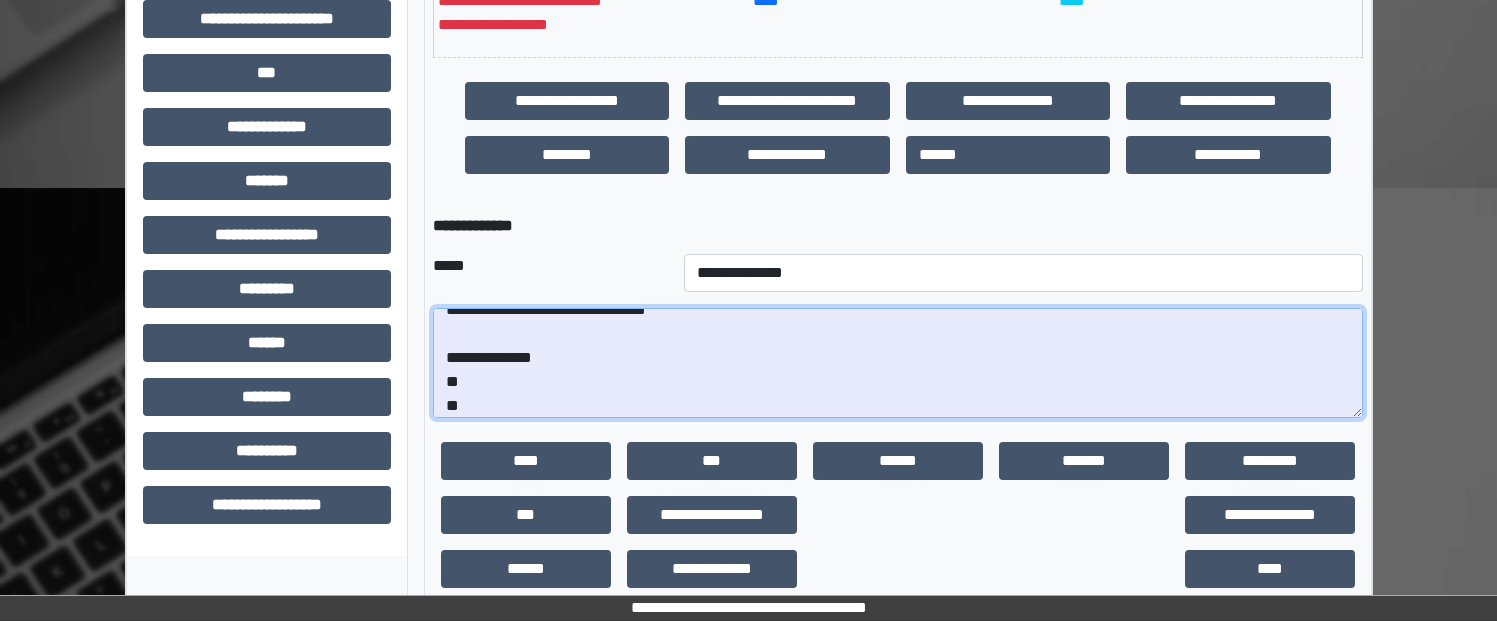 scroll, scrollTop: 353, scrollLeft: 0, axis: vertical 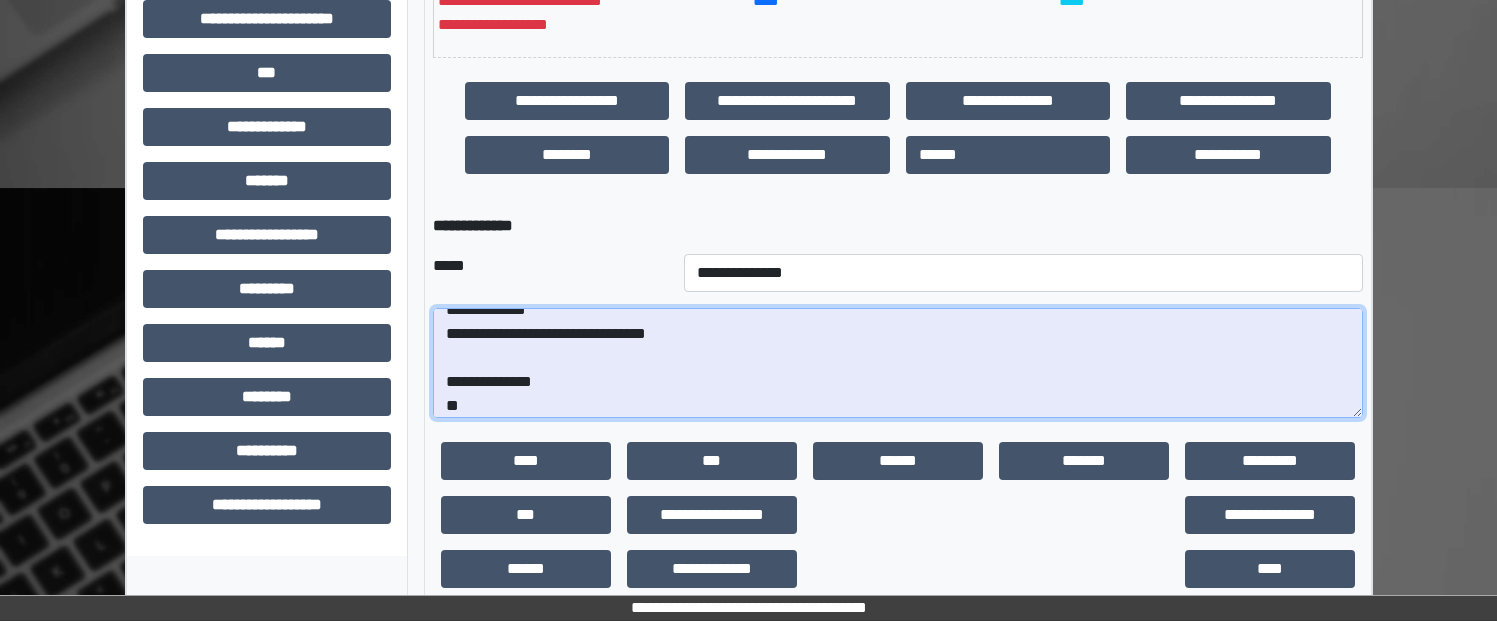 click at bounding box center (898, 363) 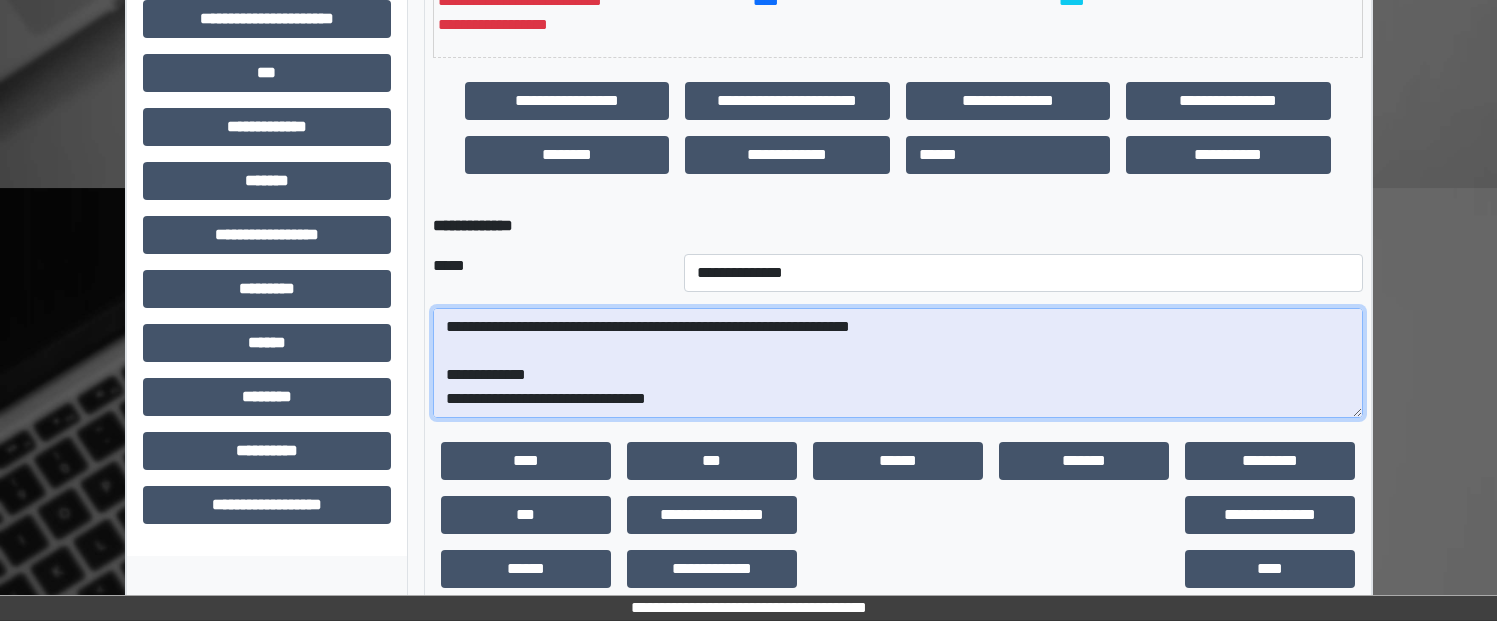 scroll, scrollTop: 253, scrollLeft: 0, axis: vertical 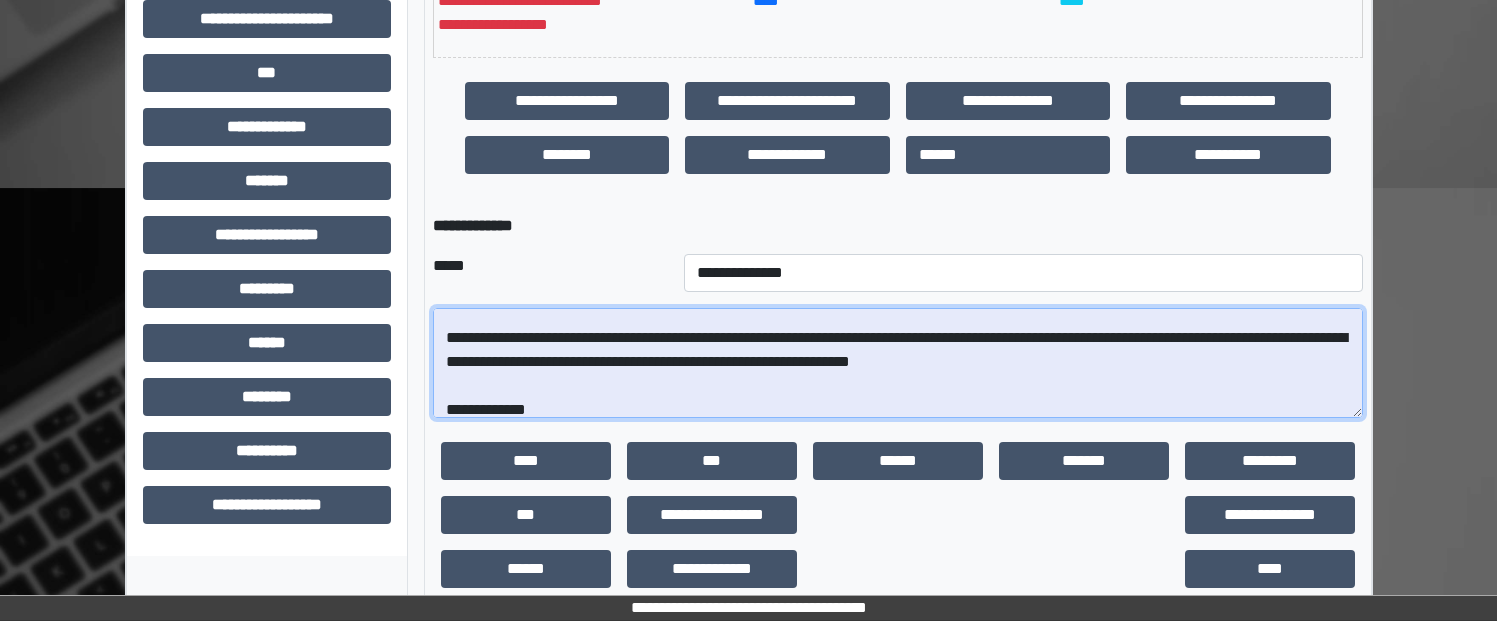 click at bounding box center [898, 363] 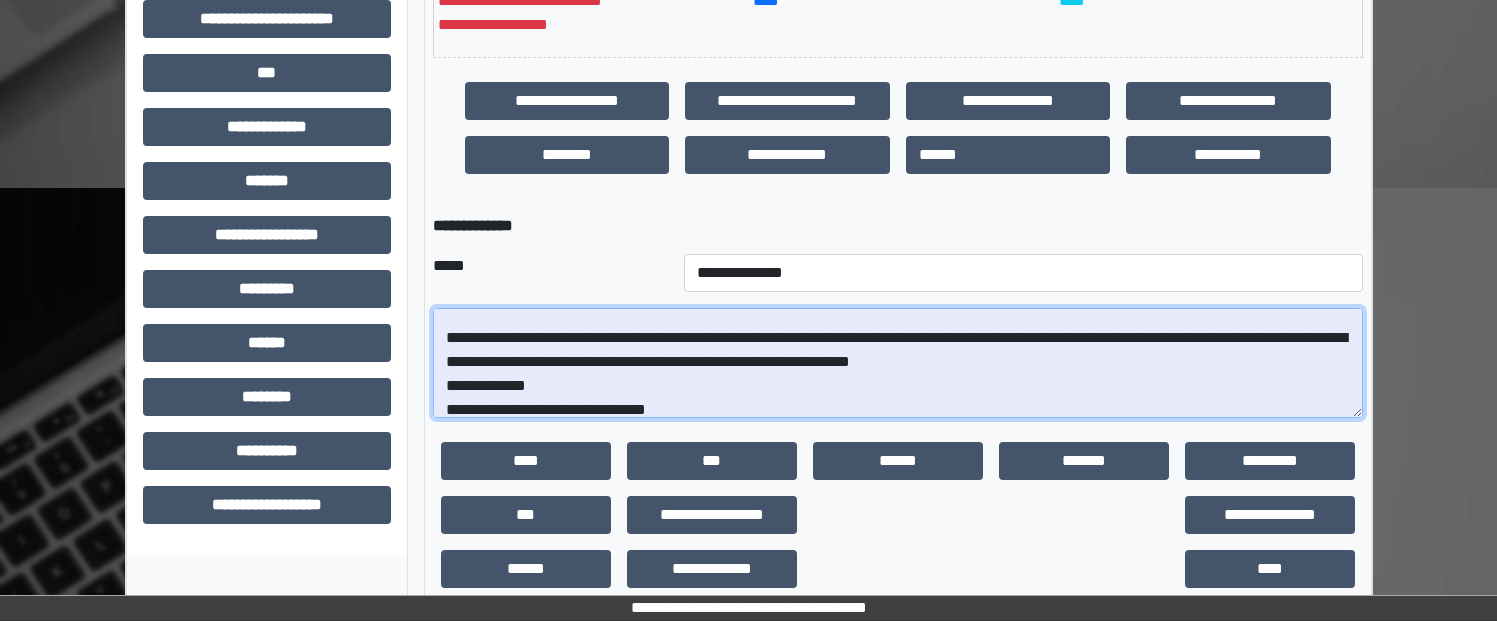 click at bounding box center [898, 363] 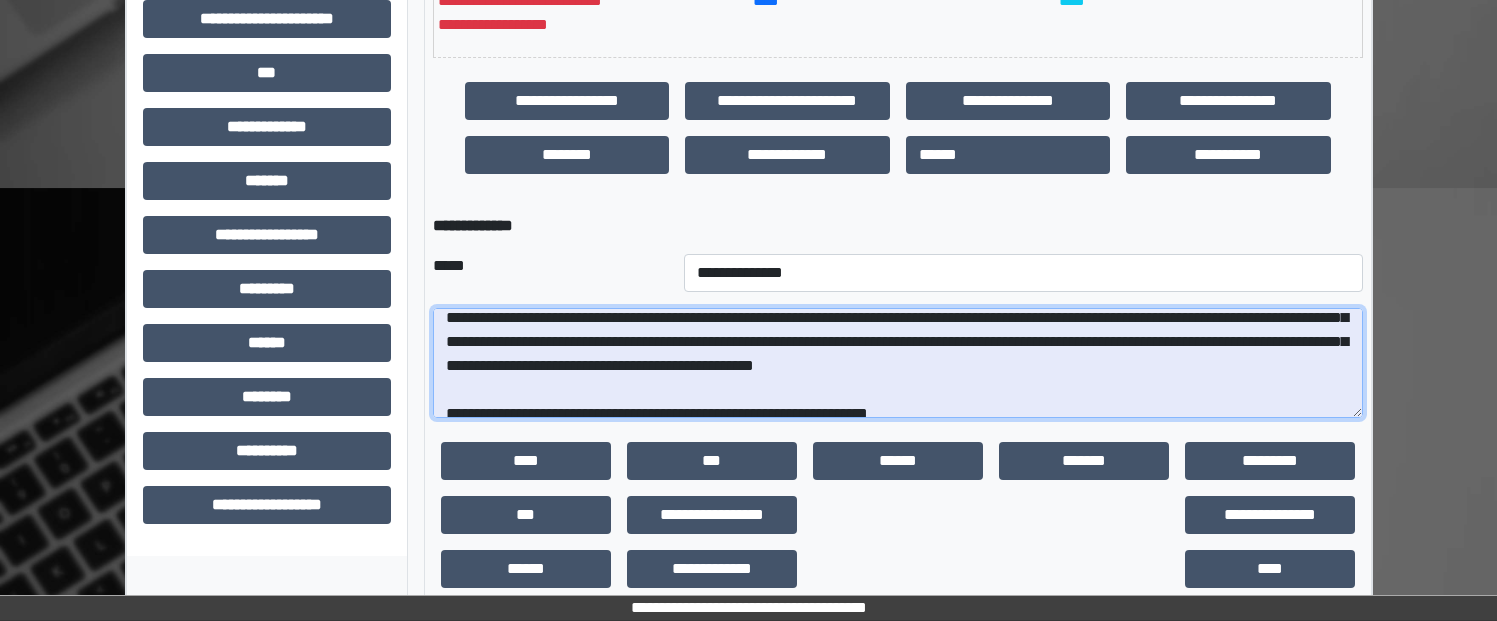 scroll, scrollTop: 229, scrollLeft: 0, axis: vertical 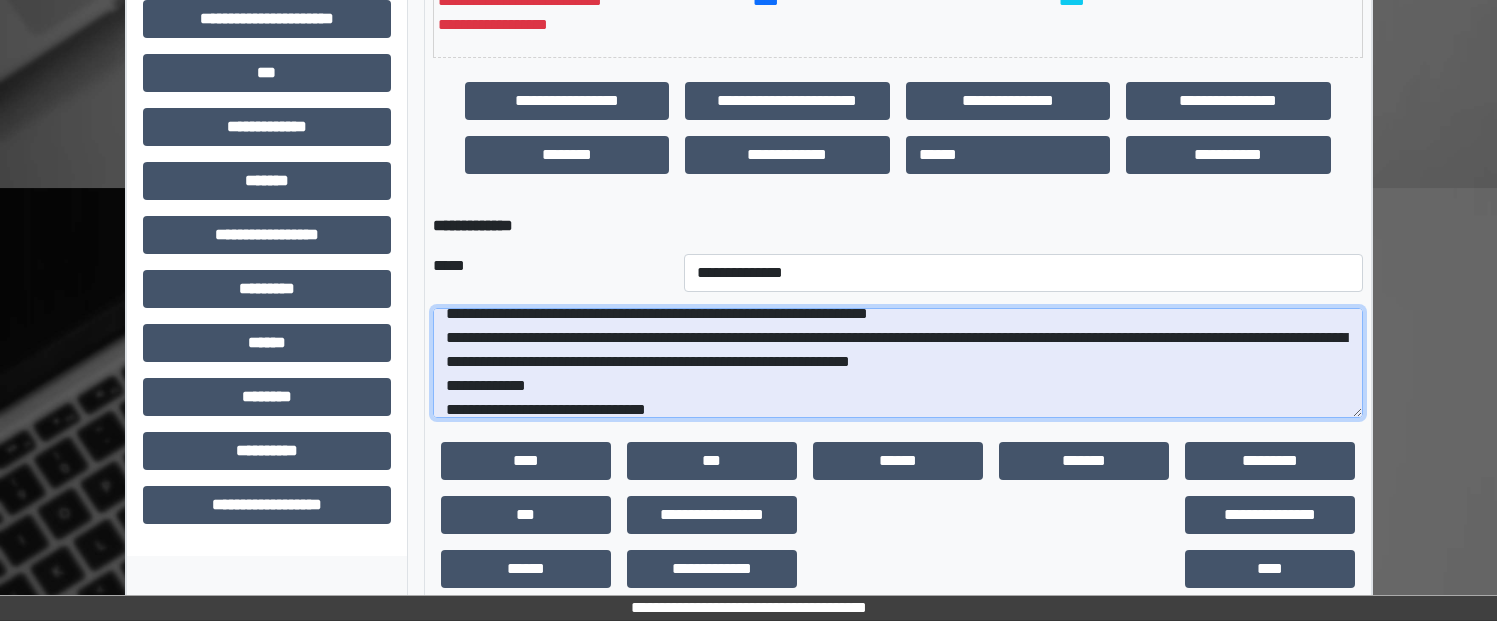 click at bounding box center [898, 363] 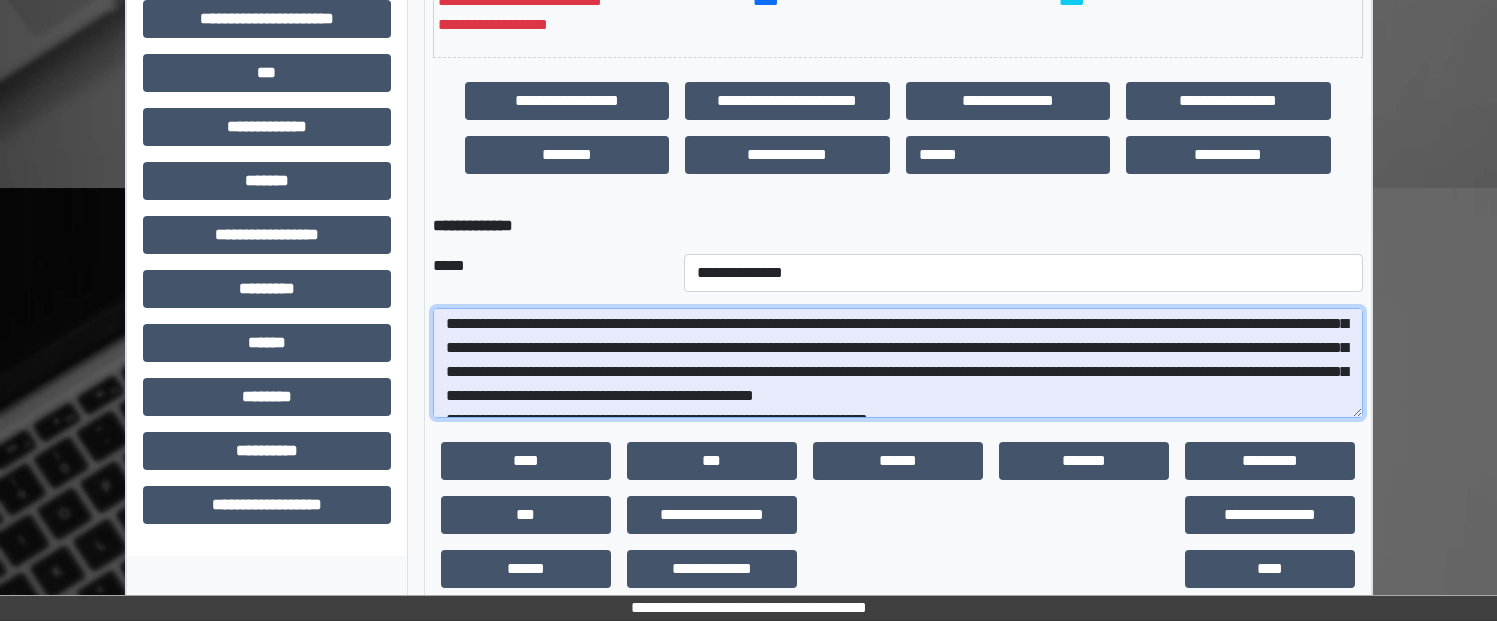 scroll, scrollTop: 0, scrollLeft: 0, axis: both 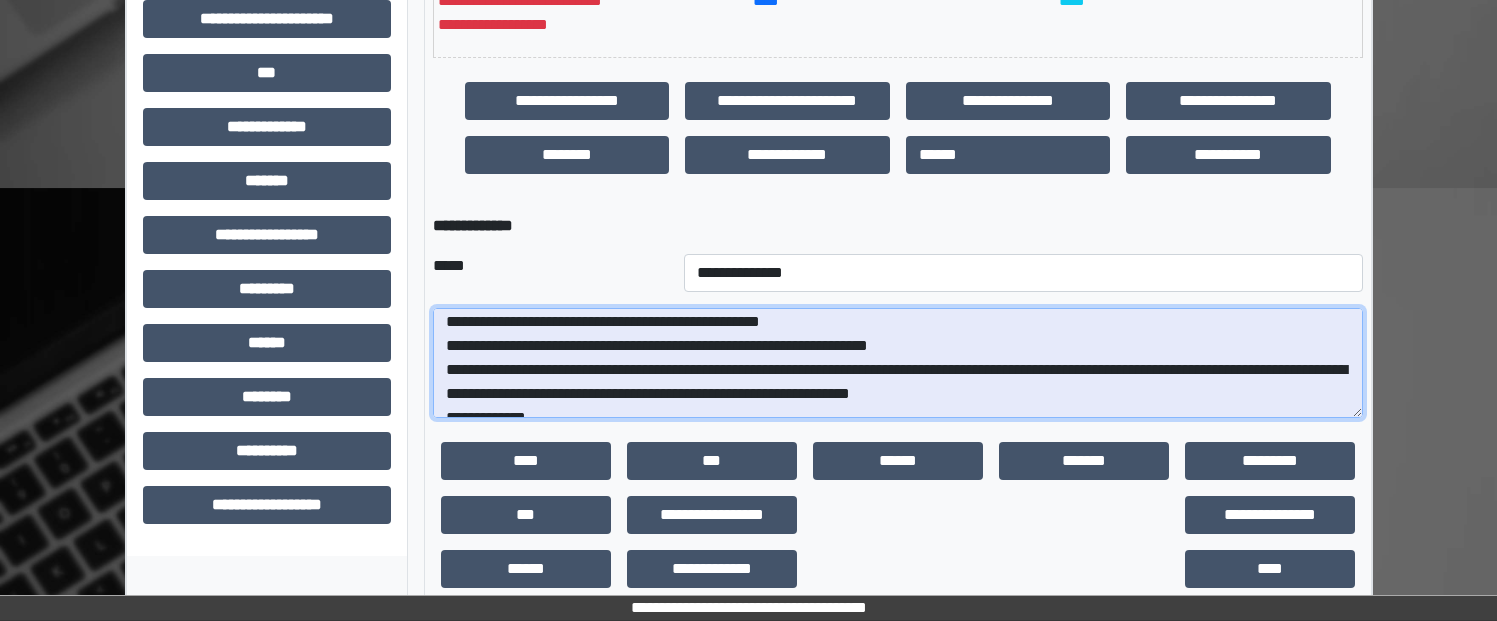 drag, startPoint x: 466, startPoint y: 380, endPoint x: 949, endPoint y: 372, distance: 483.06625 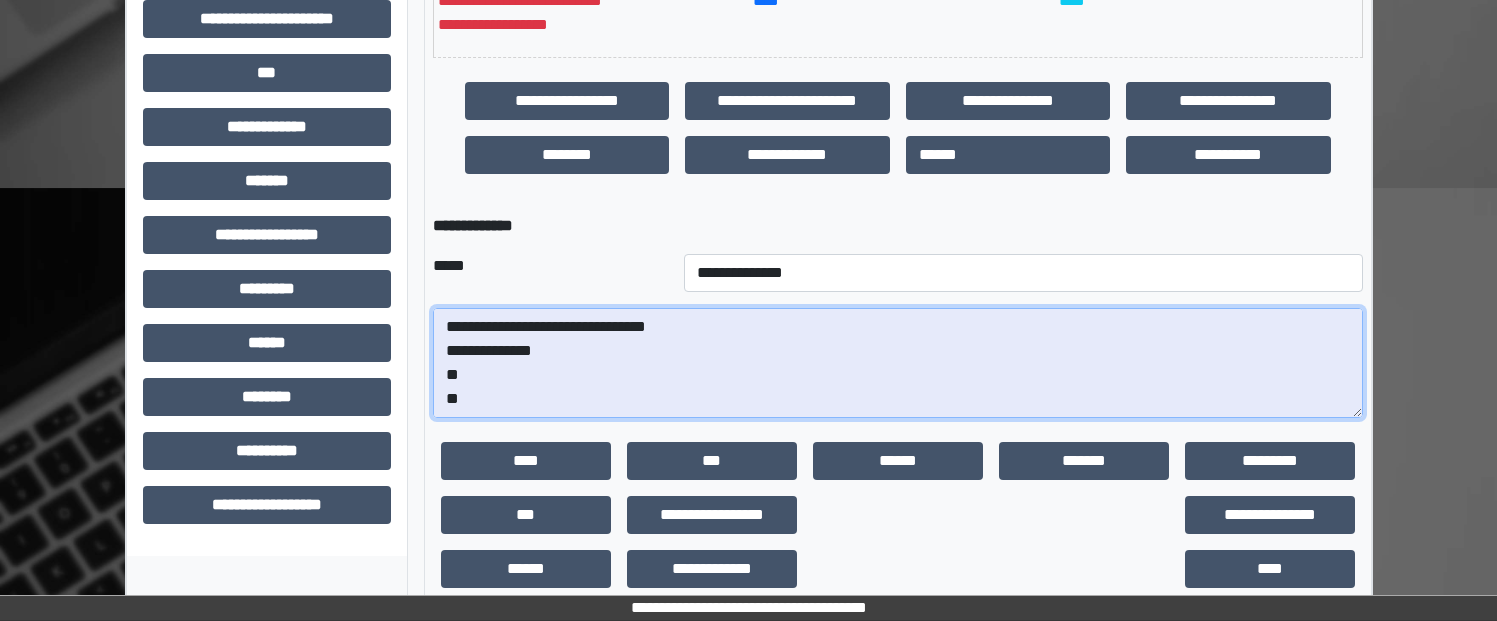 scroll, scrollTop: 55, scrollLeft: 0, axis: vertical 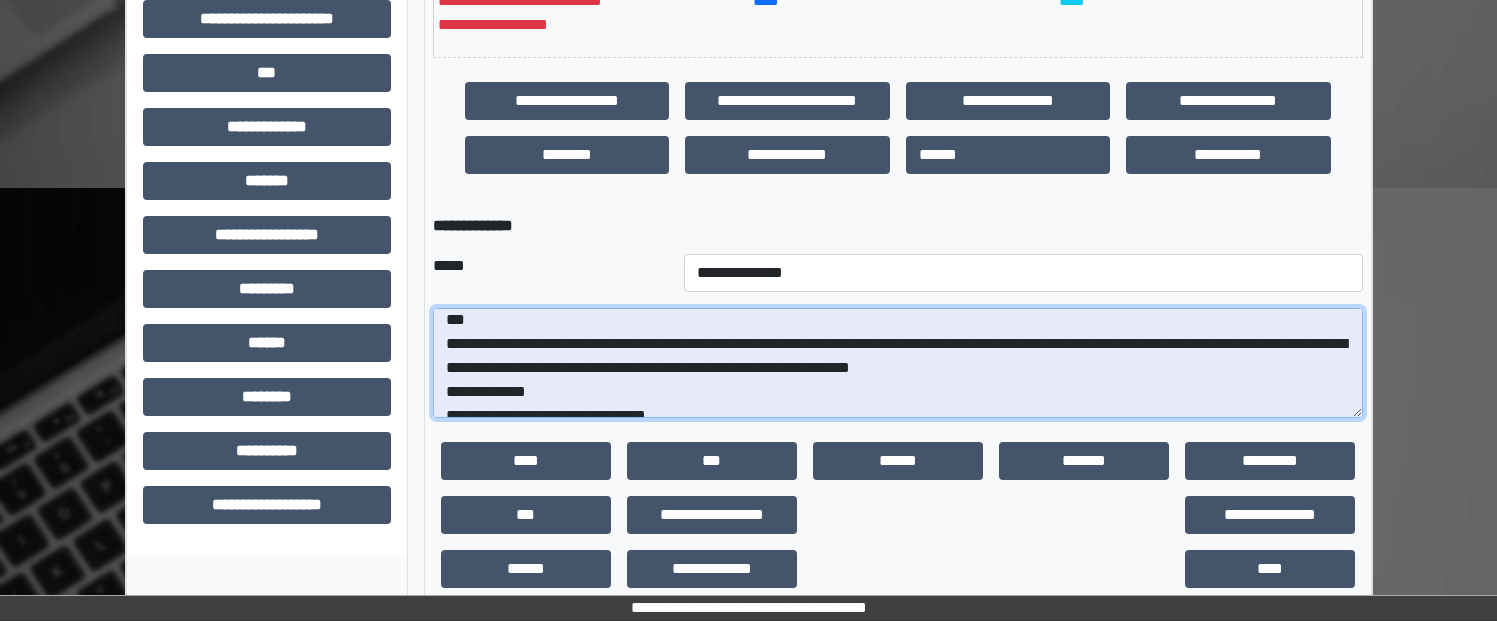 paste on "**********" 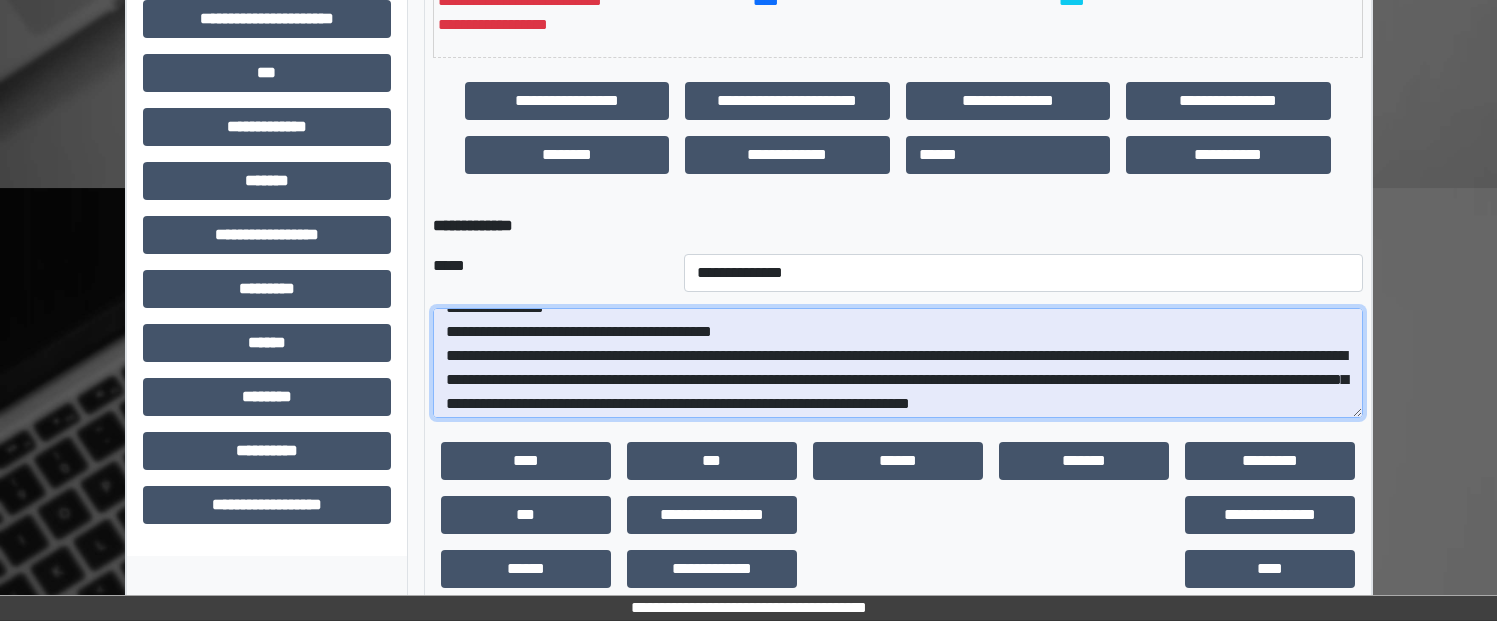 scroll, scrollTop: 0, scrollLeft: 0, axis: both 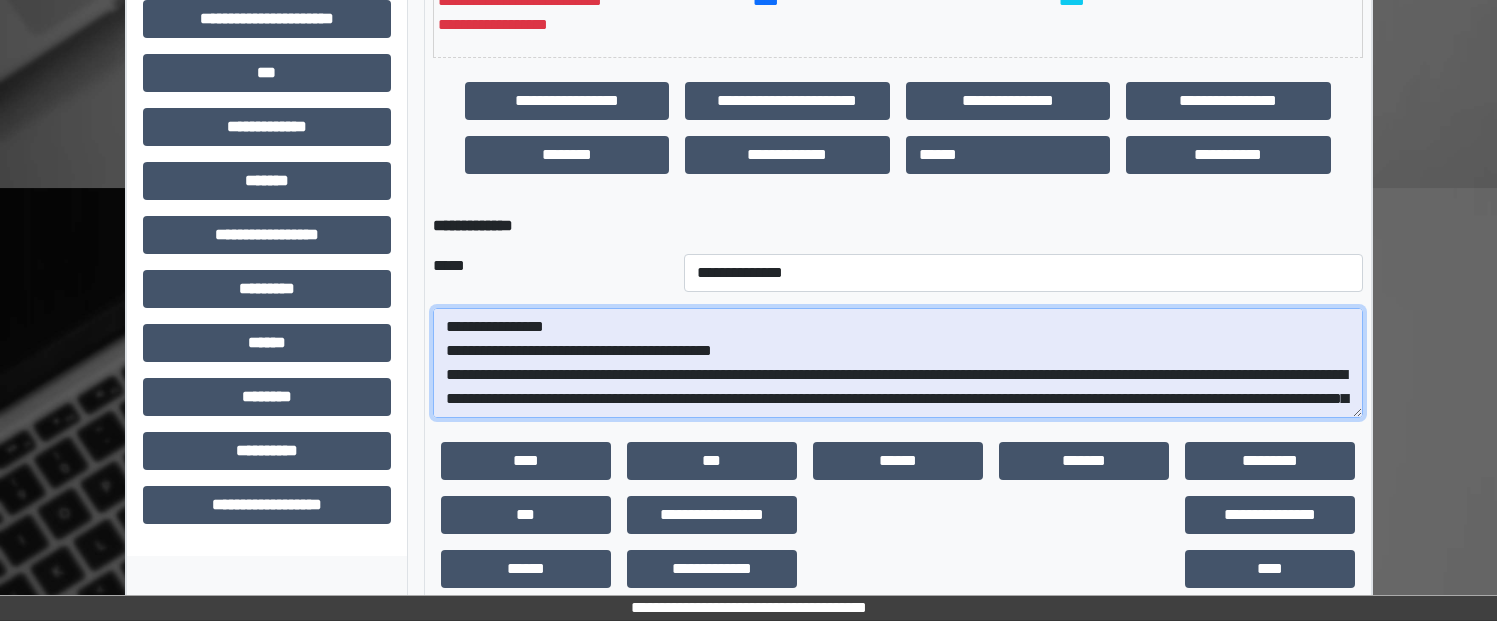 drag, startPoint x: 709, startPoint y: 374, endPoint x: 631, endPoint y: 375, distance: 78.00641 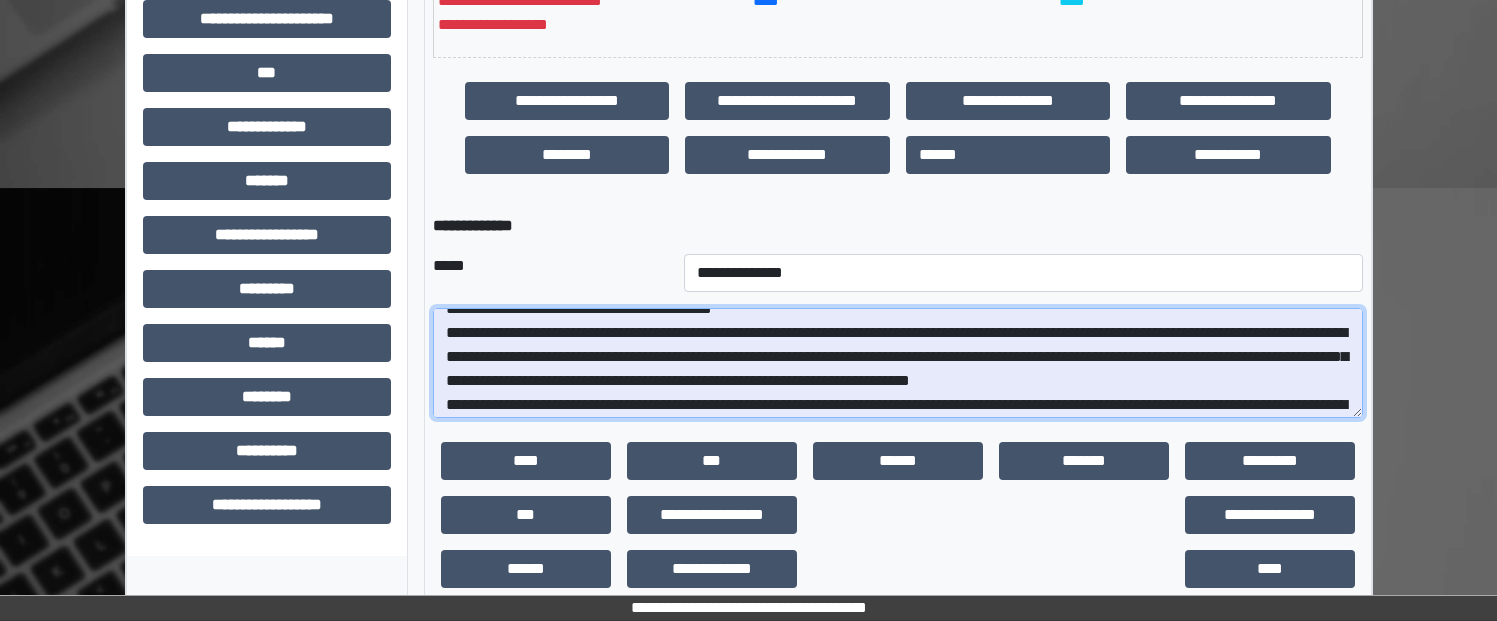 scroll, scrollTop: 80, scrollLeft: 0, axis: vertical 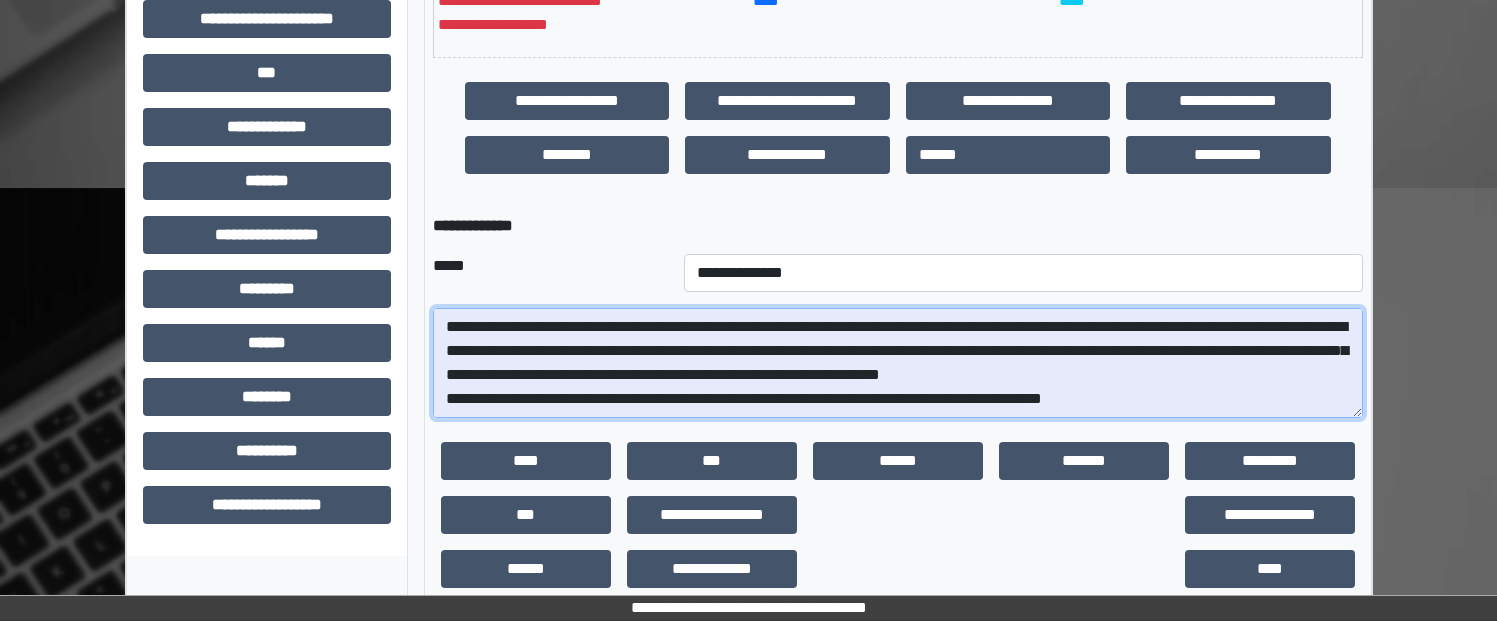 drag, startPoint x: 494, startPoint y: 352, endPoint x: 415, endPoint y: 352, distance: 79 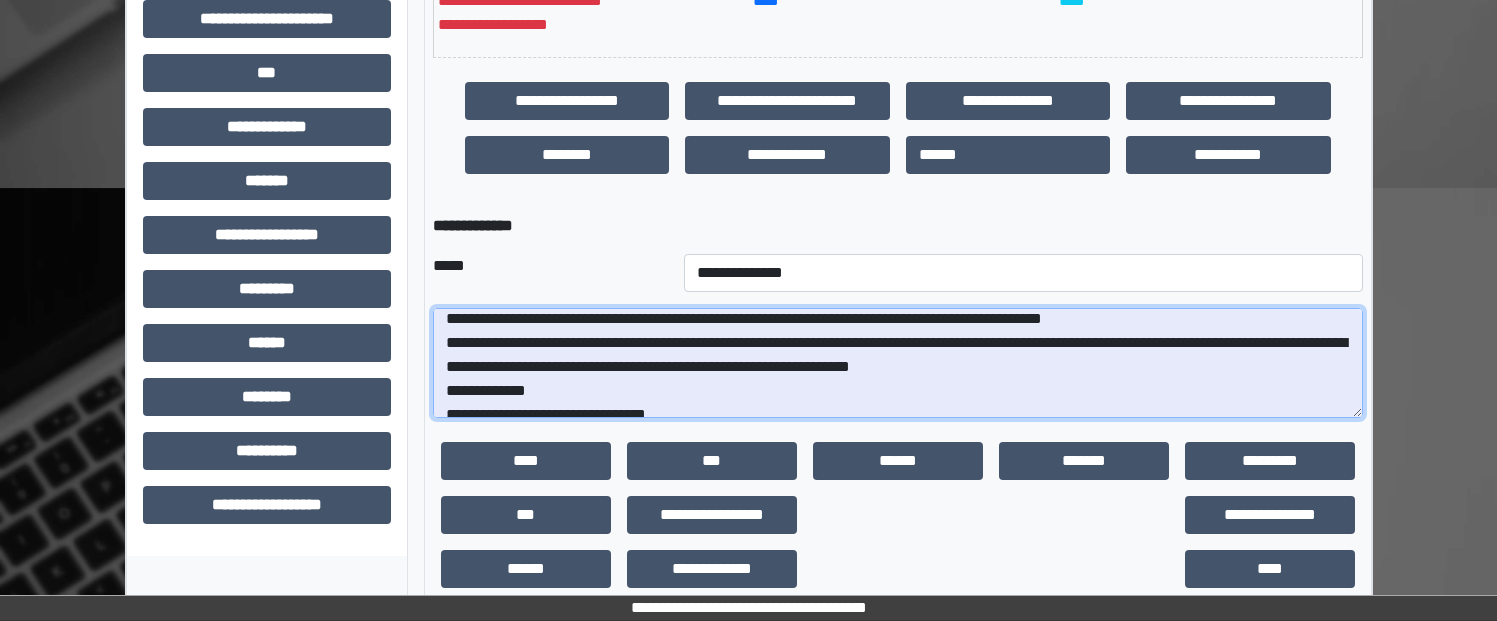 scroll, scrollTop: 240, scrollLeft: 0, axis: vertical 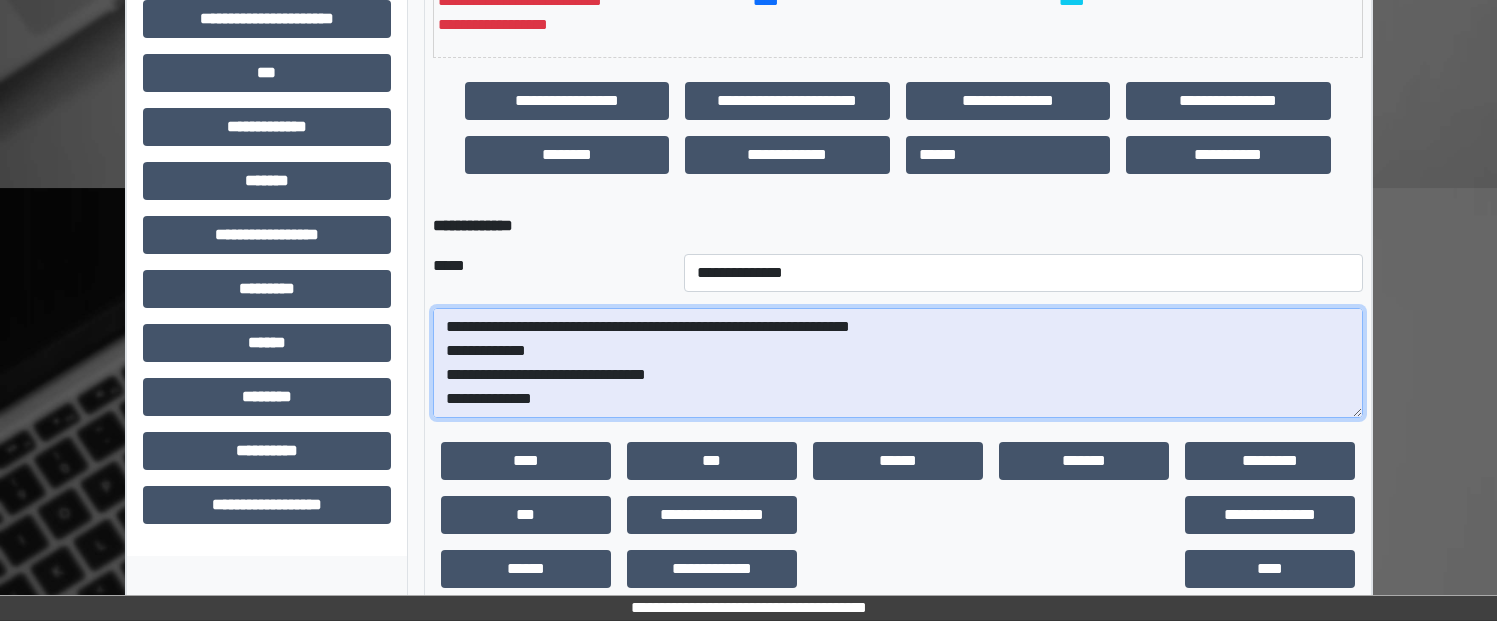 click at bounding box center [898, 363] 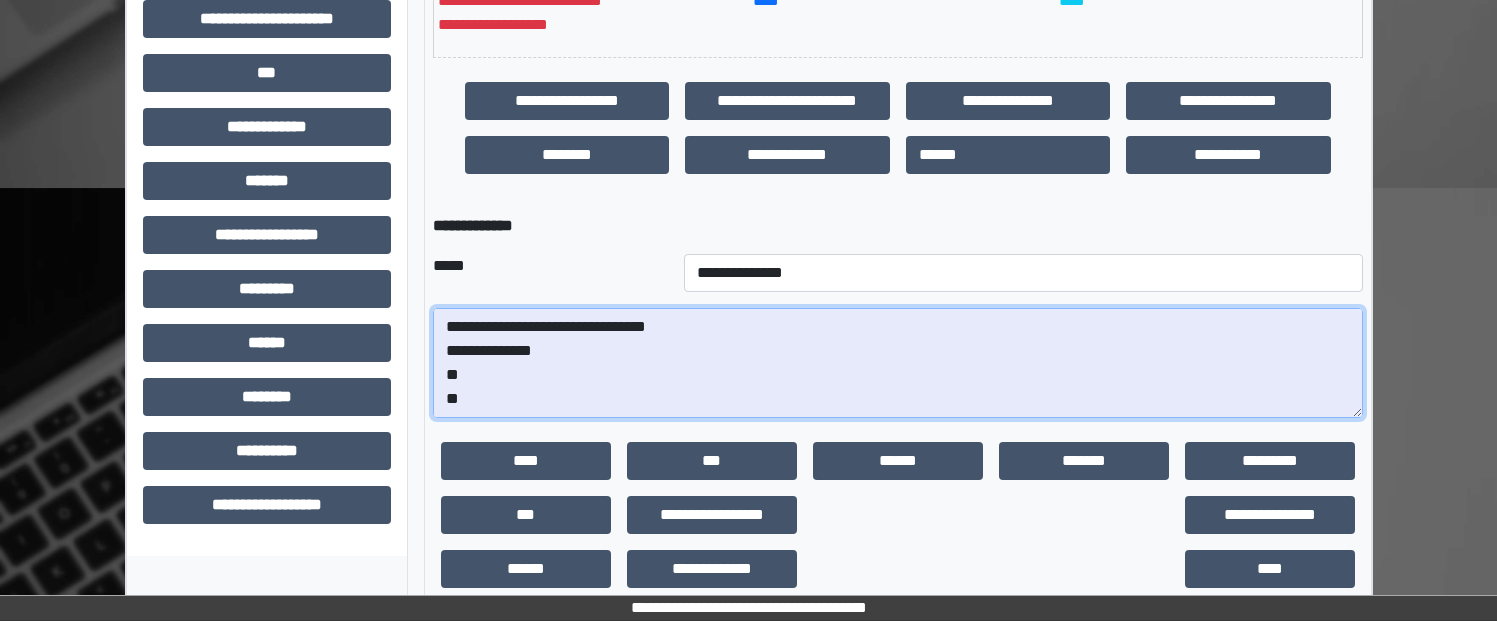 scroll, scrollTop: 360, scrollLeft: 0, axis: vertical 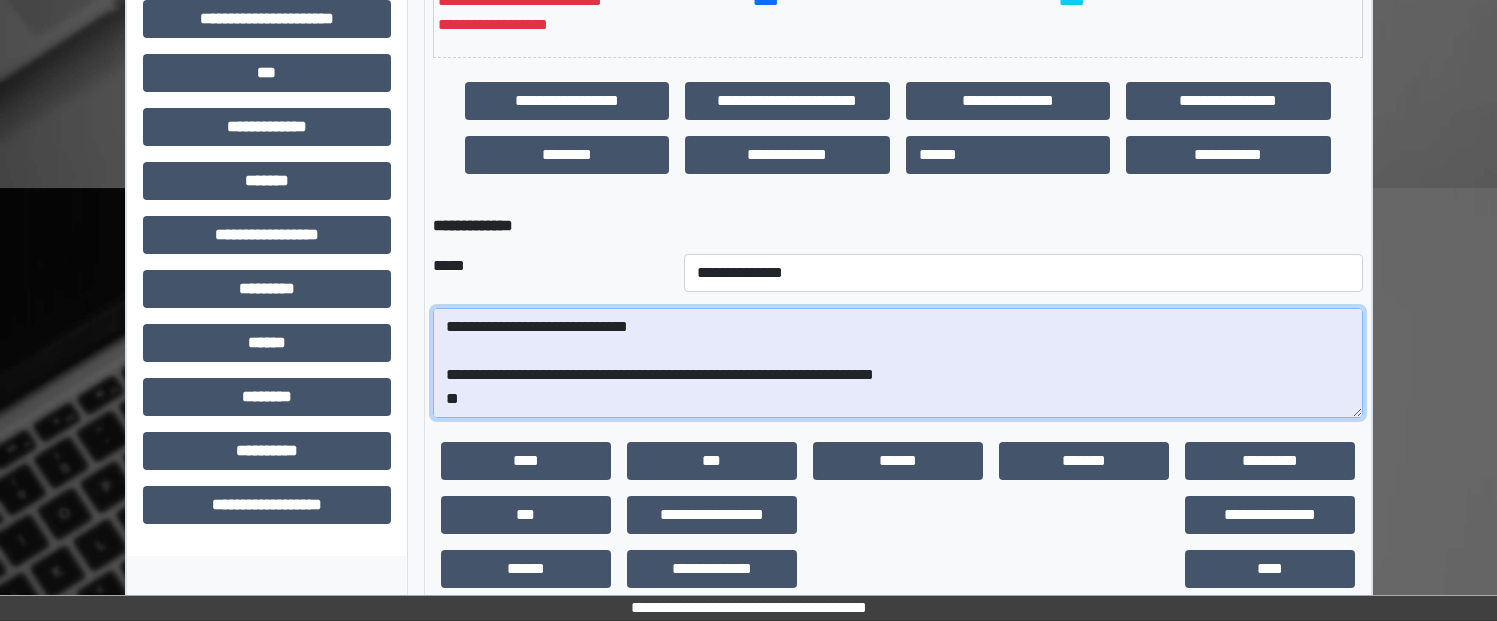 click at bounding box center (898, 363) 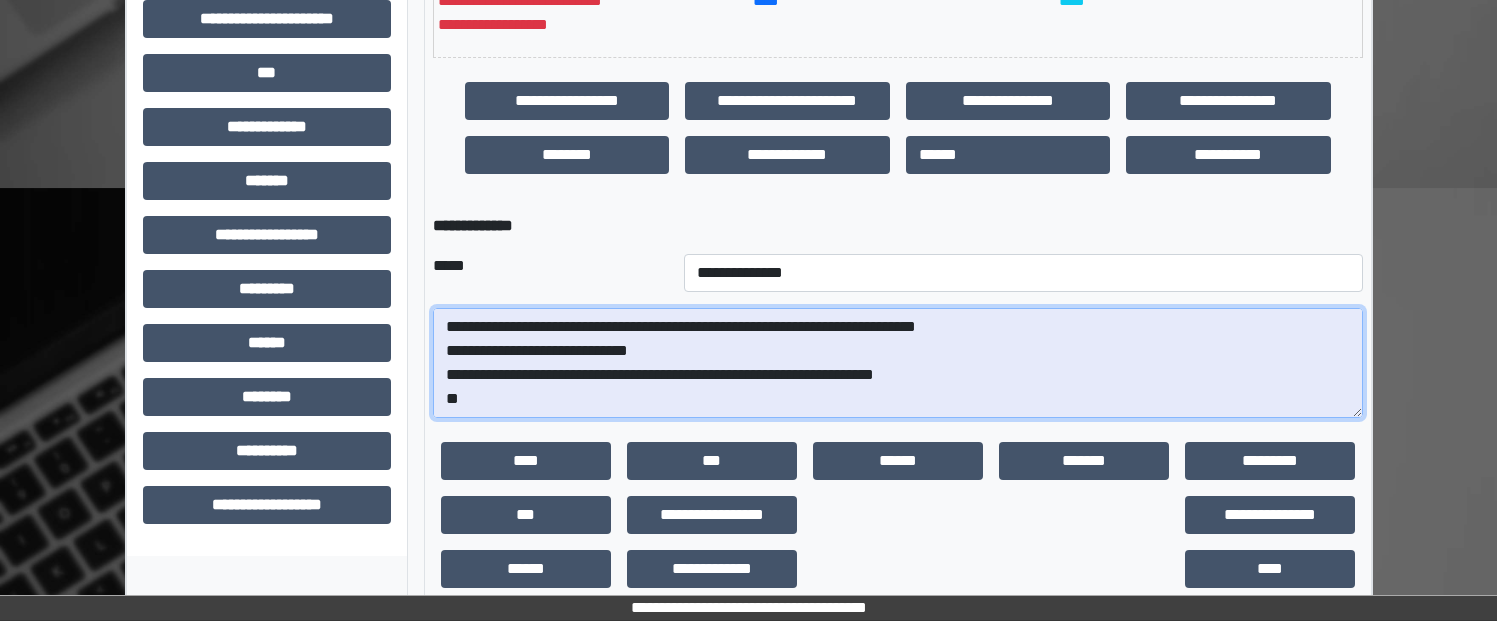 scroll, scrollTop: 397, scrollLeft: 0, axis: vertical 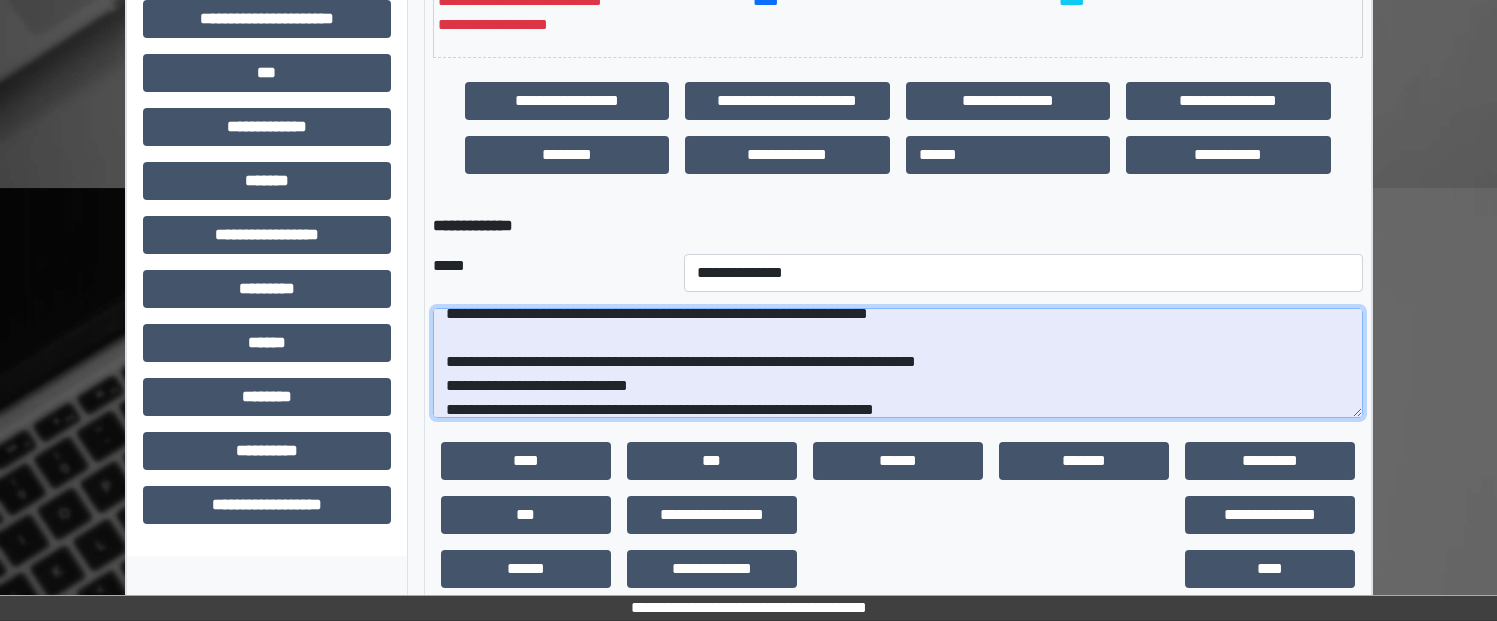click at bounding box center (898, 363) 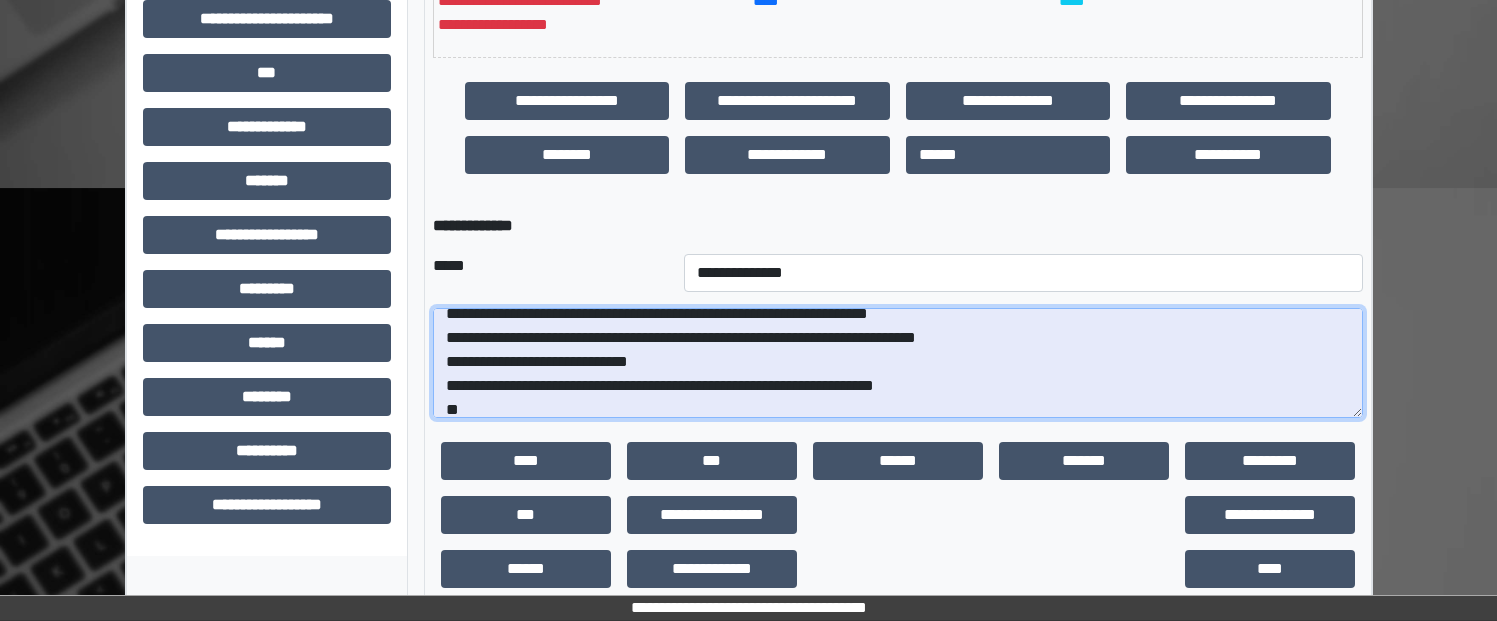 click at bounding box center (898, 363) 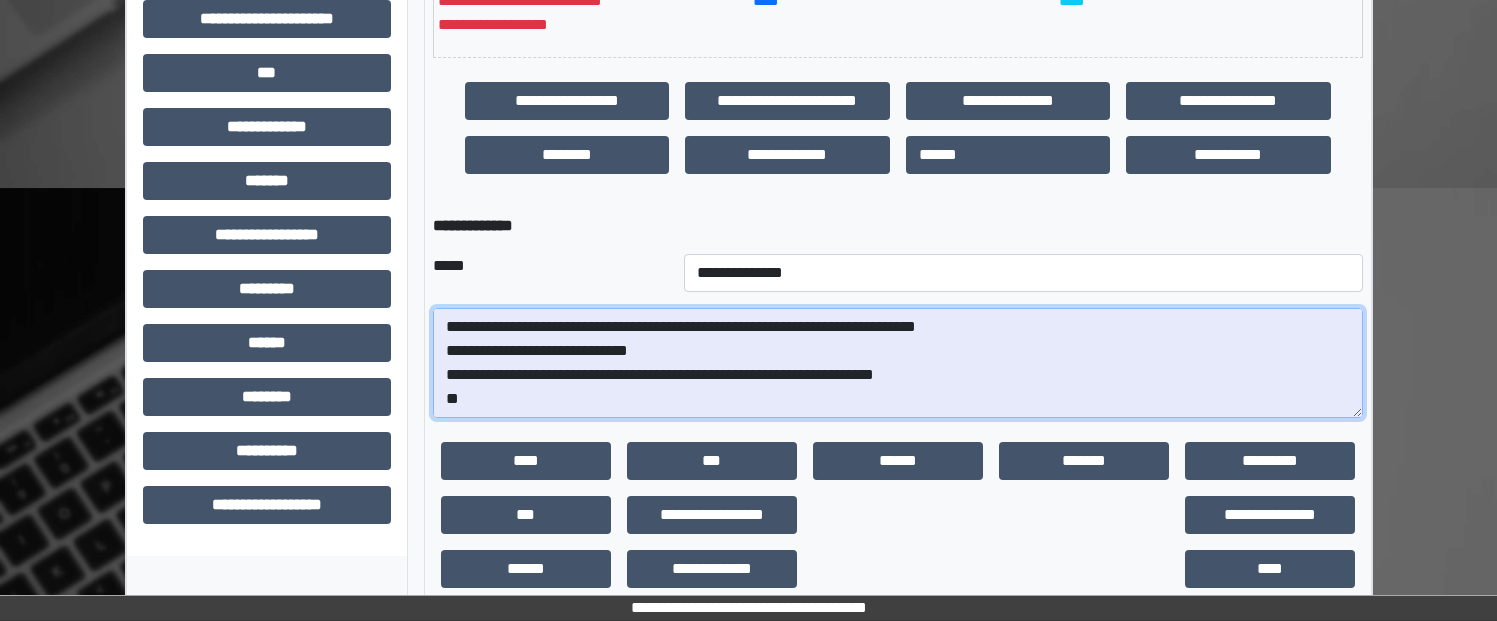 scroll, scrollTop: 359, scrollLeft: 0, axis: vertical 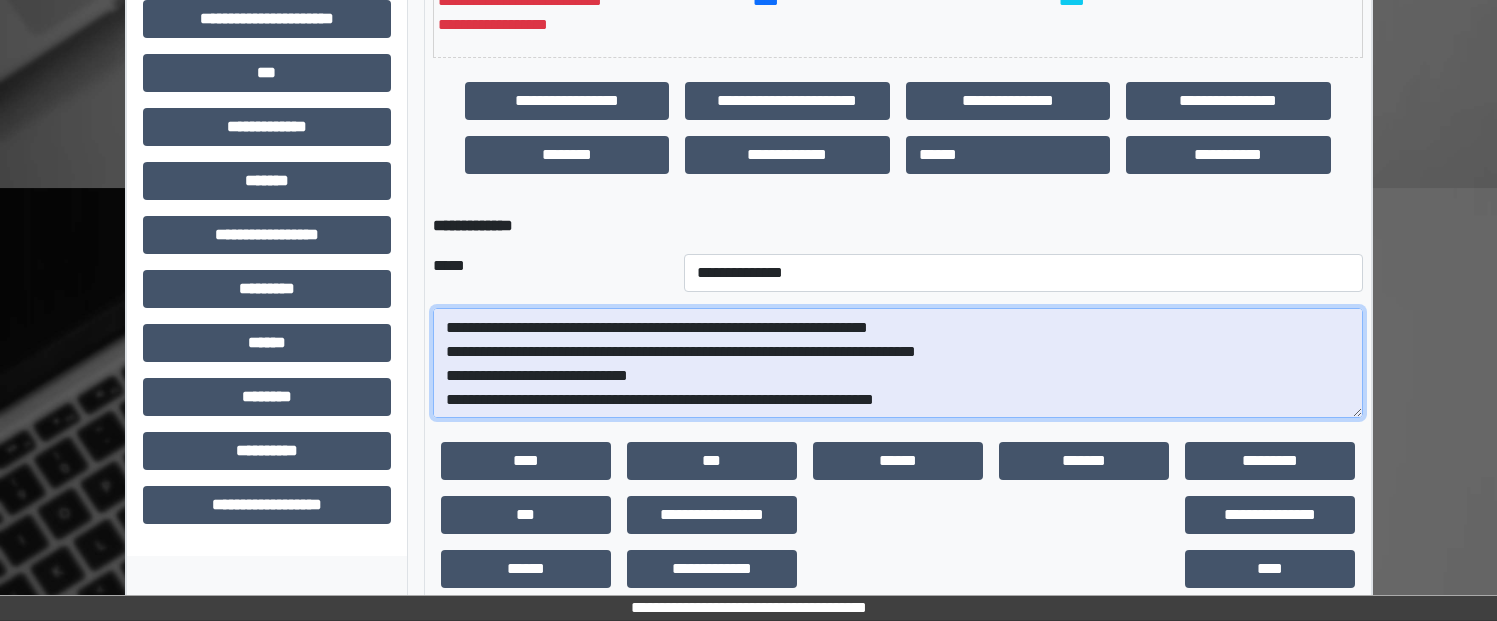 drag, startPoint x: 459, startPoint y: 336, endPoint x: 645, endPoint y: 376, distance: 190.25246 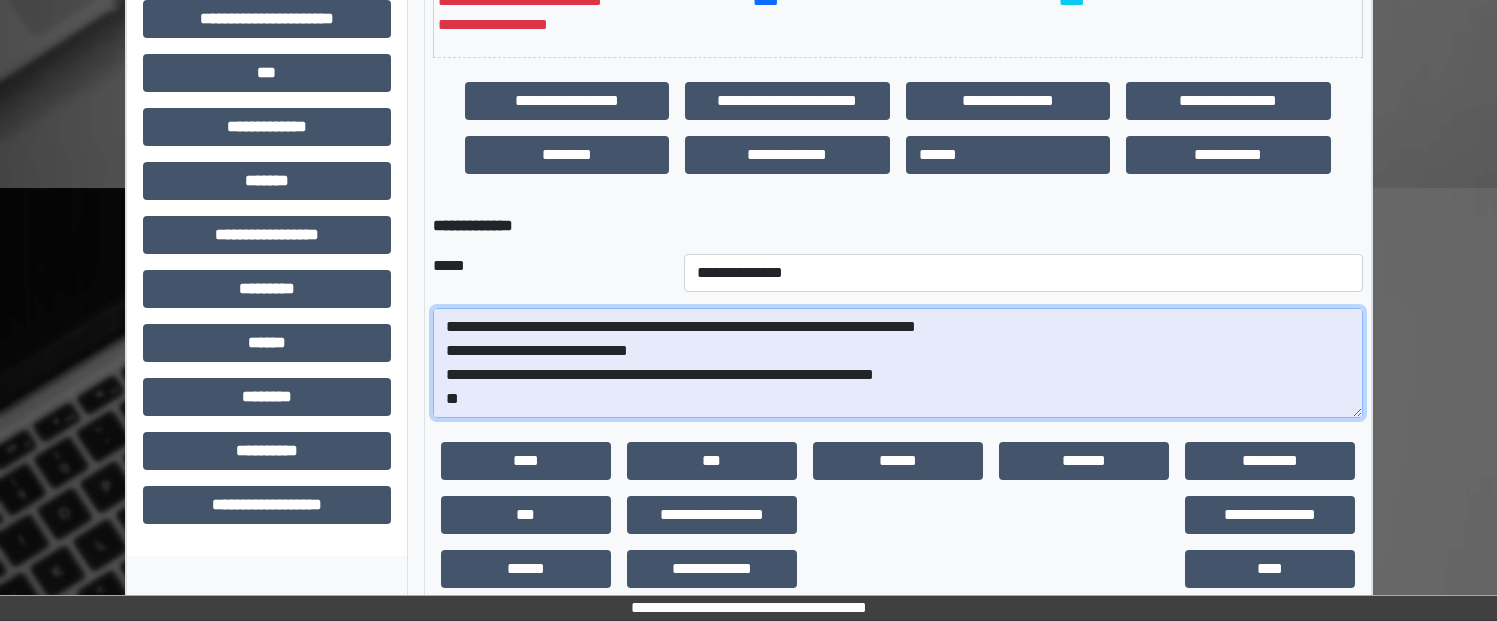 scroll, scrollTop: 439, scrollLeft: 0, axis: vertical 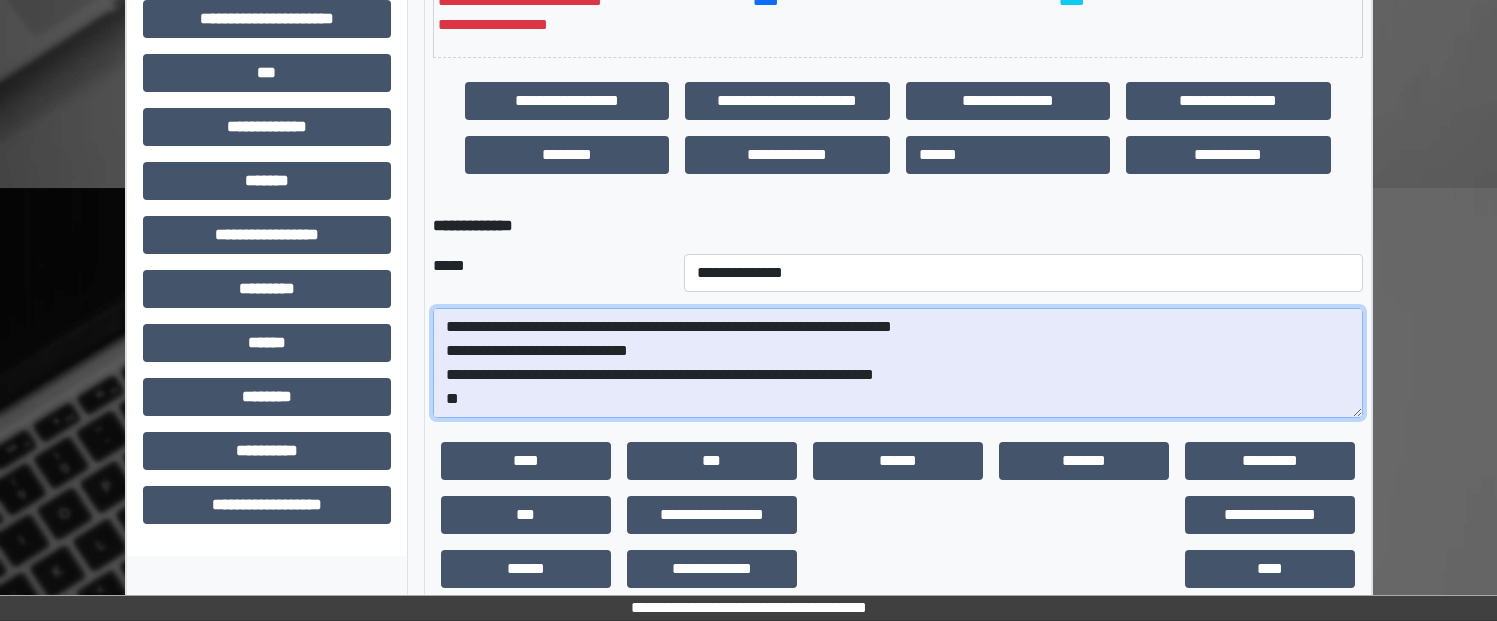 click at bounding box center (898, 363) 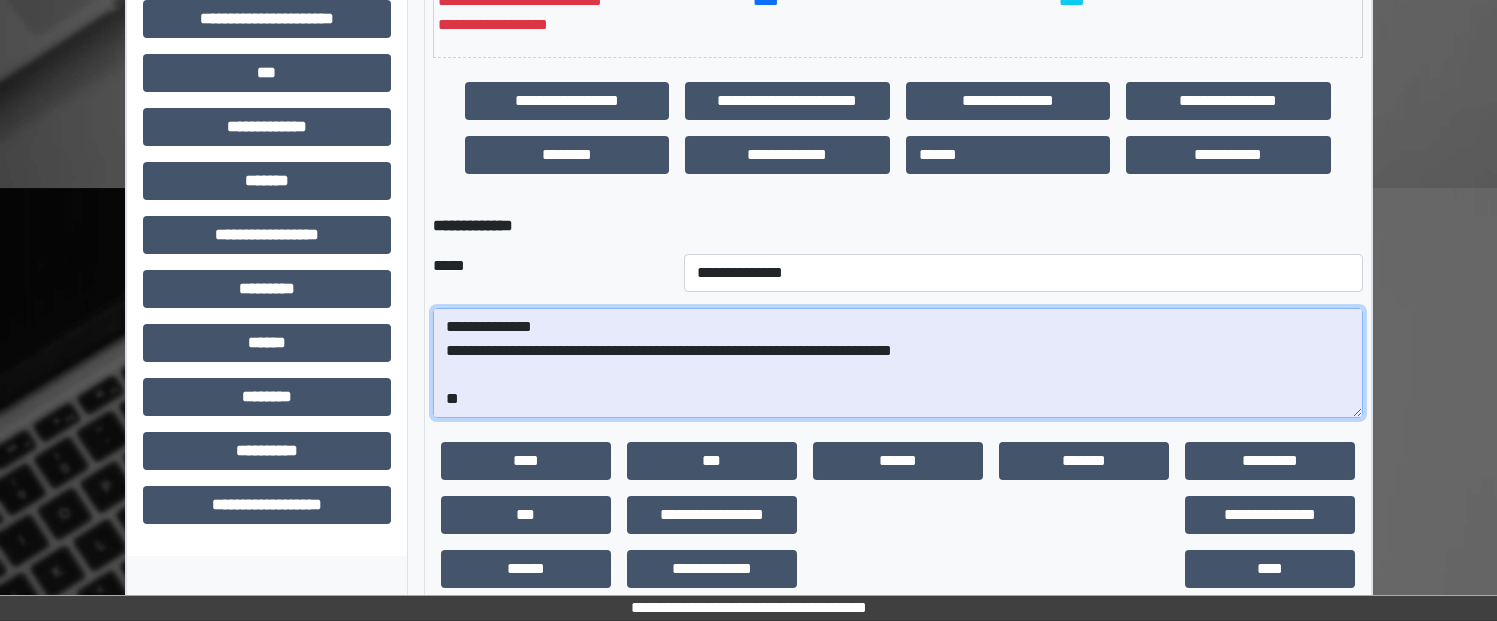 scroll, scrollTop: 384, scrollLeft: 0, axis: vertical 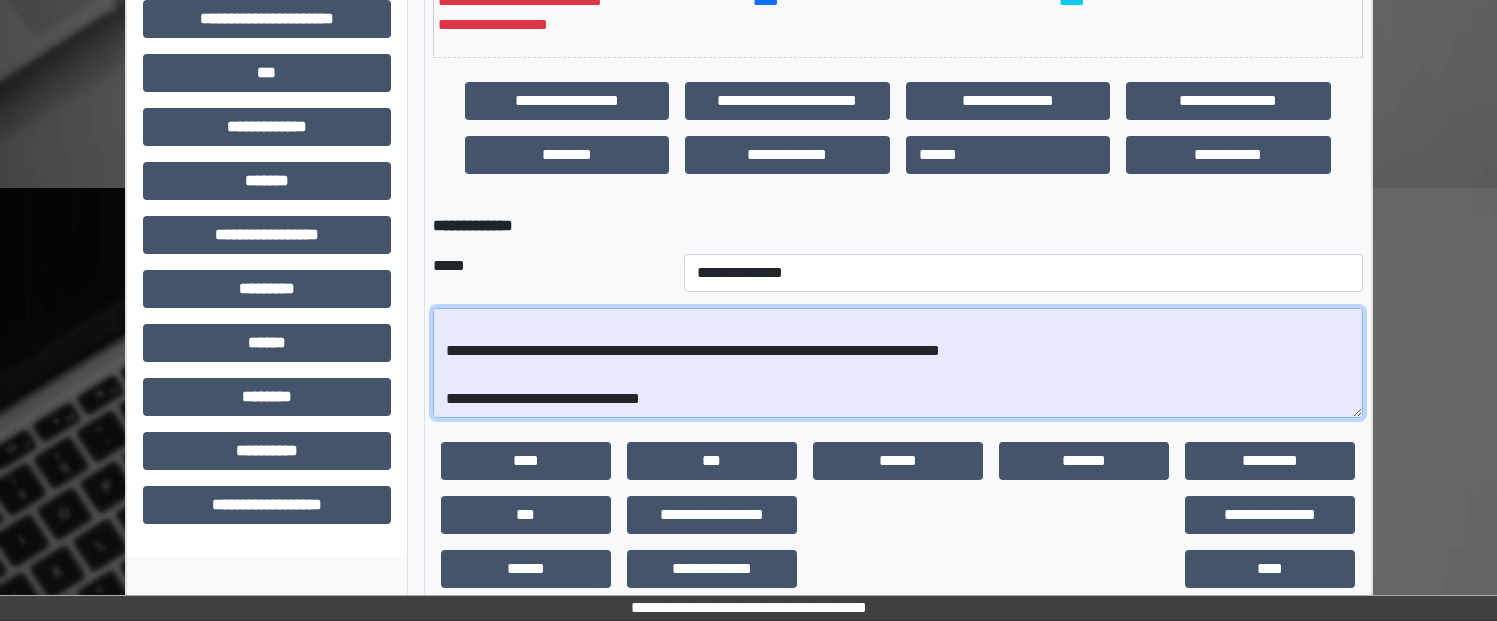 click at bounding box center [898, 363] 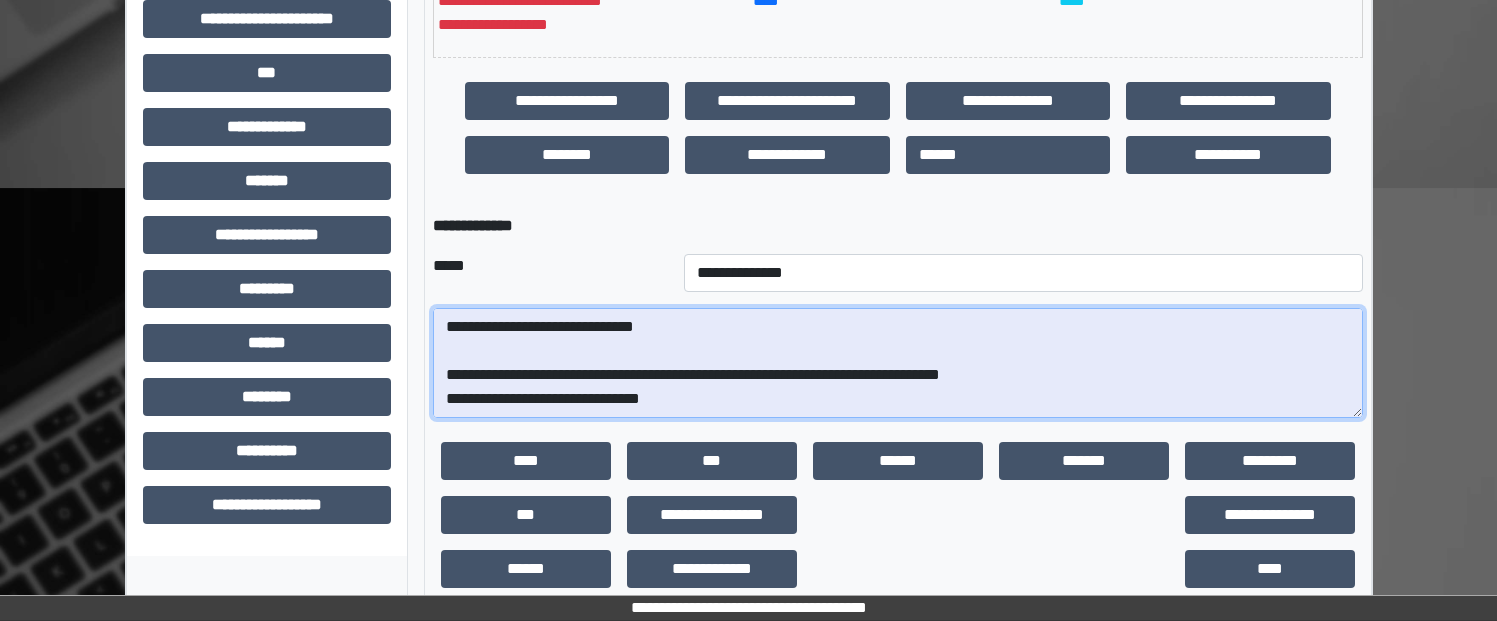 click at bounding box center [898, 363] 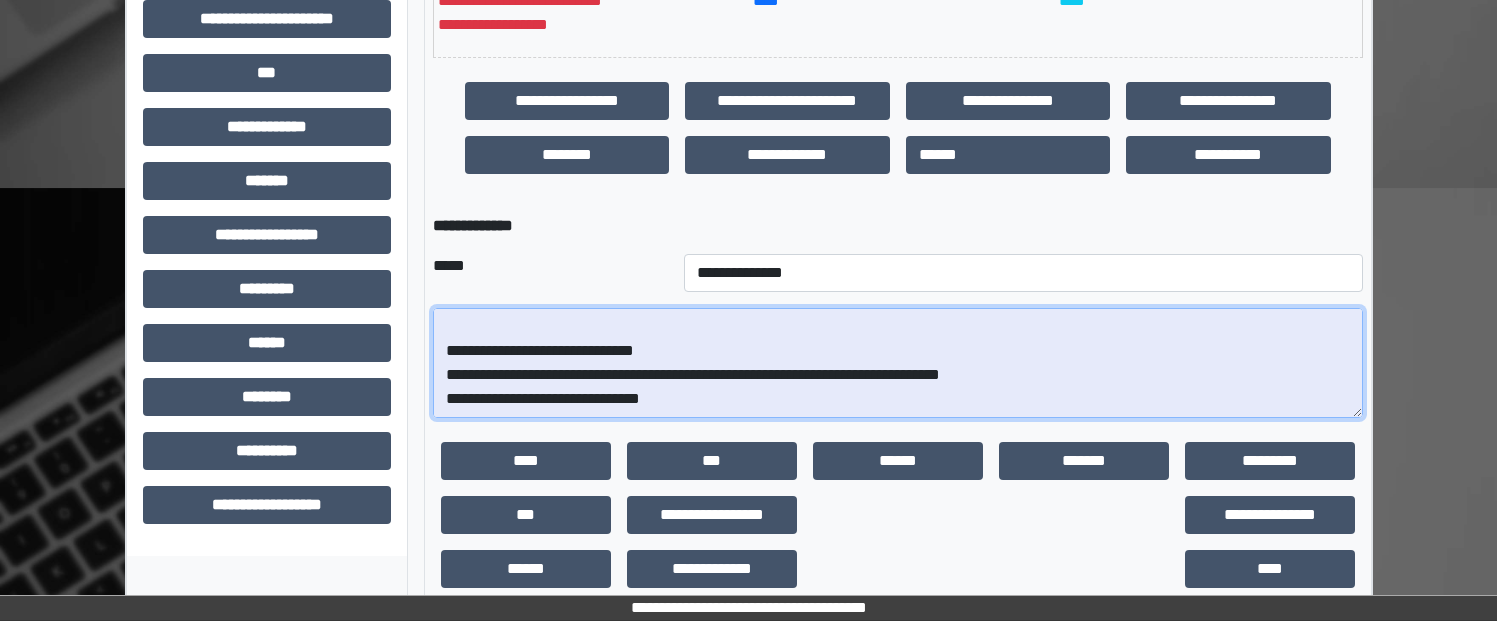 click at bounding box center (898, 363) 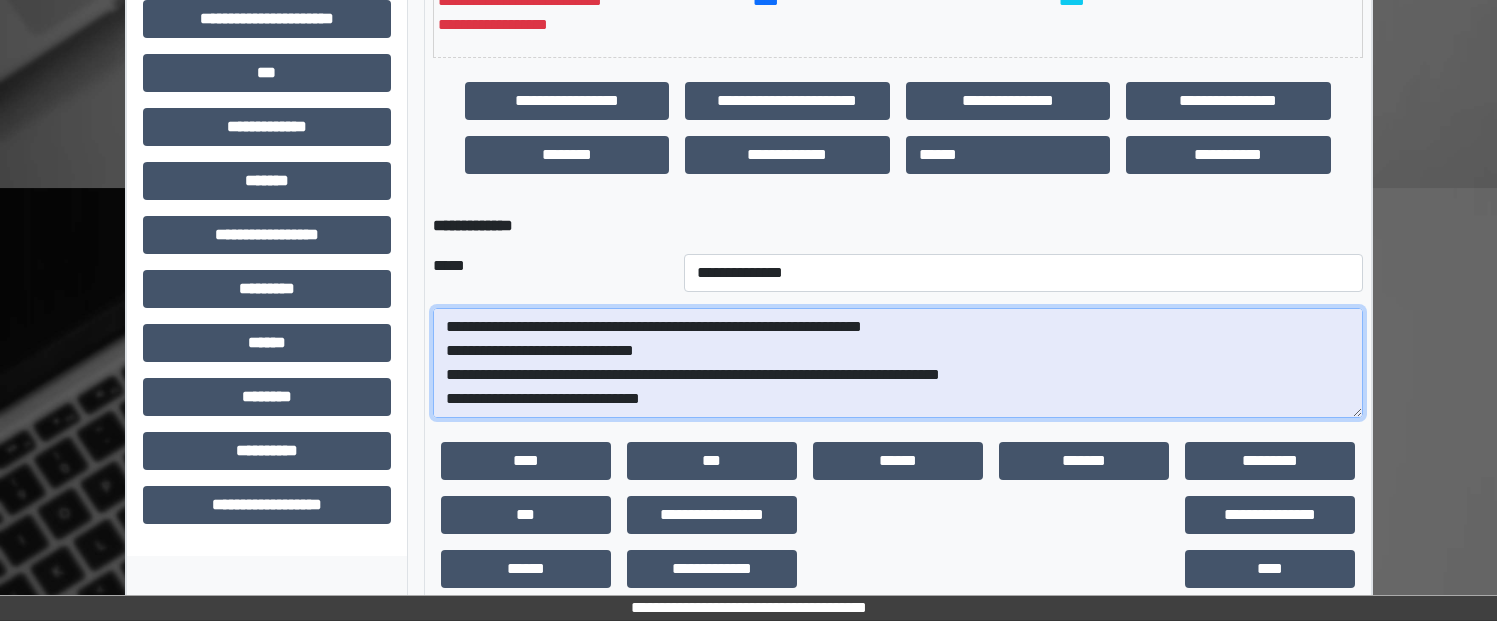 scroll, scrollTop: 452, scrollLeft: 0, axis: vertical 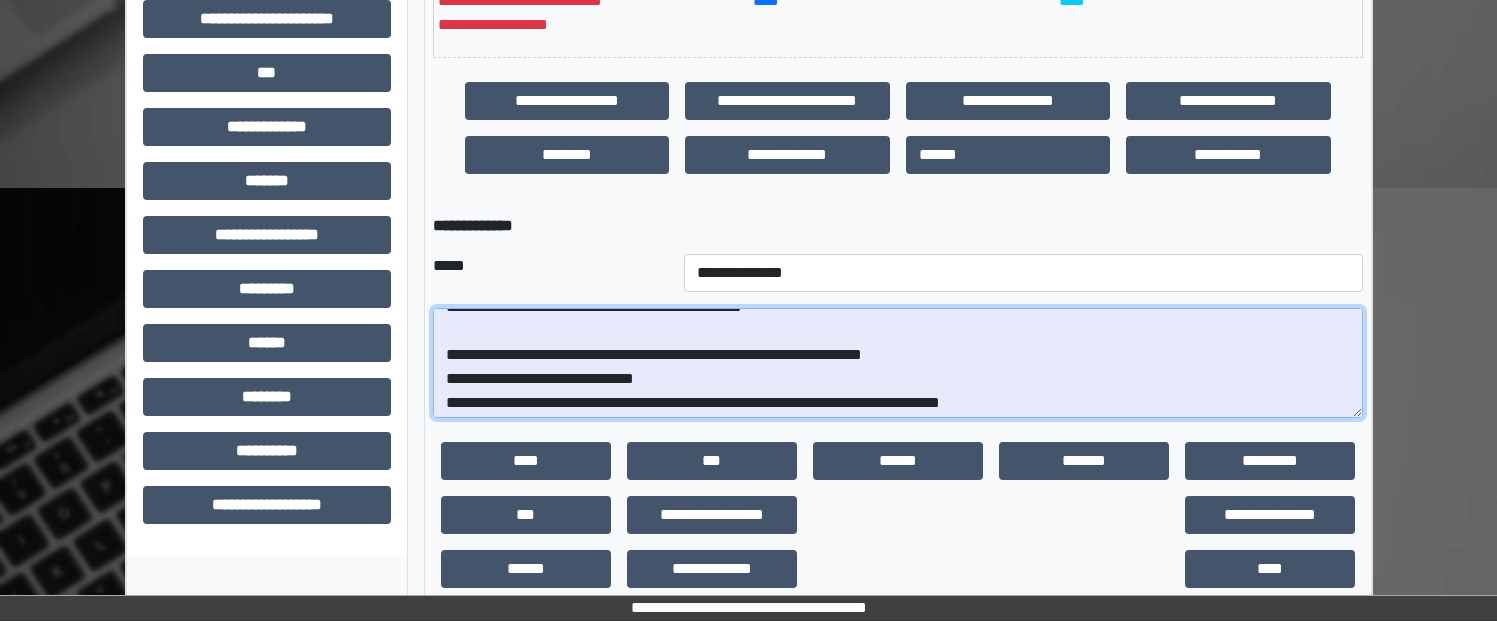 click at bounding box center (898, 363) 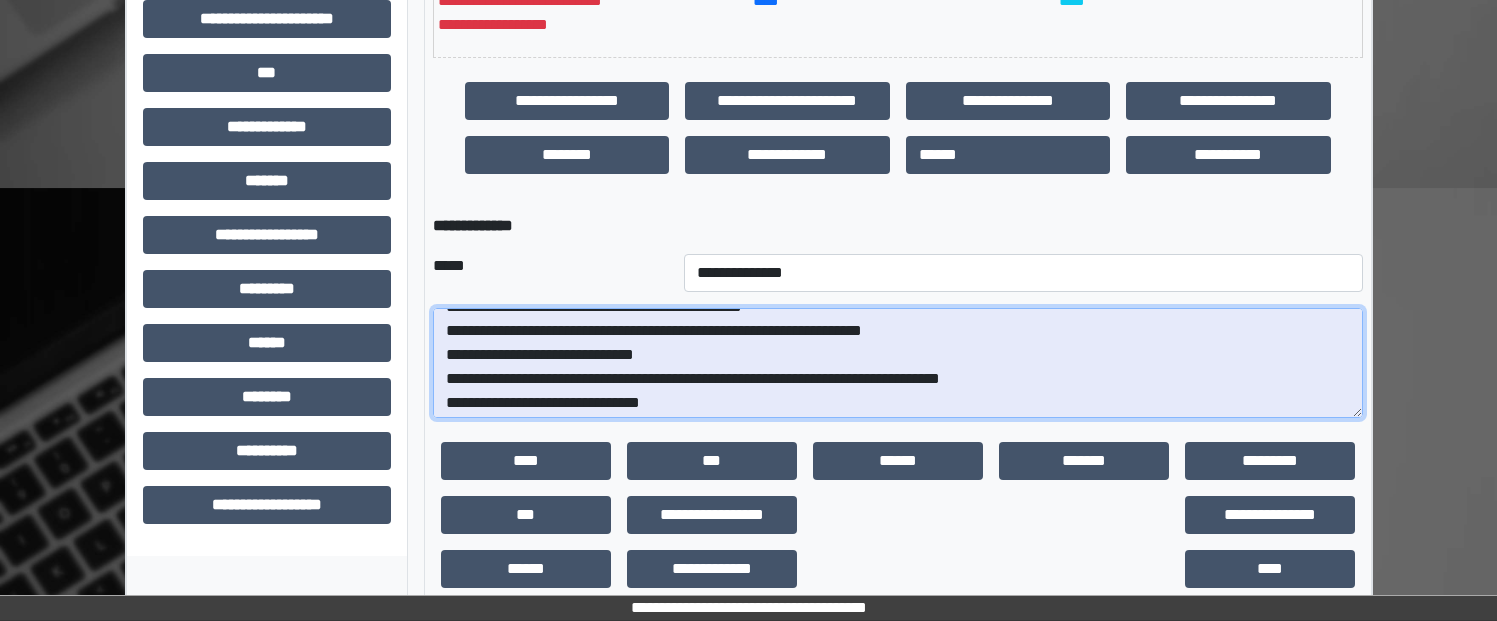 click at bounding box center [898, 363] 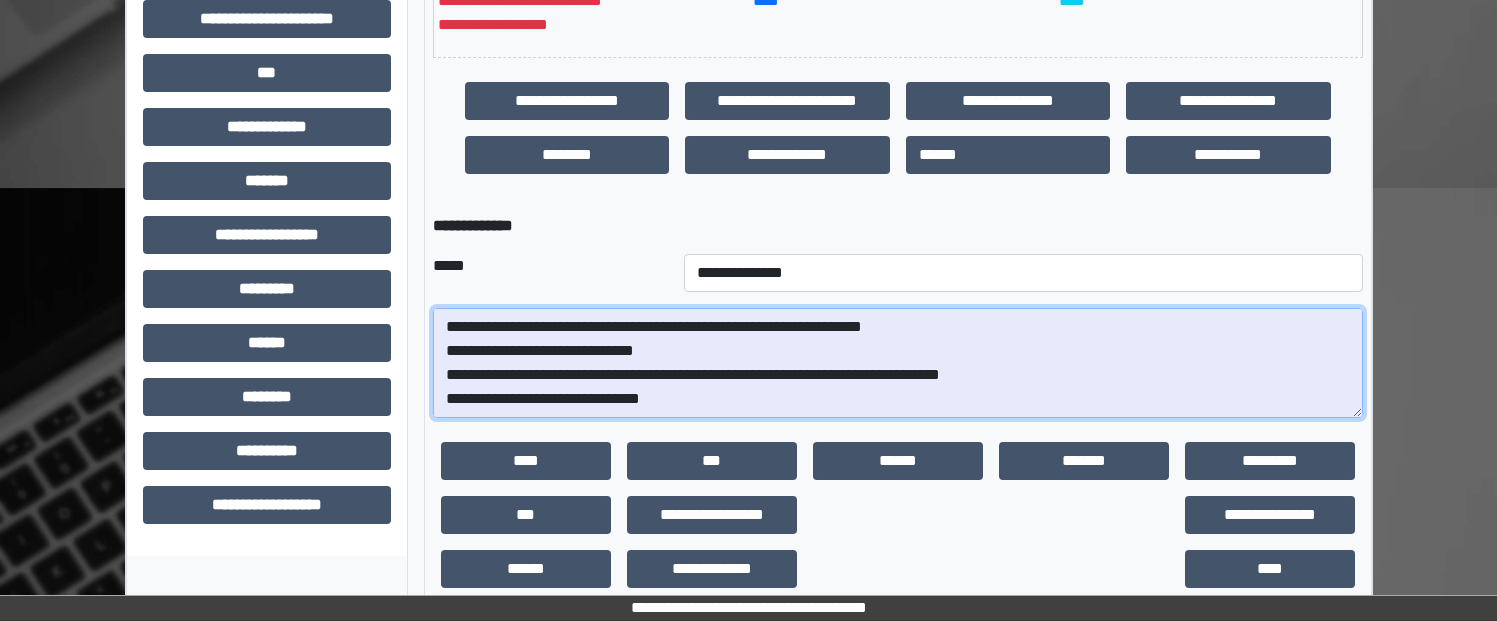 scroll, scrollTop: 428, scrollLeft: 0, axis: vertical 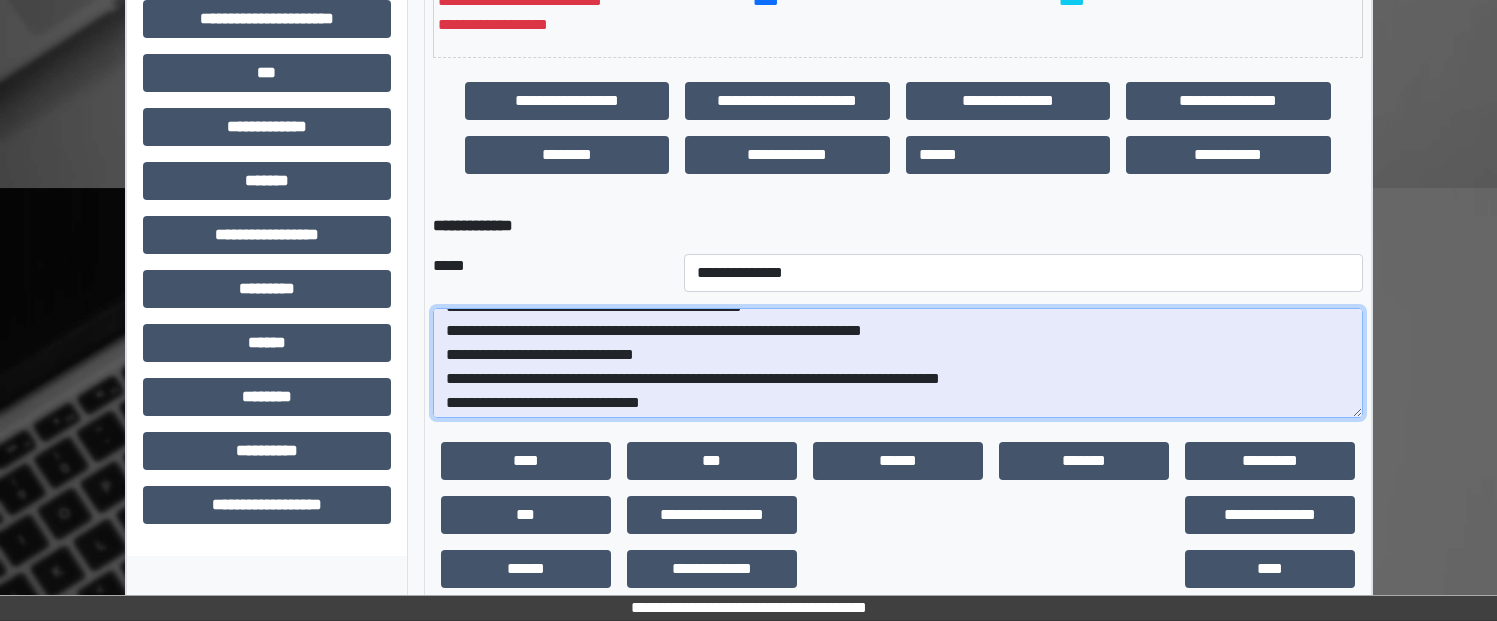 click at bounding box center [898, 363] 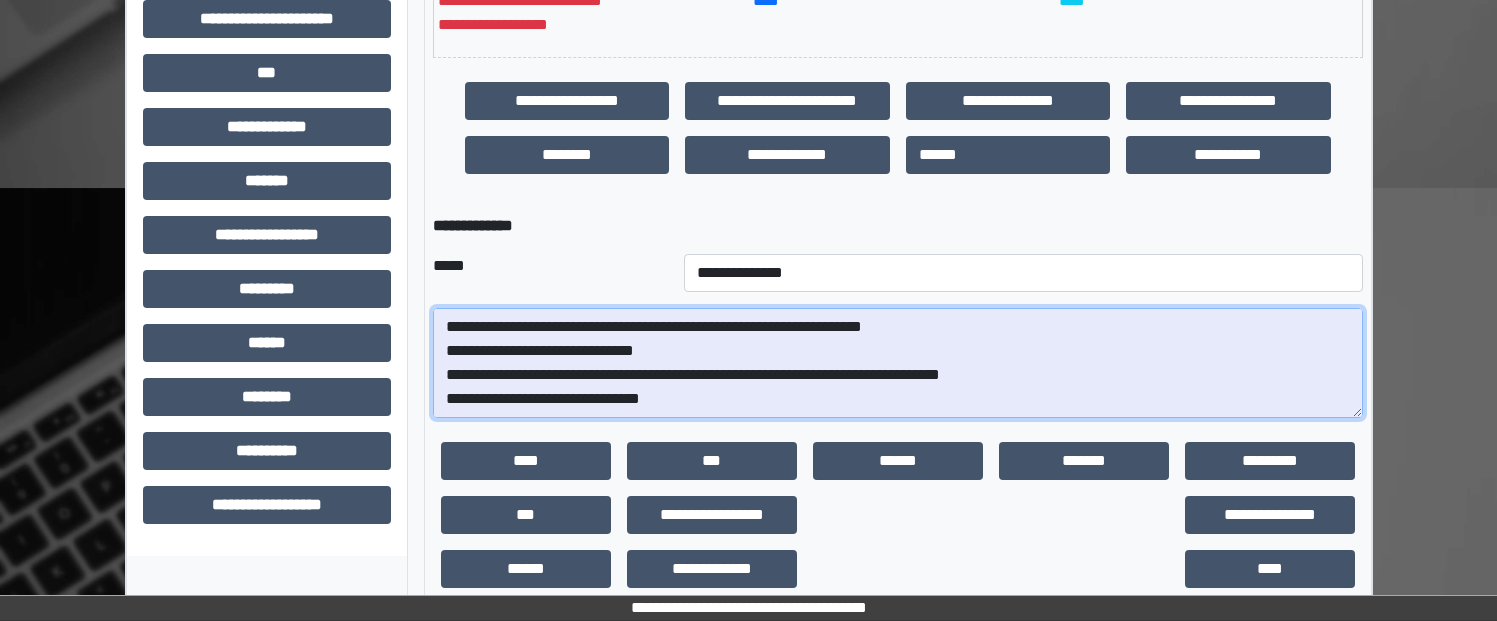 scroll, scrollTop: 482, scrollLeft: 0, axis: vertical 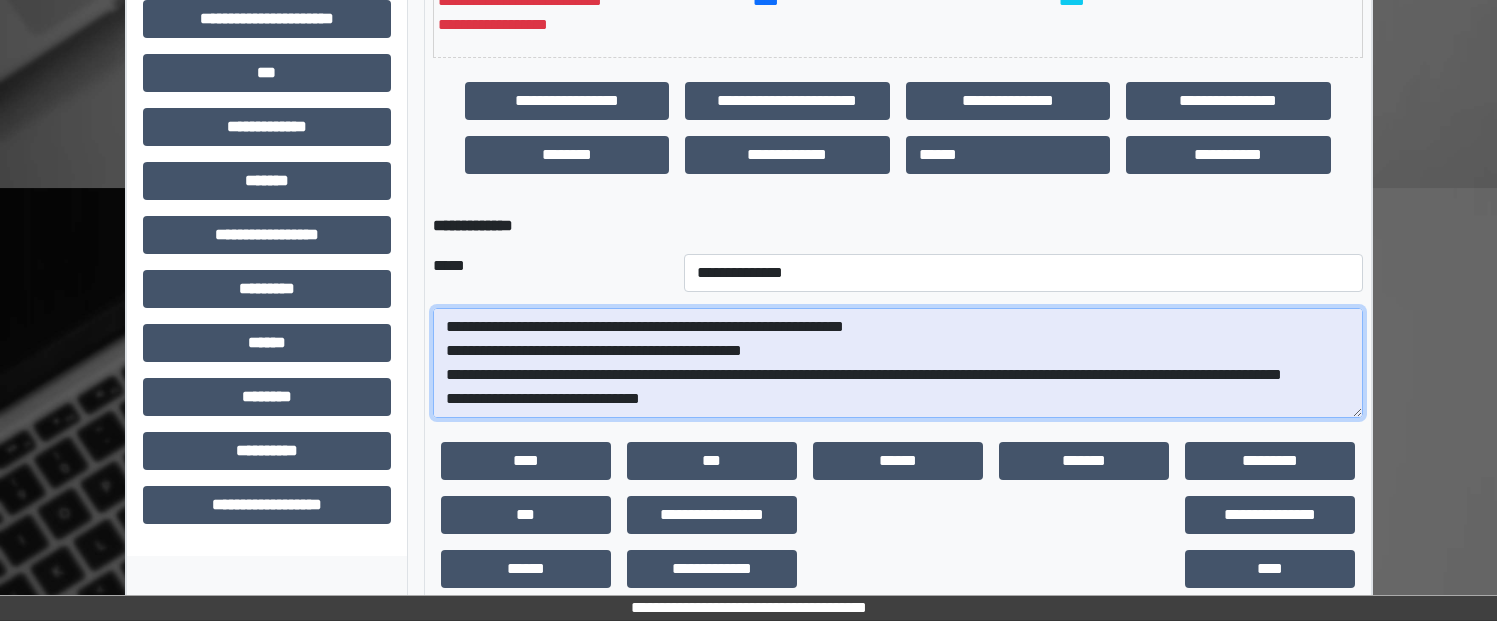 drag, startPoint x: 701, startPoint y: 386, endPoint x: 1079, endPoint y: 357, distance: 379.1108 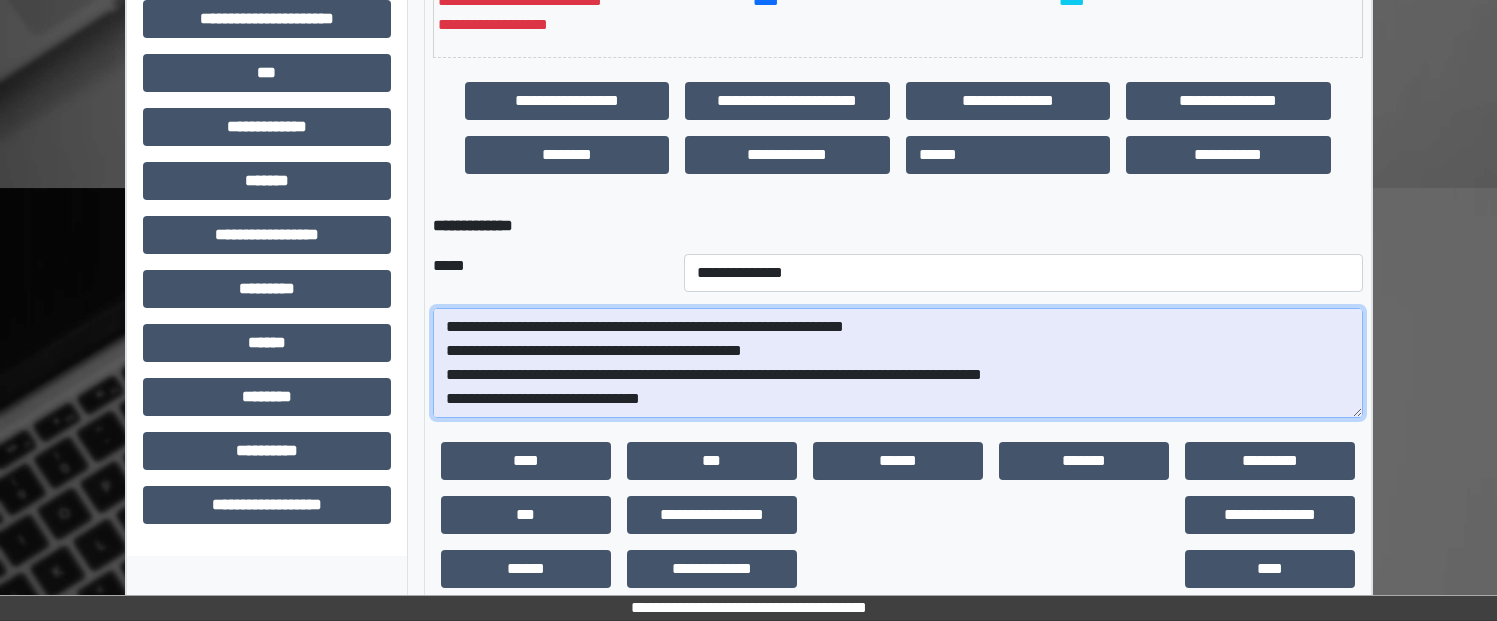 scroll, scrollTop: 456, scrollLeft: 0, axis: vertical 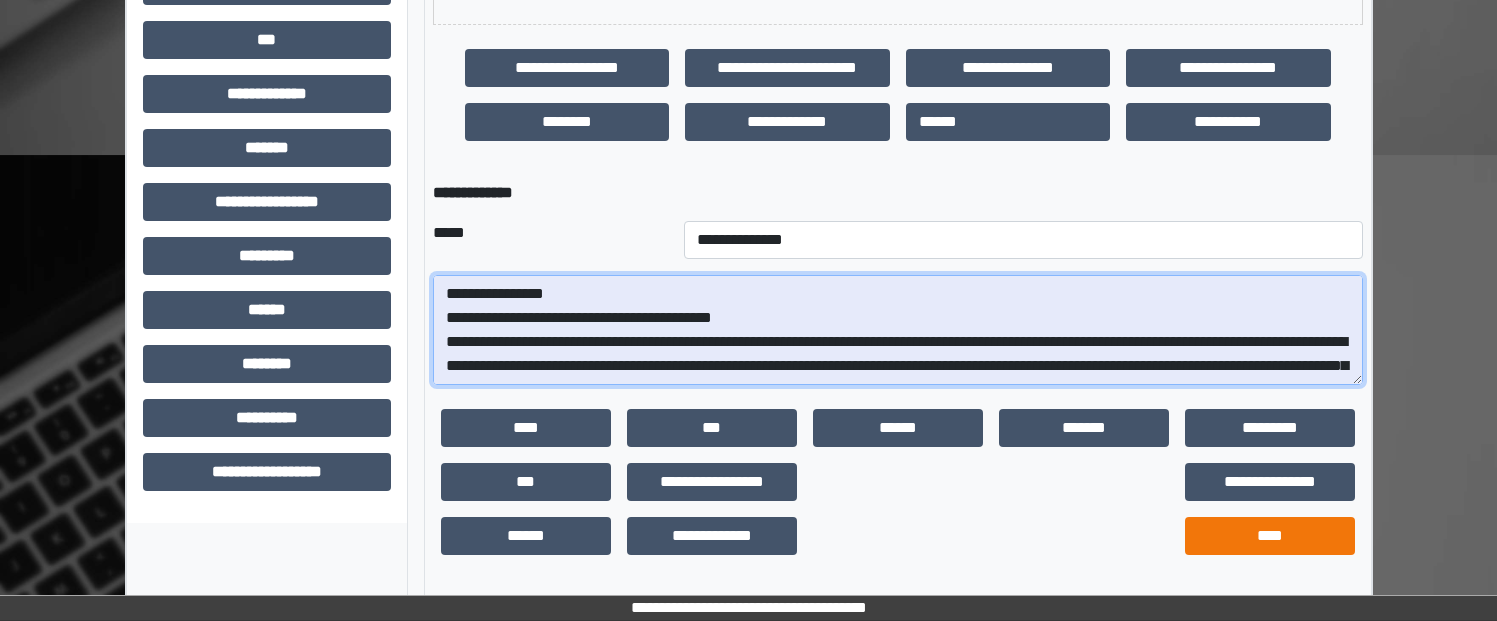 type on "**********" 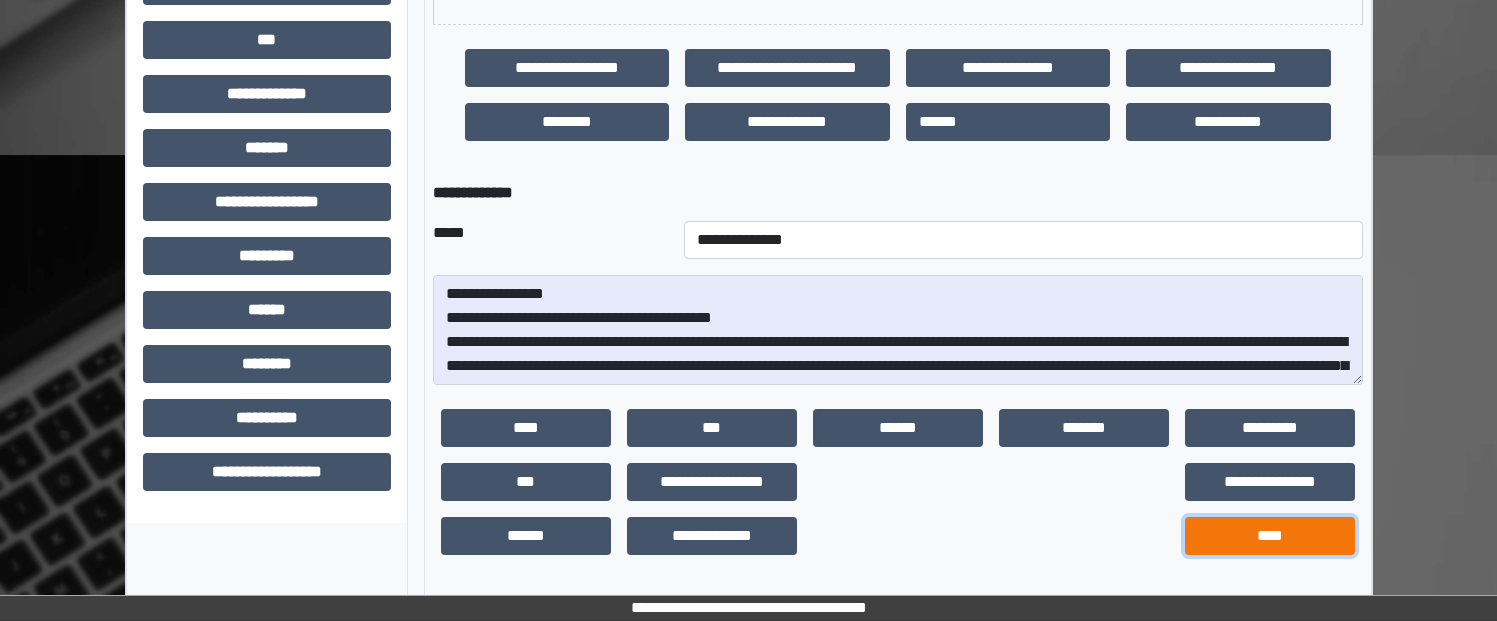 click on "****" at bounding box center (1270, 536) 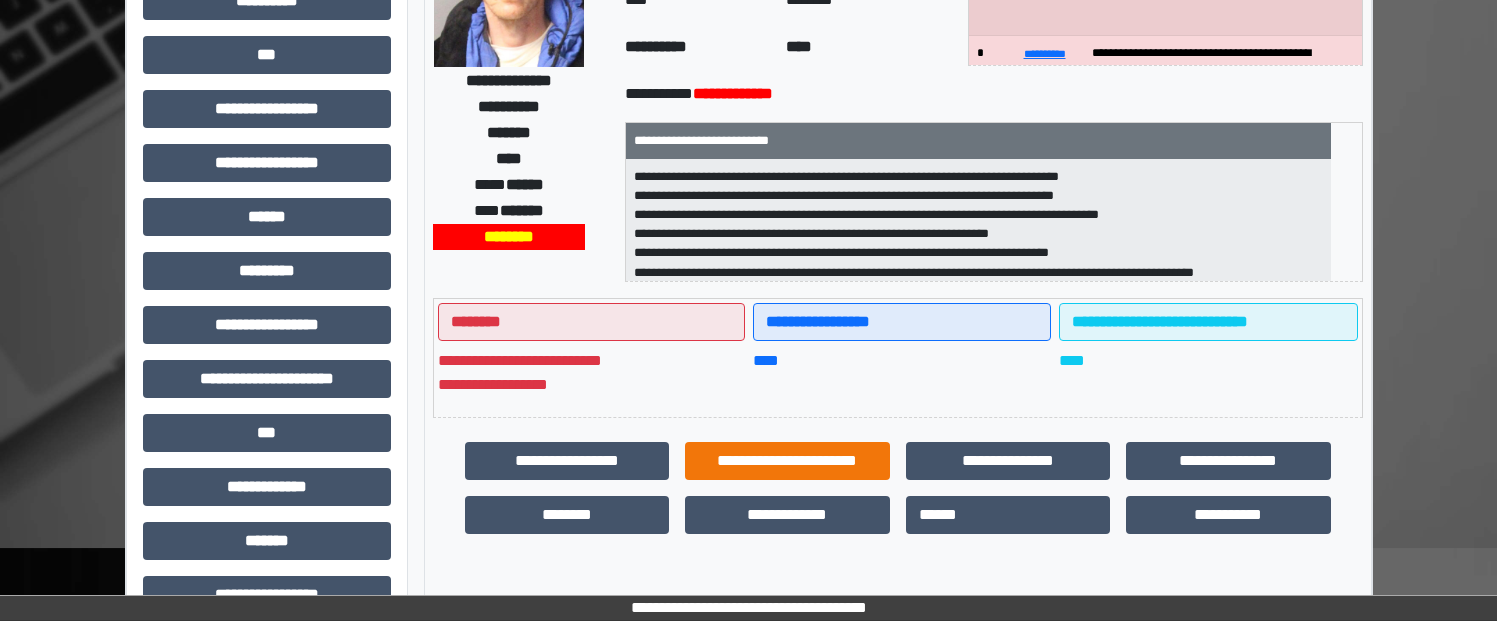 scroll, scrollTop: 300, scrollLeft: 0, axis: vertical 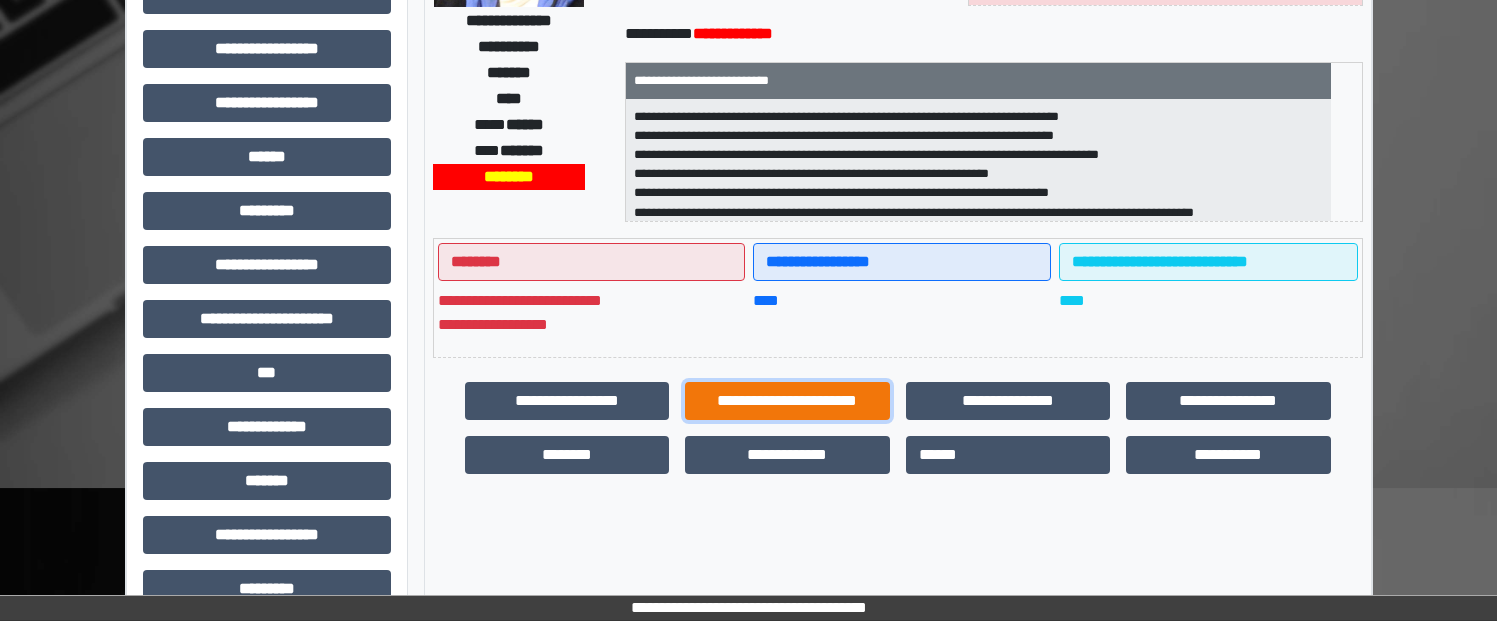 click on "**********" at bounding box center (787, 401) 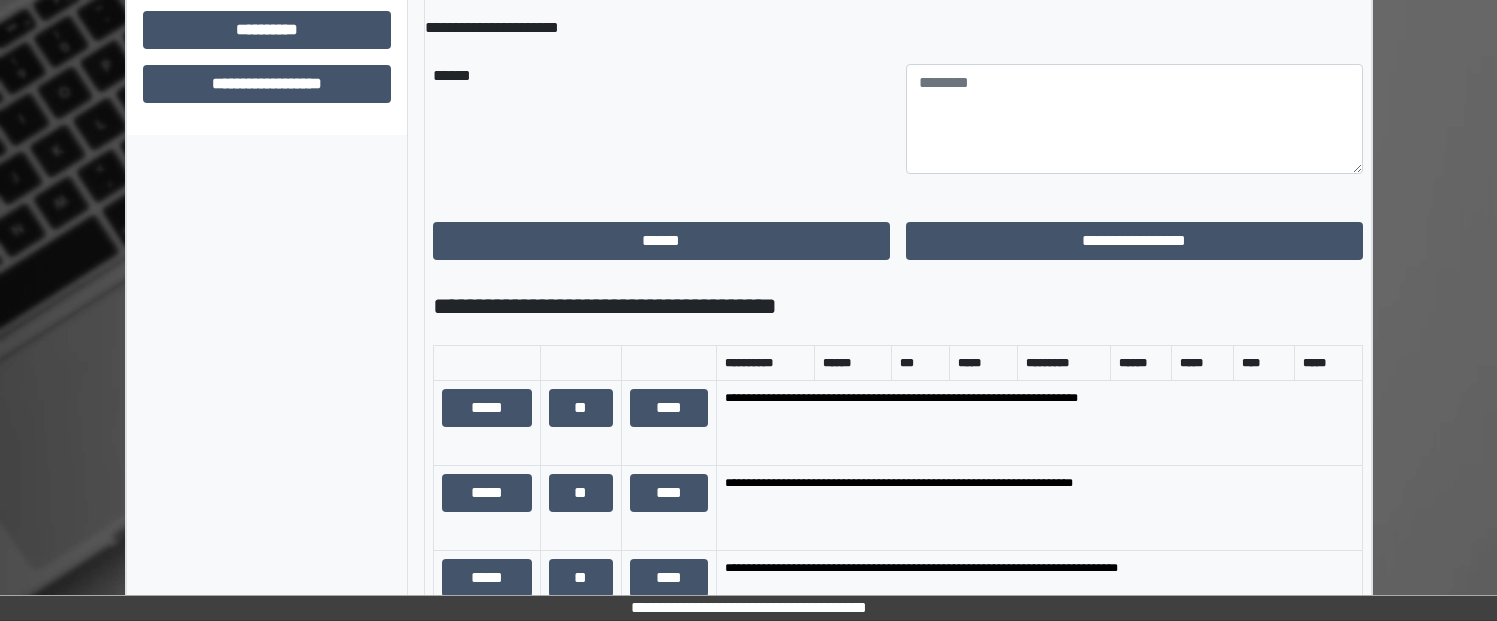 scroll, scrollTop: 1200, scrollLeft: 0, axis: vertical 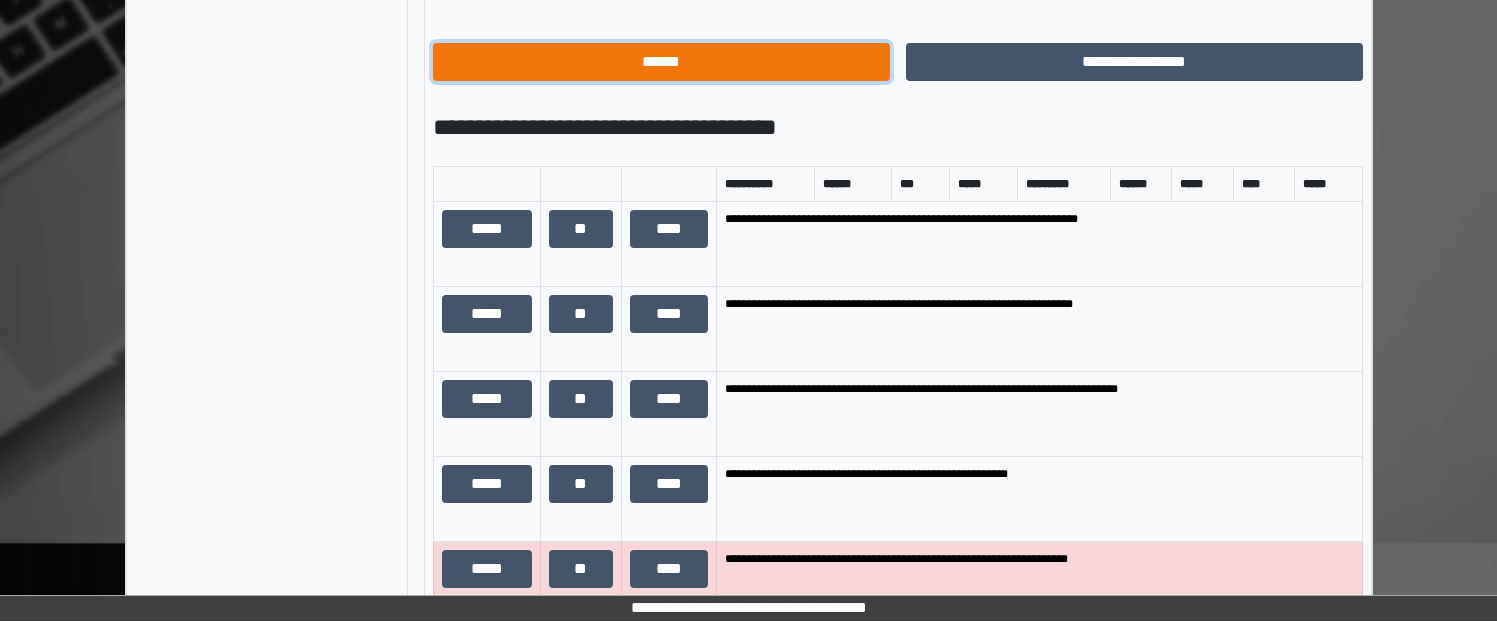 click on "******" at bounding box center (661, 62) 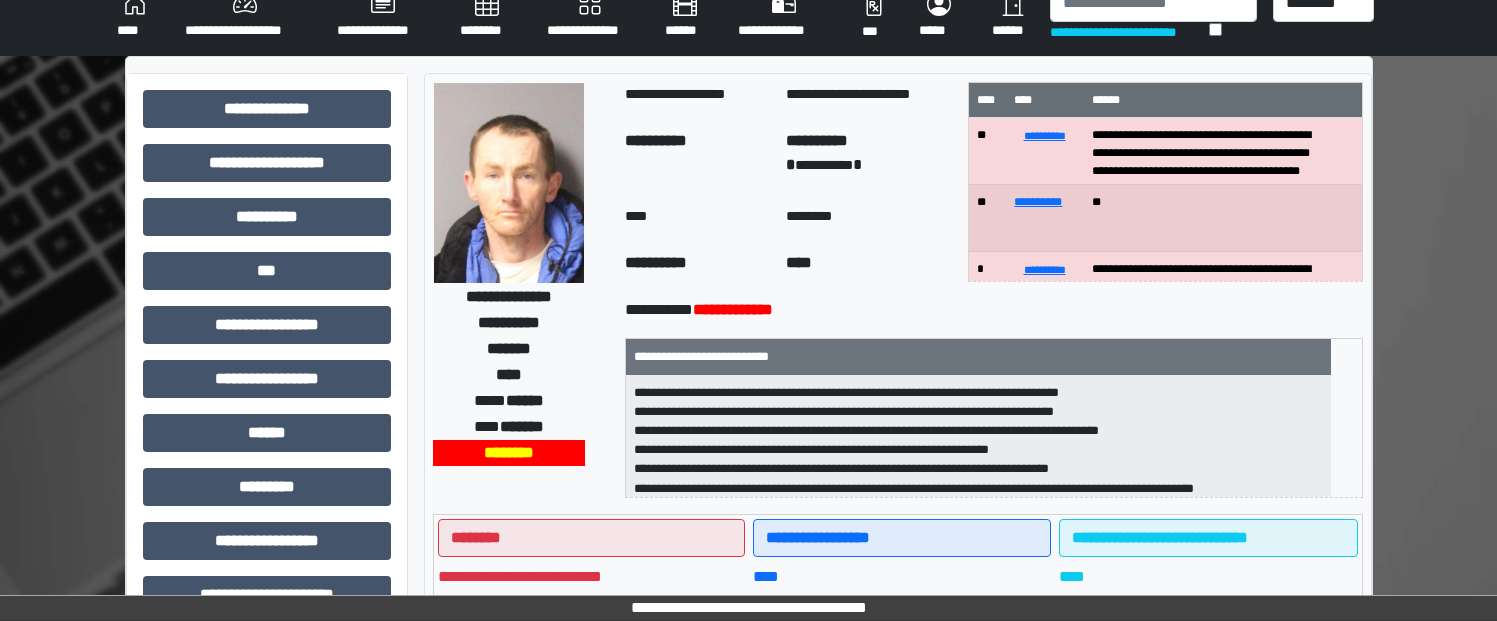 scroll, scrollTop: 0, scrollLeft: 0, axis: both 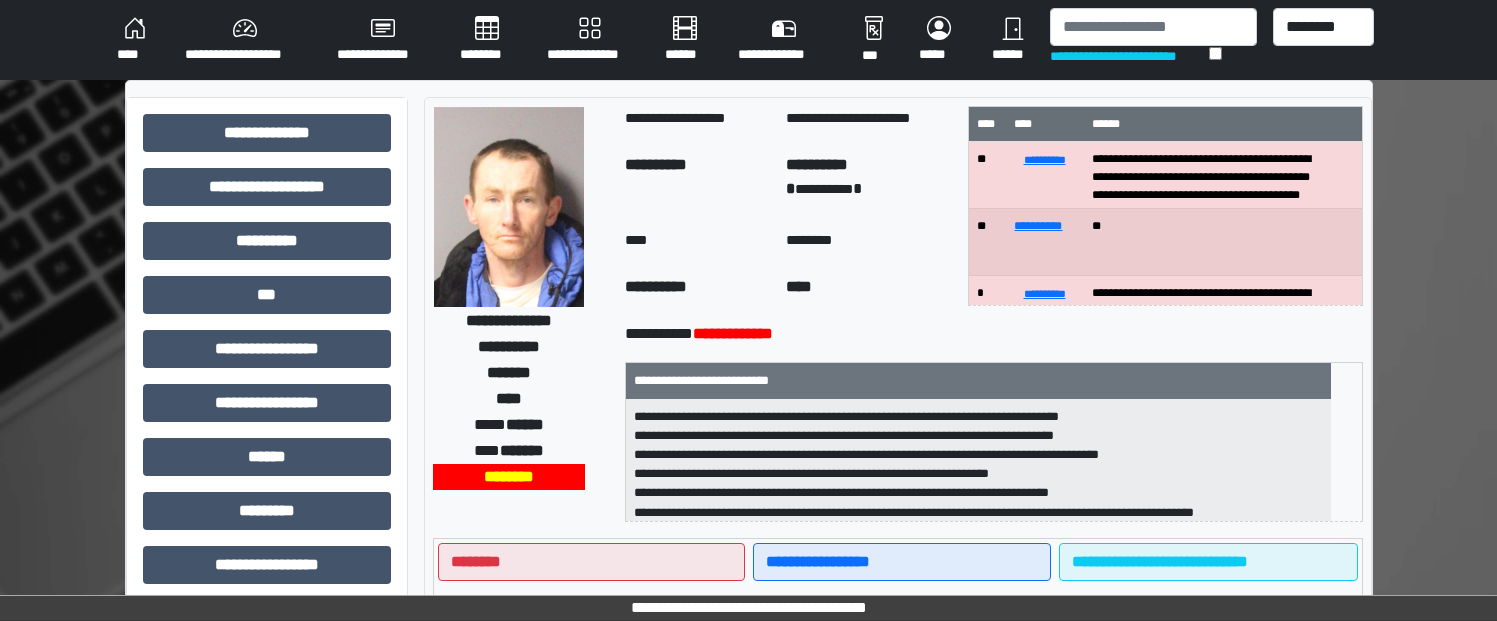 click on "********" at bounding box center (487, 40) 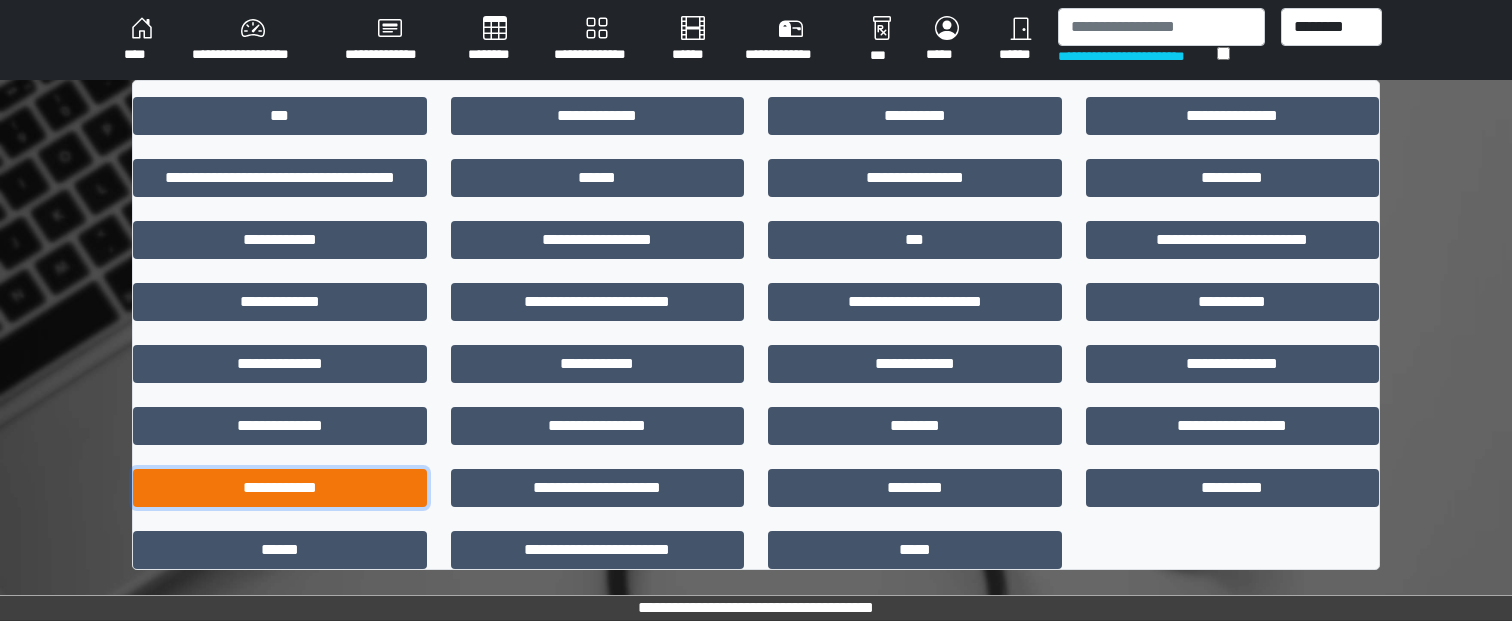 click on "**********" at bounding box center (280, 488) 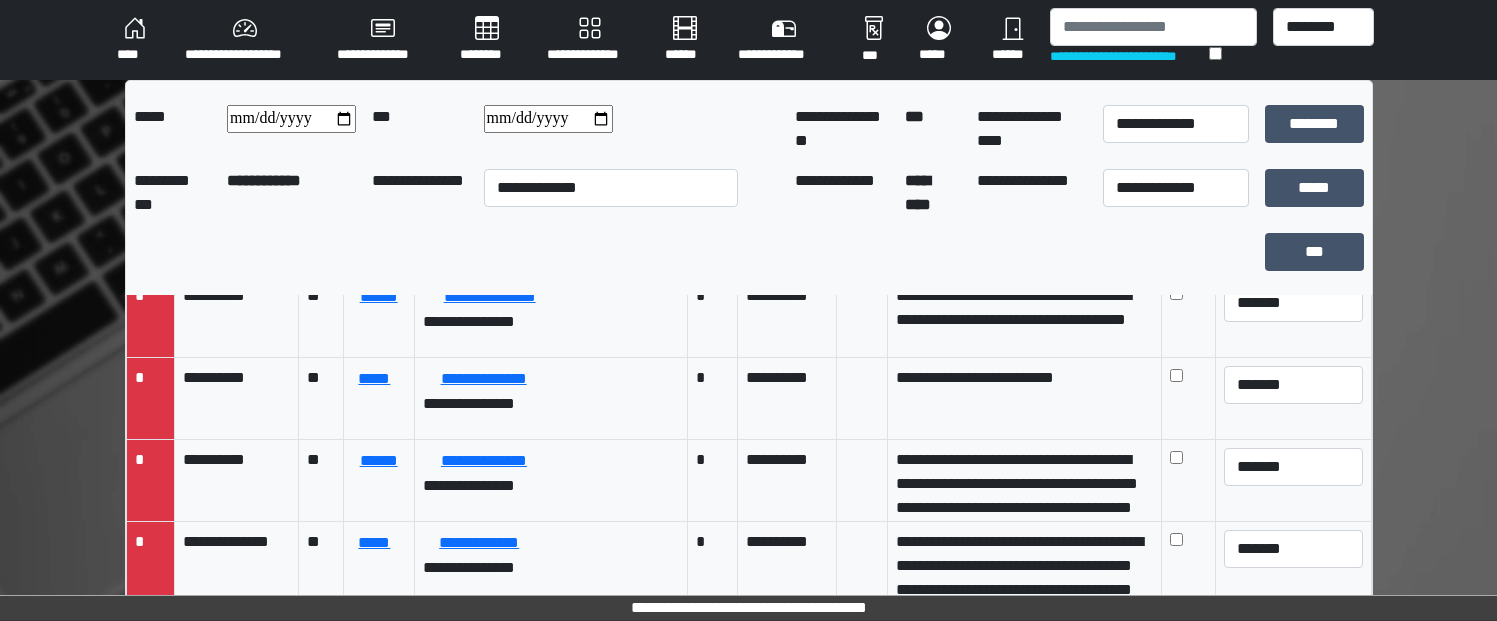 scroll, scrollTop: 400, scrollLeft: 0, axis: vertical 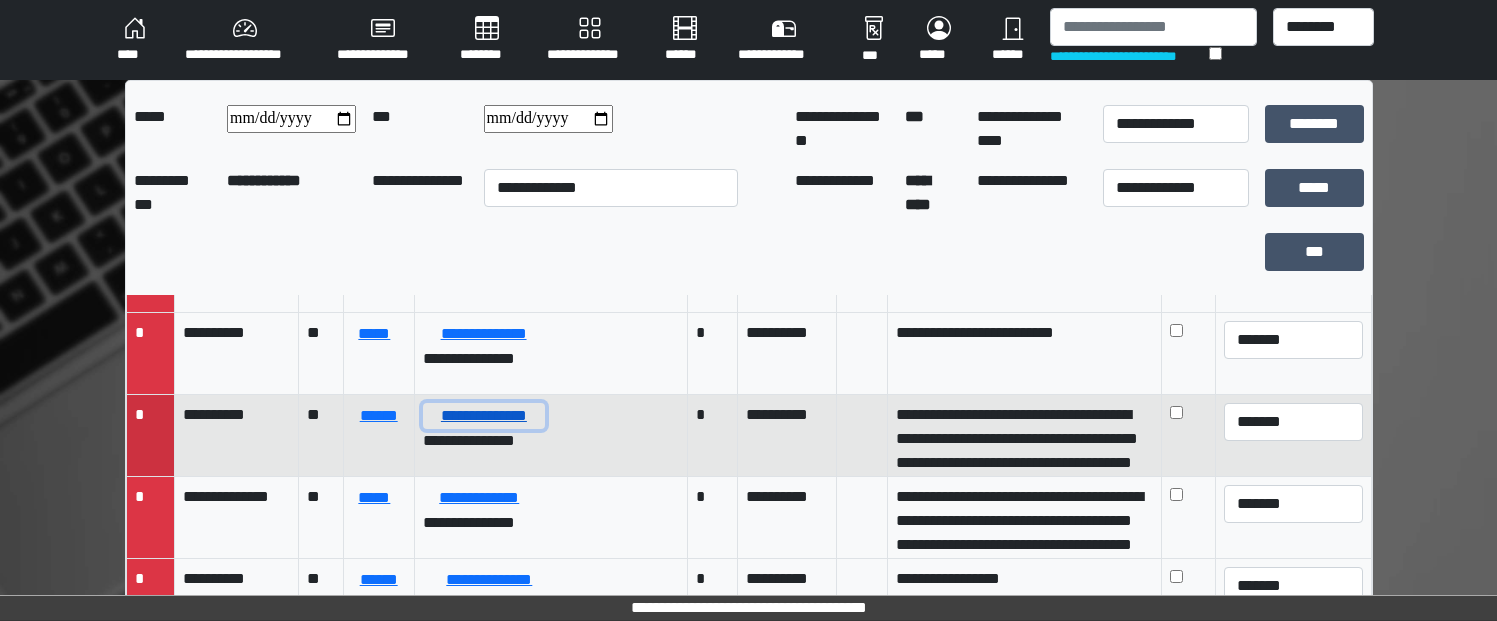 click on "**********" at bounding box center (484, 416) 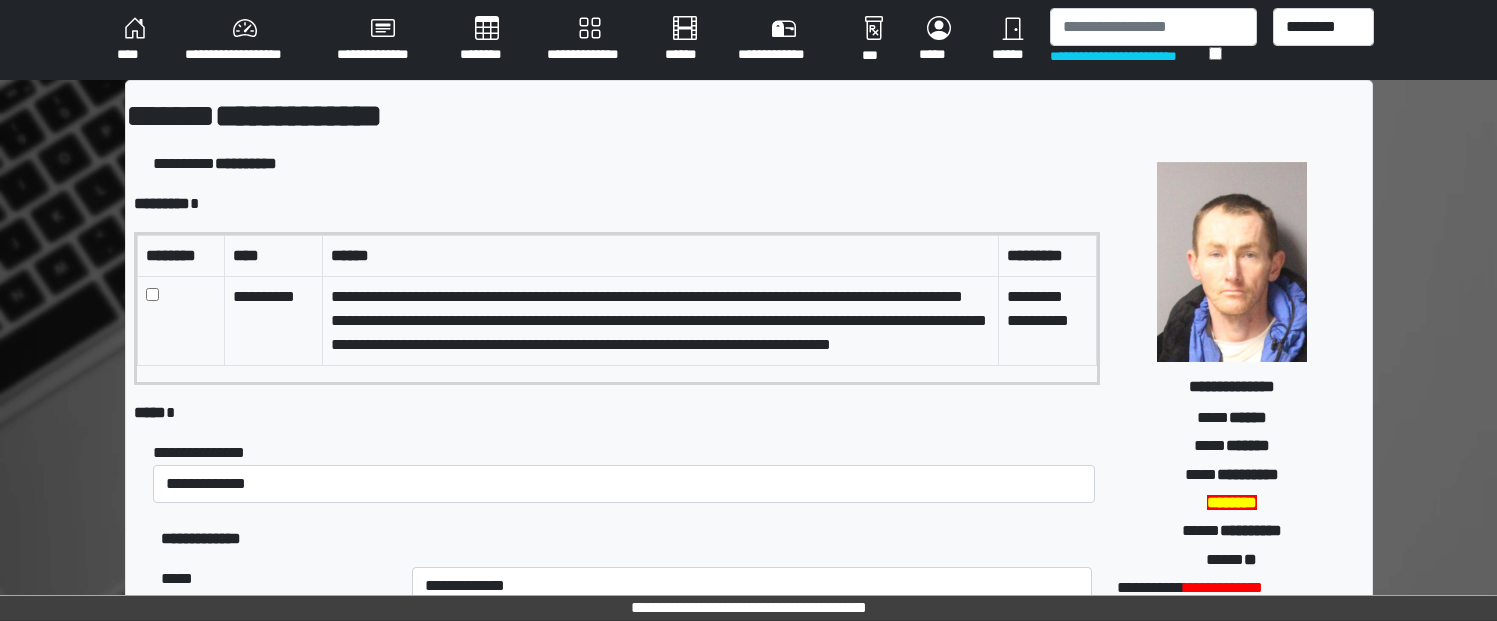 click at bounding box center (180, 320) 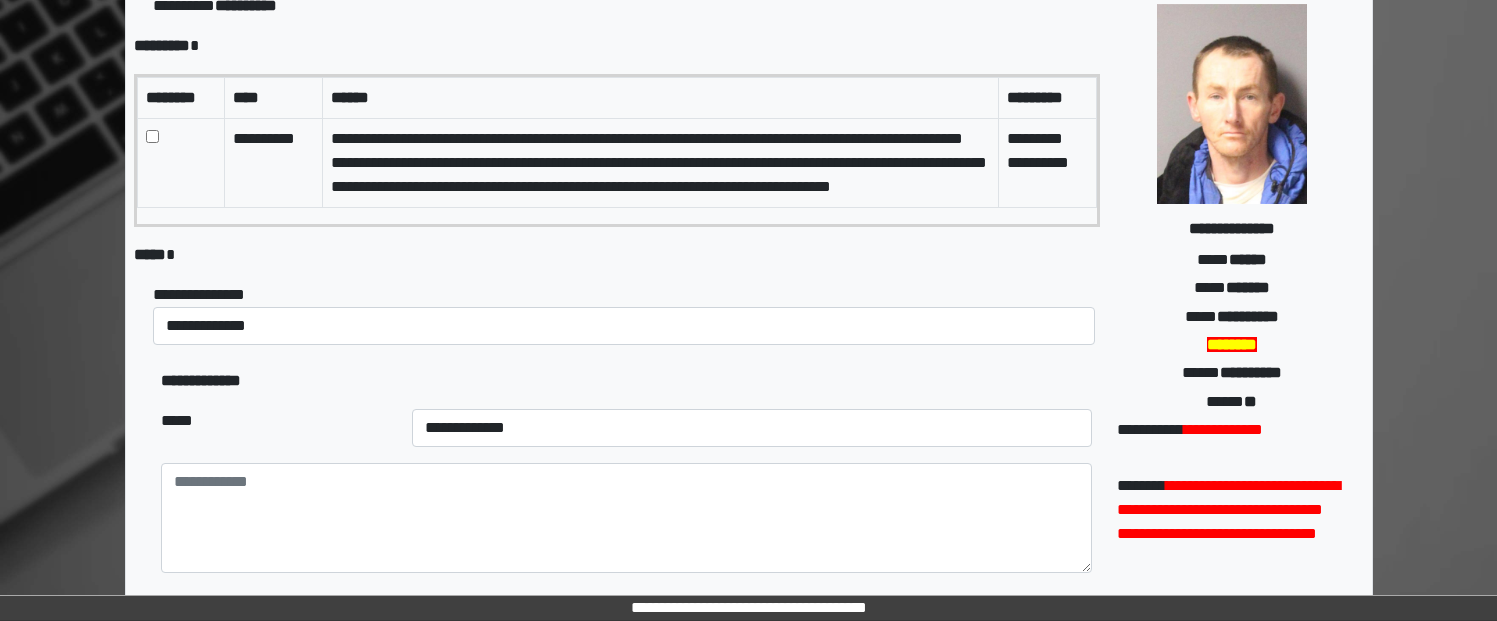 scroll, scrollTop: 100, scrollLeft: 0, axis: vertical 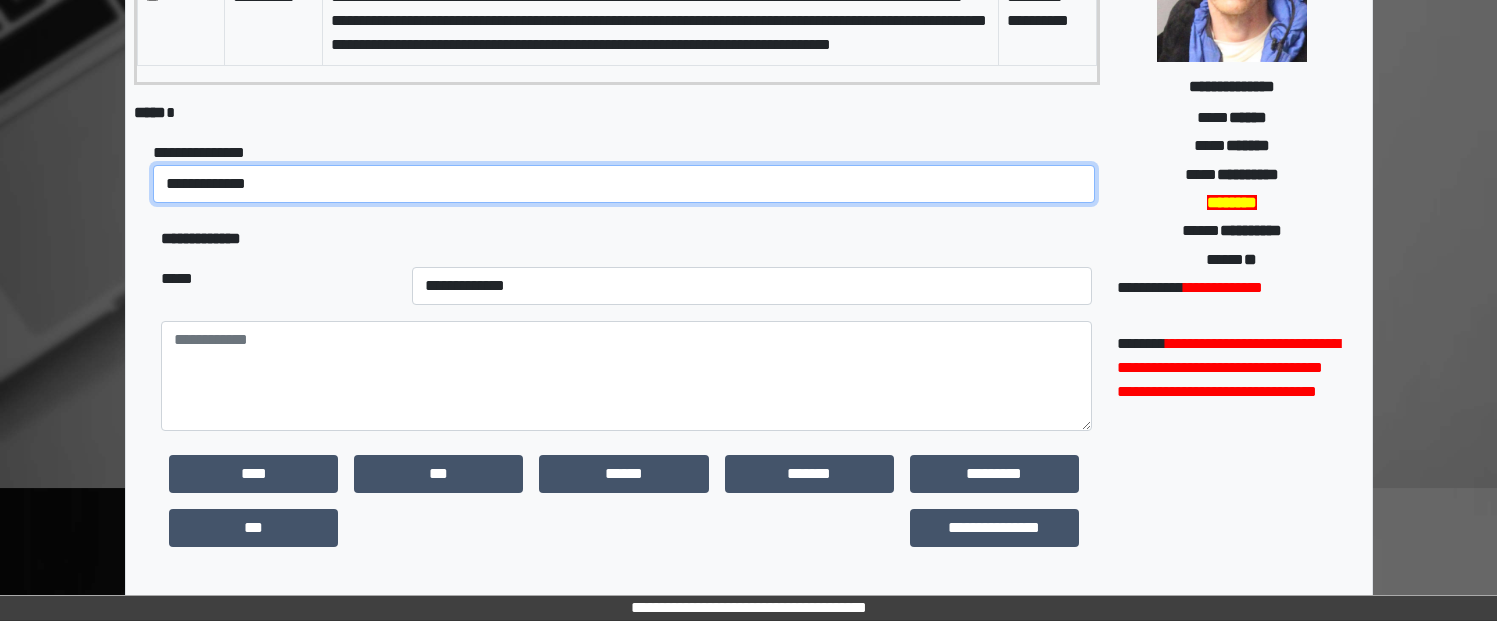 click on "**********" at bounding box center (624, 184) 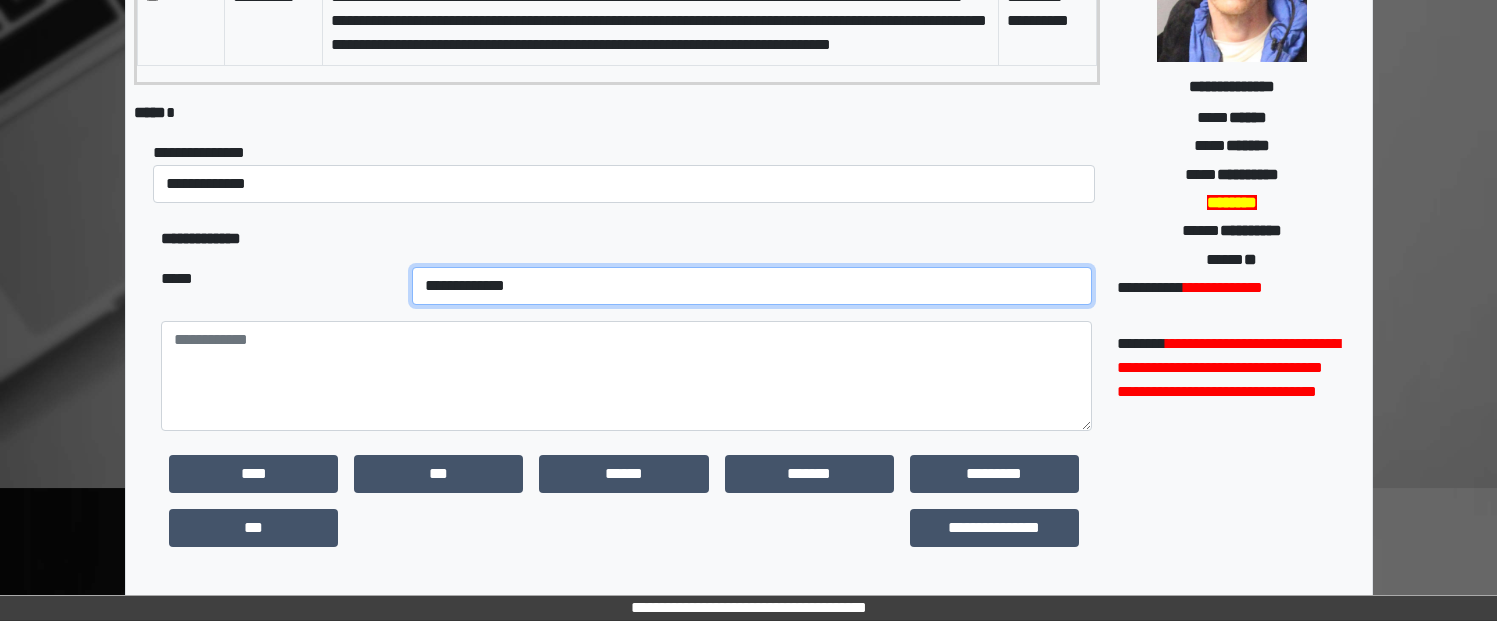 click on "**********" at bounding box center (751, 286) 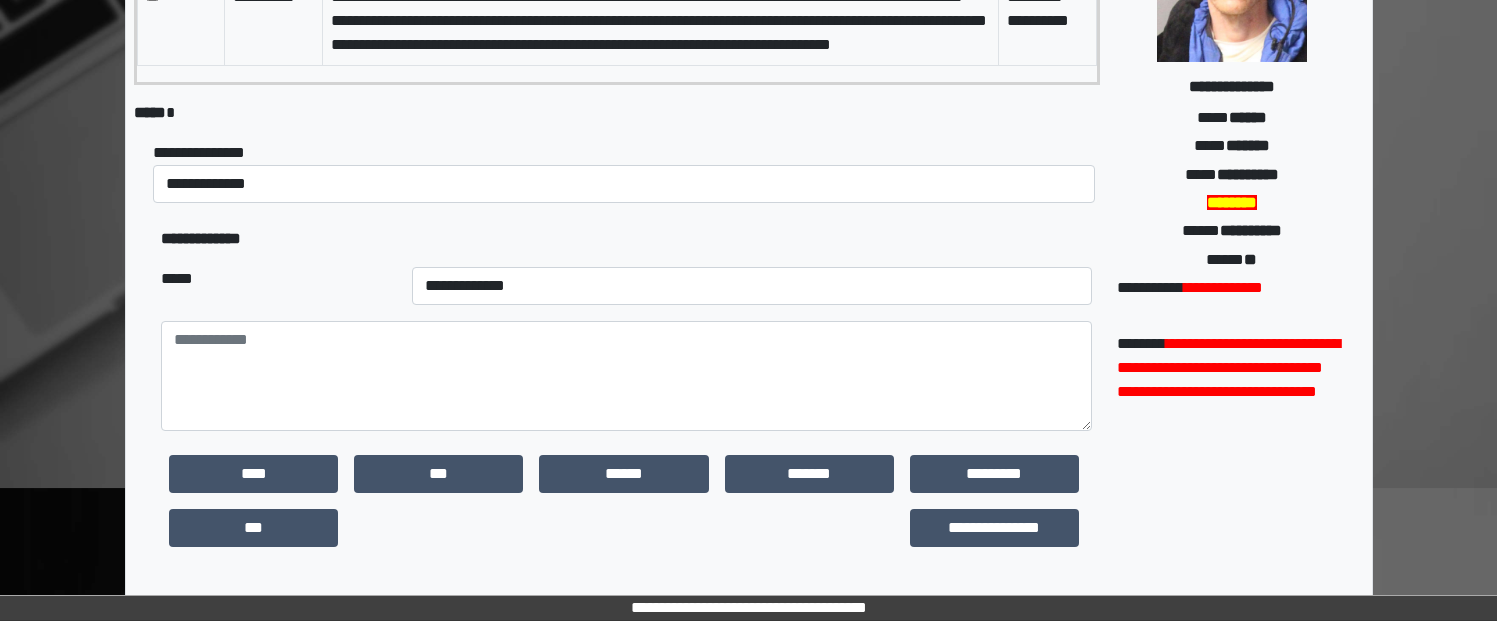 drag, startPoint x: 329, startPoint y: 340, endPoint x: 326, endPoint y: 367, distance: 27.166155 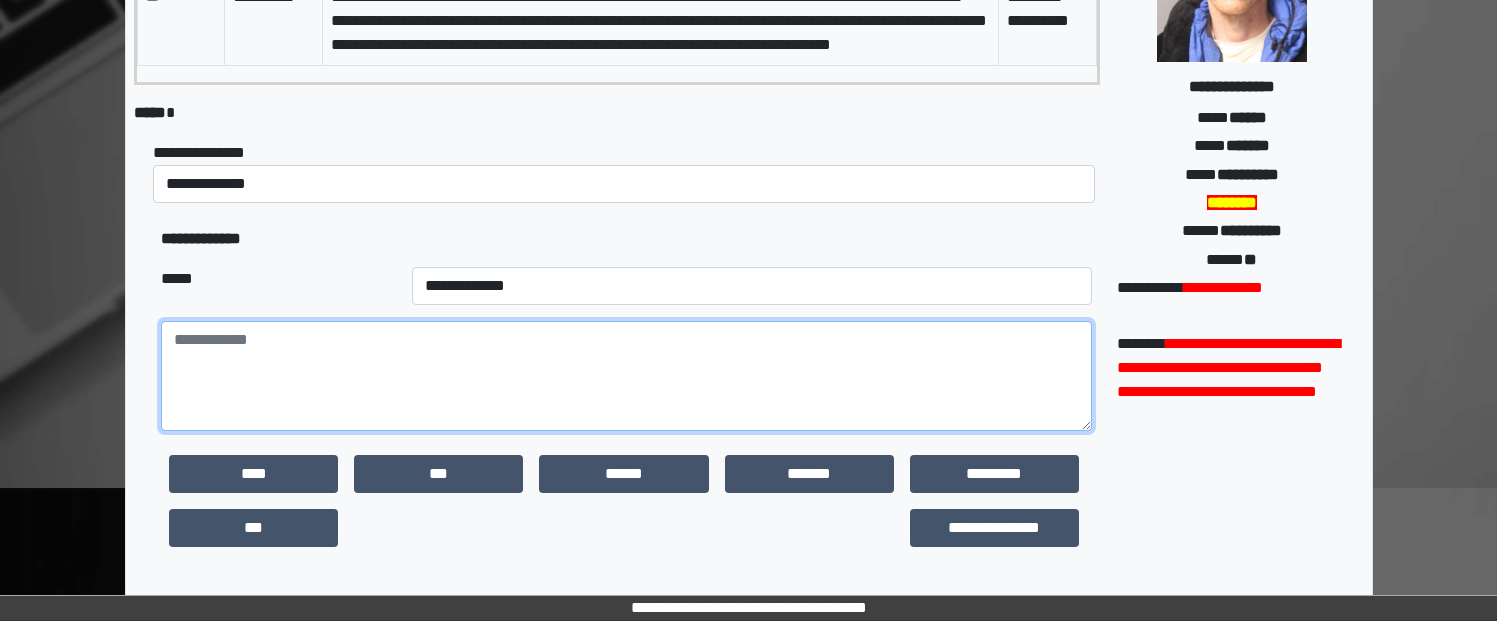 click at bounding box center [626, 376] 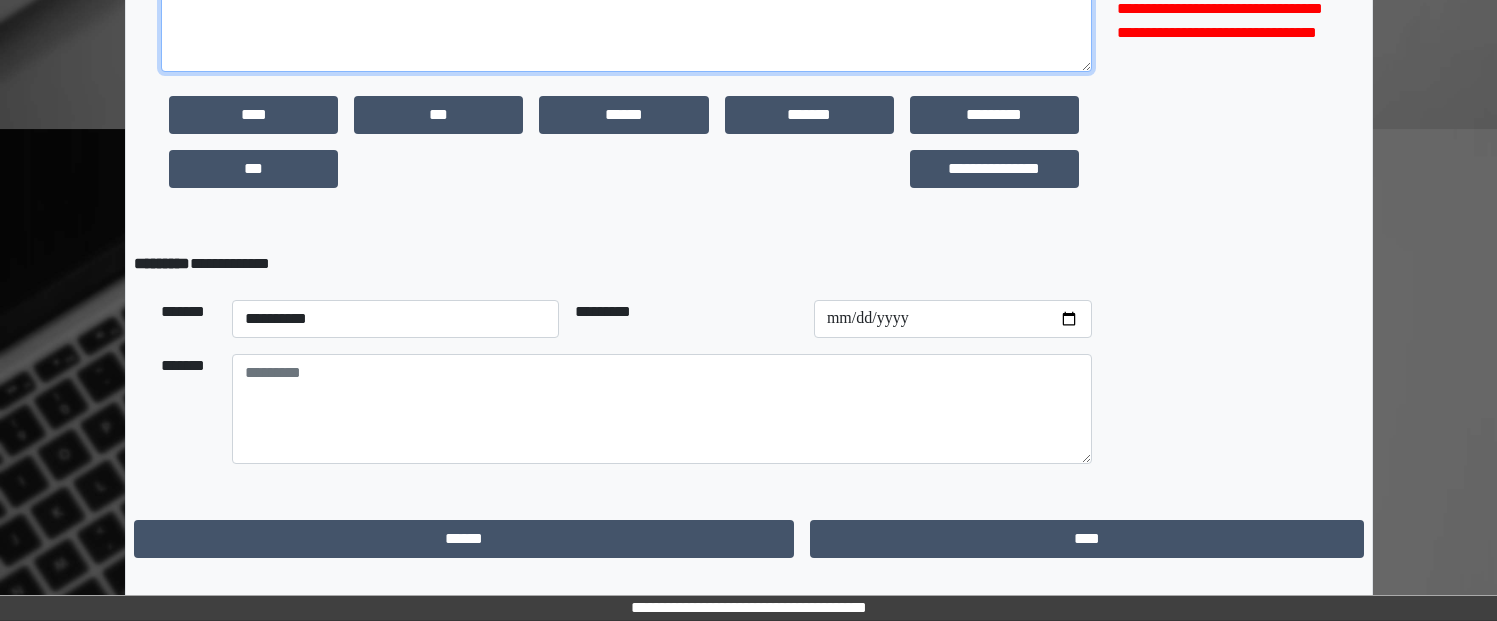 scroll, scrollTop: 661, scrollLeft: 0, axis: vertical 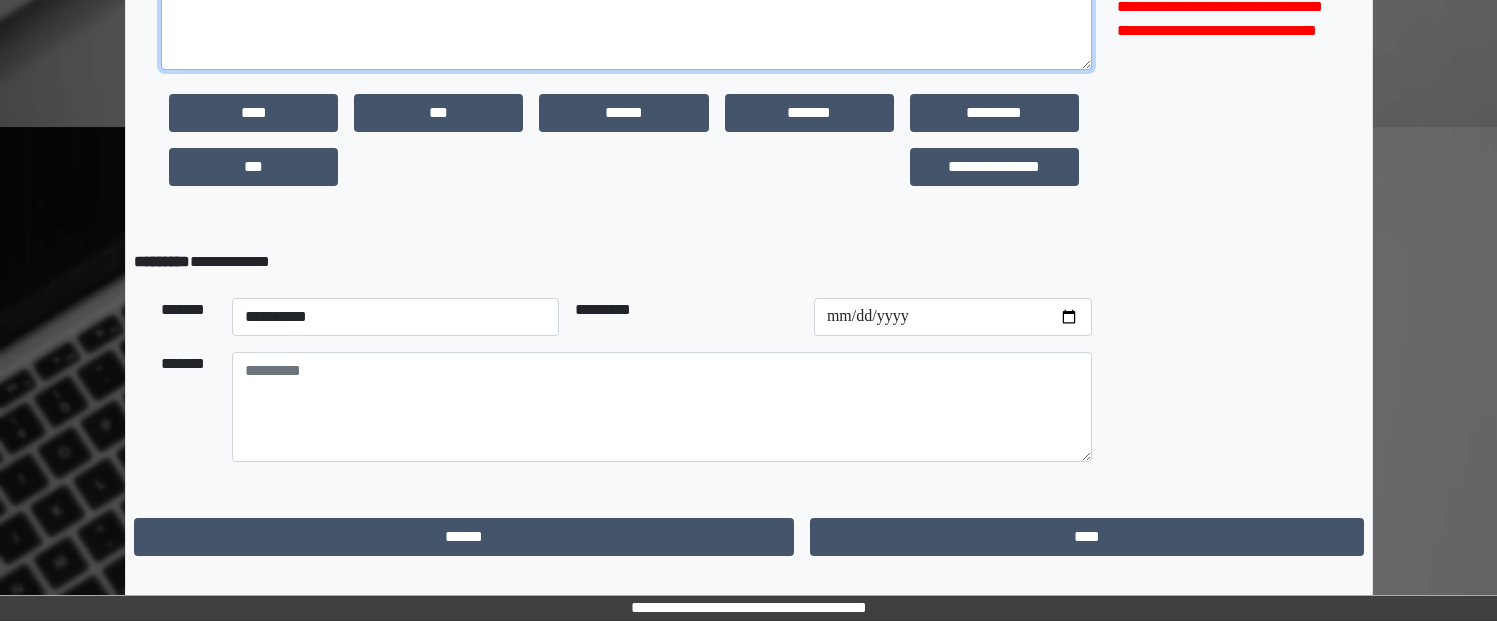 type on "**********" 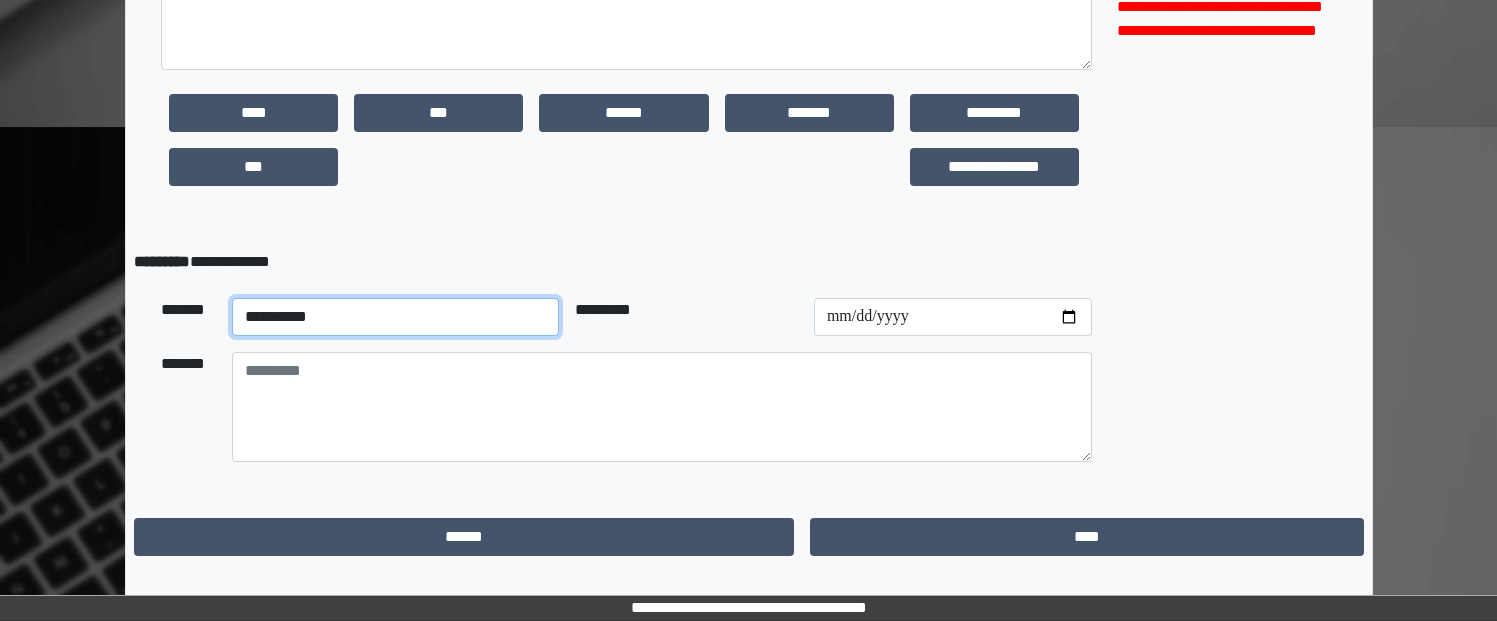 click on "**********" at bounding box center [395, 317] 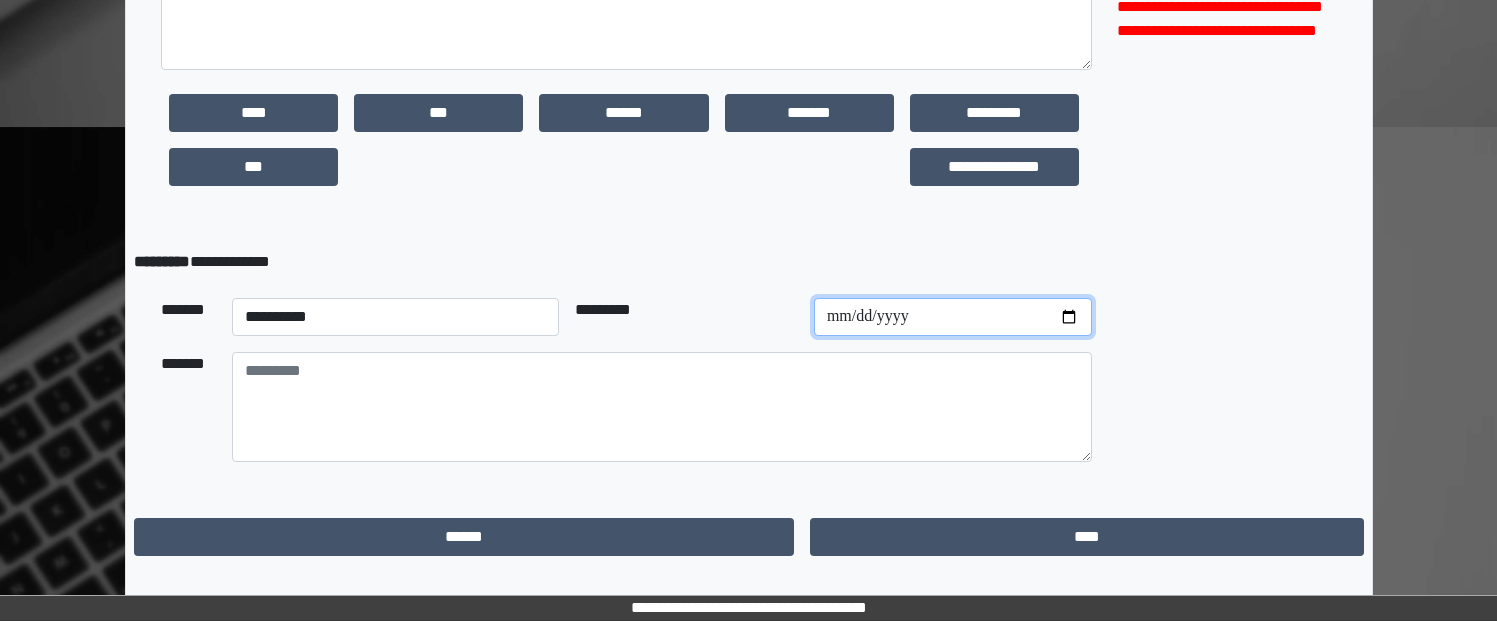 click at bounding box center [953, 317] 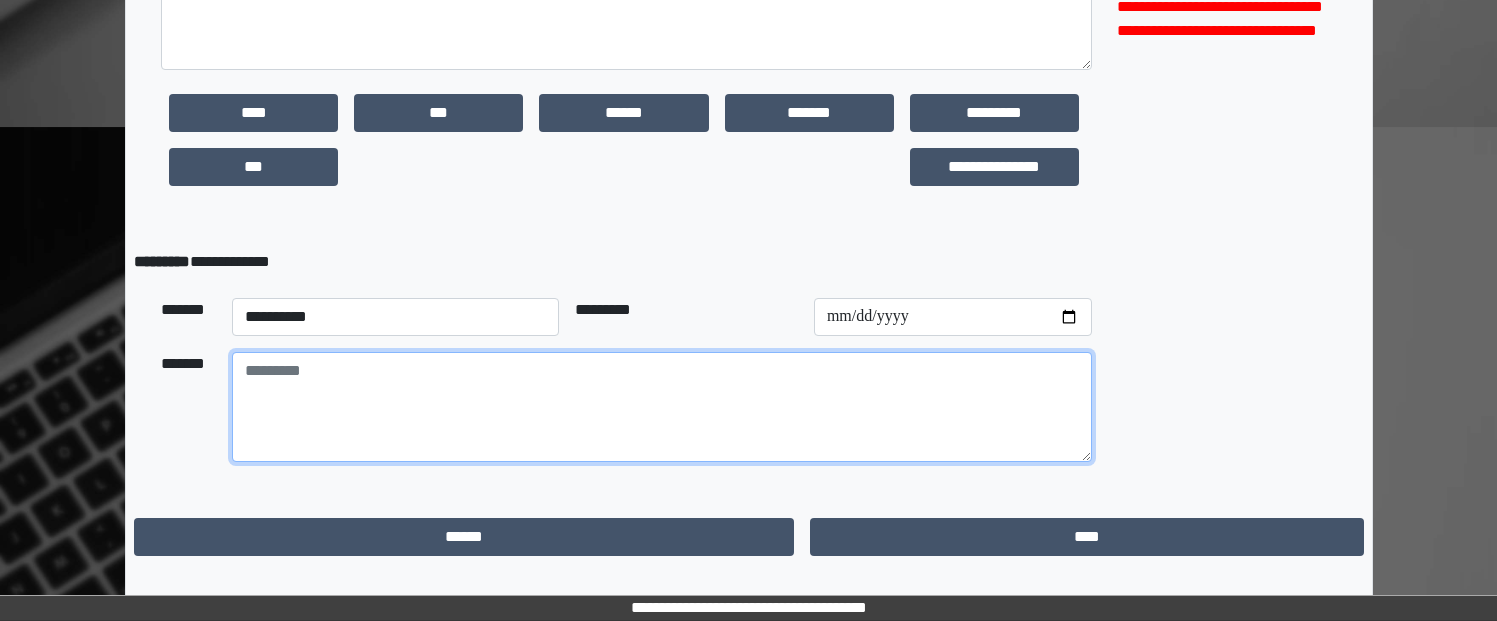 click at bounding box center [662, 407] 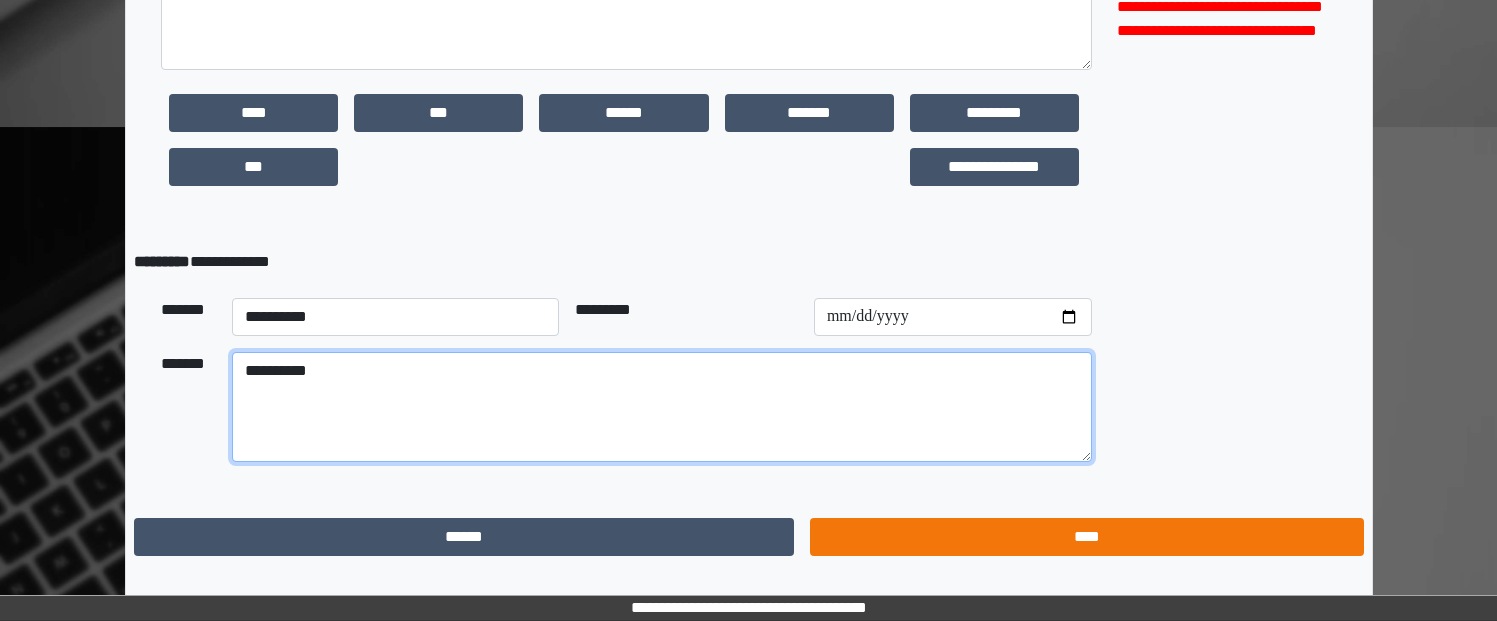 type on "**********" 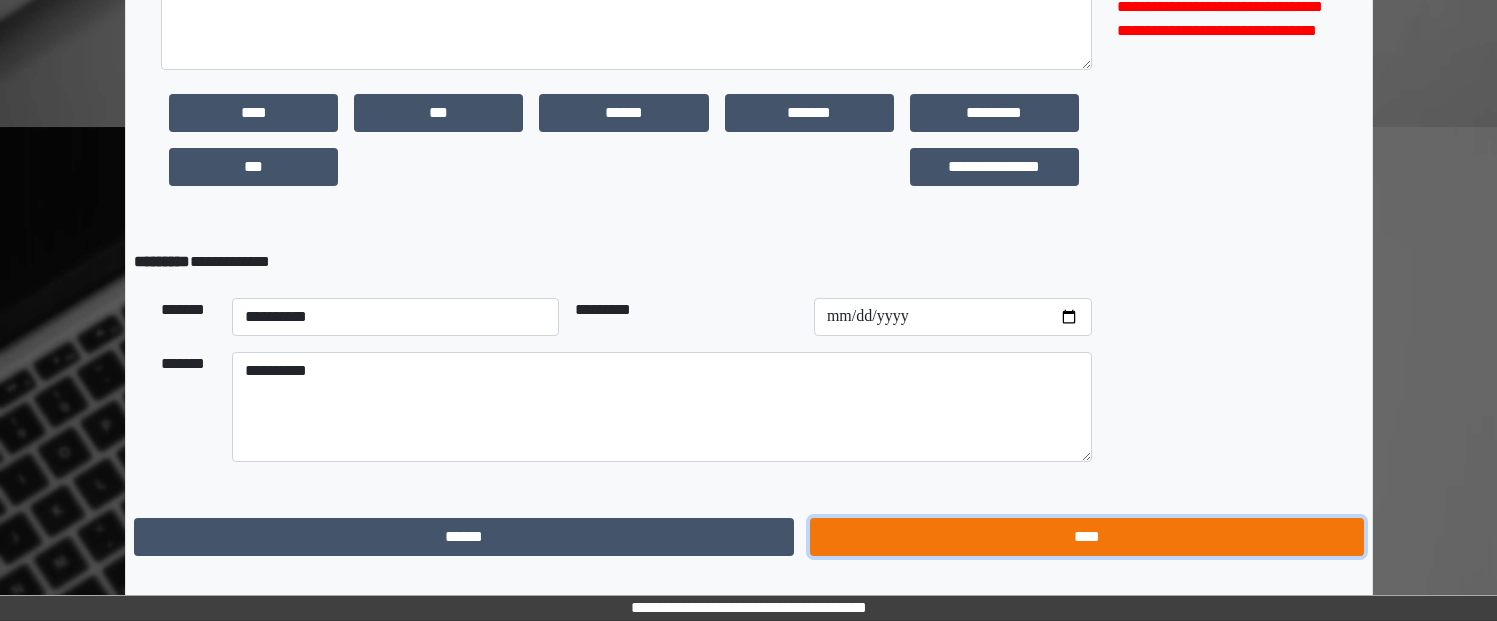 click on "****" at bounding box center [1086, 537] 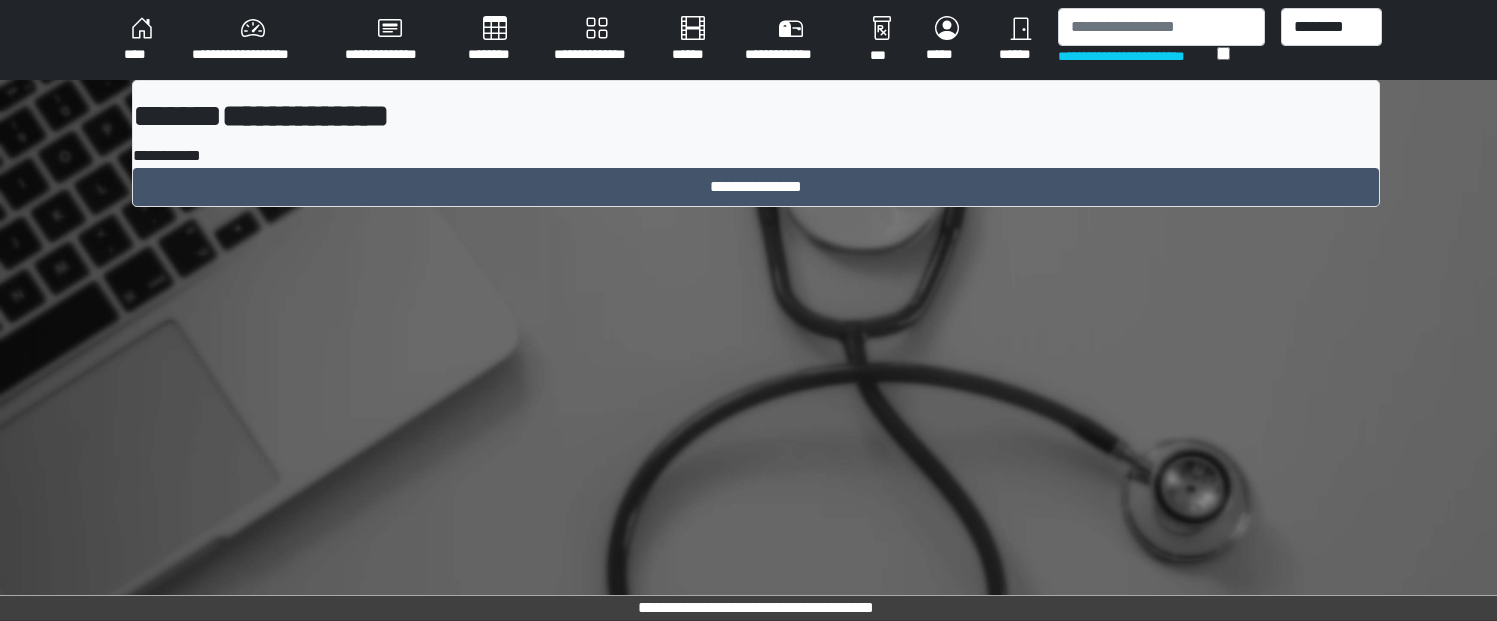 scroll, scrollTop: 0, scrollLeft: 0, axis: both 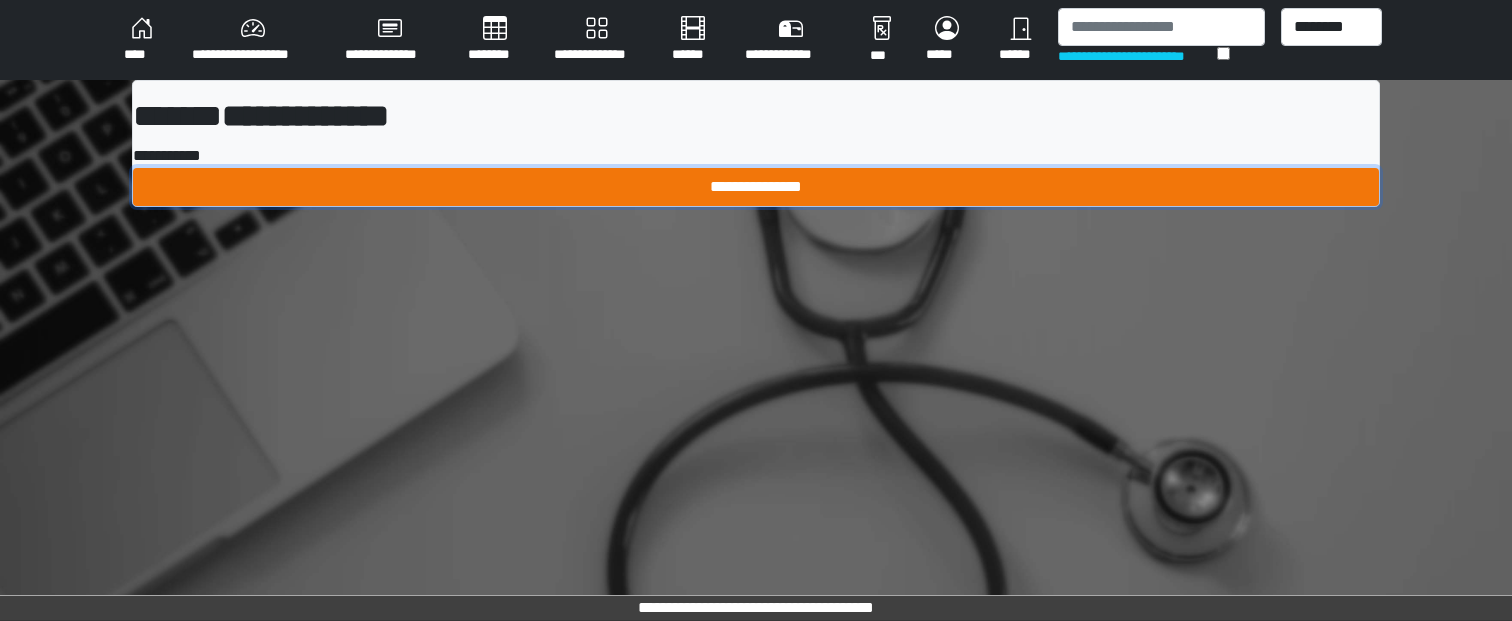 click on "**********" at bounding box center [756, 187] 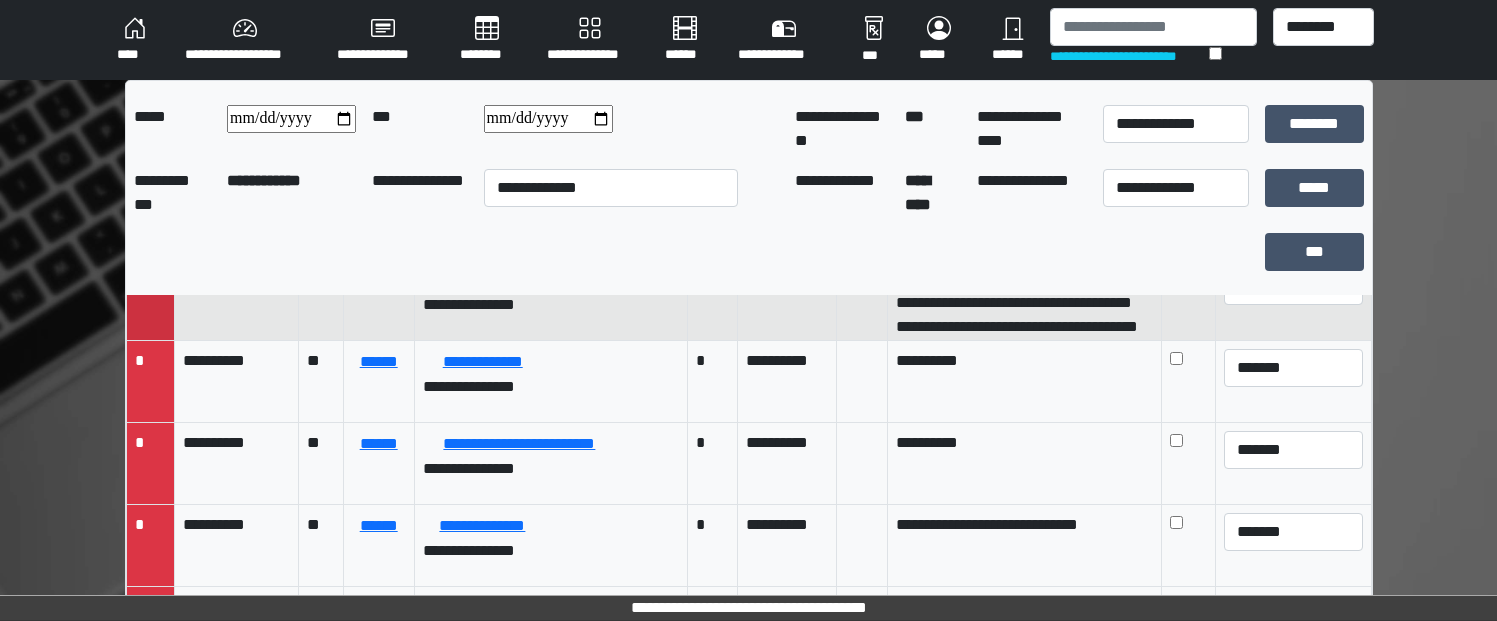 scroll, scrollTop: 500, scrollLeft: 0, axis: vertical 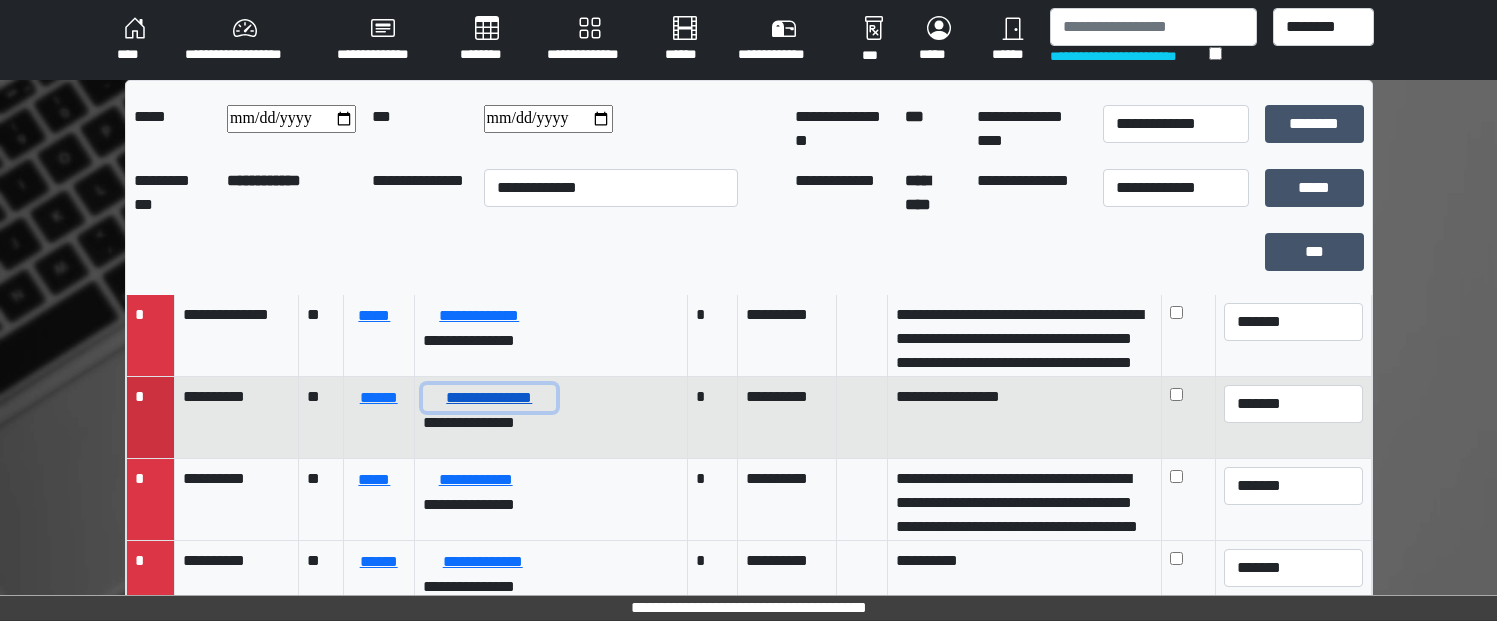 click on "**********" at bounding box center [490, 398] 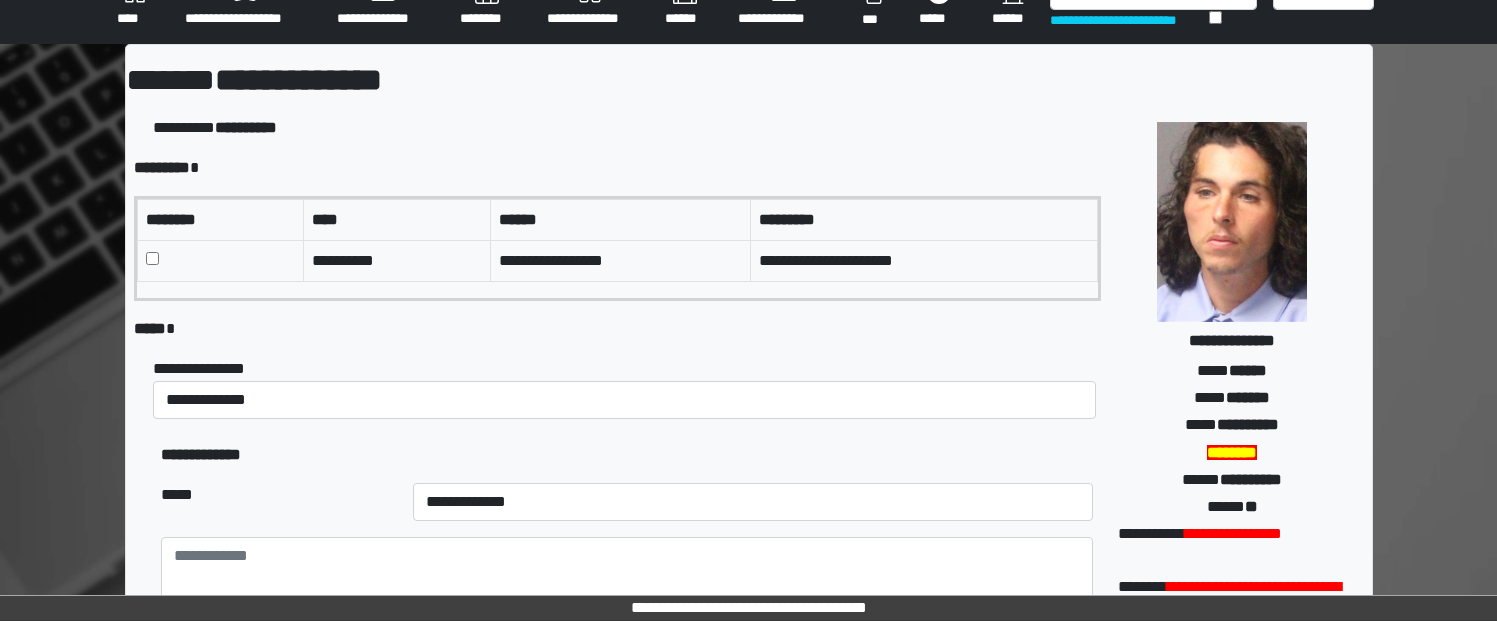 scroll, scrollTop: 0, scrollLeft: 0, axis: both 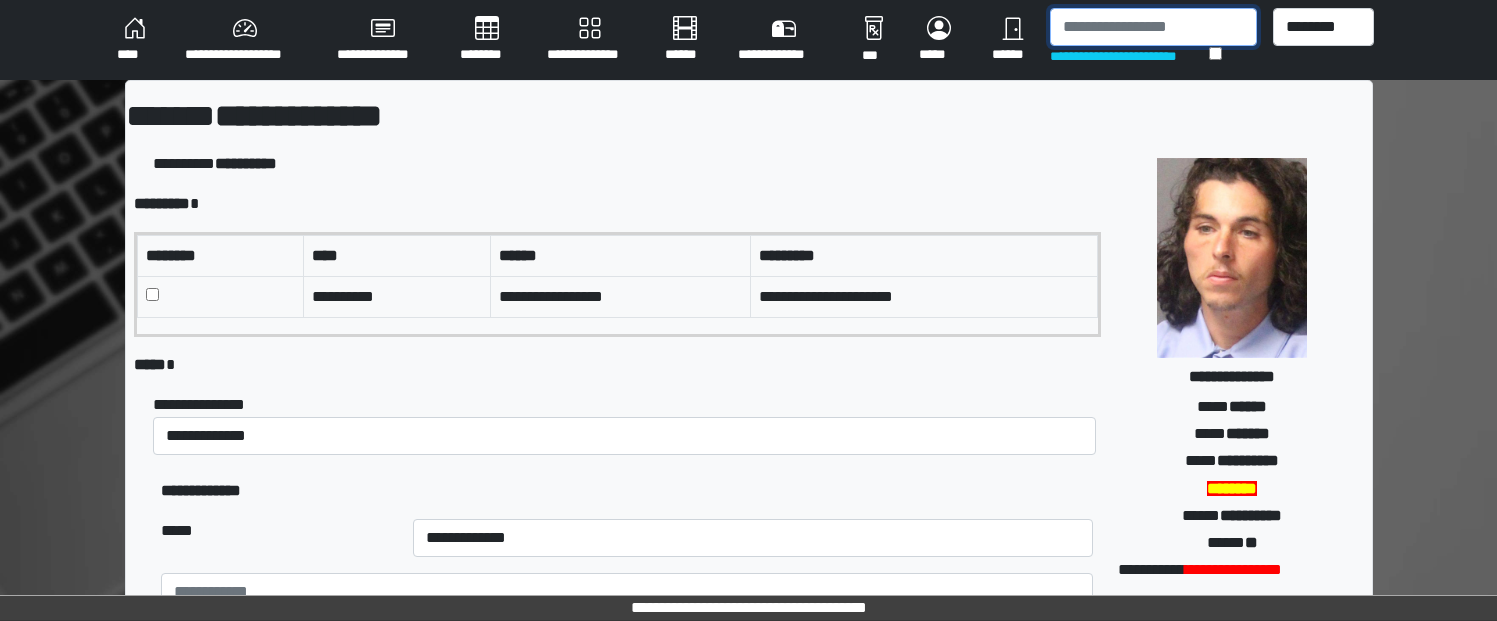 click at bounding box center (1153, 27) 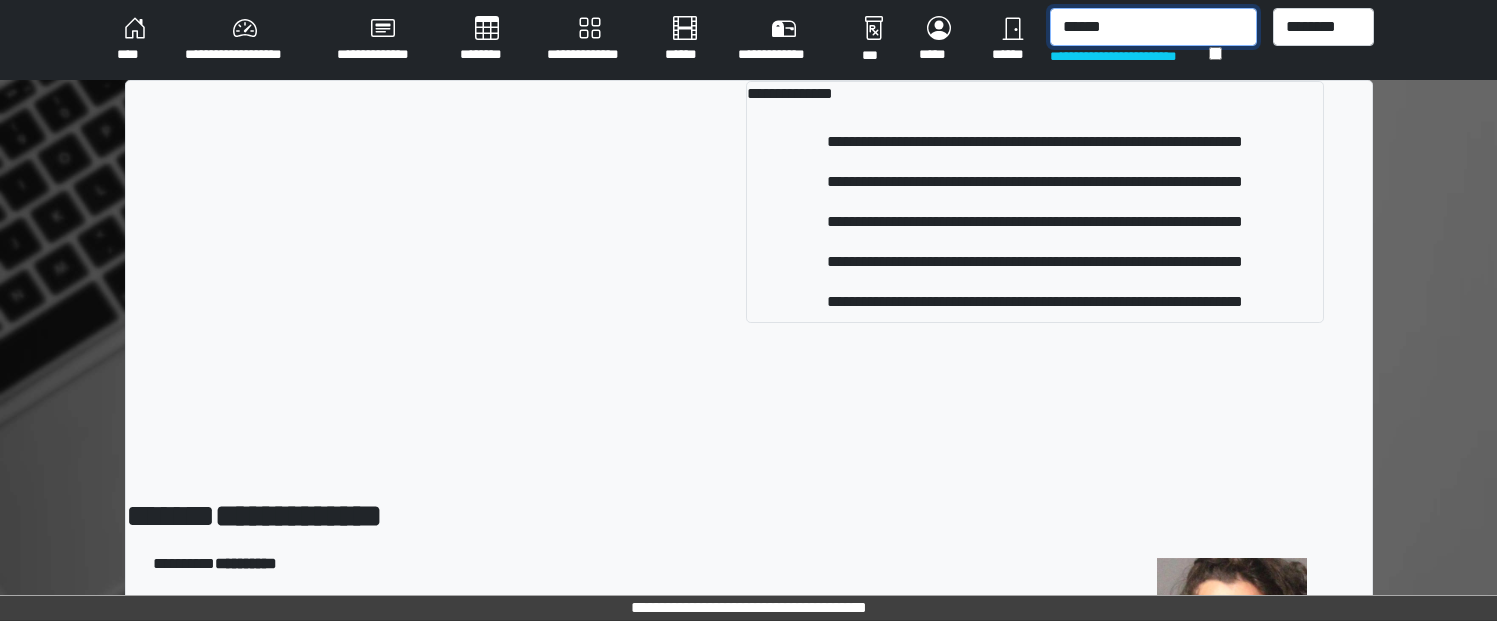 type on "******" 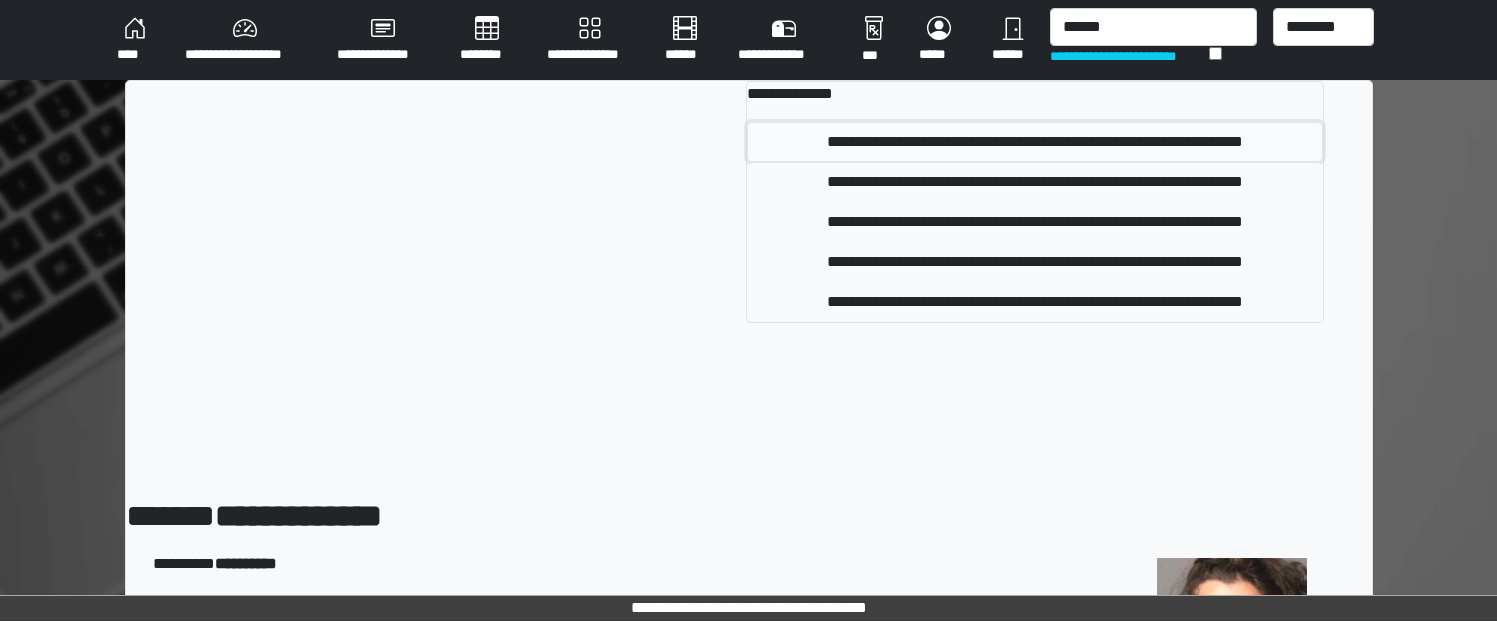 click on "**********" at bounding box center [1035, 142] 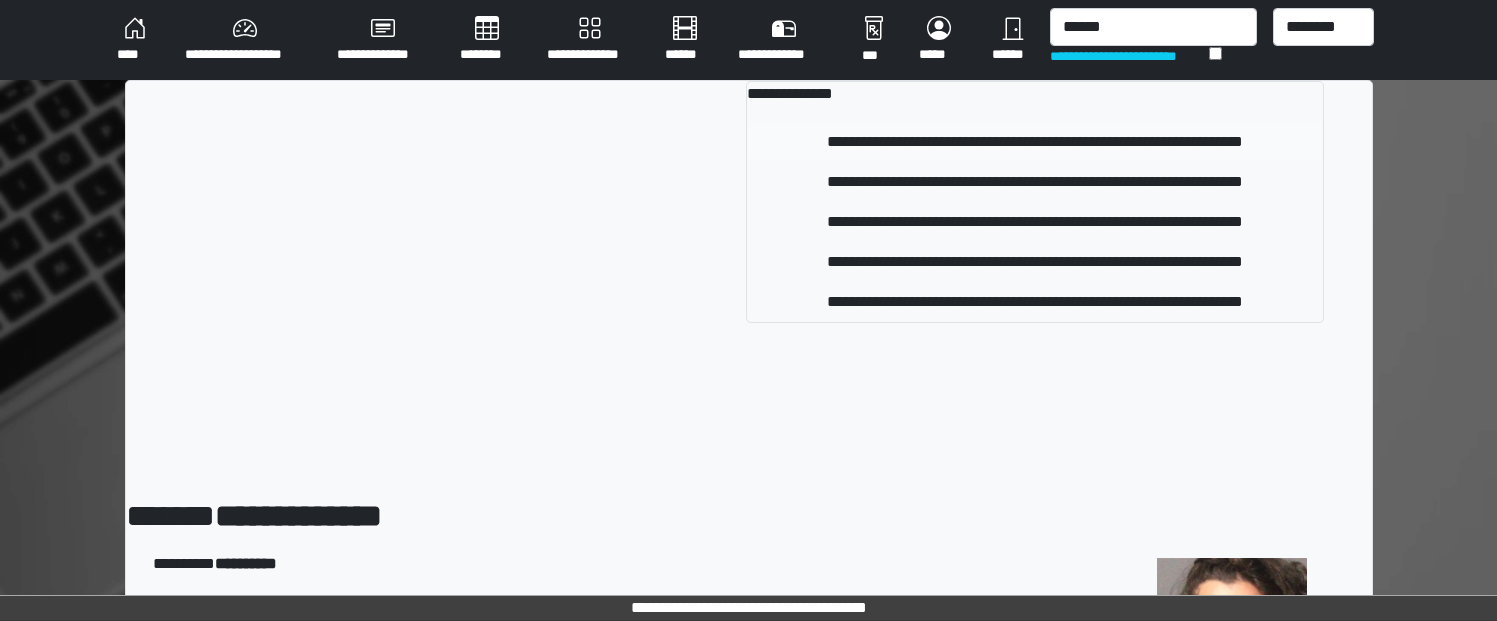 type 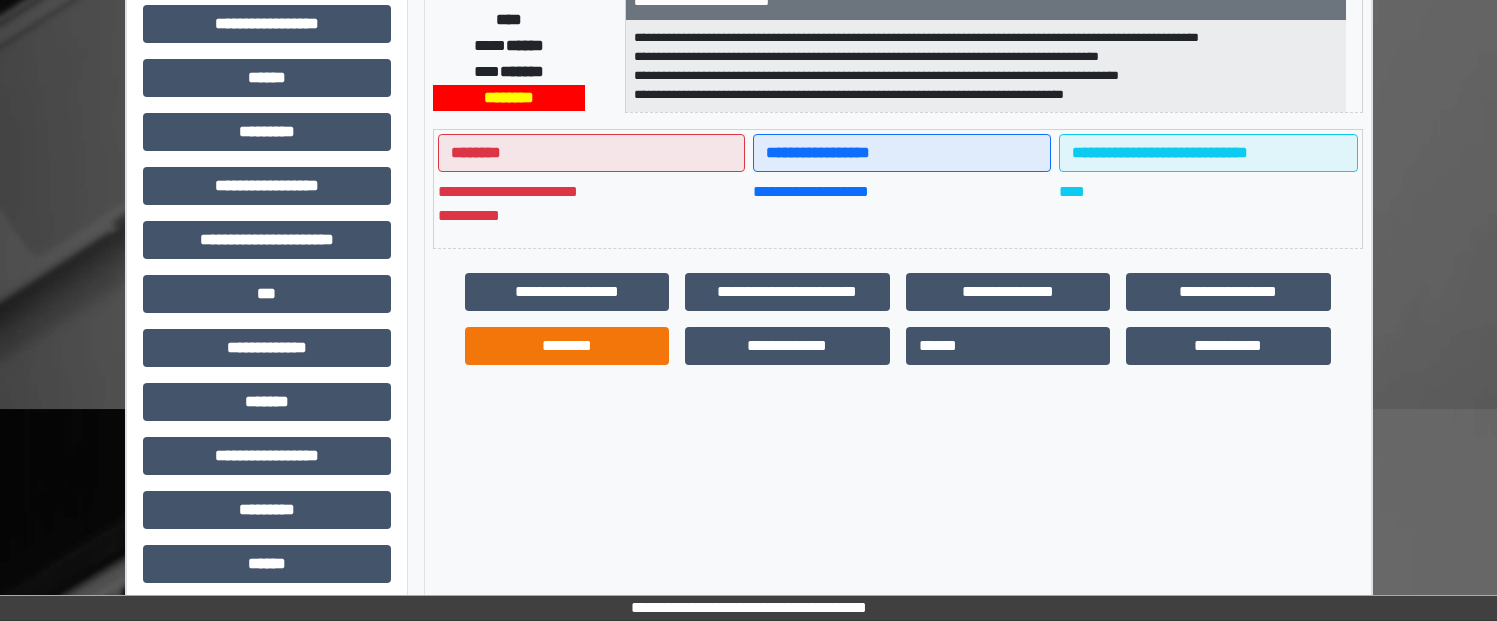 scroll, scrollTop: 400, scrollLeft: 0, axis: vertical 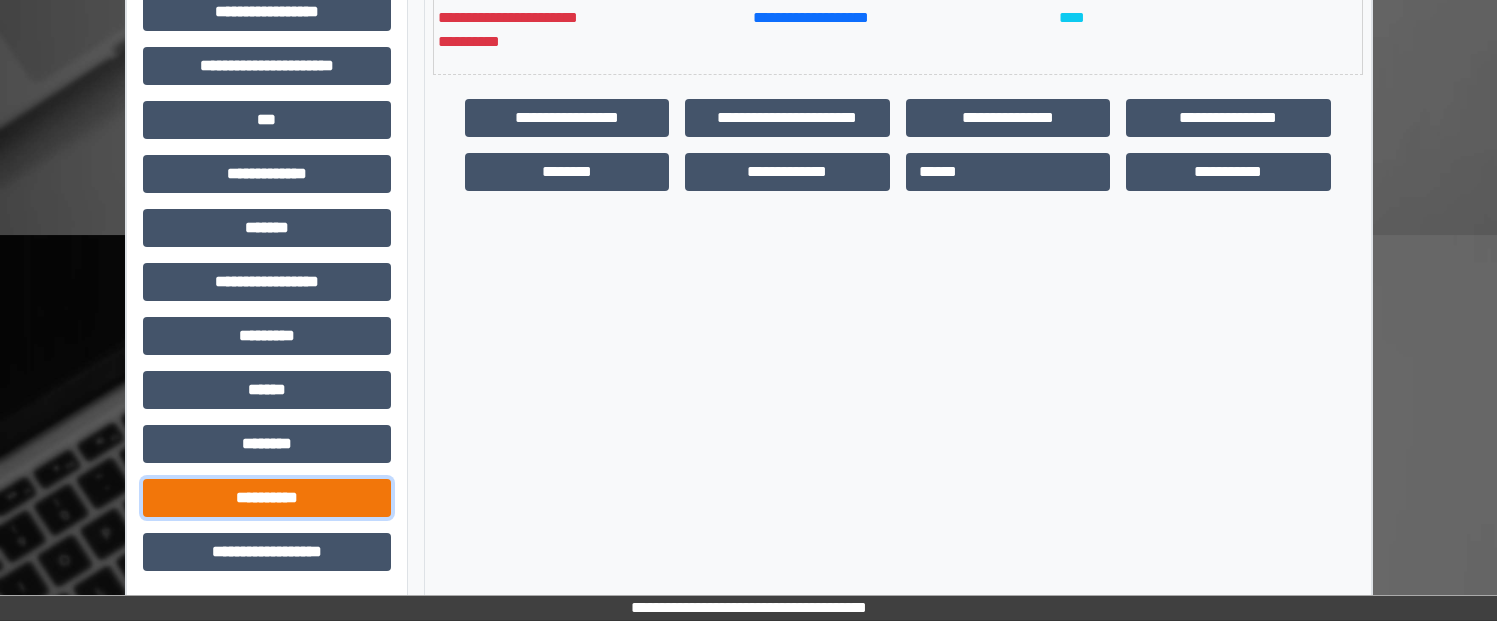 click on "**********" at bounding box center [267, 498] 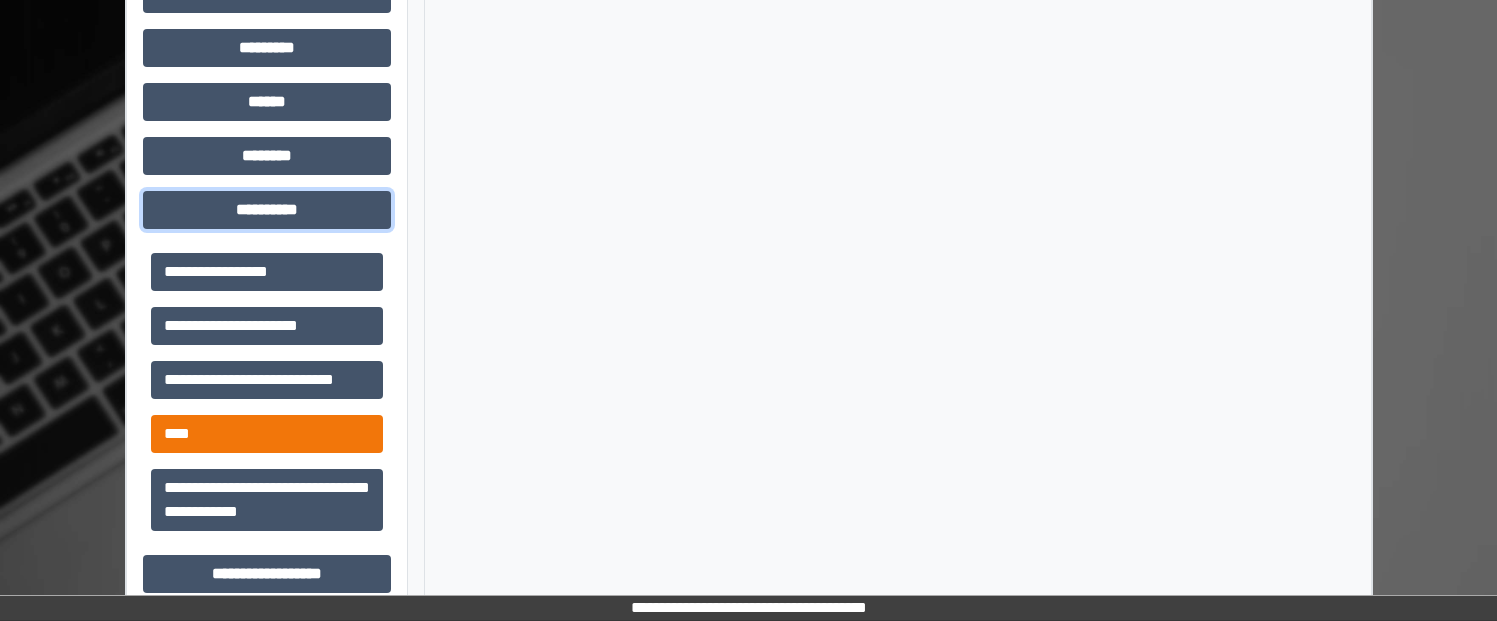 scroll, scrollTop: 863, scrollLeft: 0, axis: vertical 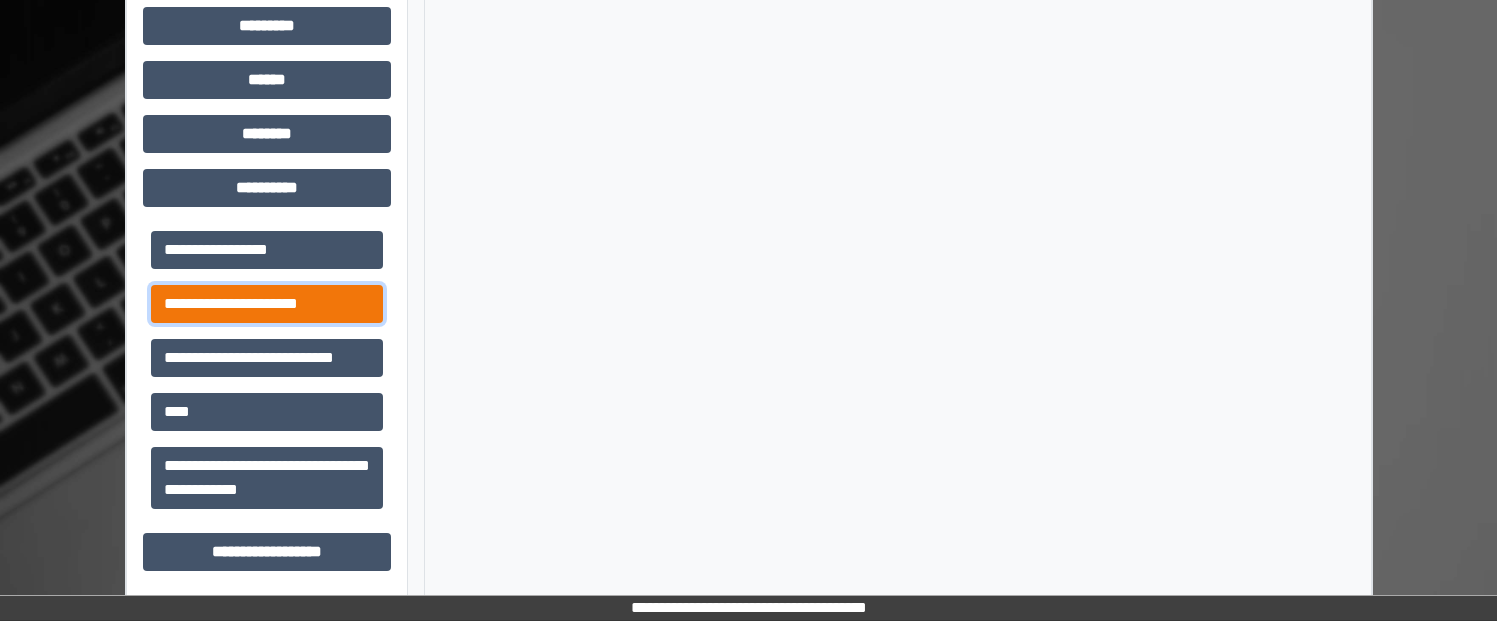 click on "**********" at bounding box center [267, 304] 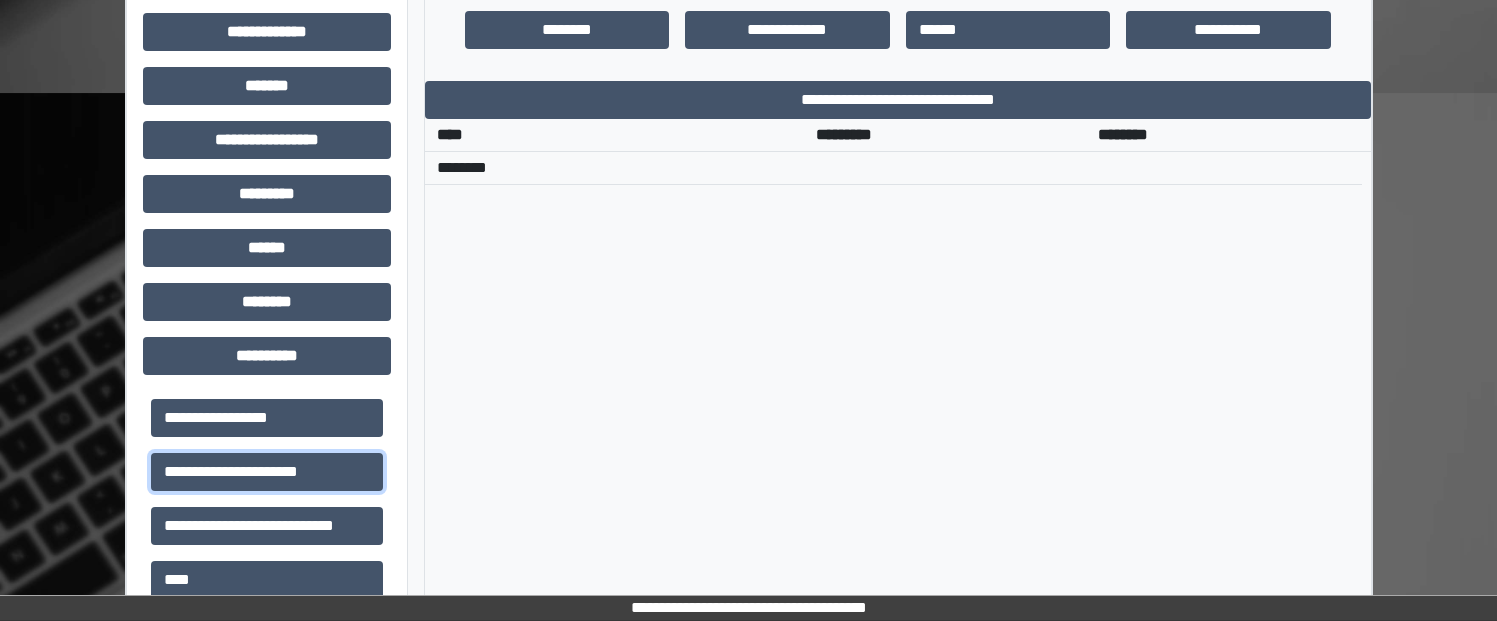 scroll, scrollTop: 663, scrollLeft: 0, axis: vertical 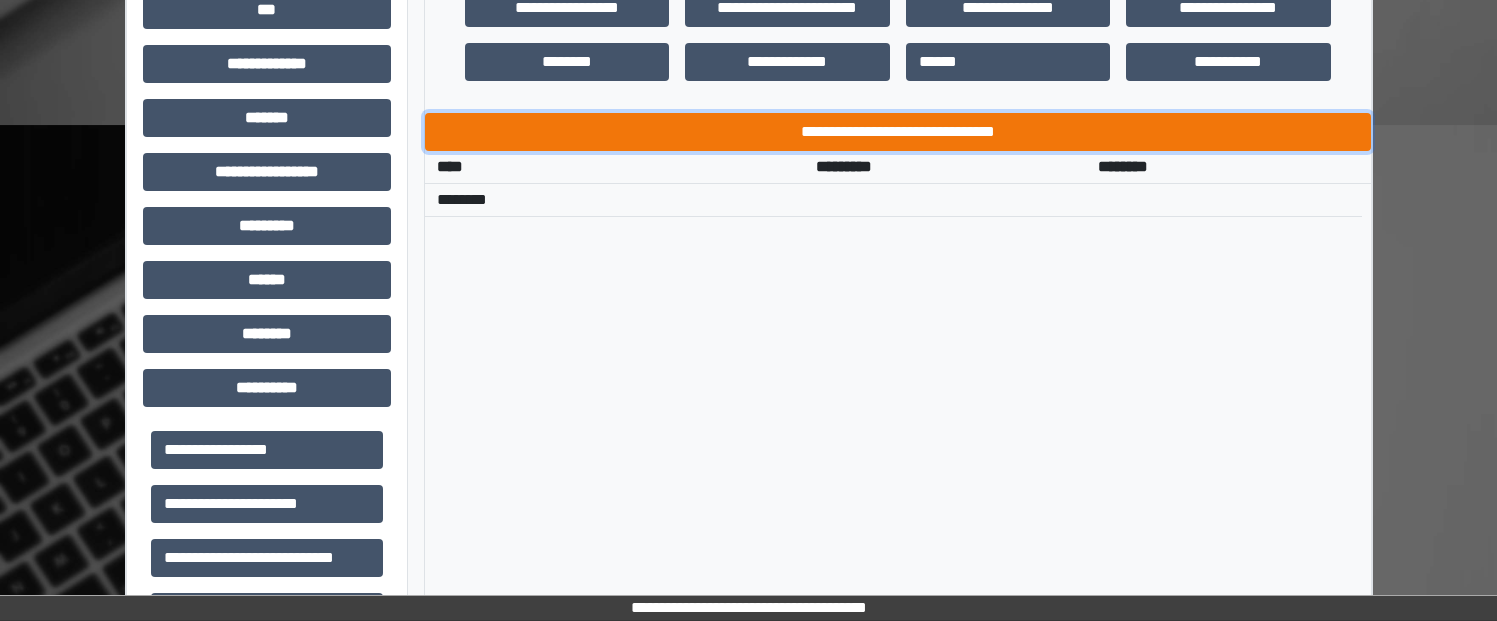 click on "**********" at bounding box center (898, 132) 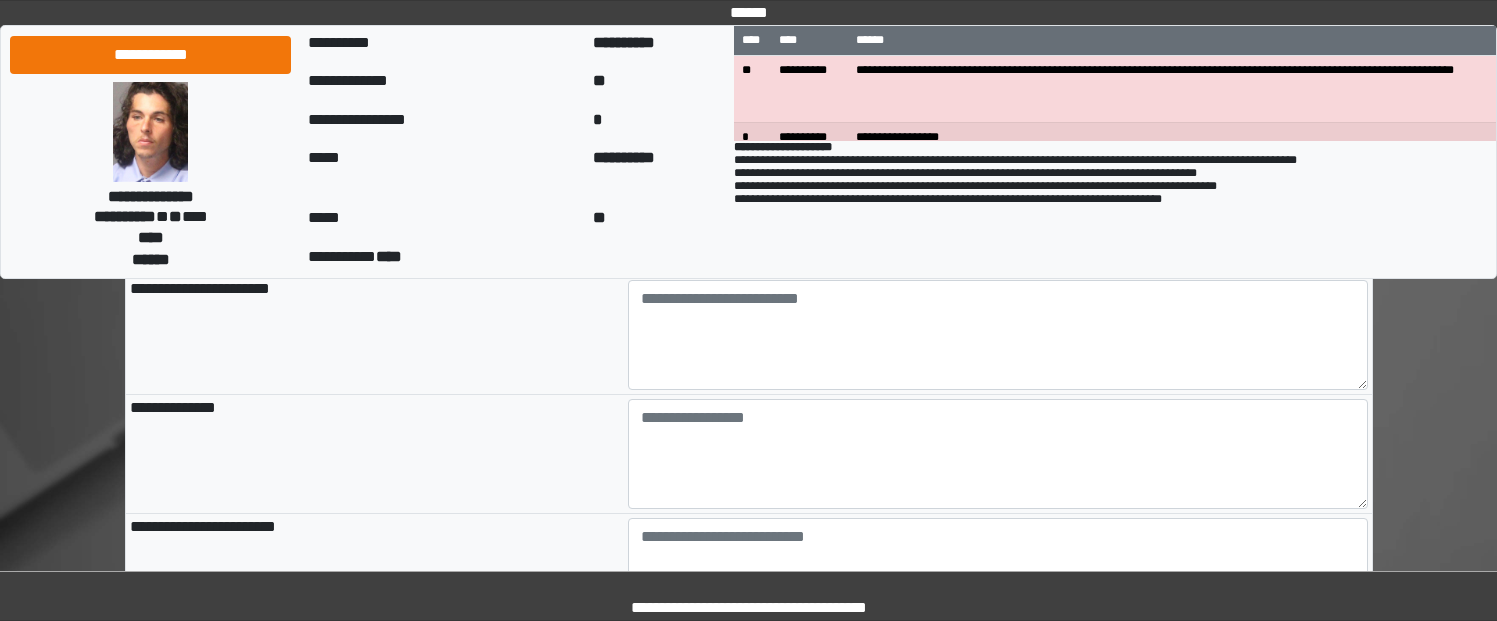 scroll, scrollTop: 100, scrollLeft: 0, axis: vertical 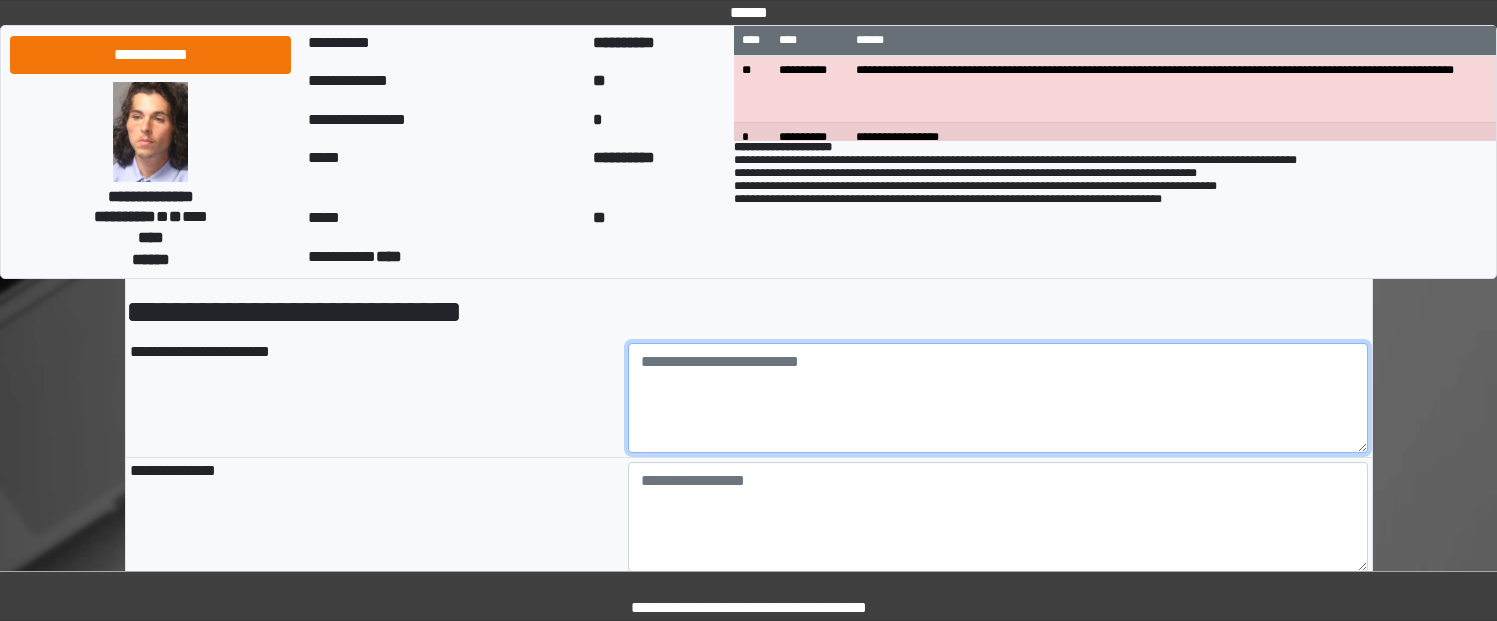 click at bounding box center (998, 398) 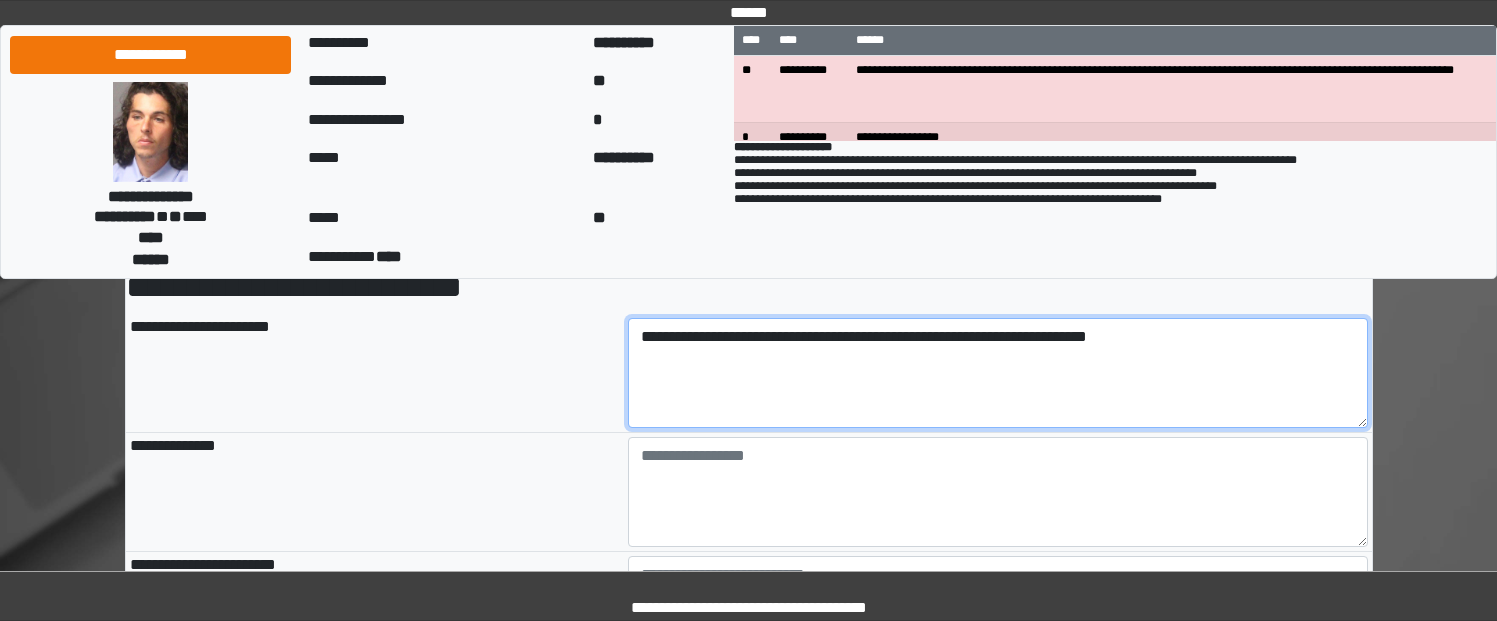scroll, scrollTop: 0, scrollLeft: 0, axis: both 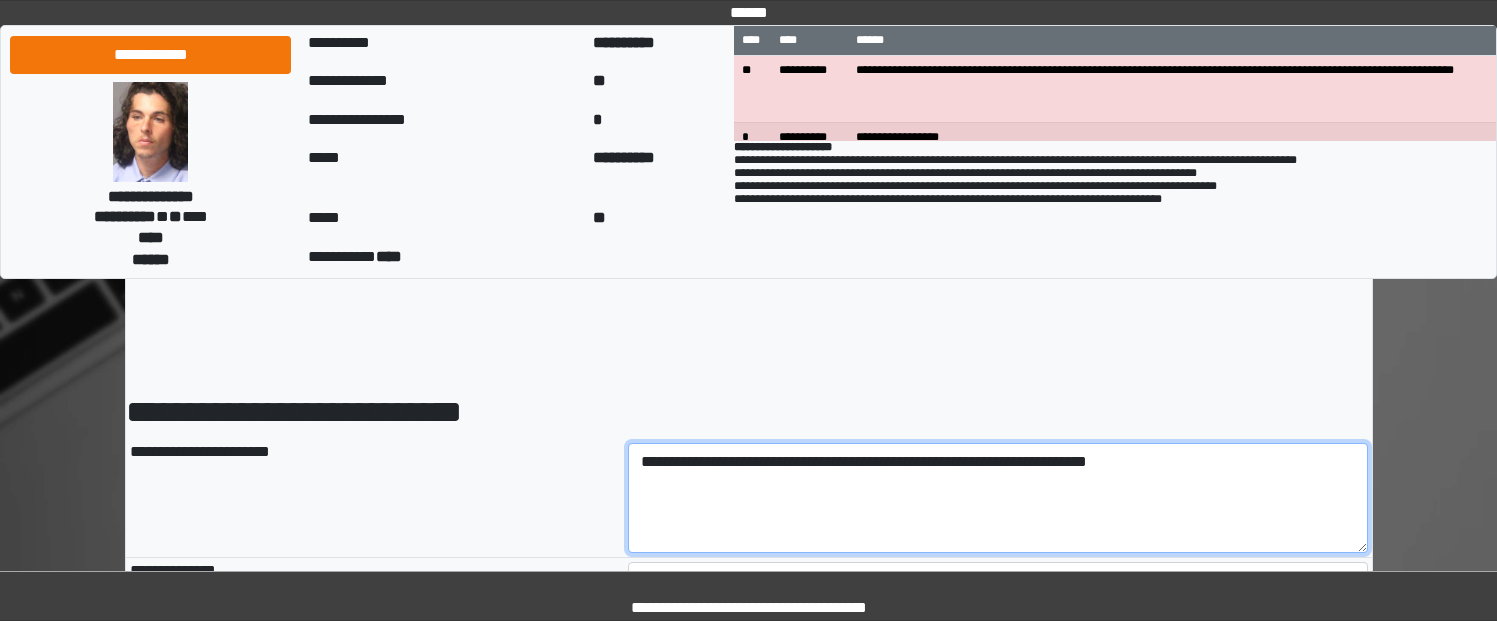 drag, startPoint x: 1165, startPoint y: 467, endPoint x: 1027, endPoint y: 469, distance: 138.0145 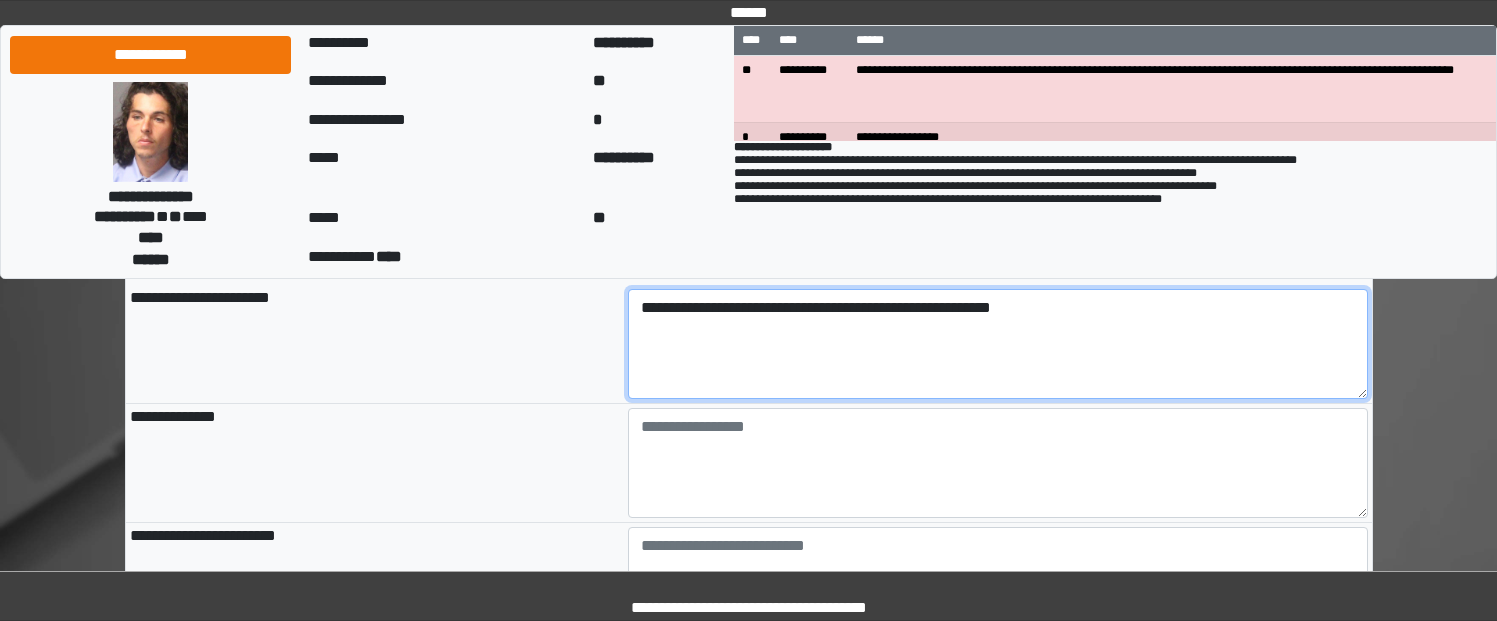 scroll, scrollTop: 200, scrollLeft: 0, axis: vertical 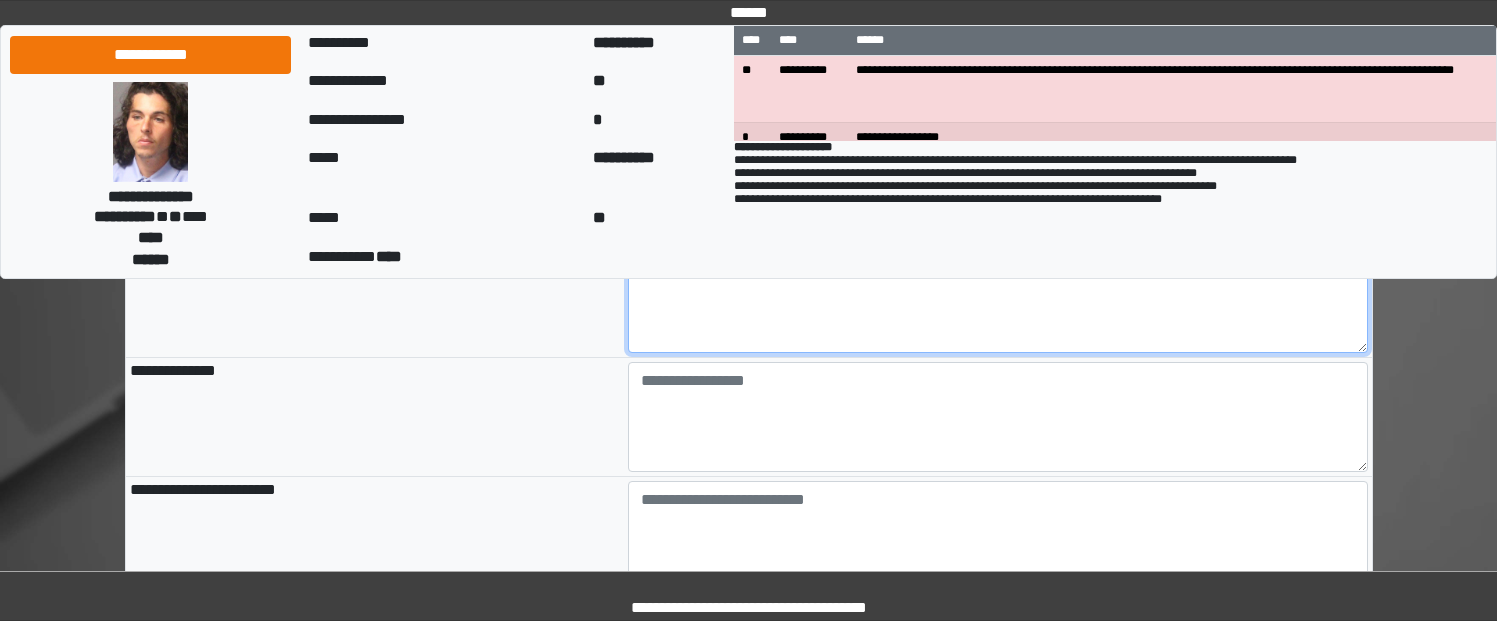 type on "**********" 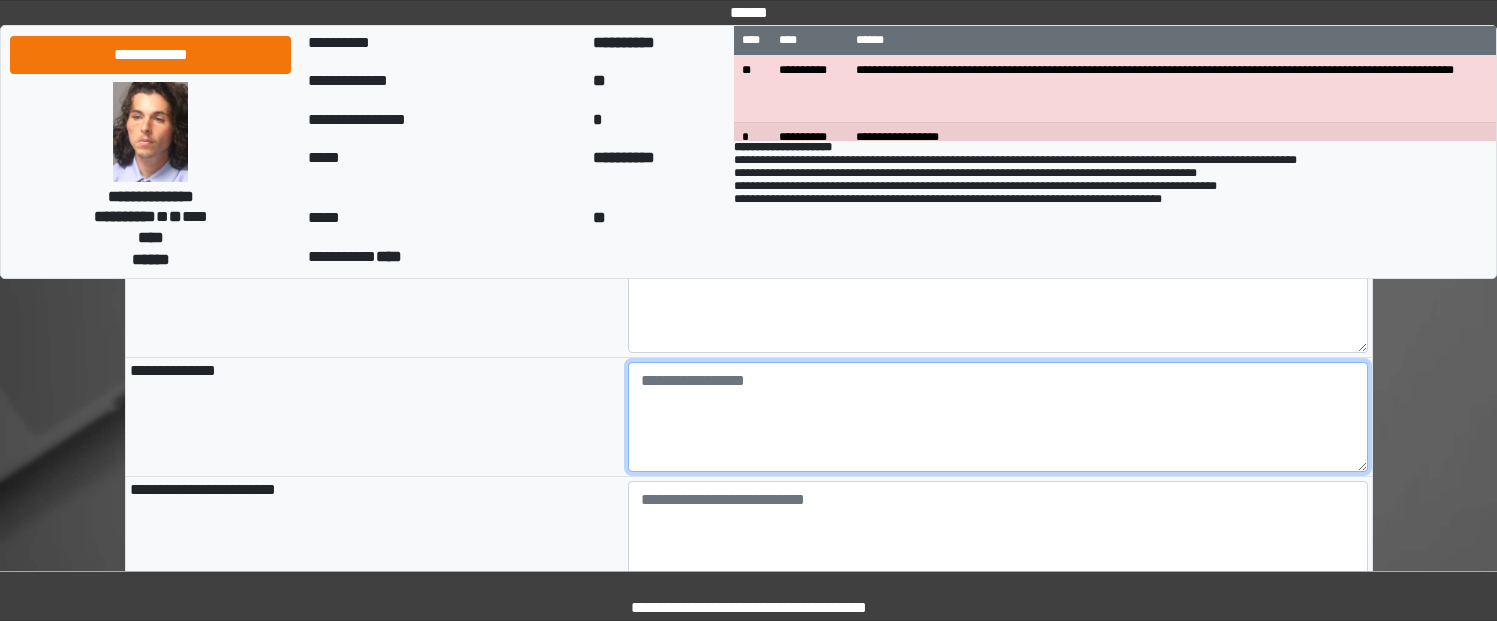 type on "**********" 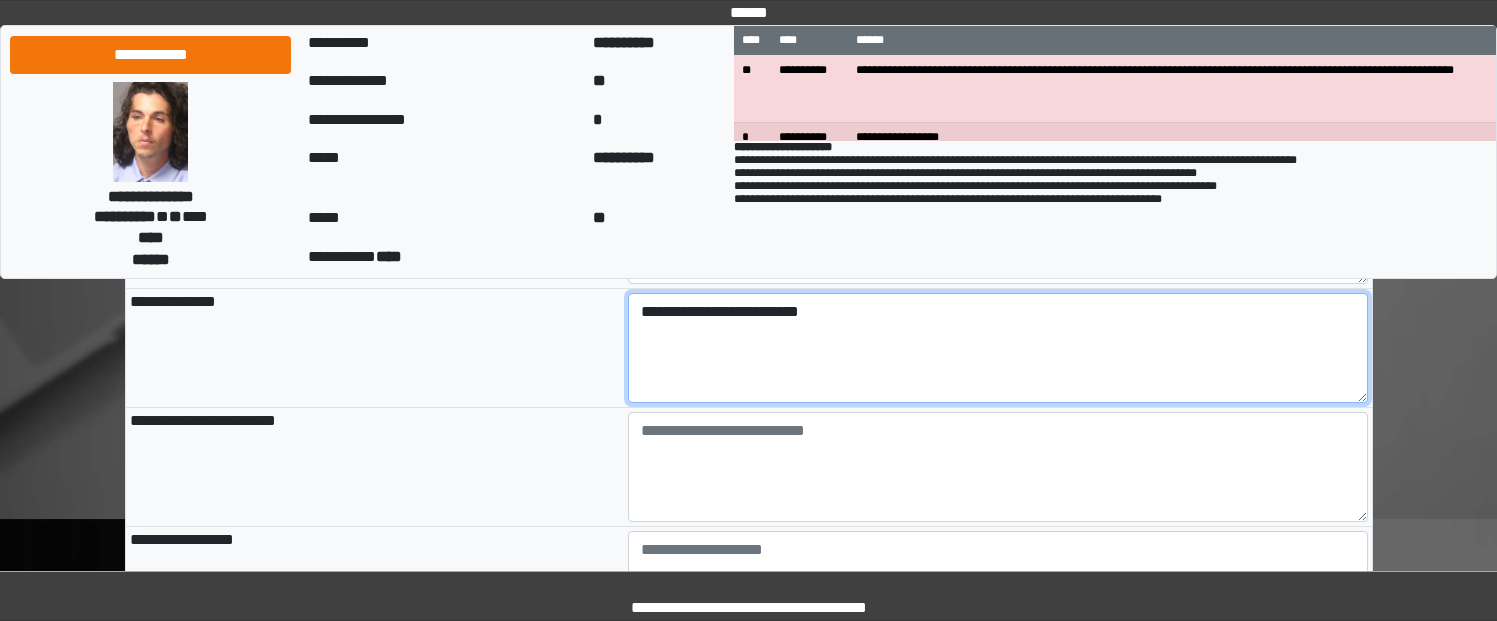 scroll, scrollTop: 300, scrollLeft: 0, axis: vertical 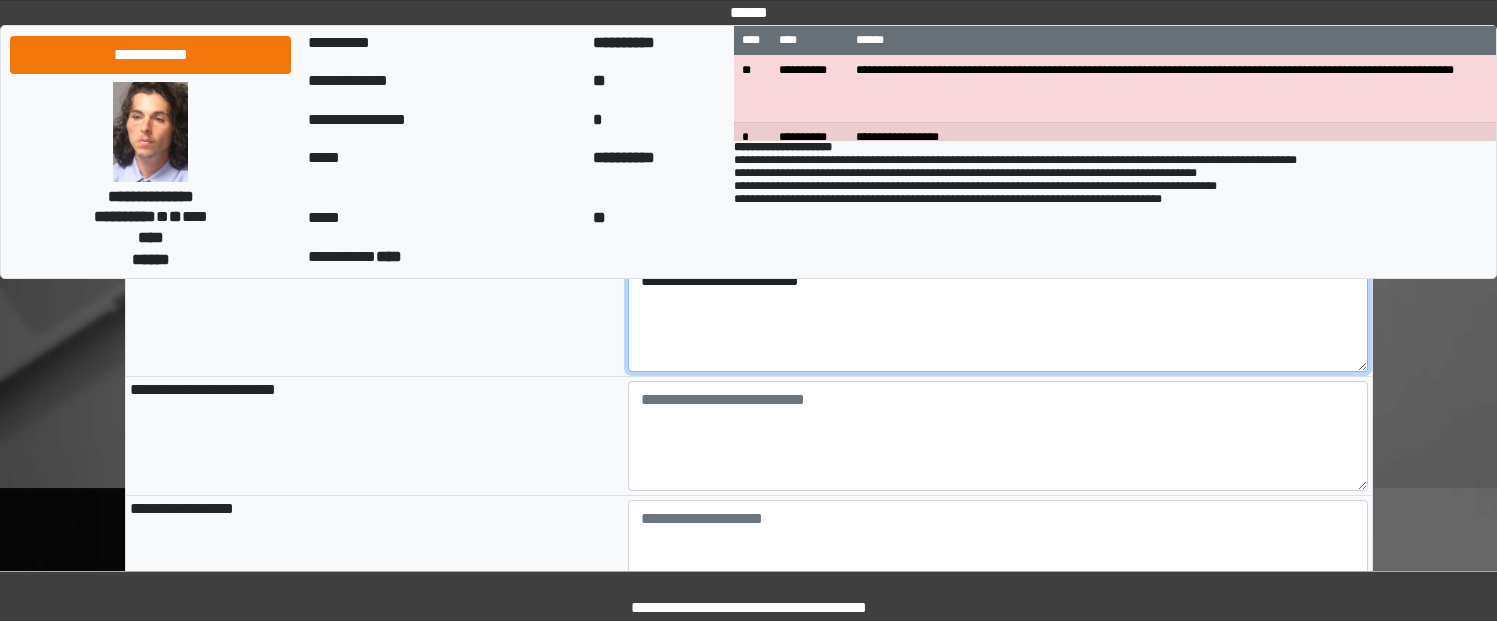 type on "**********" 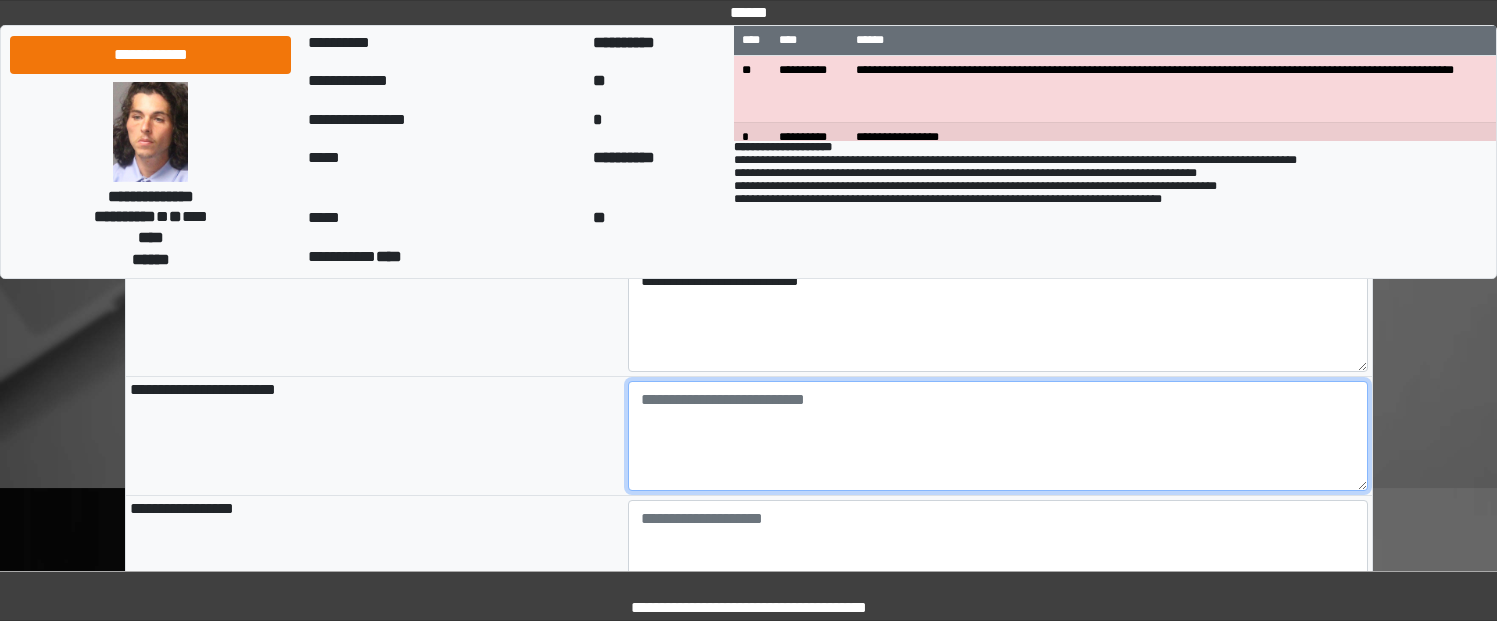 type on "**********" 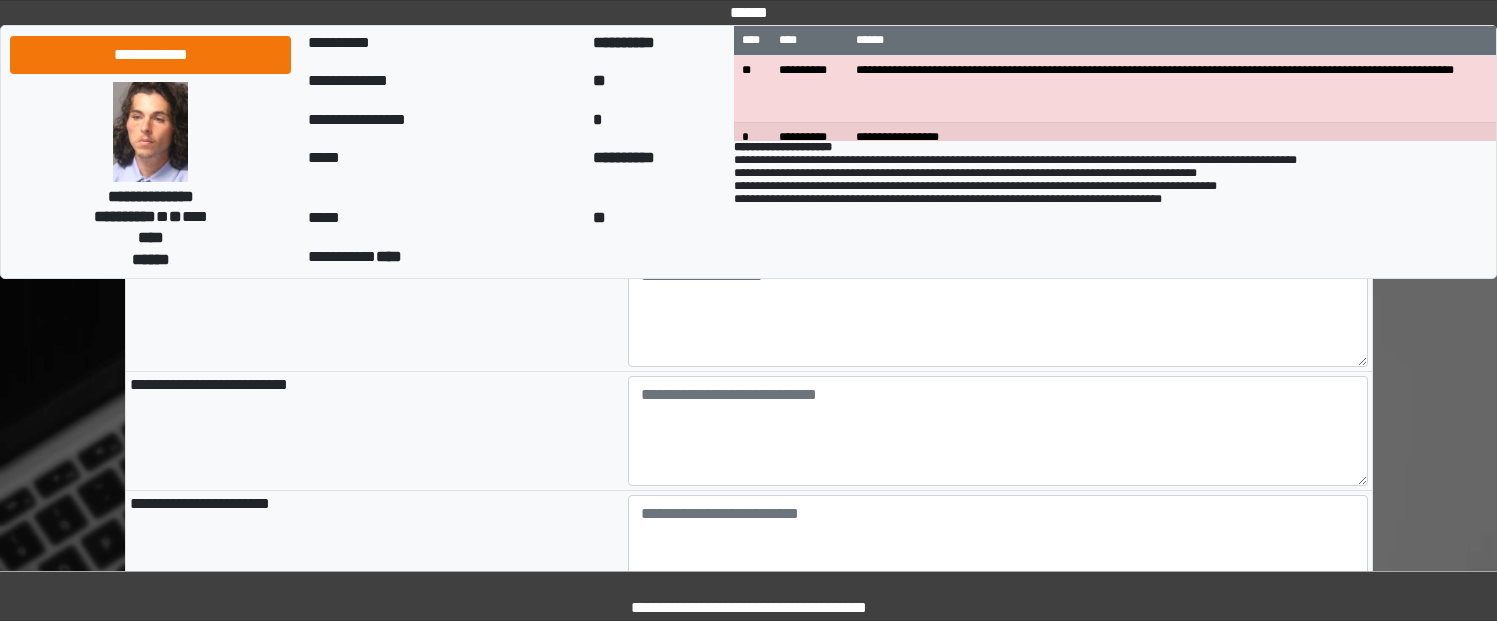 scroll, scrollTop: 500, scrollLeft: 0, axis: vertical 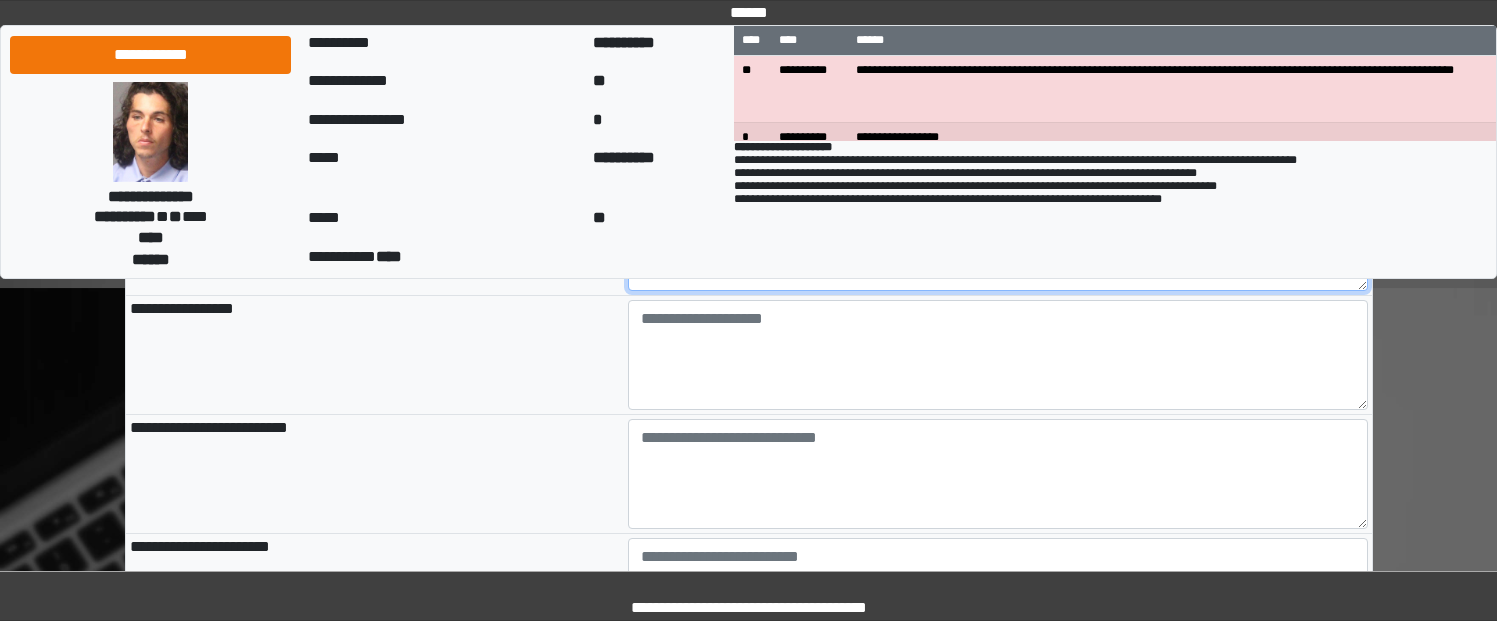 type on "*******" 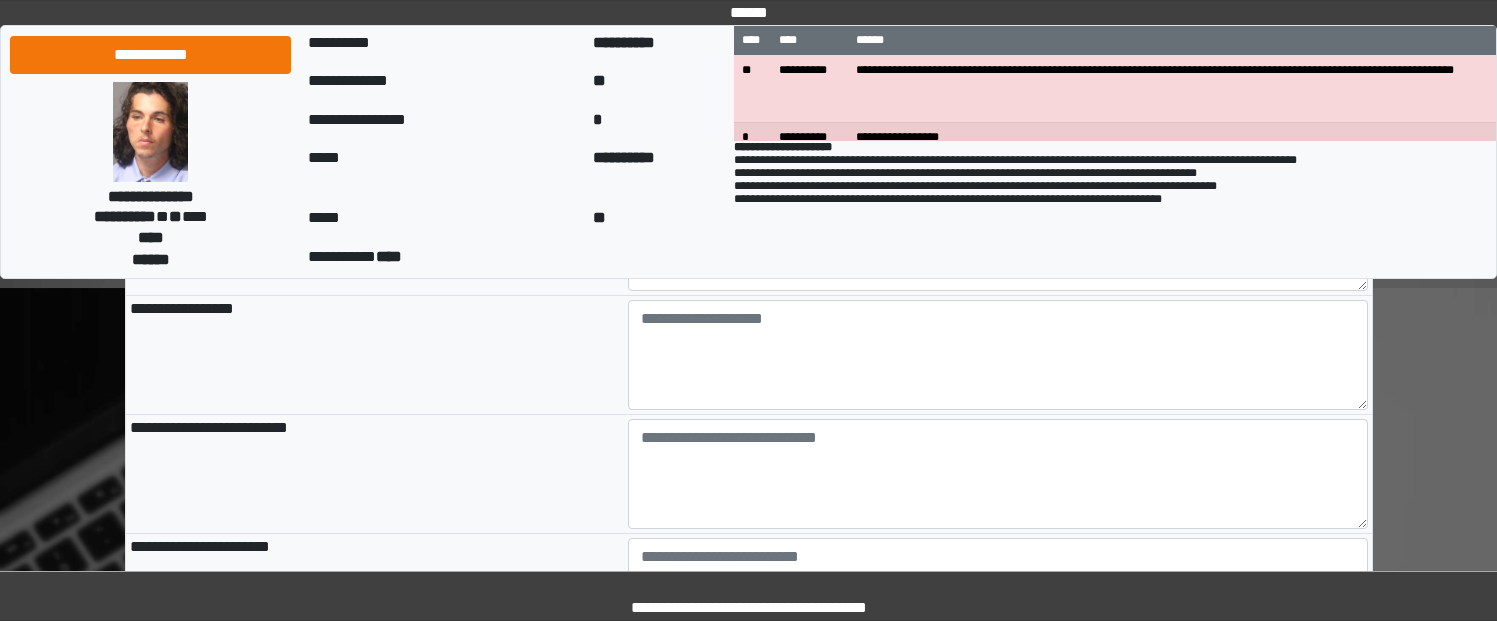 type on "**********" 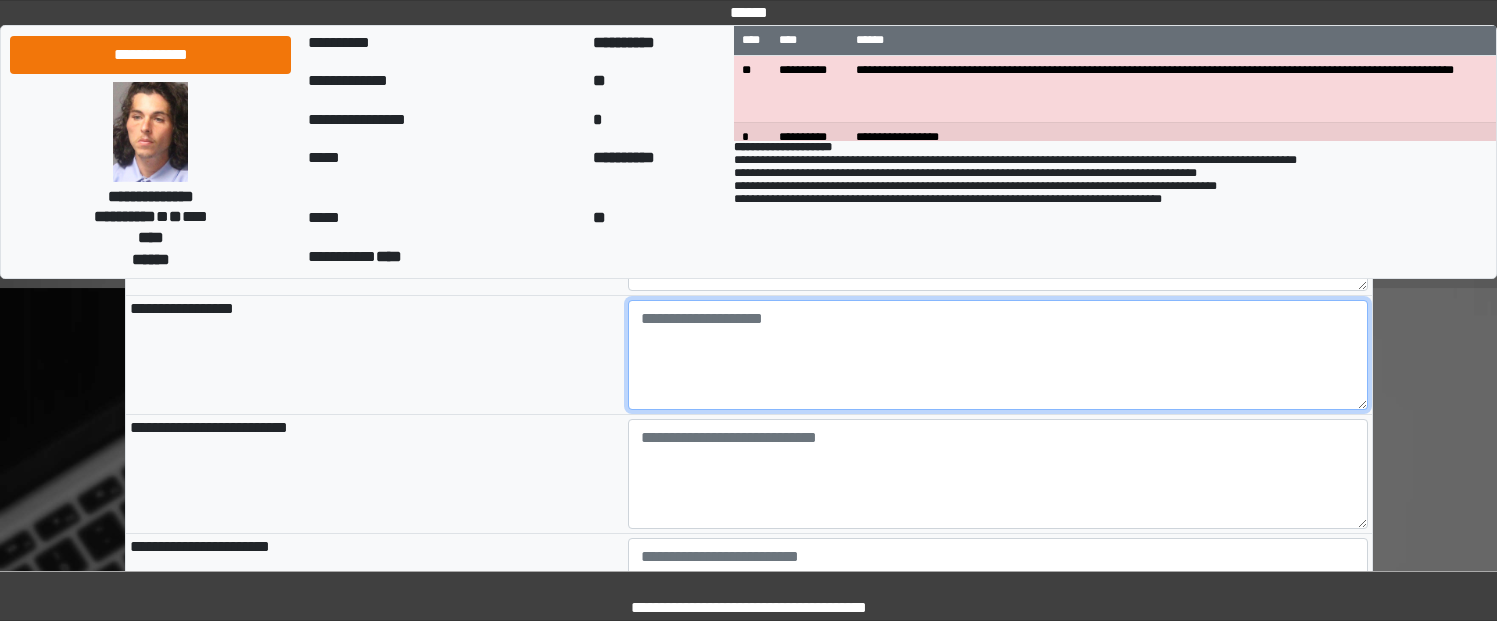 paste on "**********" 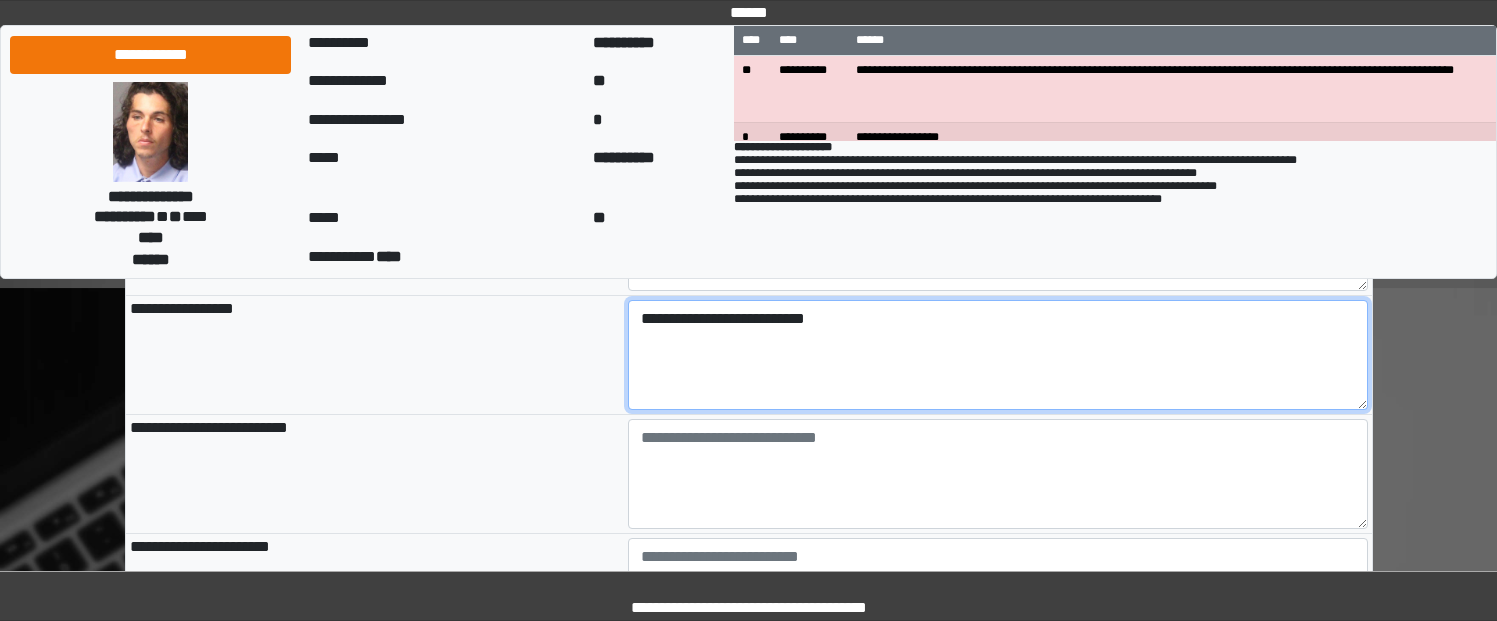 drag, startPoint x: 645, startPoint y: 321, endPoint x: 589, endPoint y: 319, distance: 56.0357 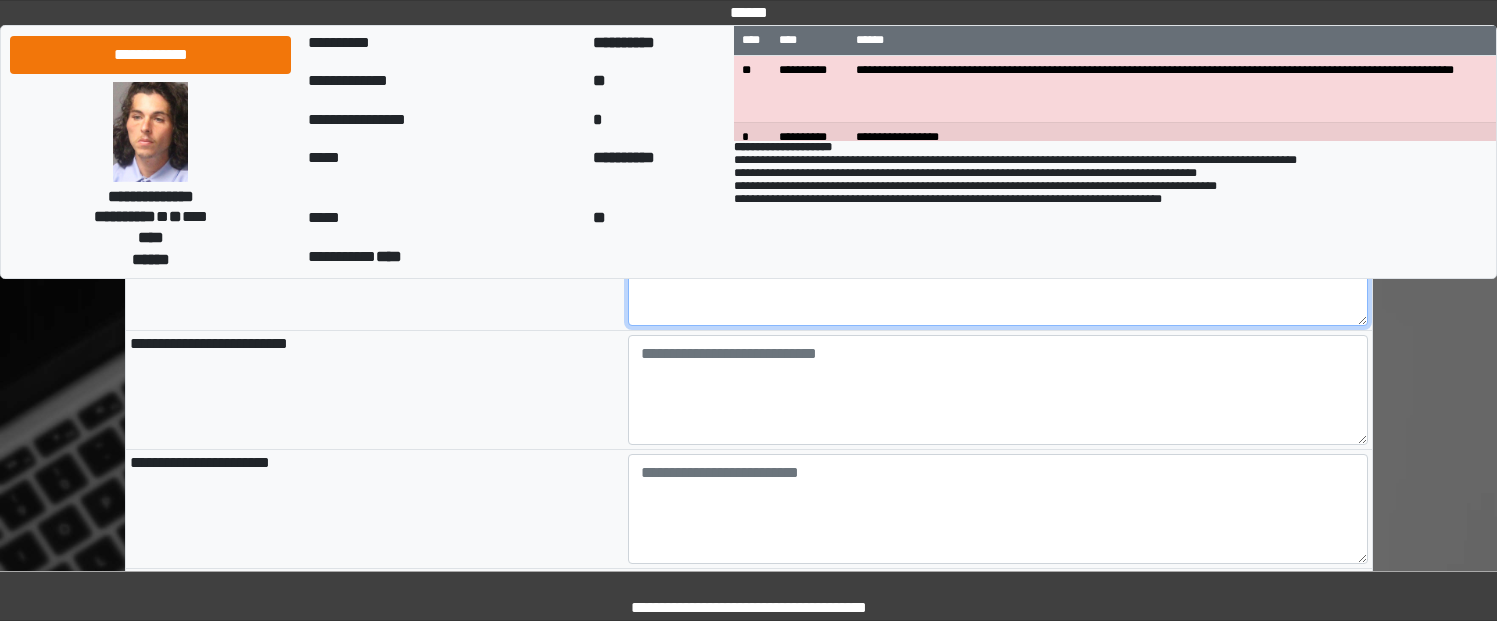 scroll, scrollTop: 600, scrollLeft: 0, axis: vertical 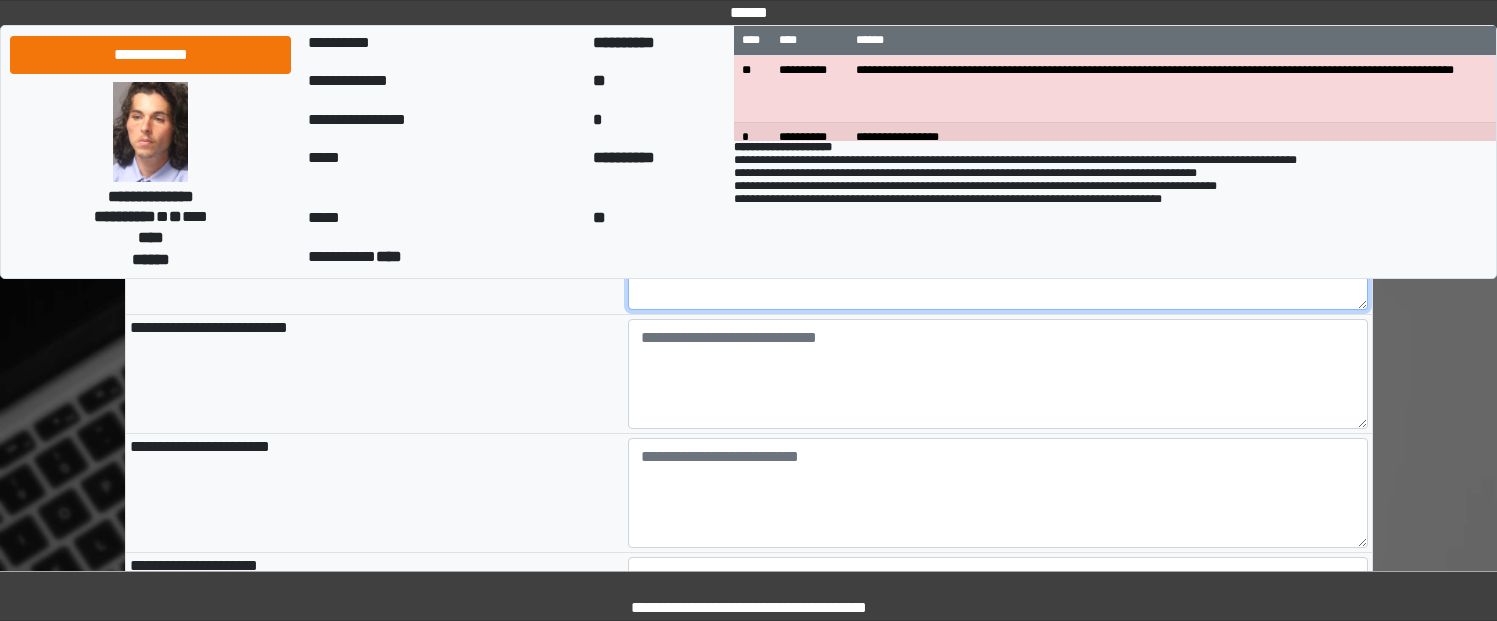 type on "**********" 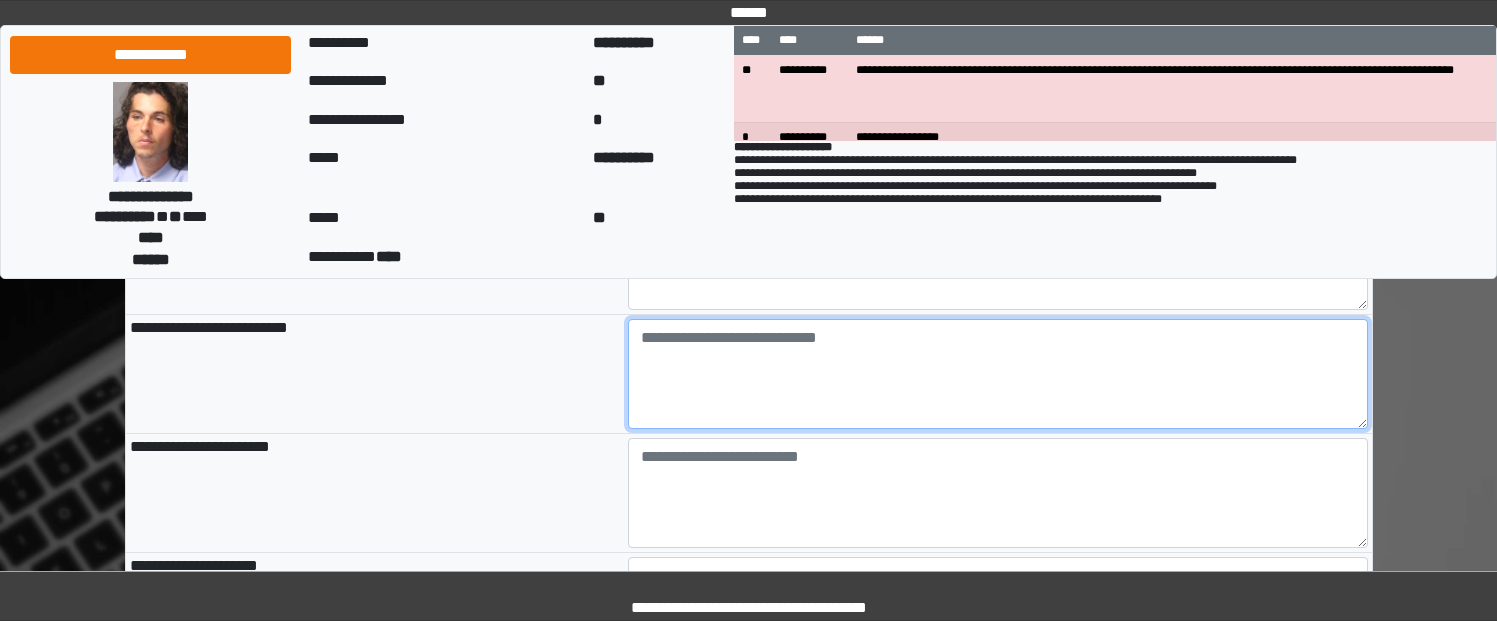 type on "**********" 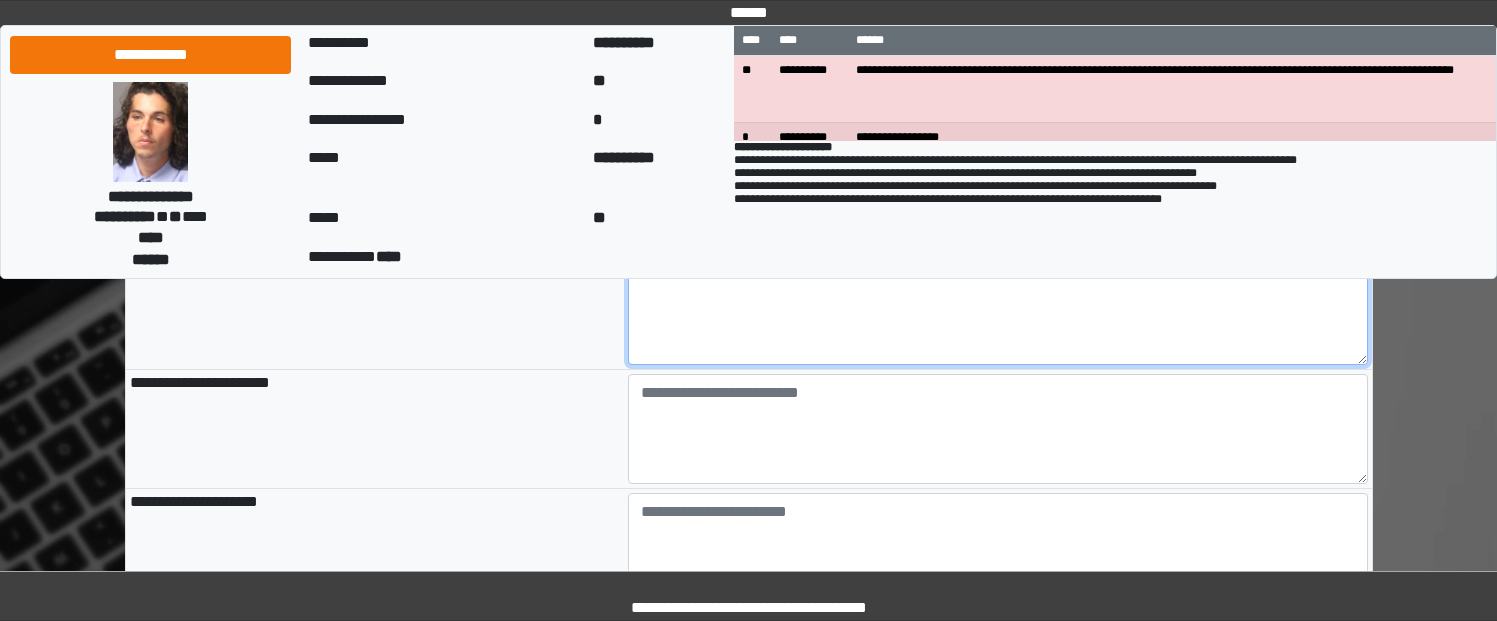 scroll, scrollTop: 700, scrollLeft: 0, axis: vertical 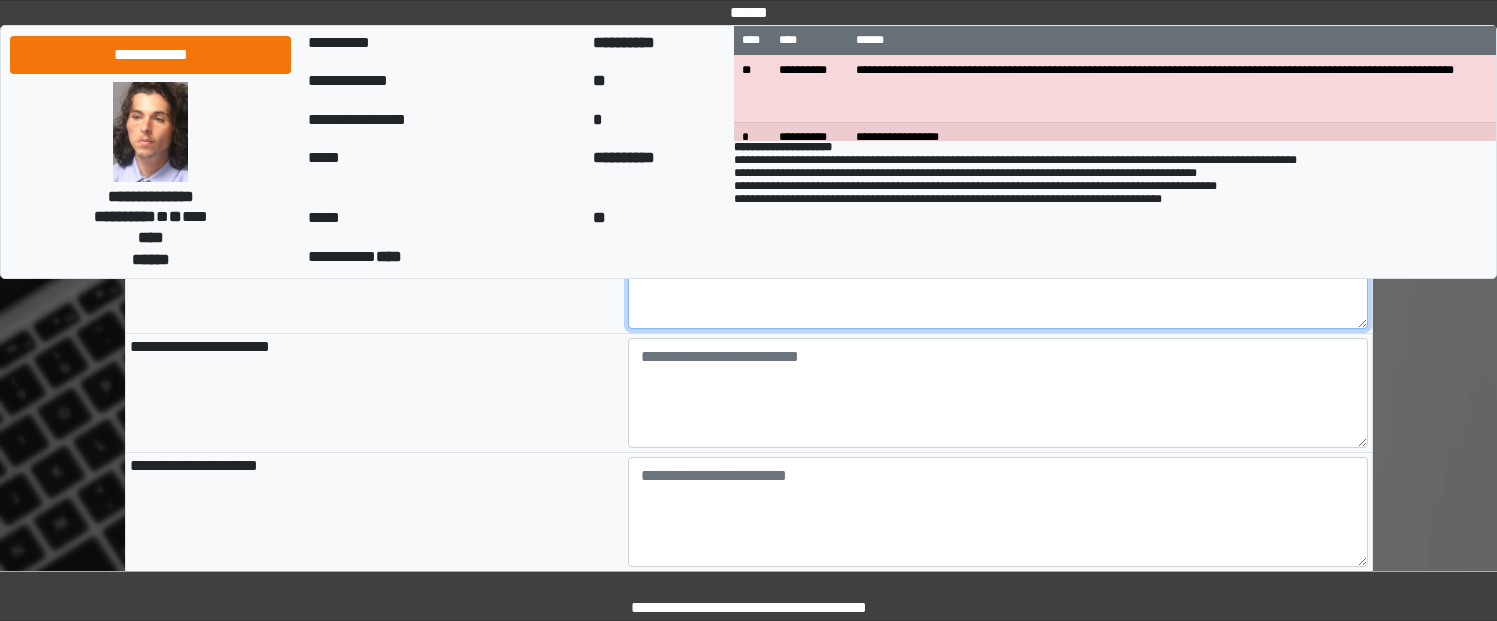 type on "**********" 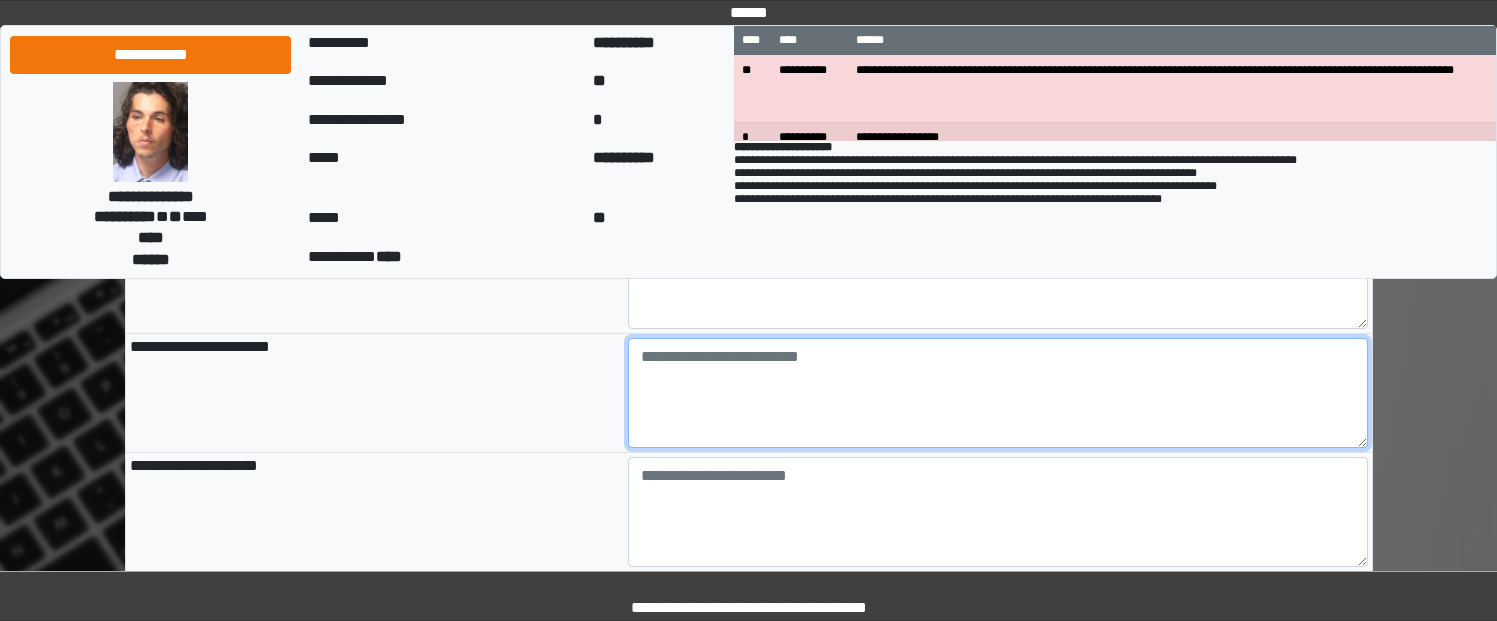 type on "**********" 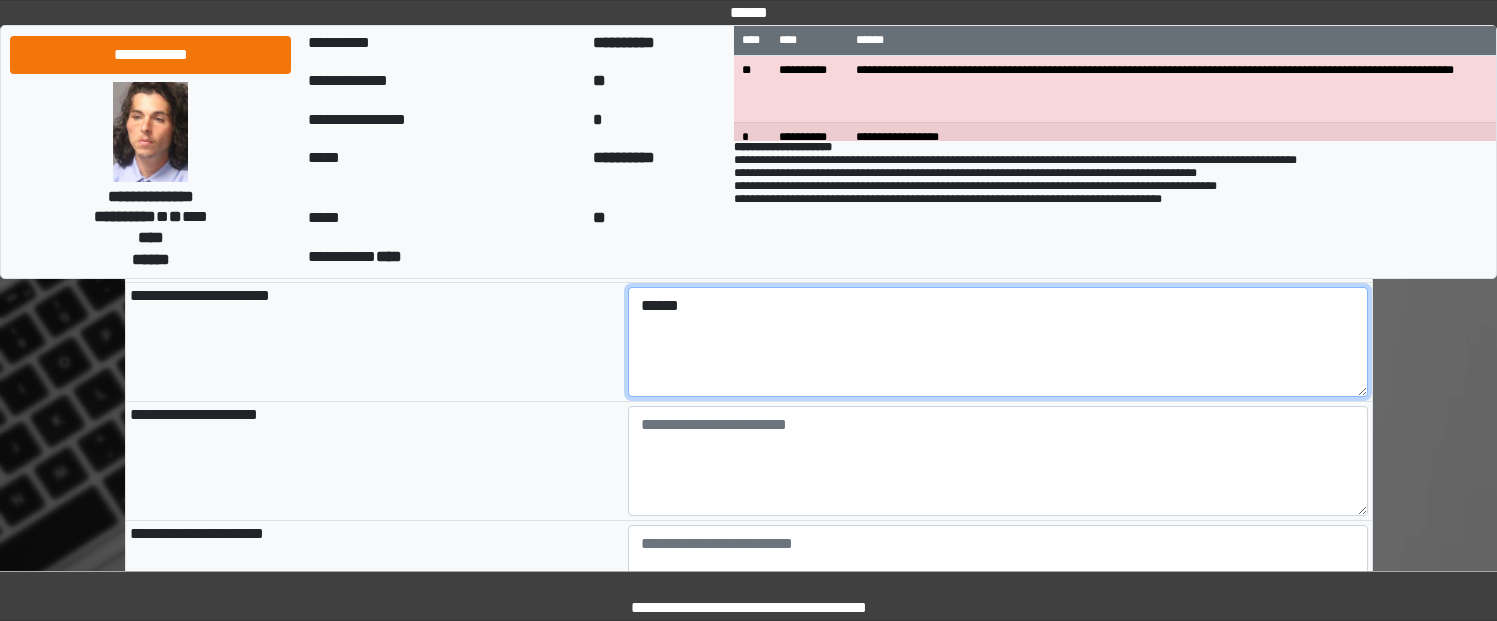 scroll, scrollTop: 800, scrollLeft: 0, axis: vertical 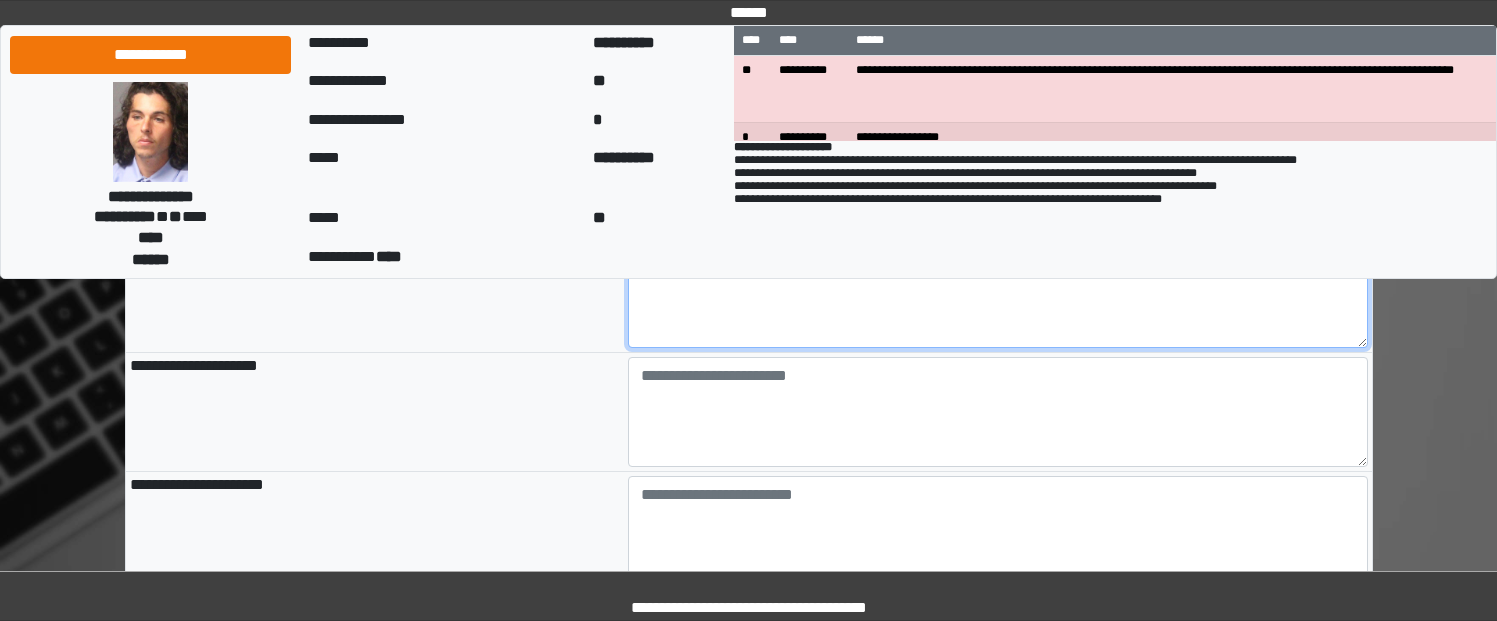 type on "******" 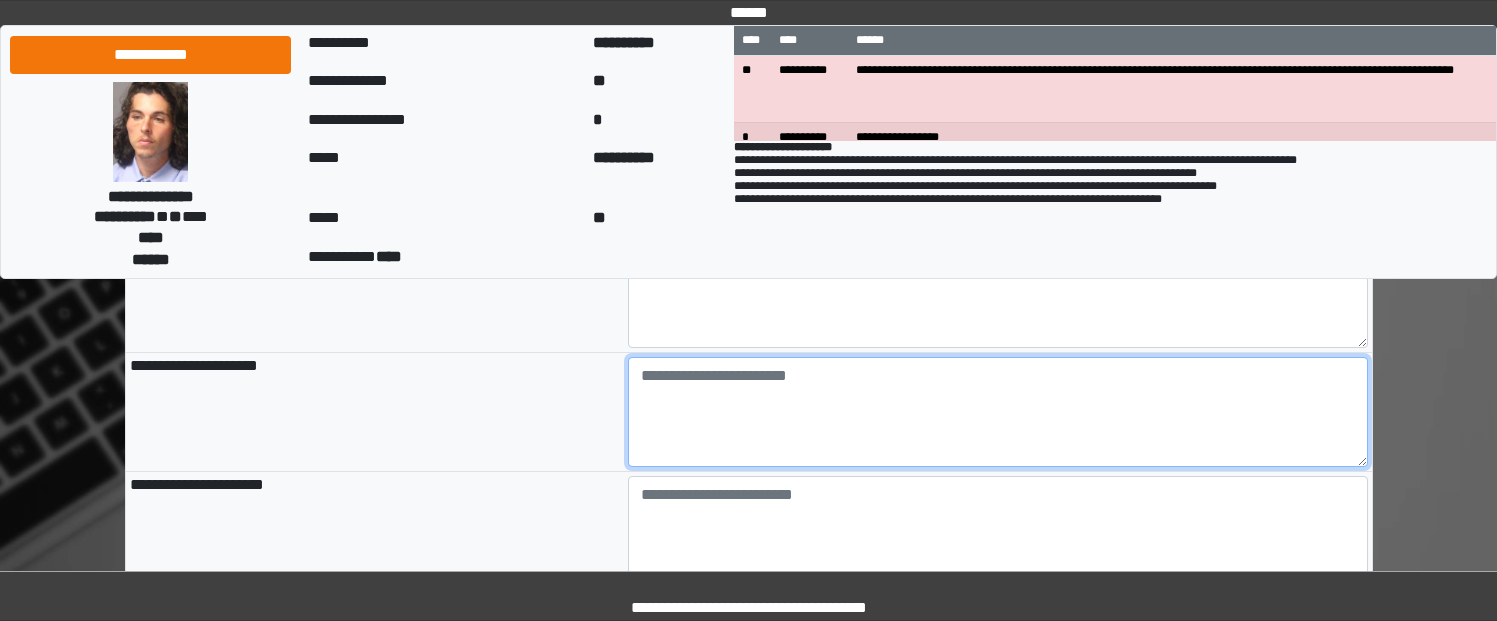 type on "**********" 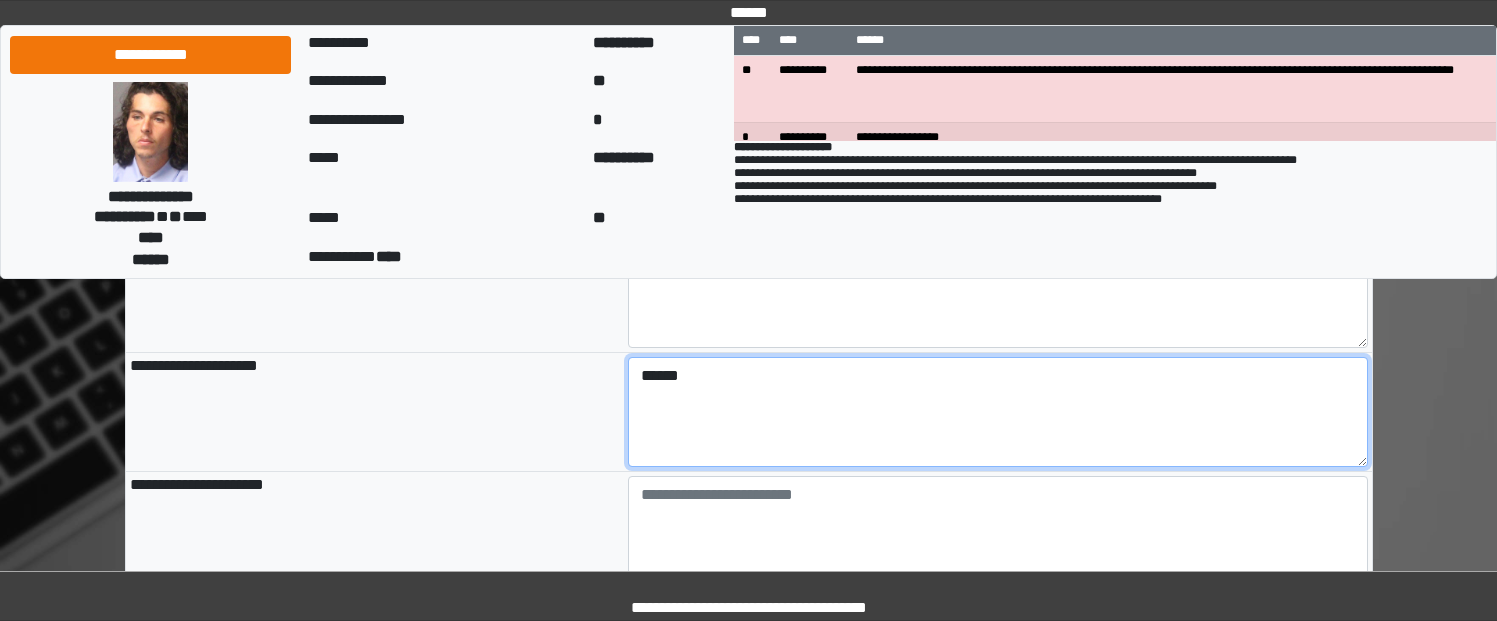type on "******" 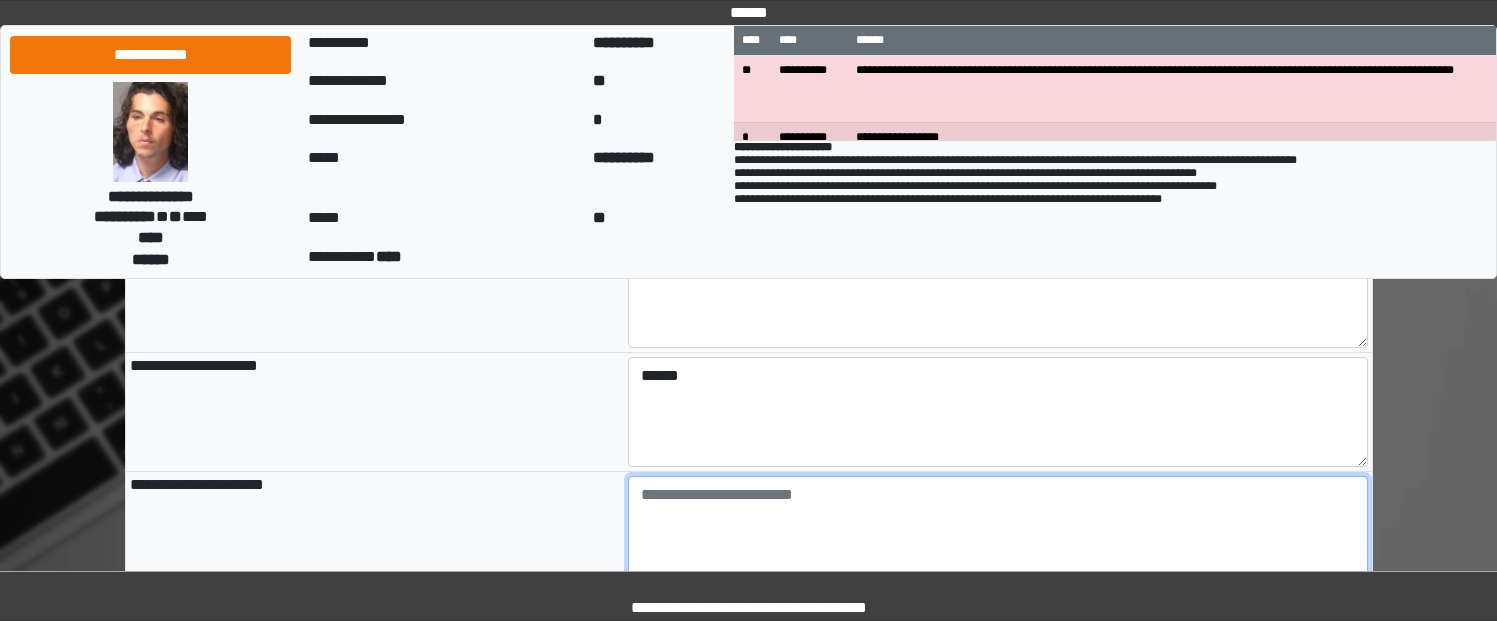 type on "**********" 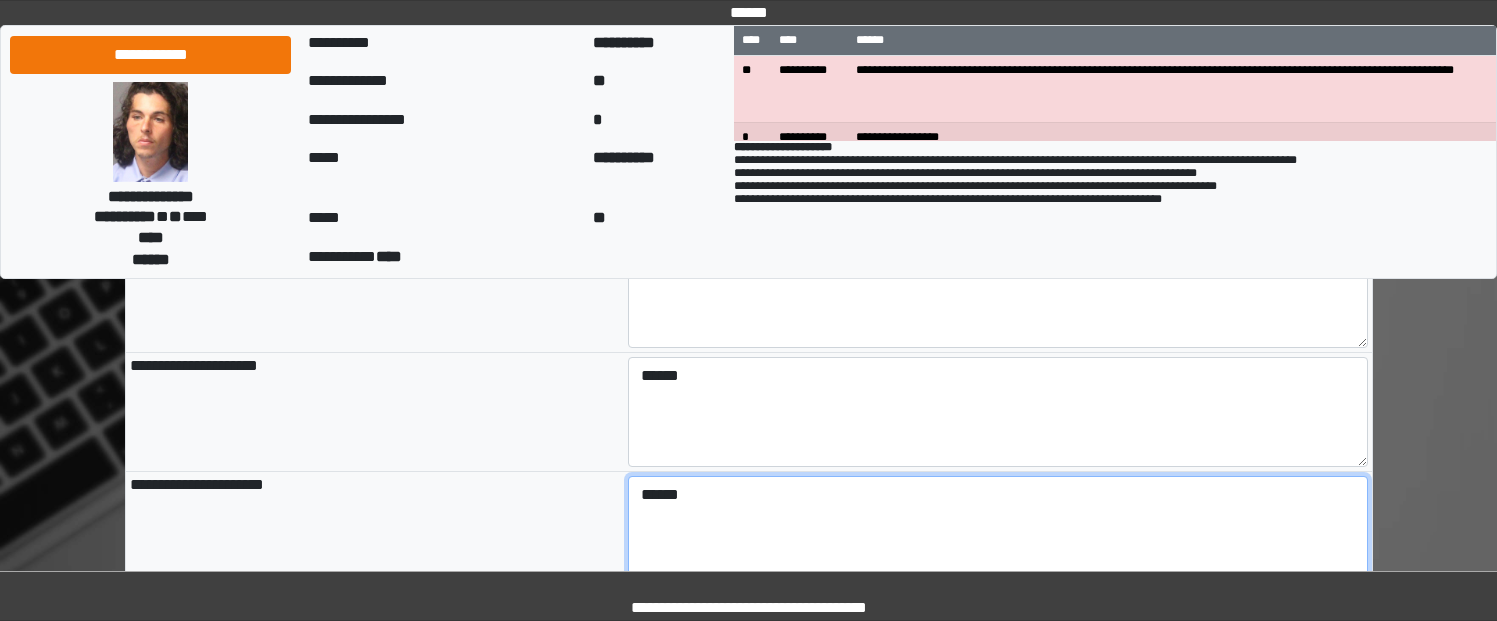 type on "******" 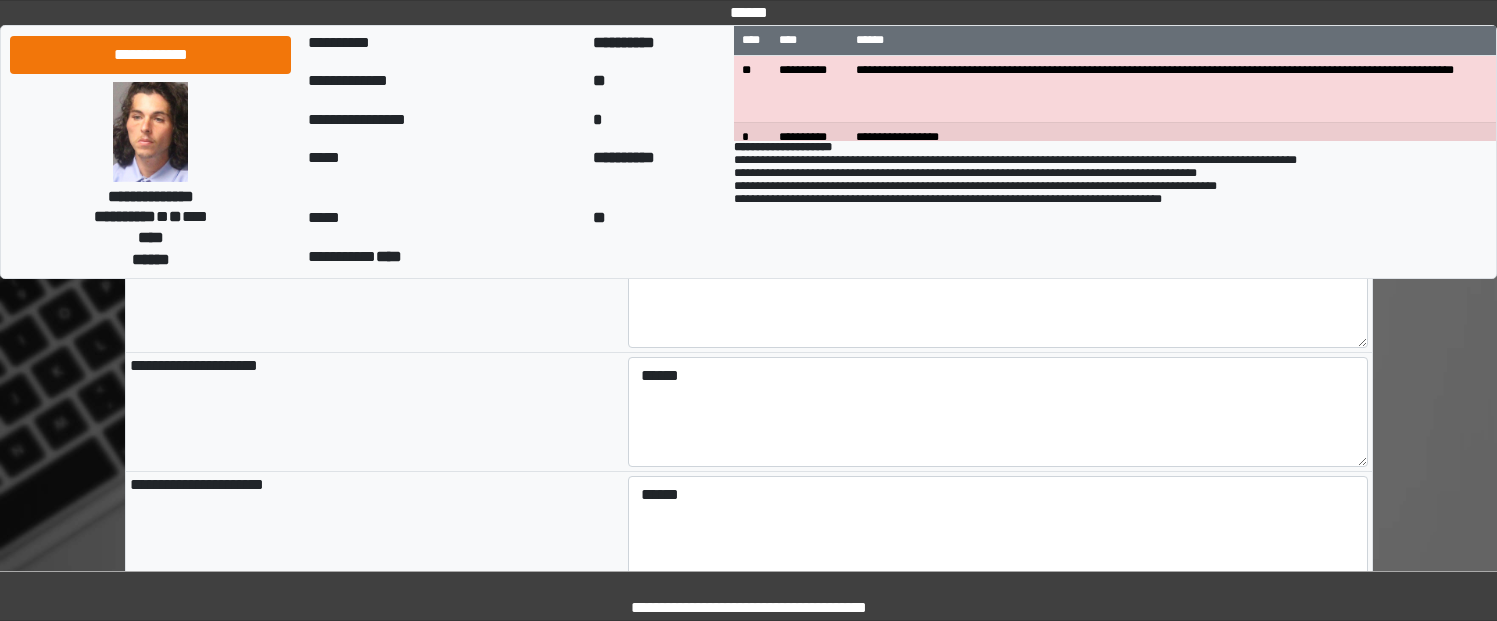 type on "**********" 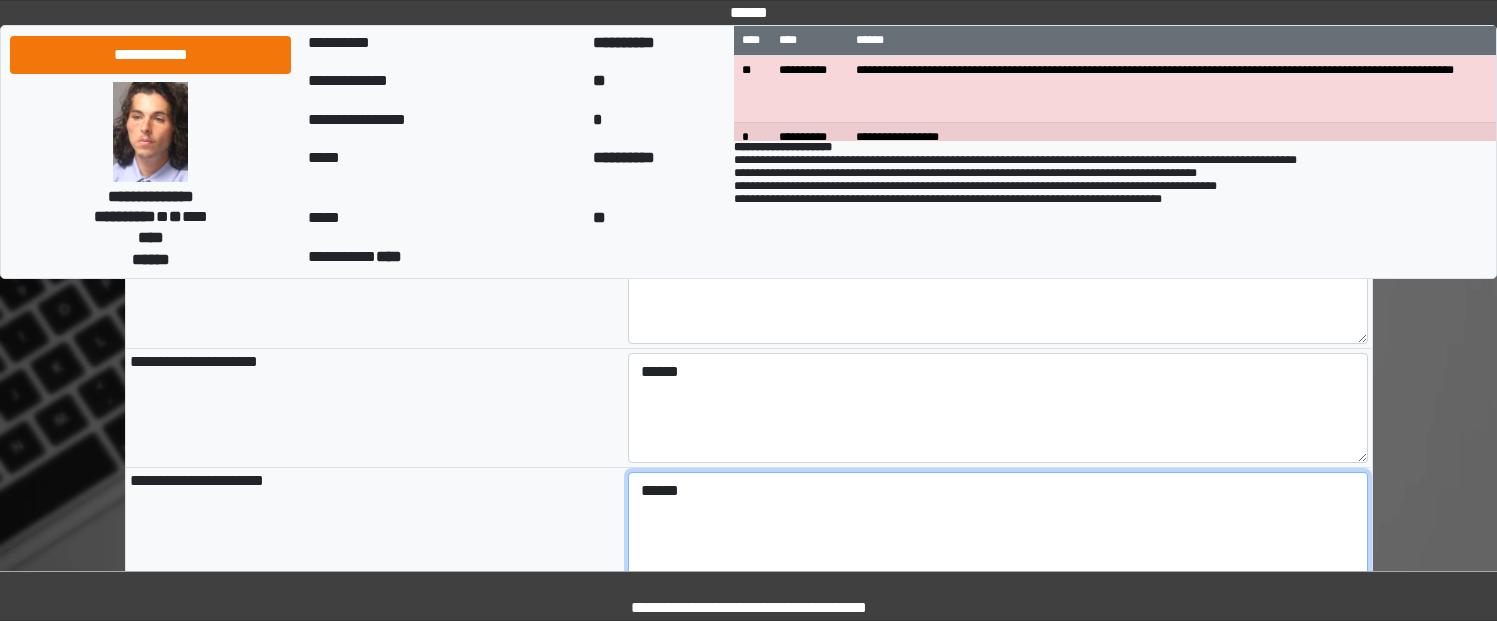 drag, startPoint x: 734, startPoint y: 500, endPoint x: 617, endPoint y: 488, distance: 117.61378 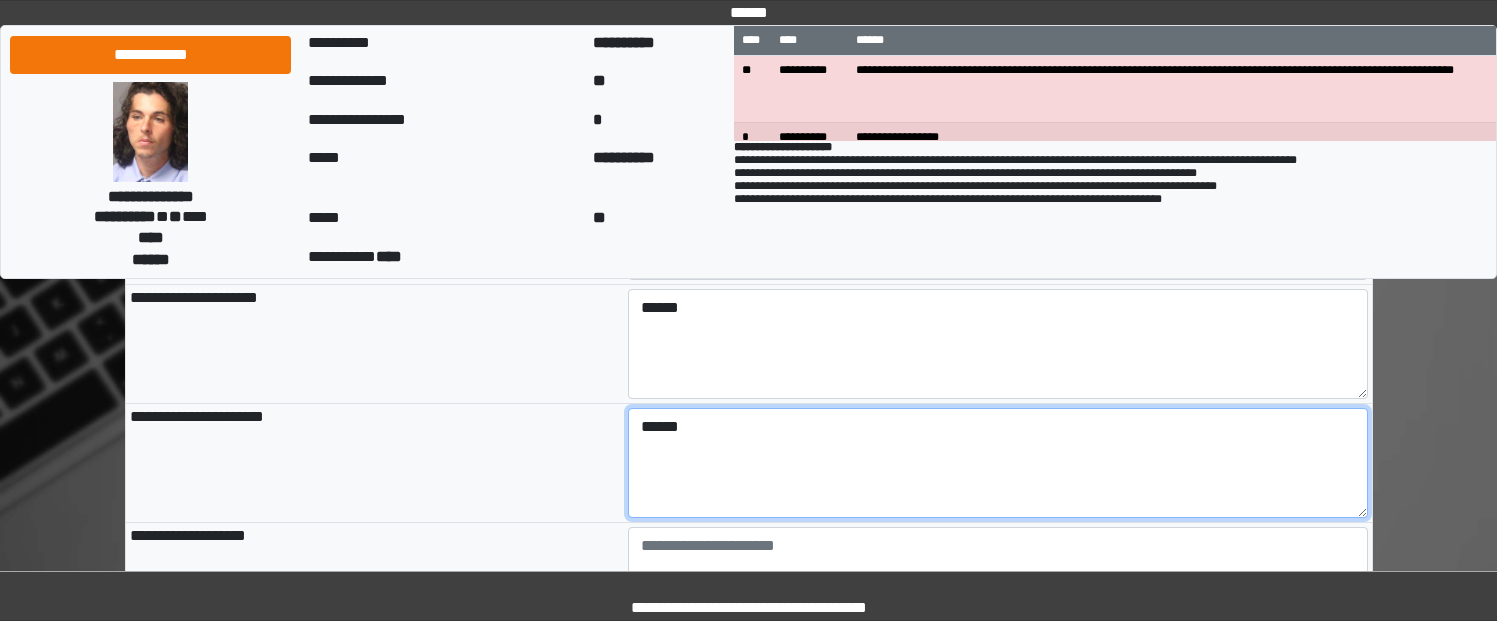 scroll, scrollTop: 904, scrollLeft: 0, axis: vertical 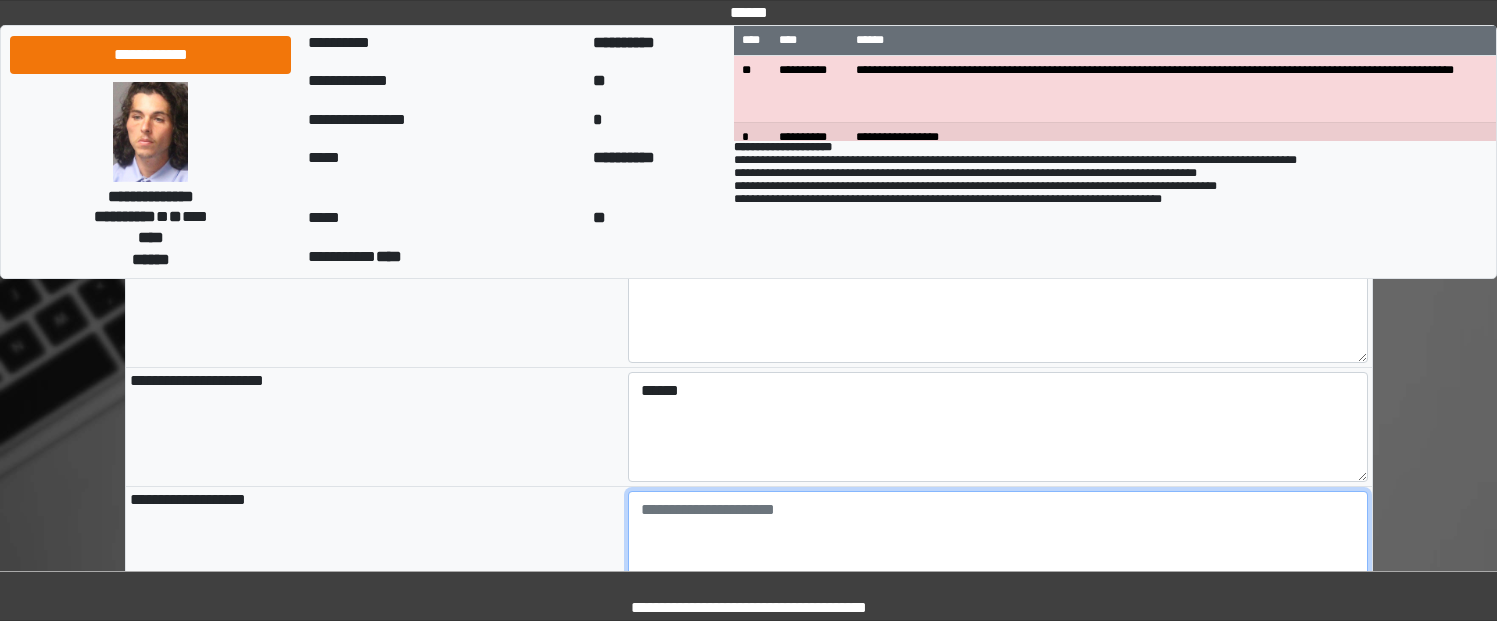 click at bounding box center (998, 546) 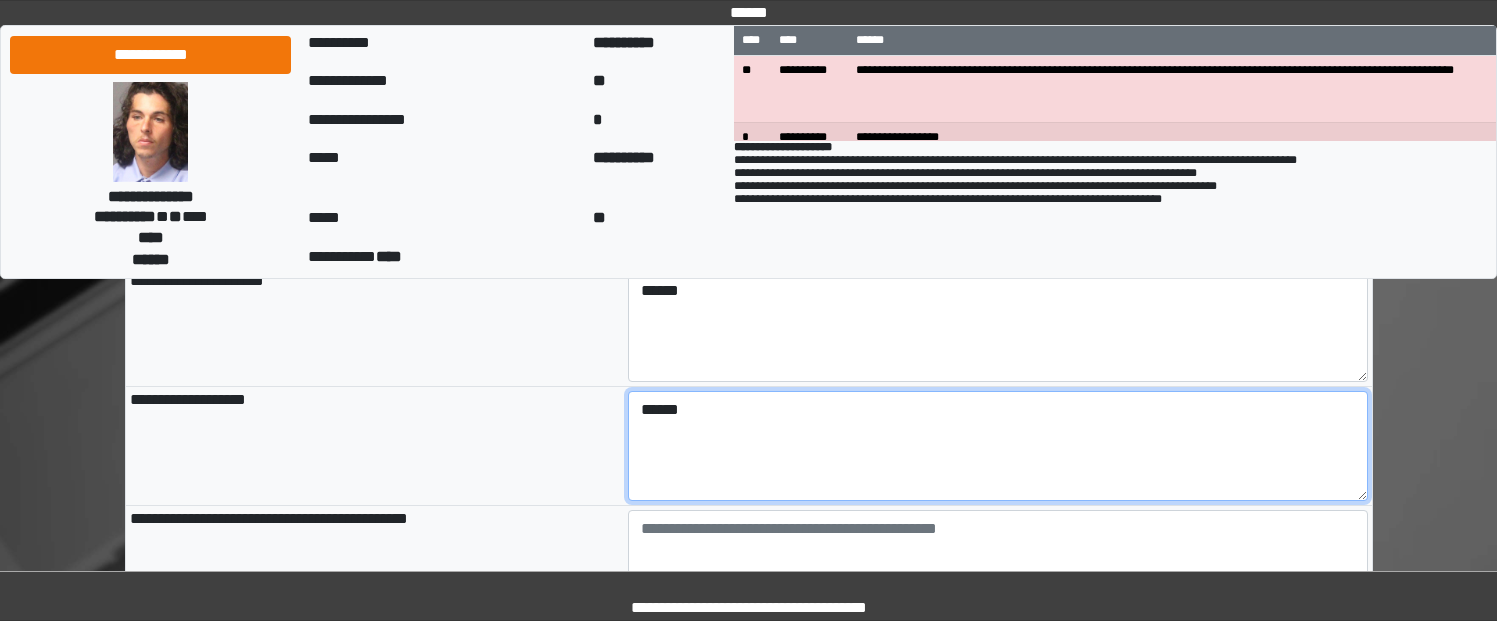 scroll, scrollTop: 1104, scrollLeft: 0, axis: vertical 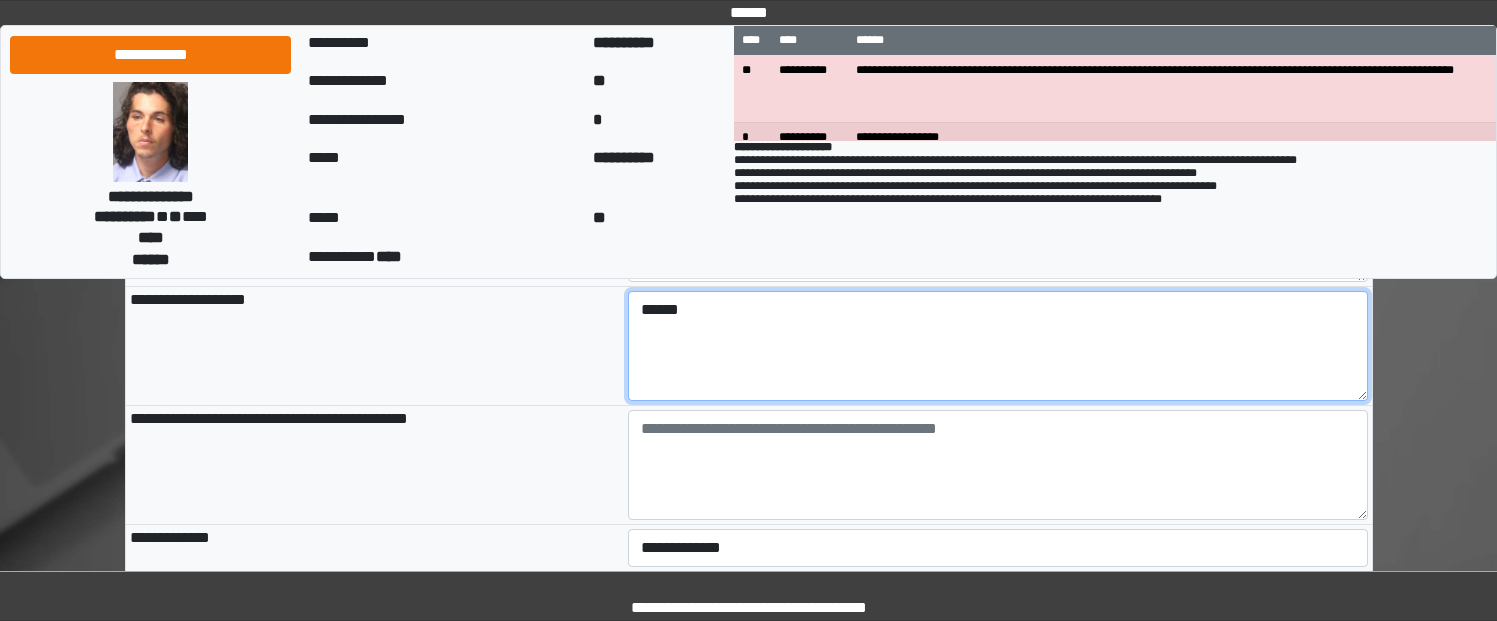 type on "******" 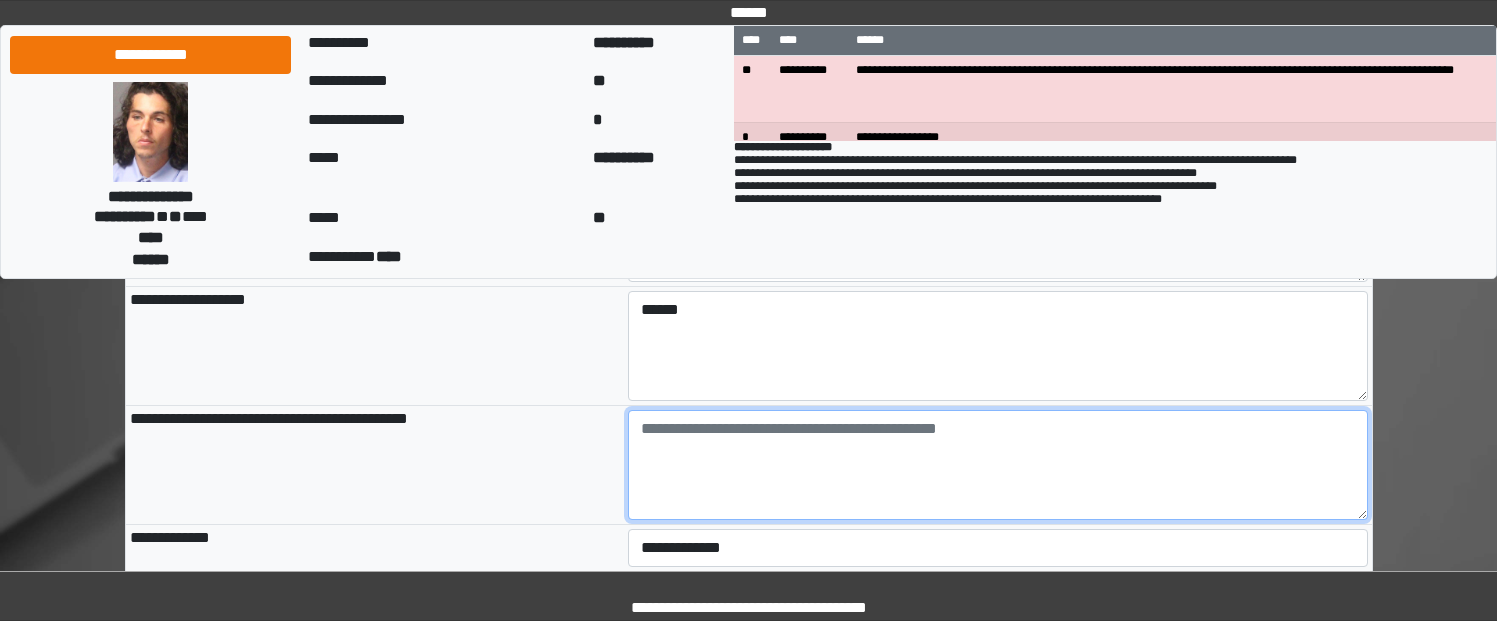 type on "**********" 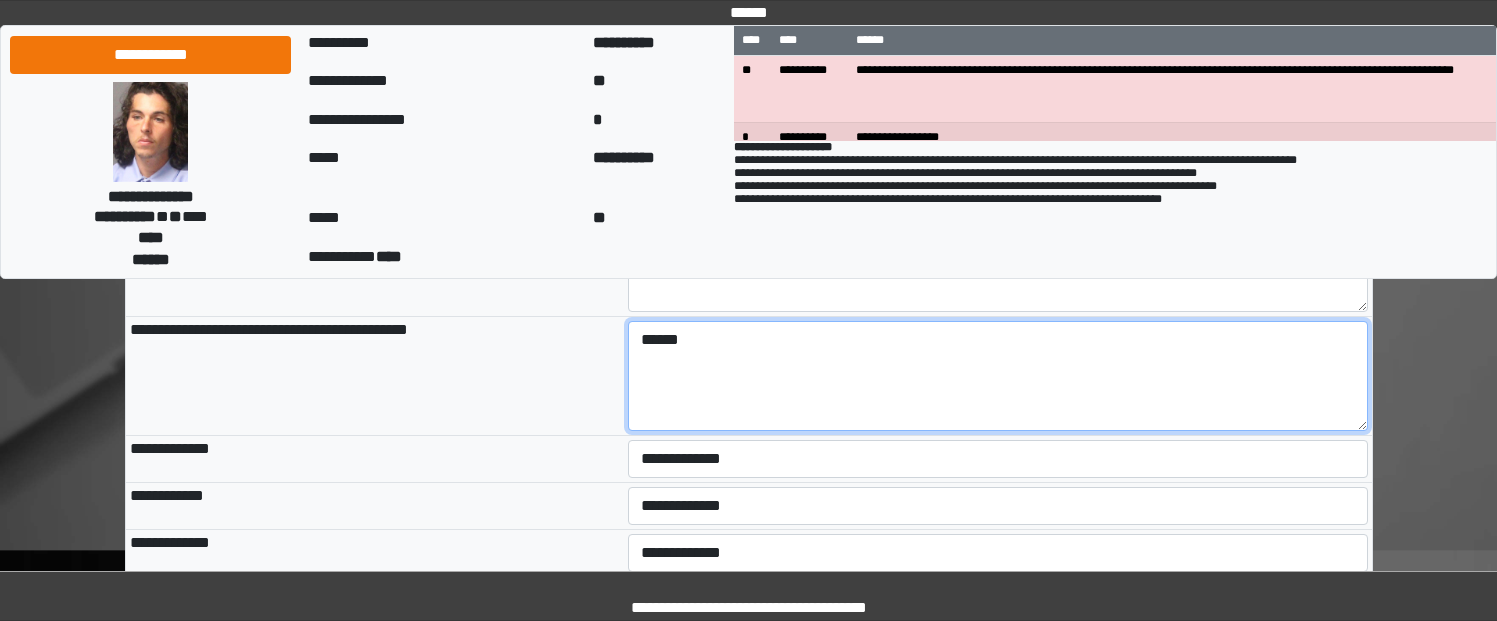 scroll, scrollTop: 1304, scrollLeft: 0, axis: vertical 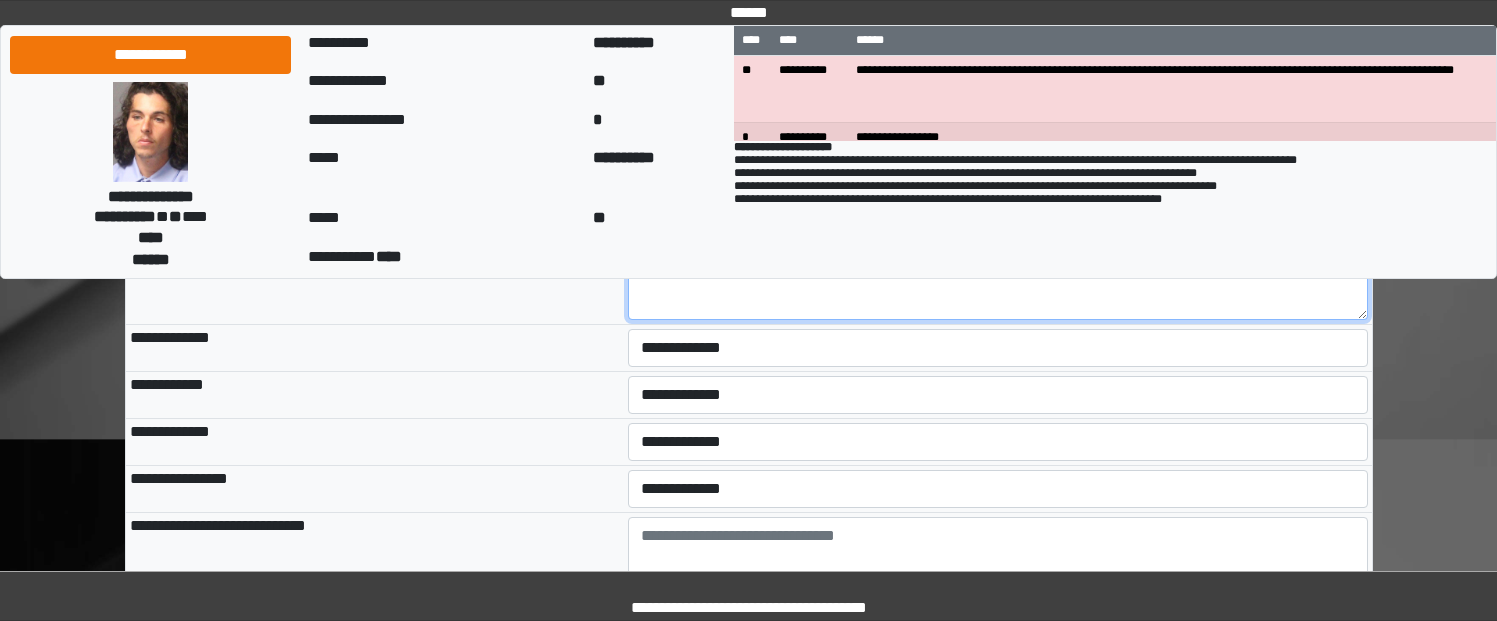 type on "******" 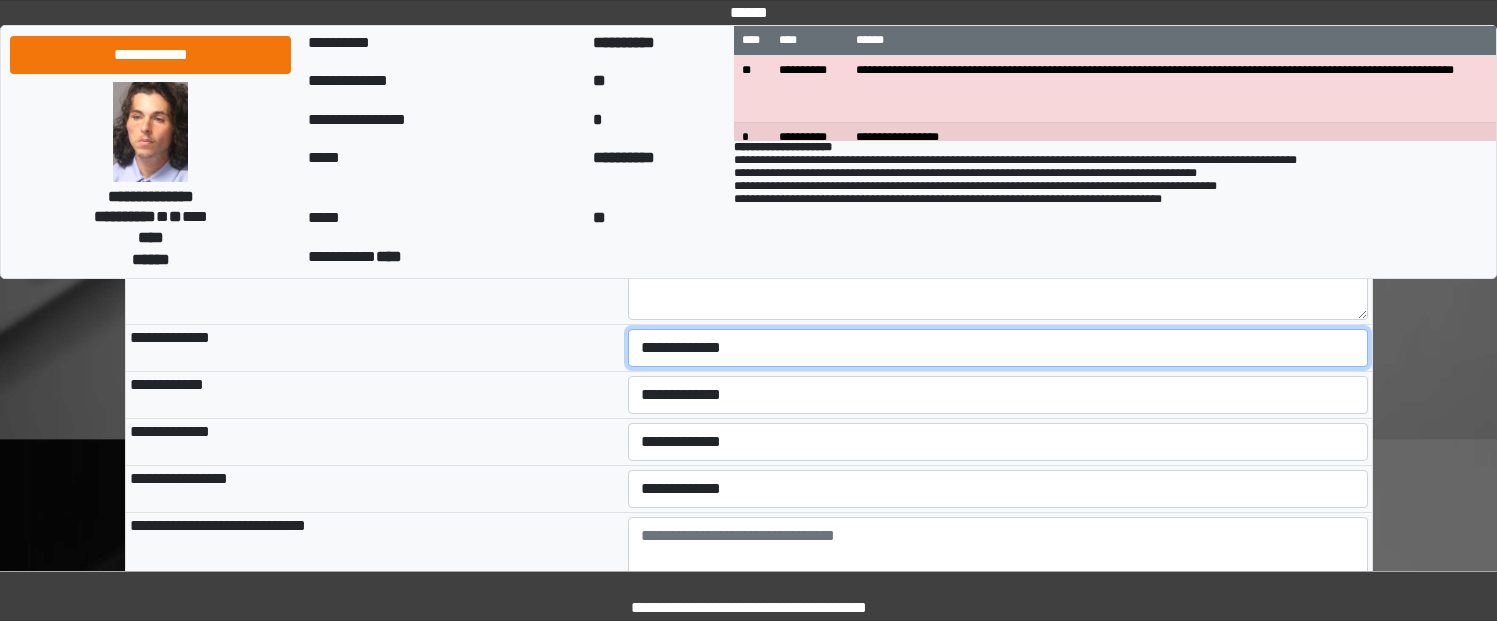 type on "**********" 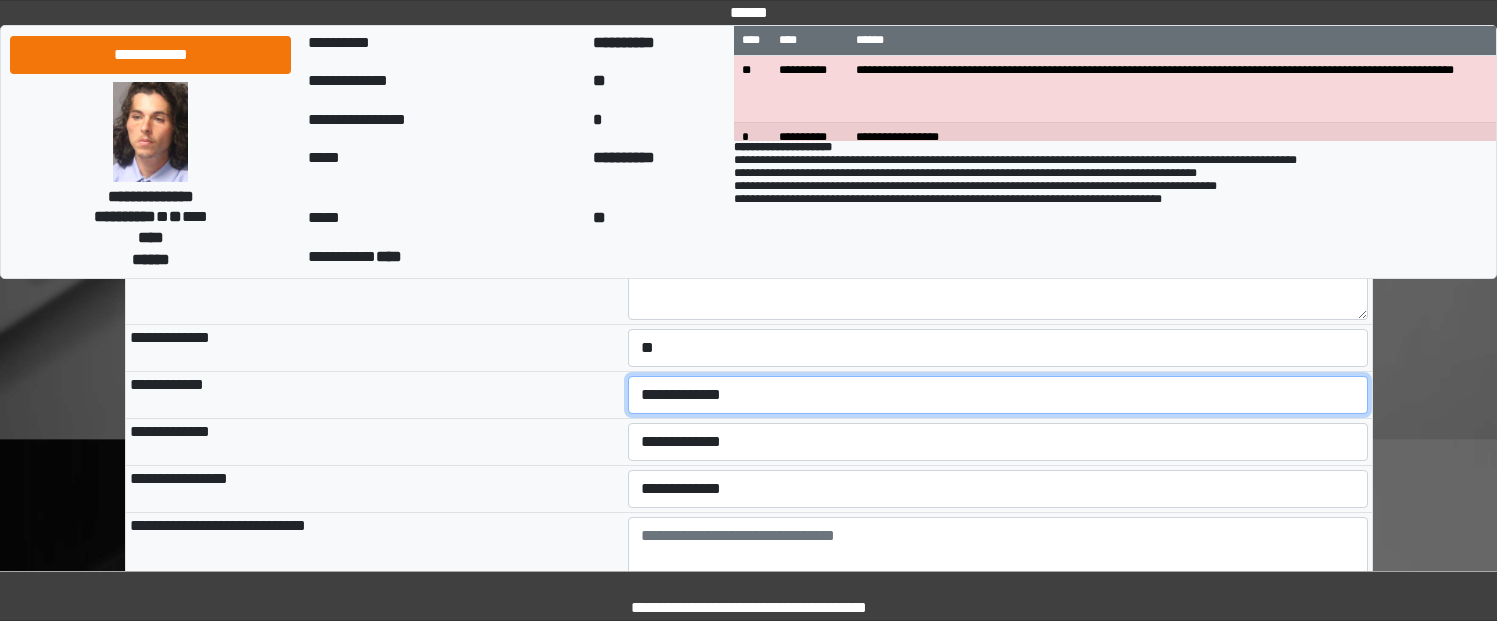 click on "**********" at bounding box center [998, 395] 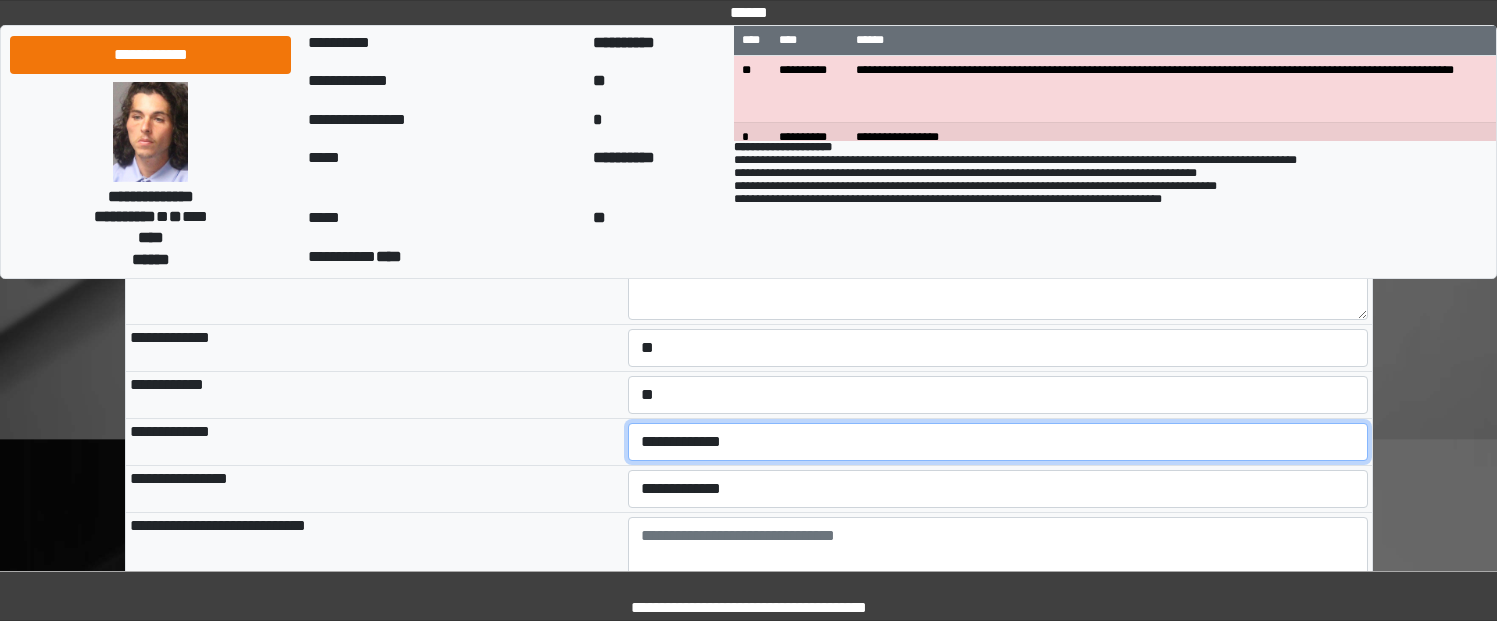 click on "**********" at bounding box center [998, 442] 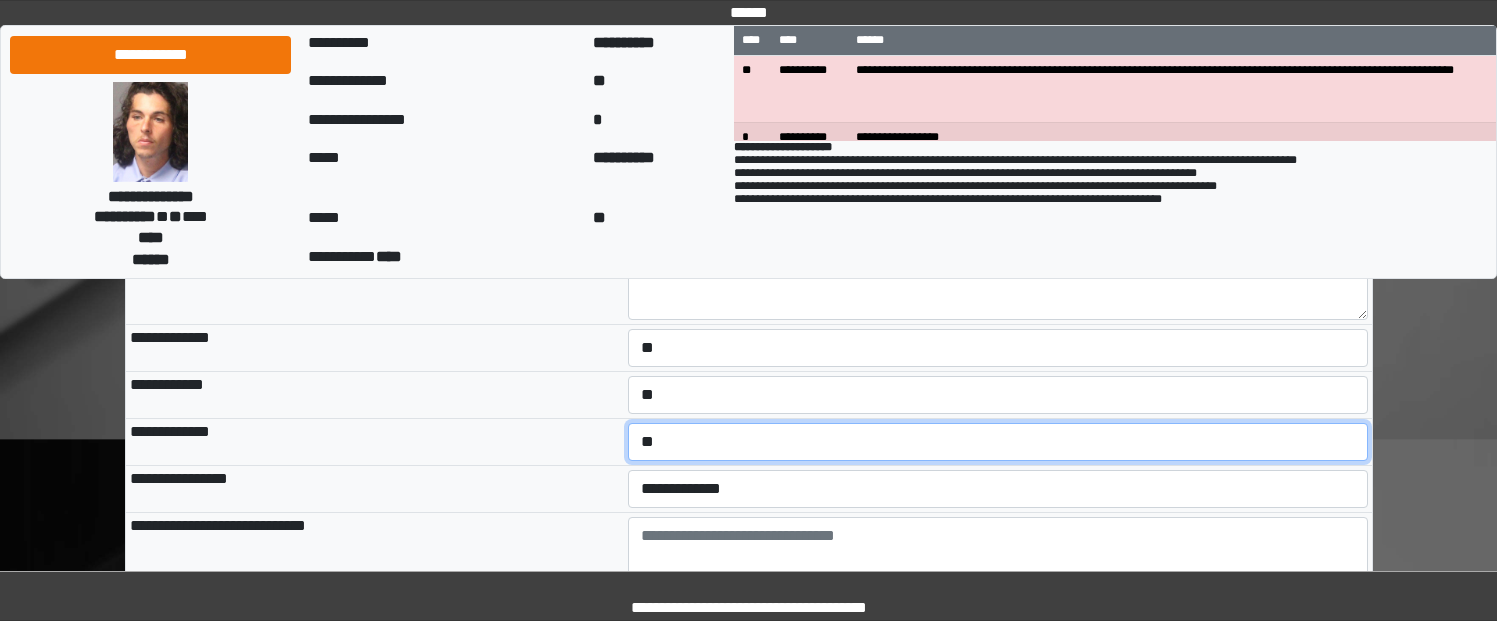 click on "**********" at bounding box center (998, 442) 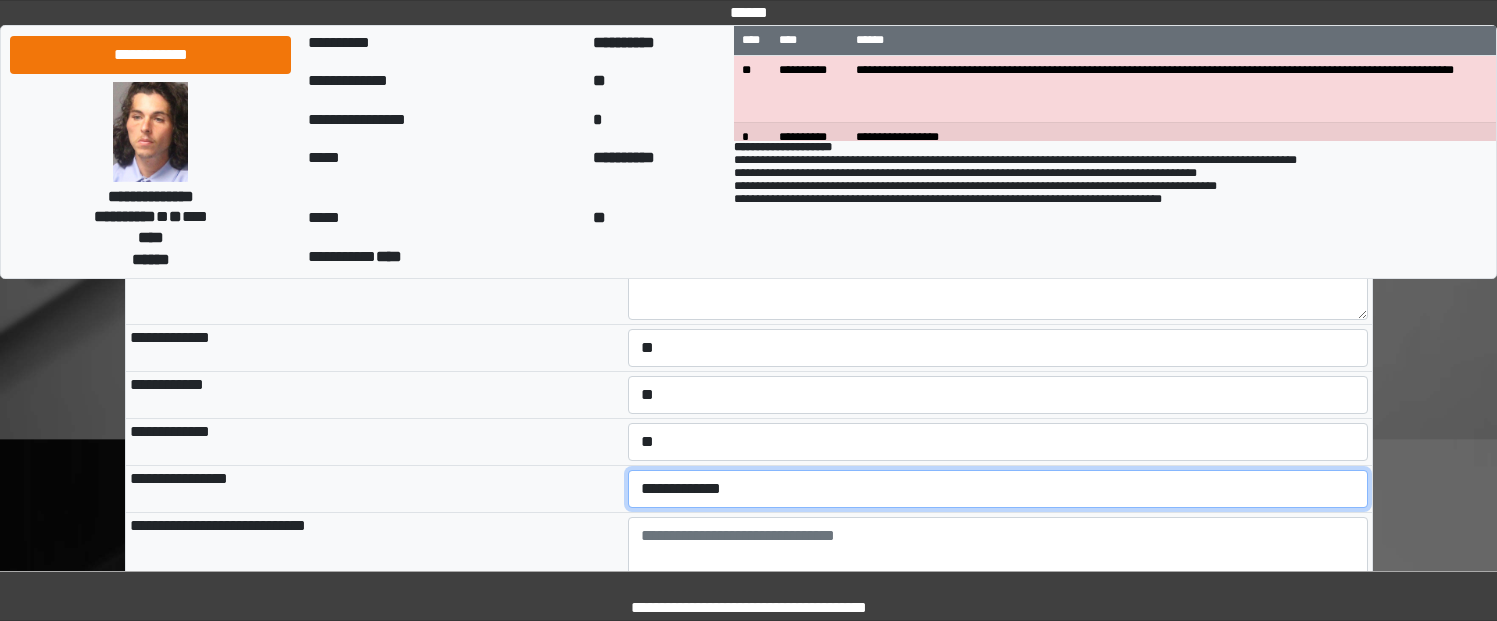click on "**********" at bounding box center [998, 489] 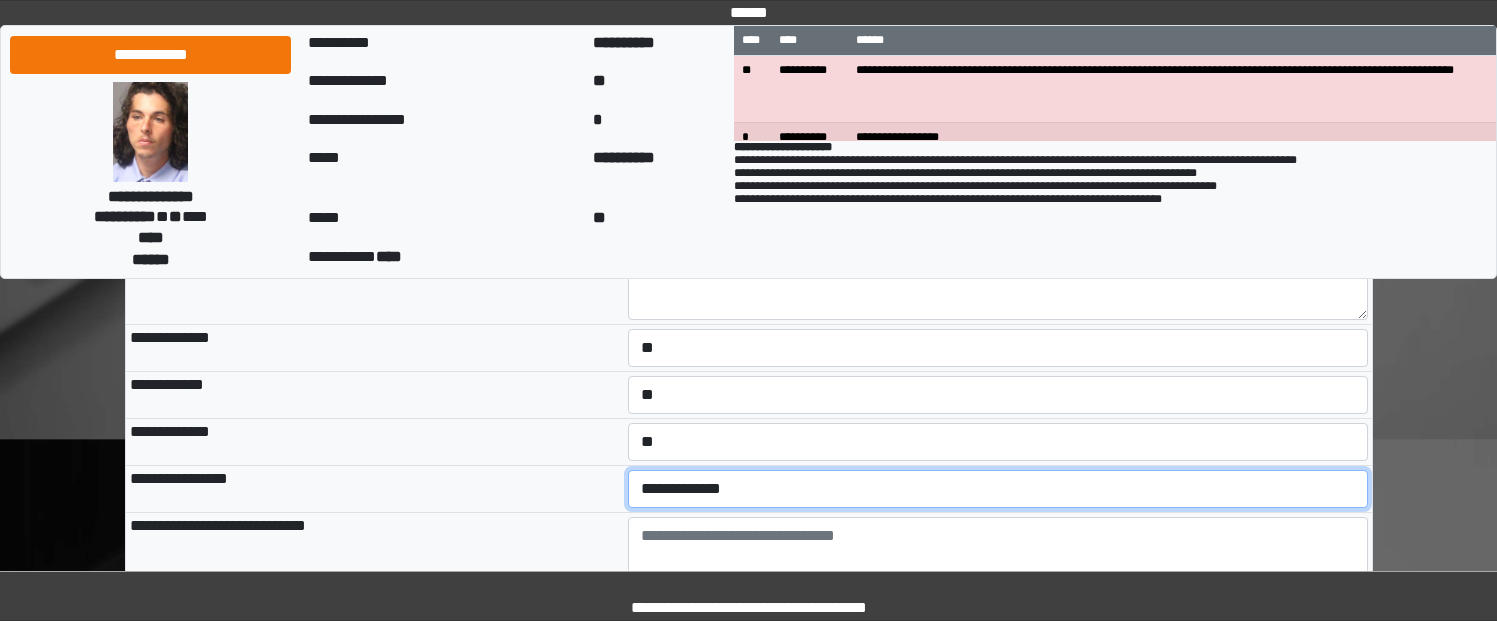 select on "*" 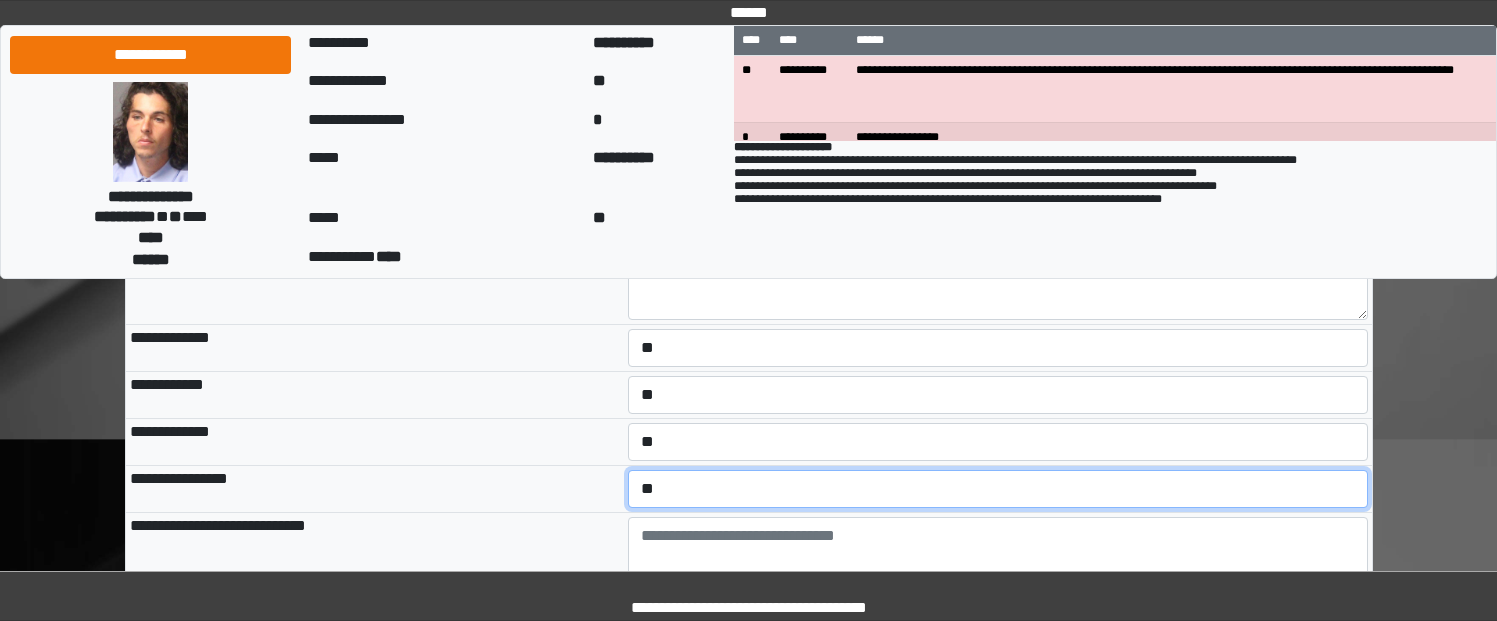click on "**********" at bounding box center [998, 489] 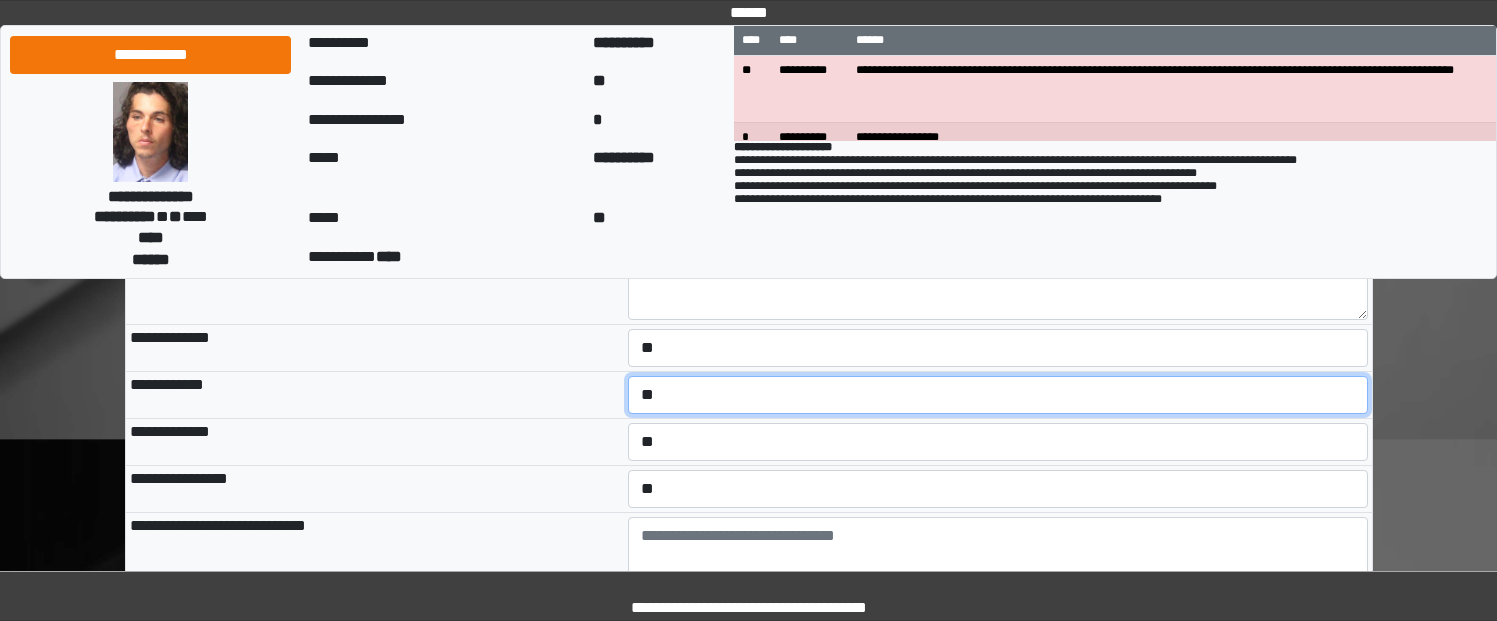 click on "**********" at bounding box center [998, 395] 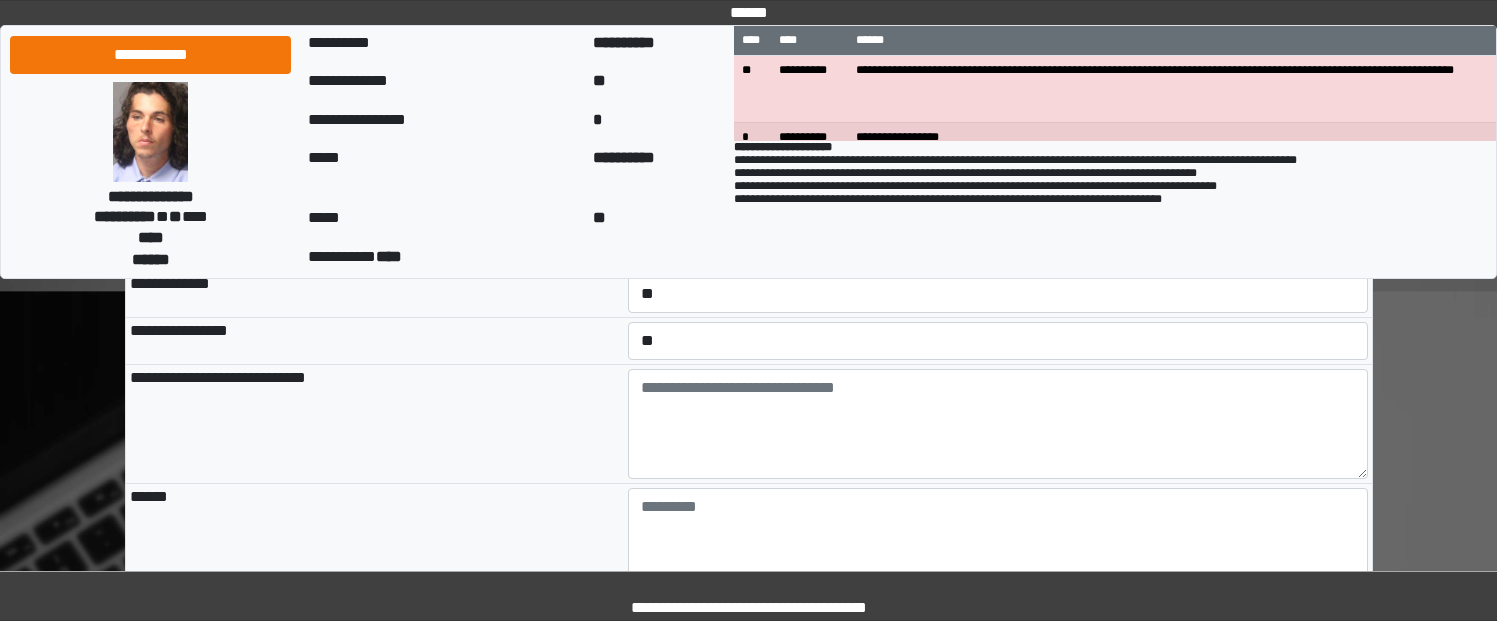 scroll, scrollTop: 1404, scrollLeft: 0, axis: vertical 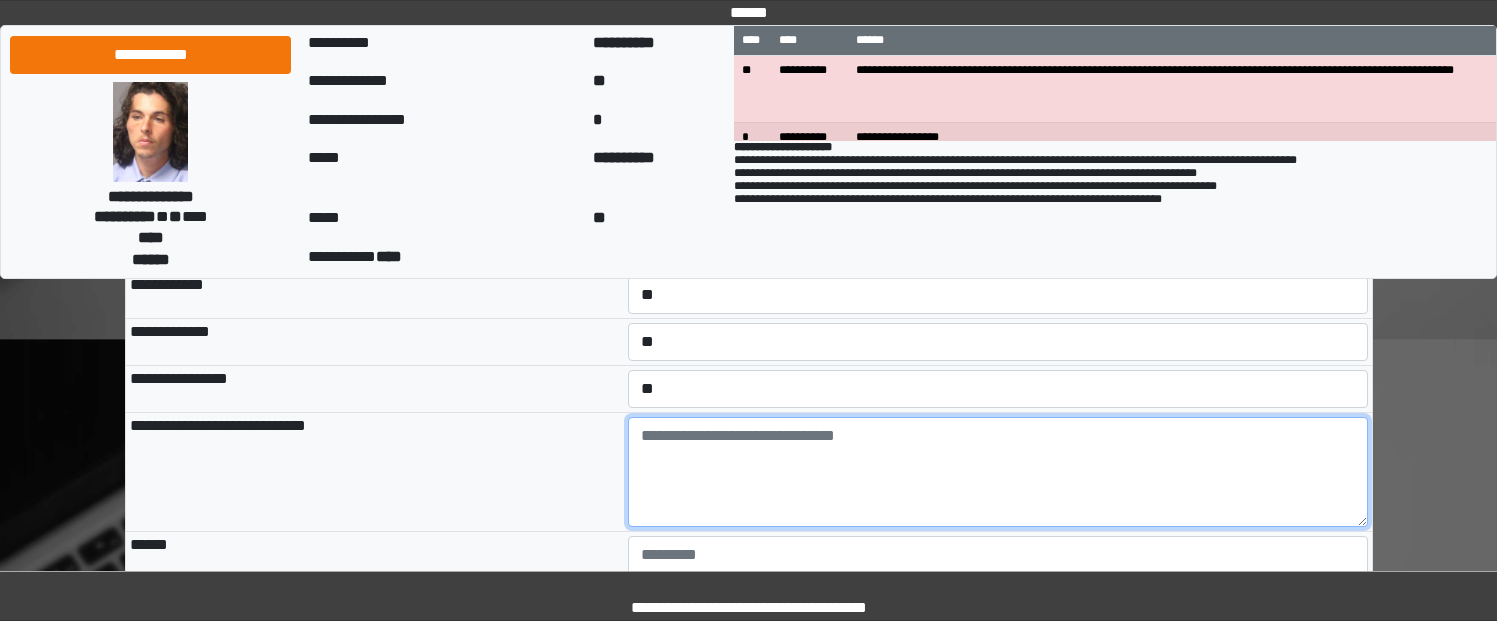 click at bounding box center [998, 472] 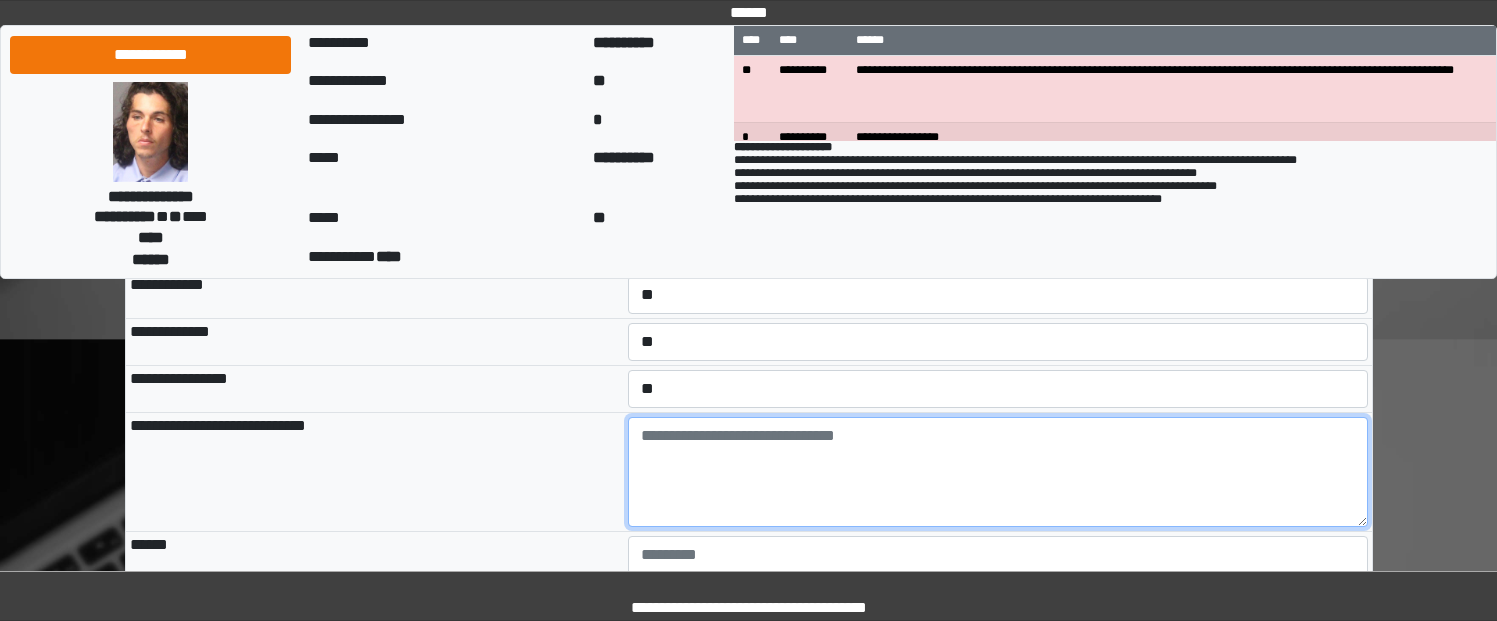 paste on "******" 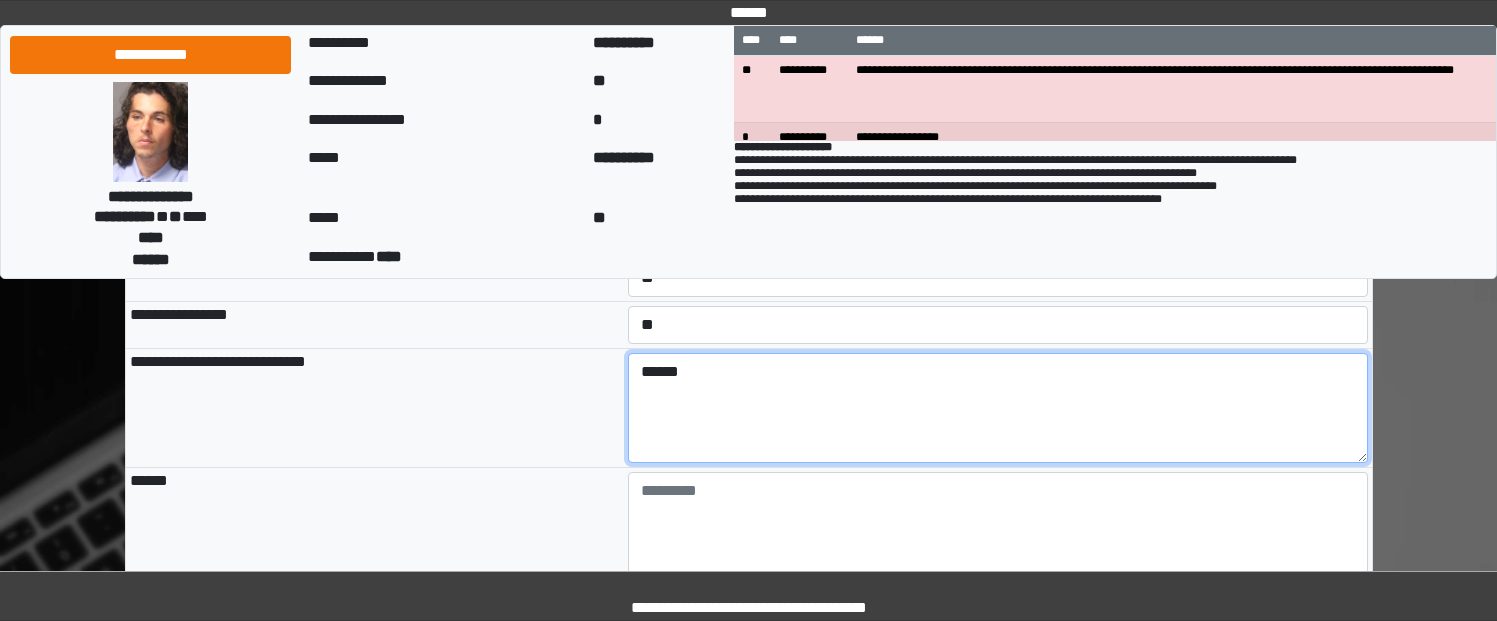 scroll, scrollTop: 1504, scrollLeft: 0, axis: vertical 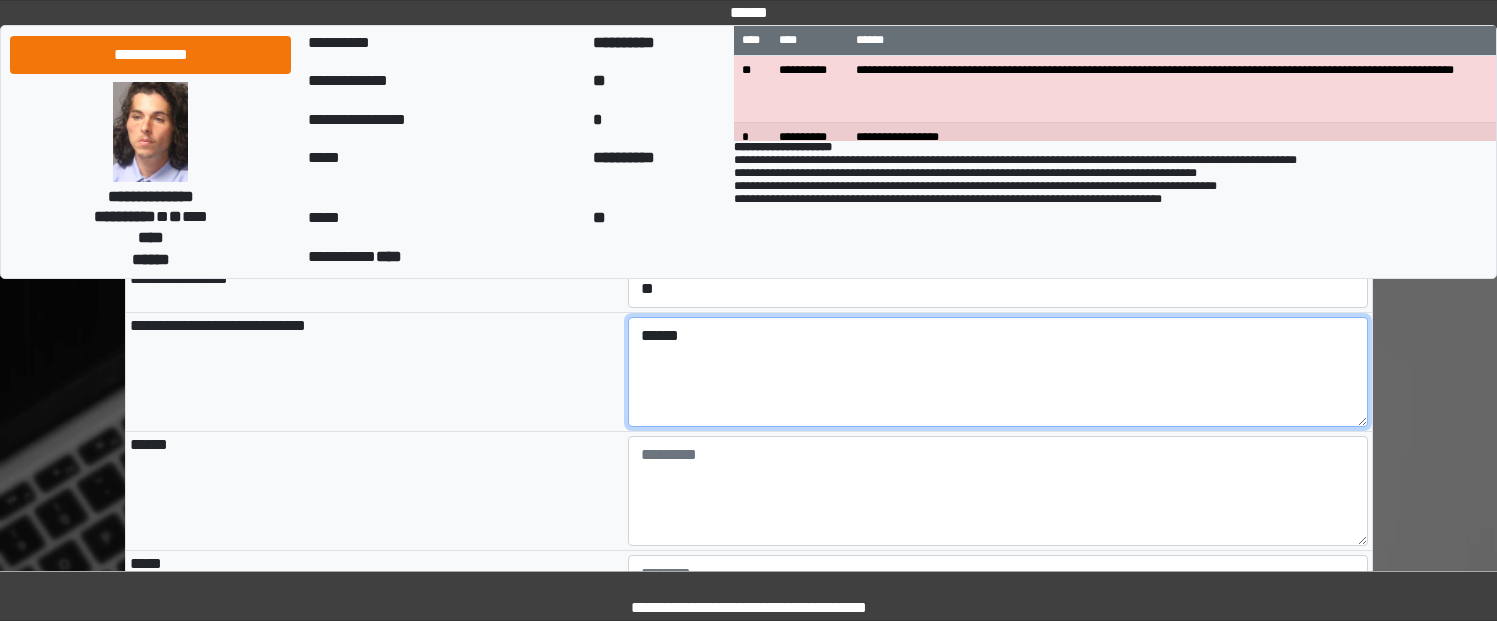 type on "******" 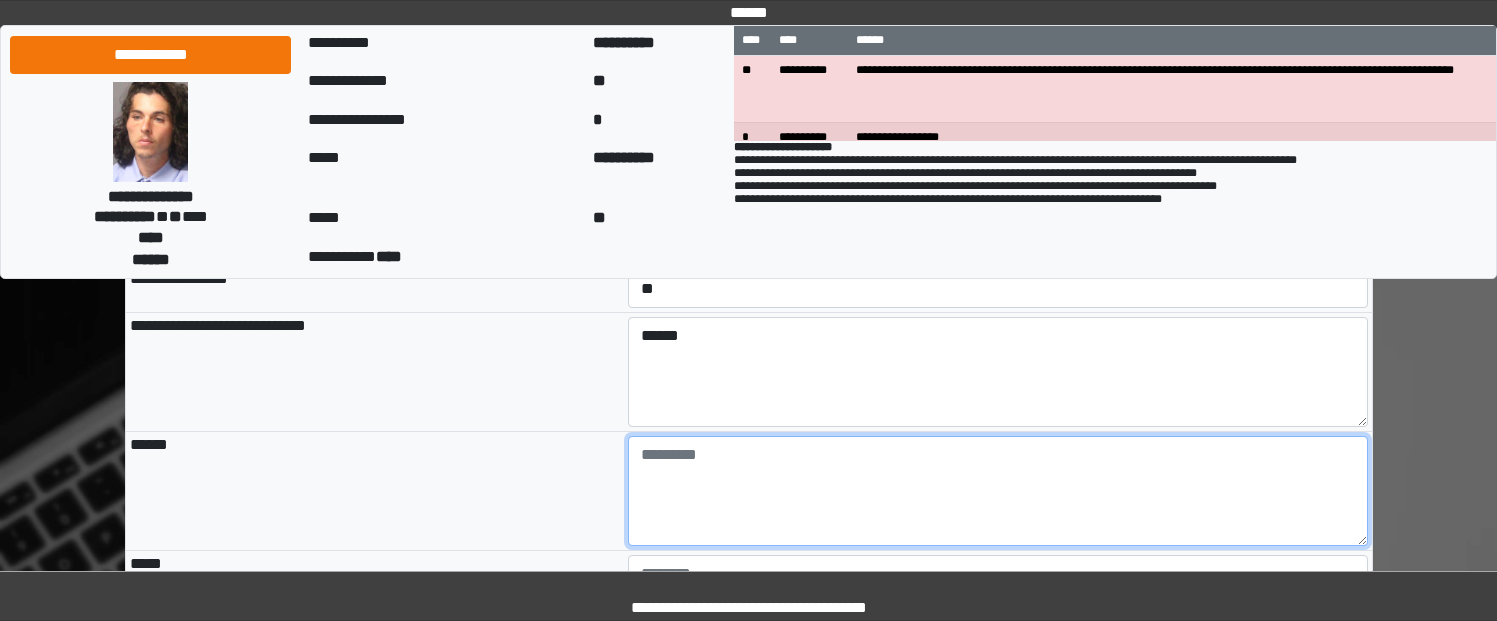 type on "**********" 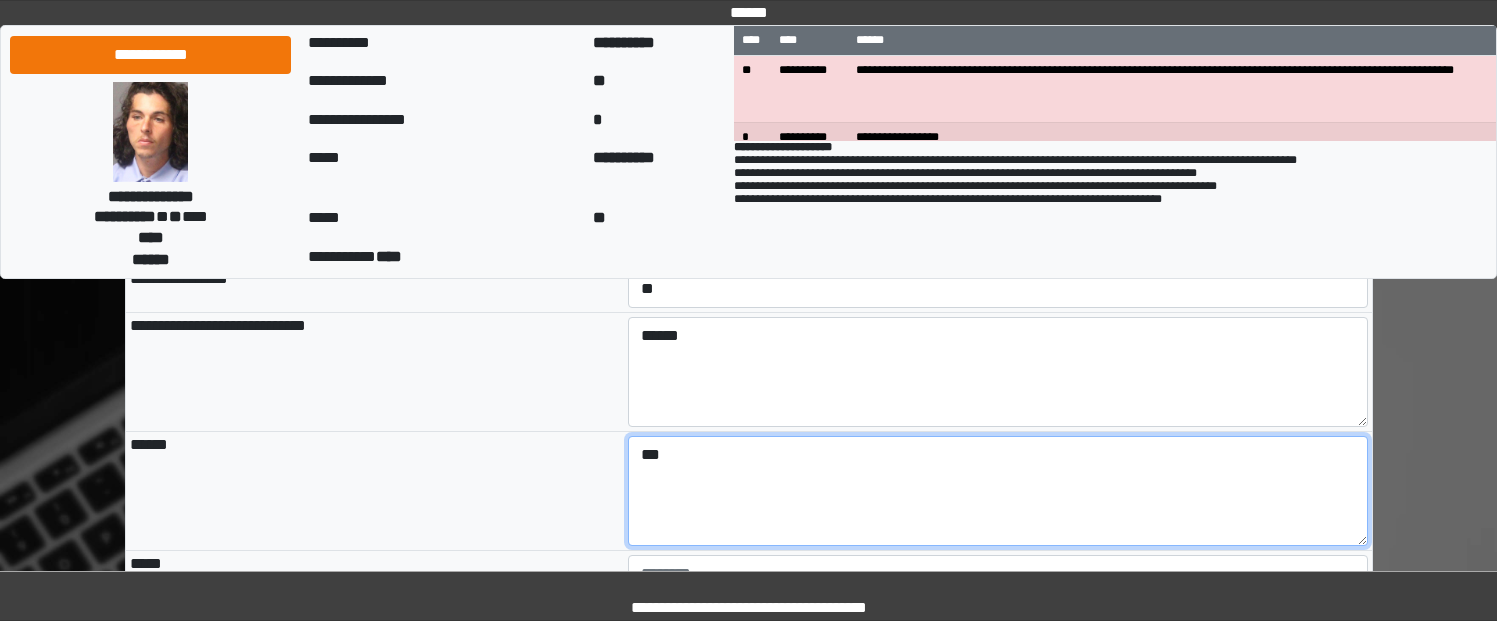 type on "***" 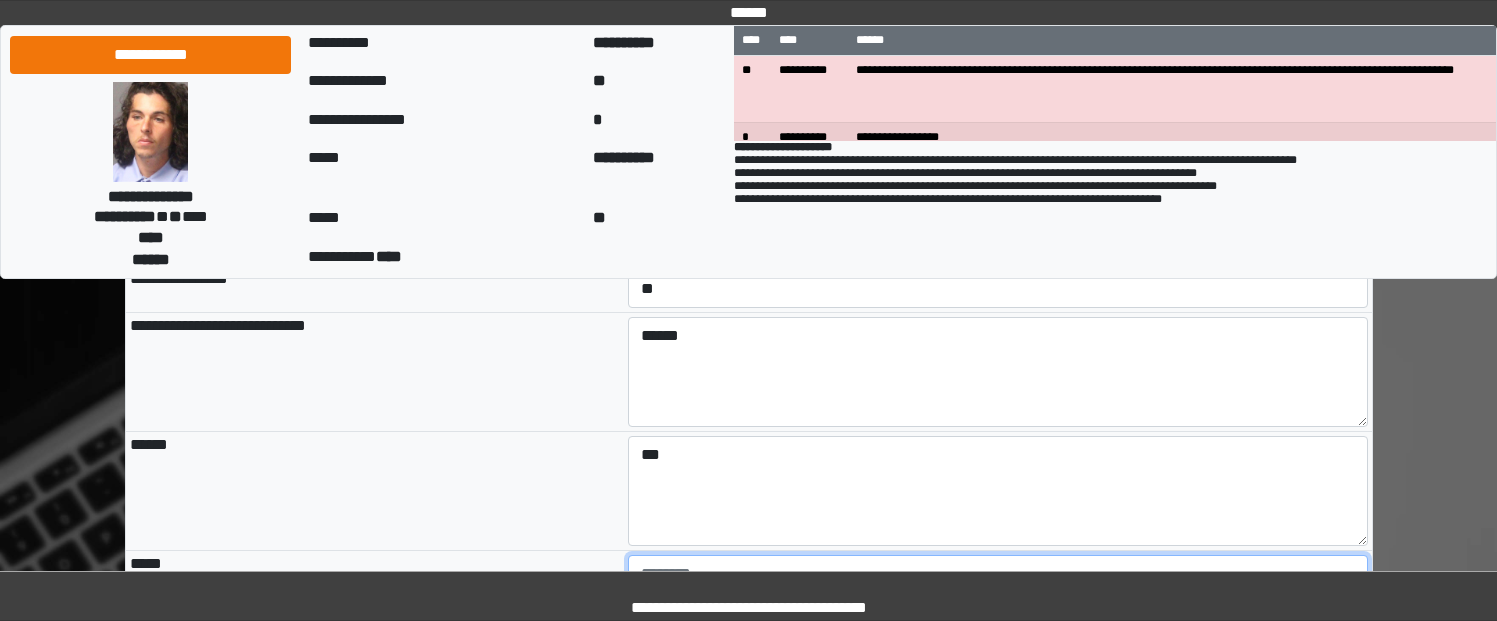 type on "**********" 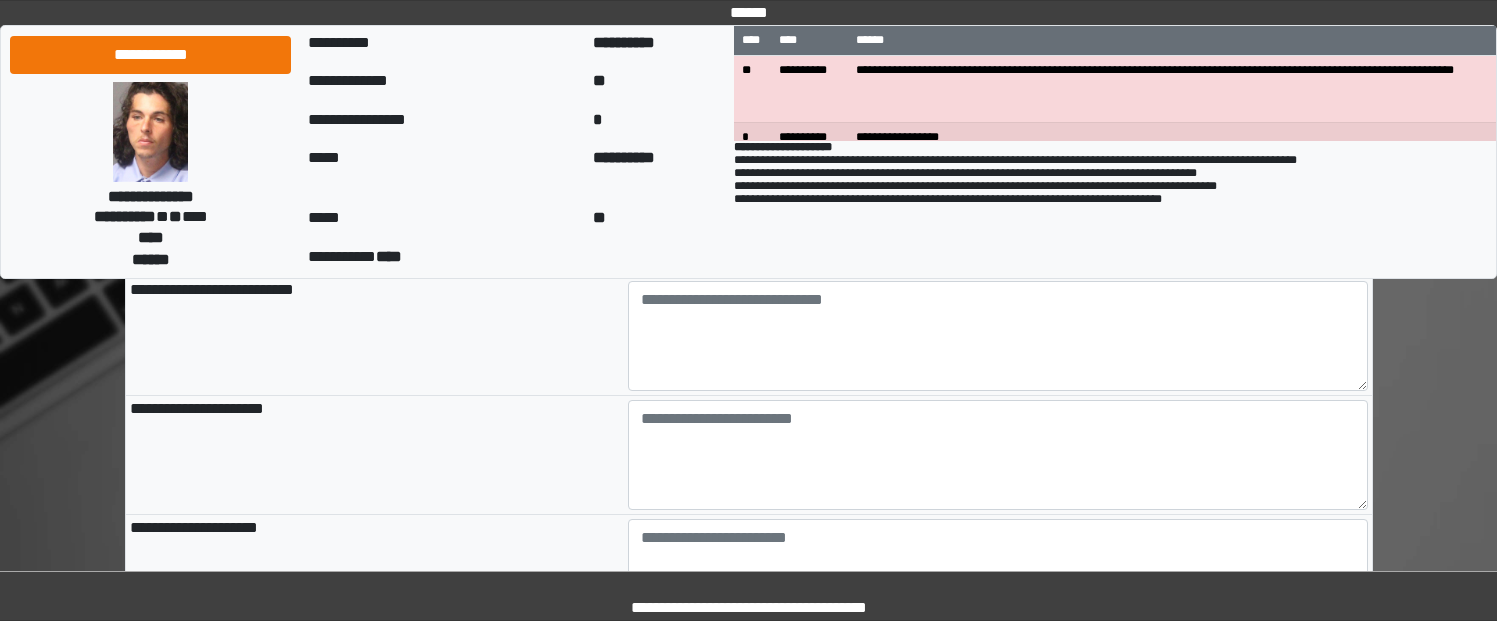 scroll, scrollTop: 1904, scrollLeft: 0, axis: vertical 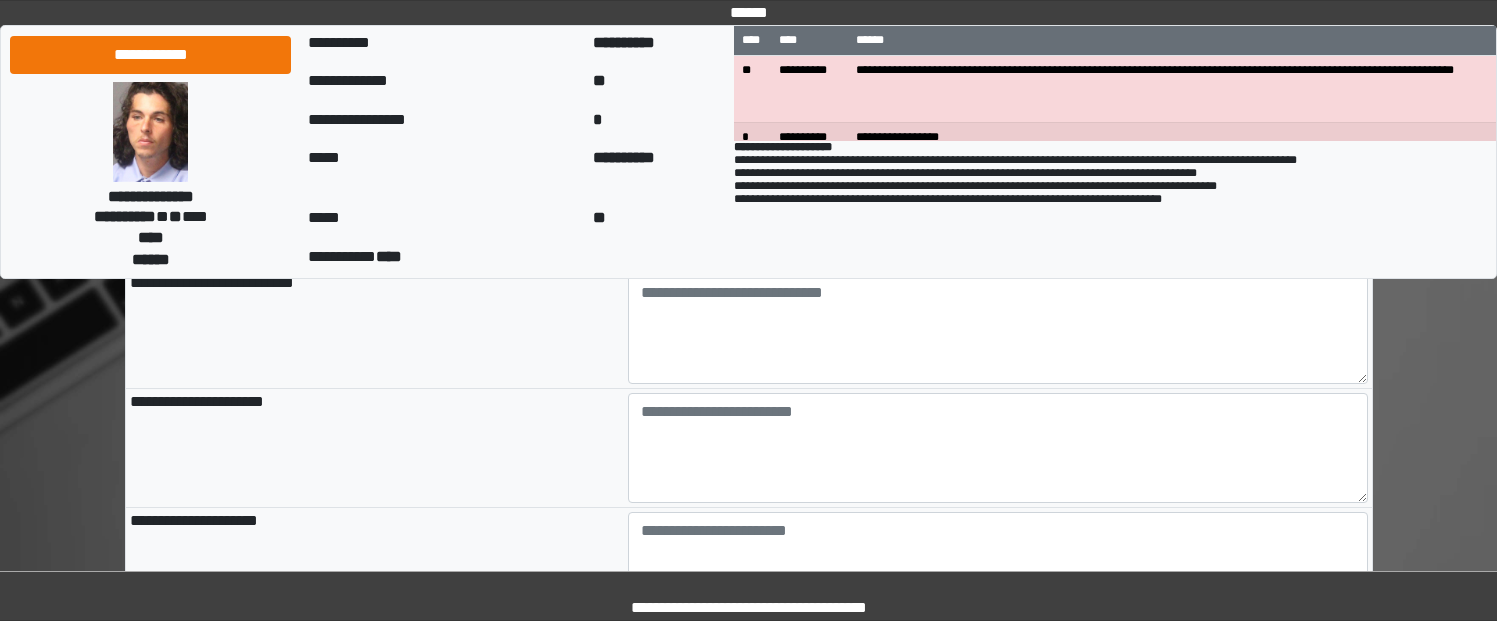 type on "***" 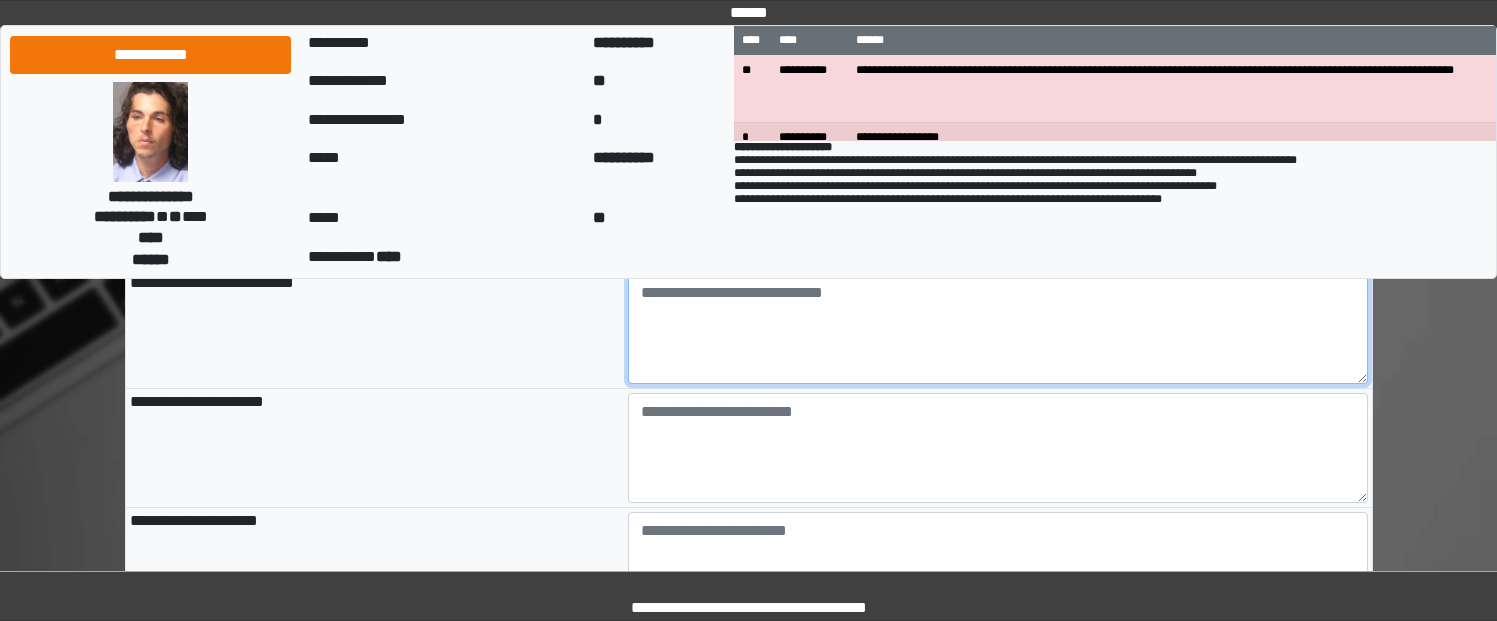 type on "**********" 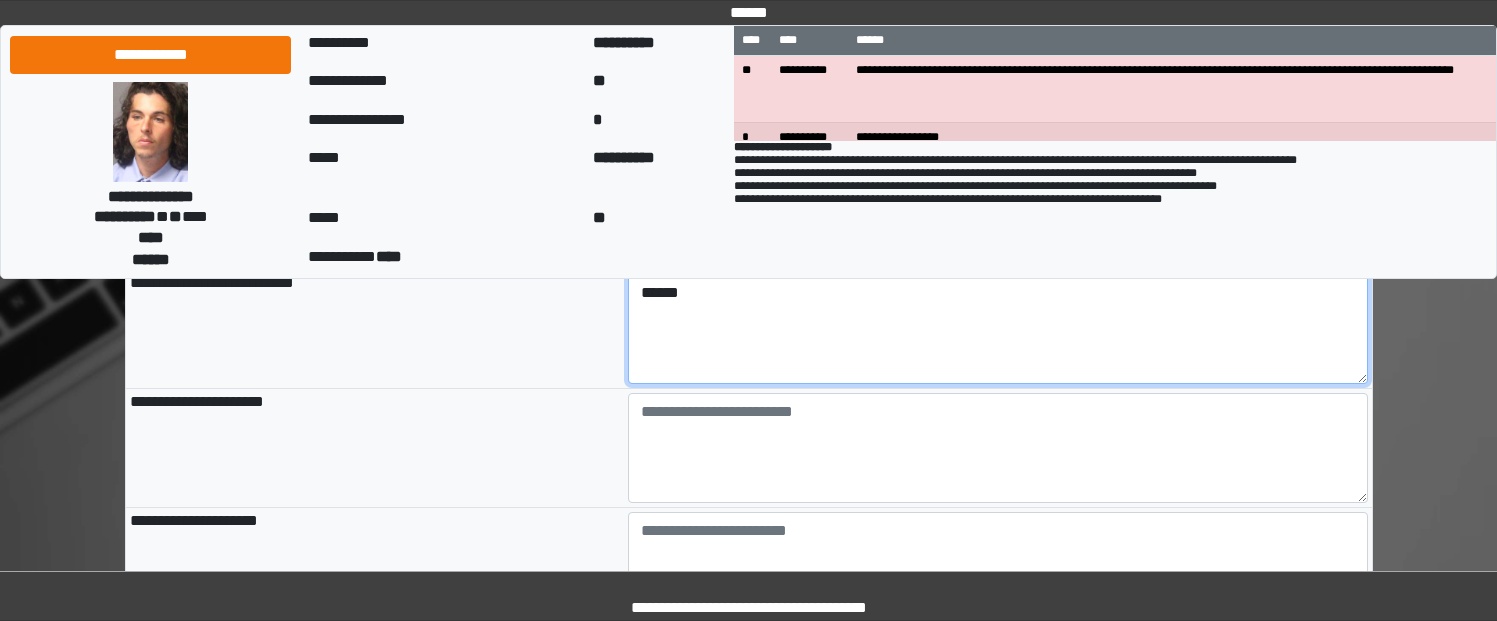 type on "******" 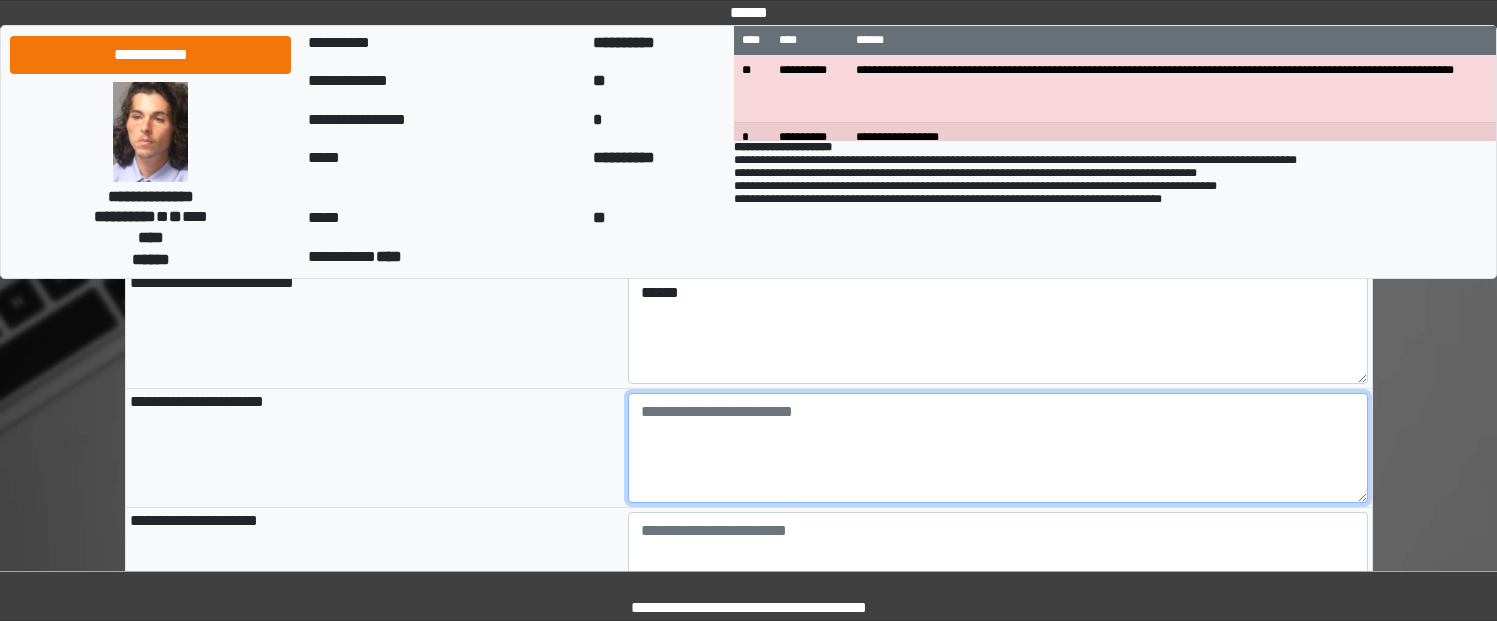 type on "**********" 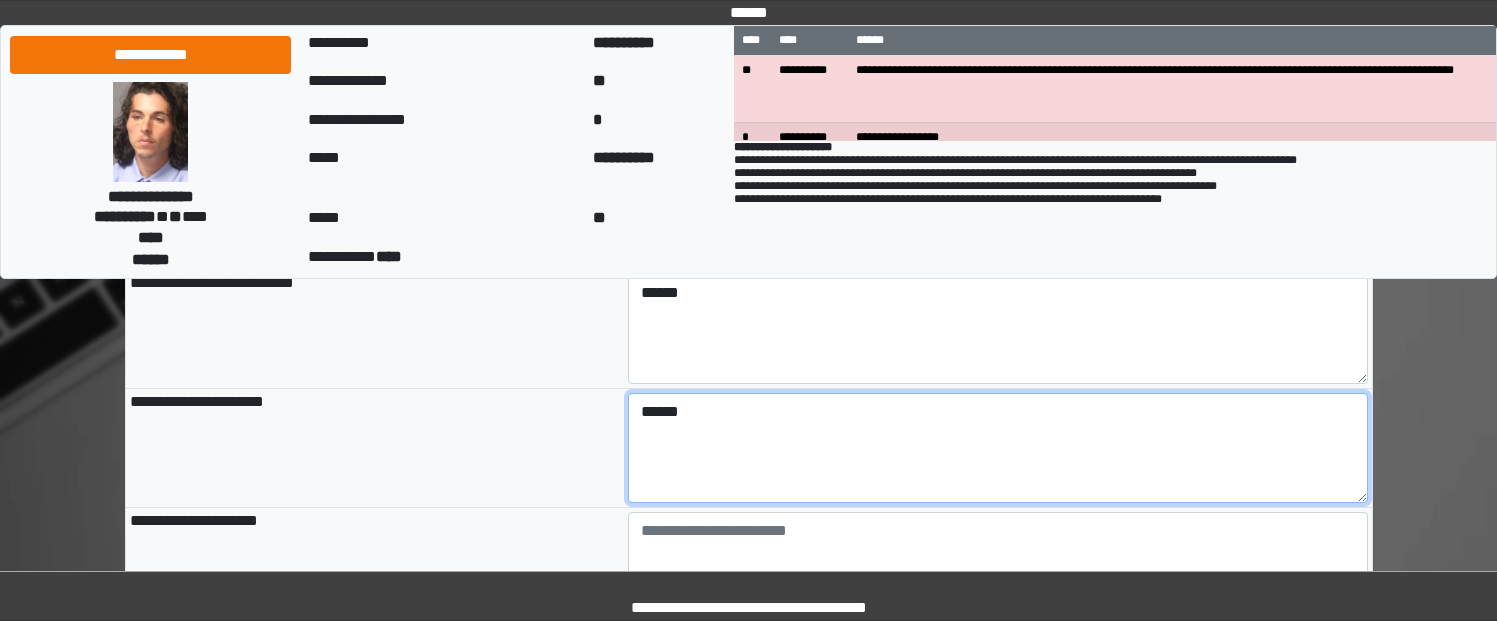 scroll, scrollTop: 2004, scrollLeft: 0, axis: vertical 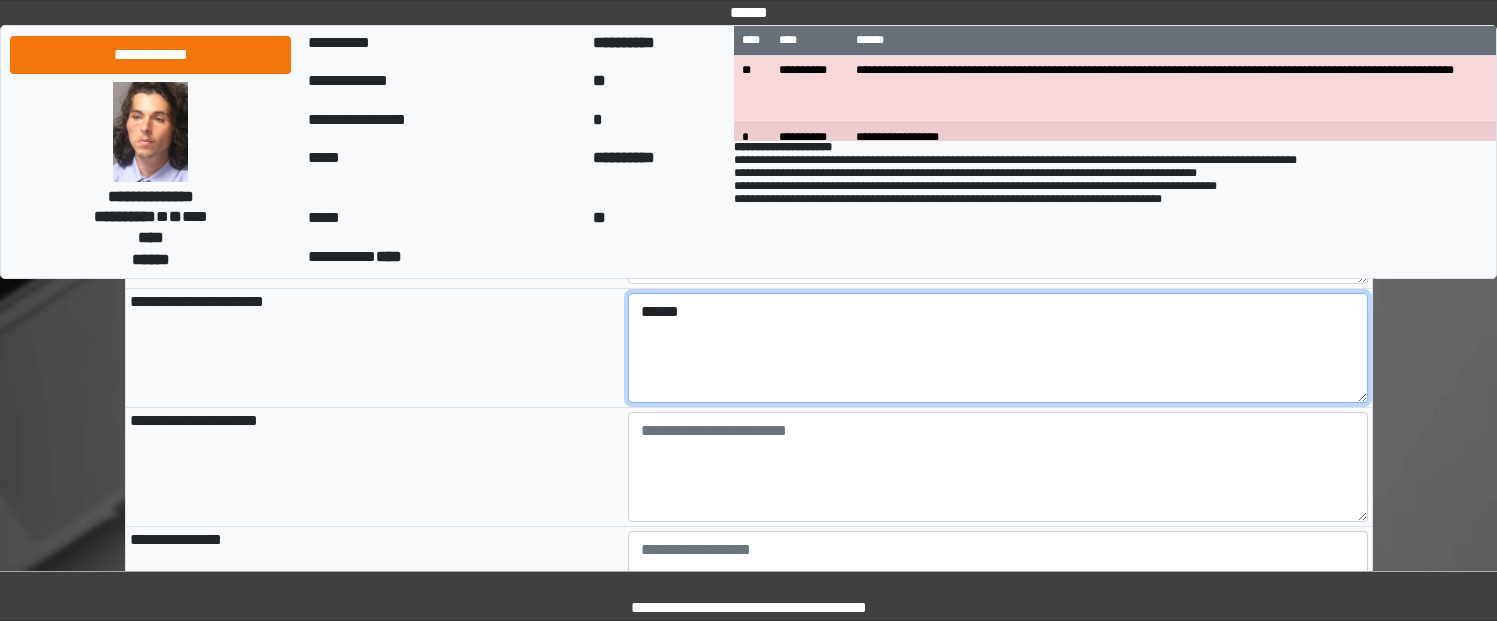 type on "******" 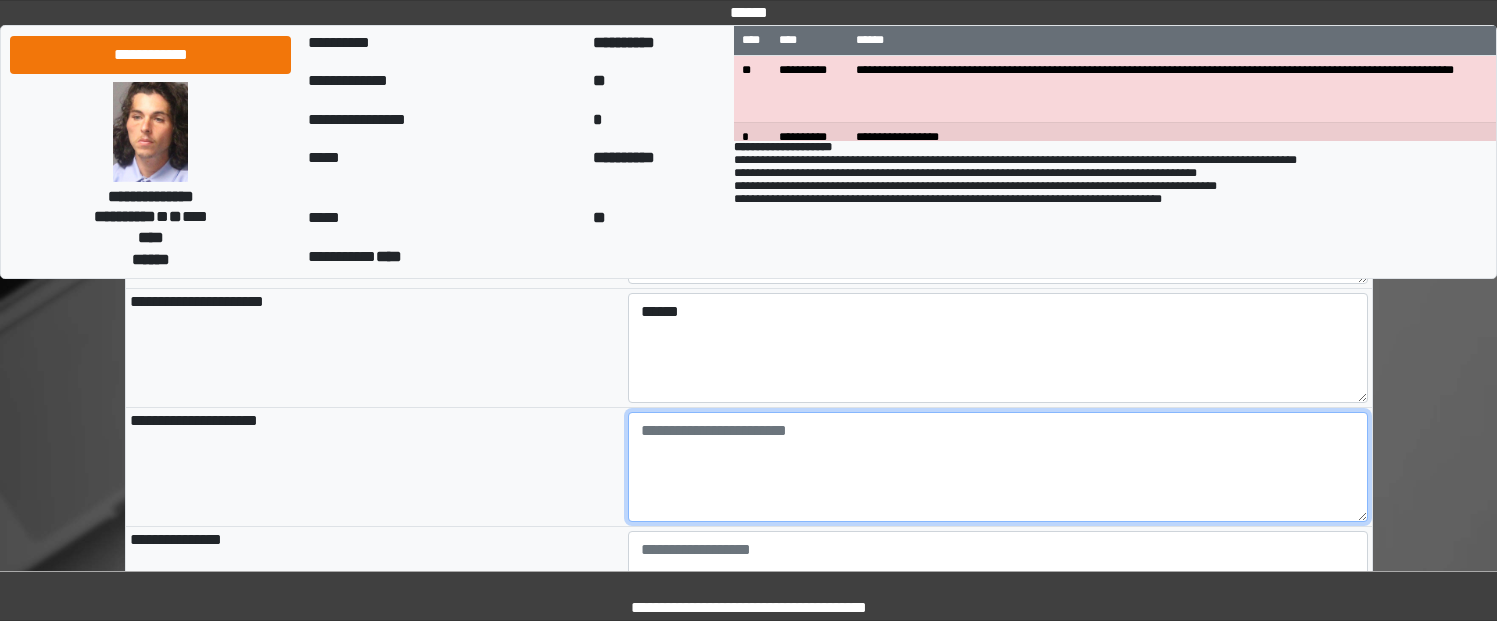 type on "**********" 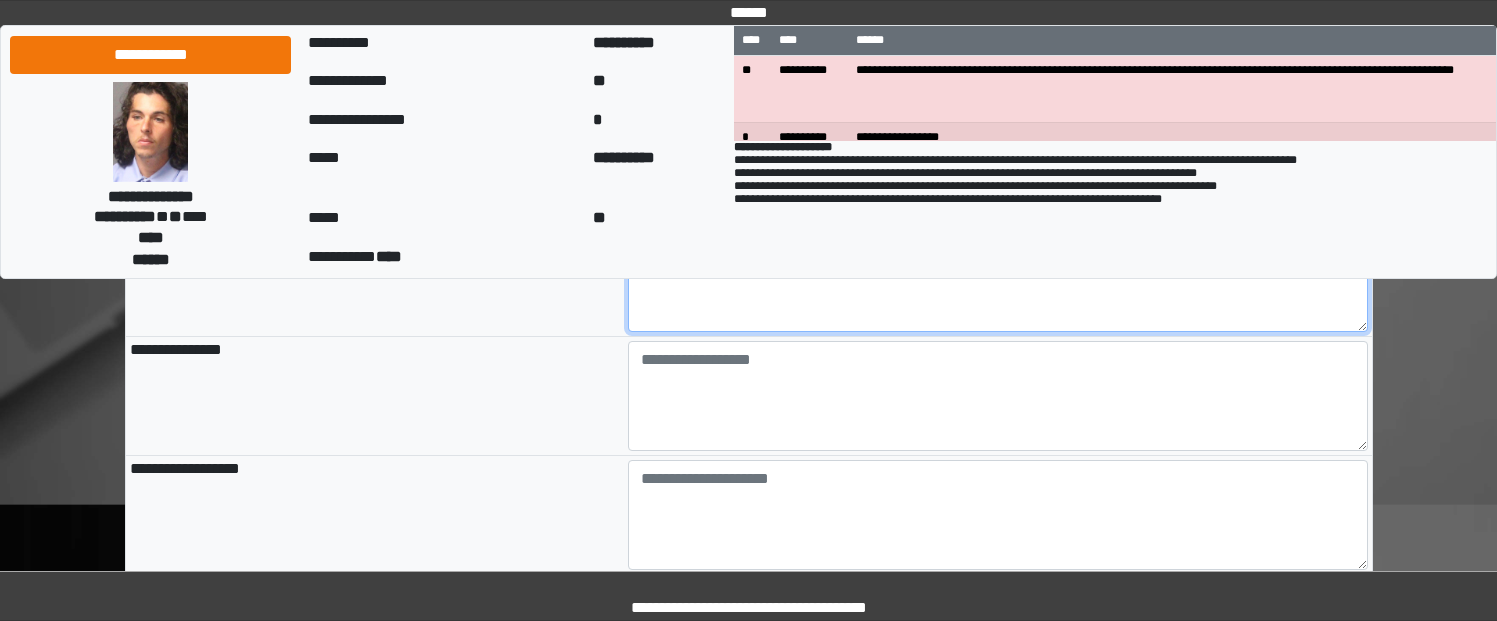 scroll, scrollTop: 2204, scrollLeft: 0, axis: vertical 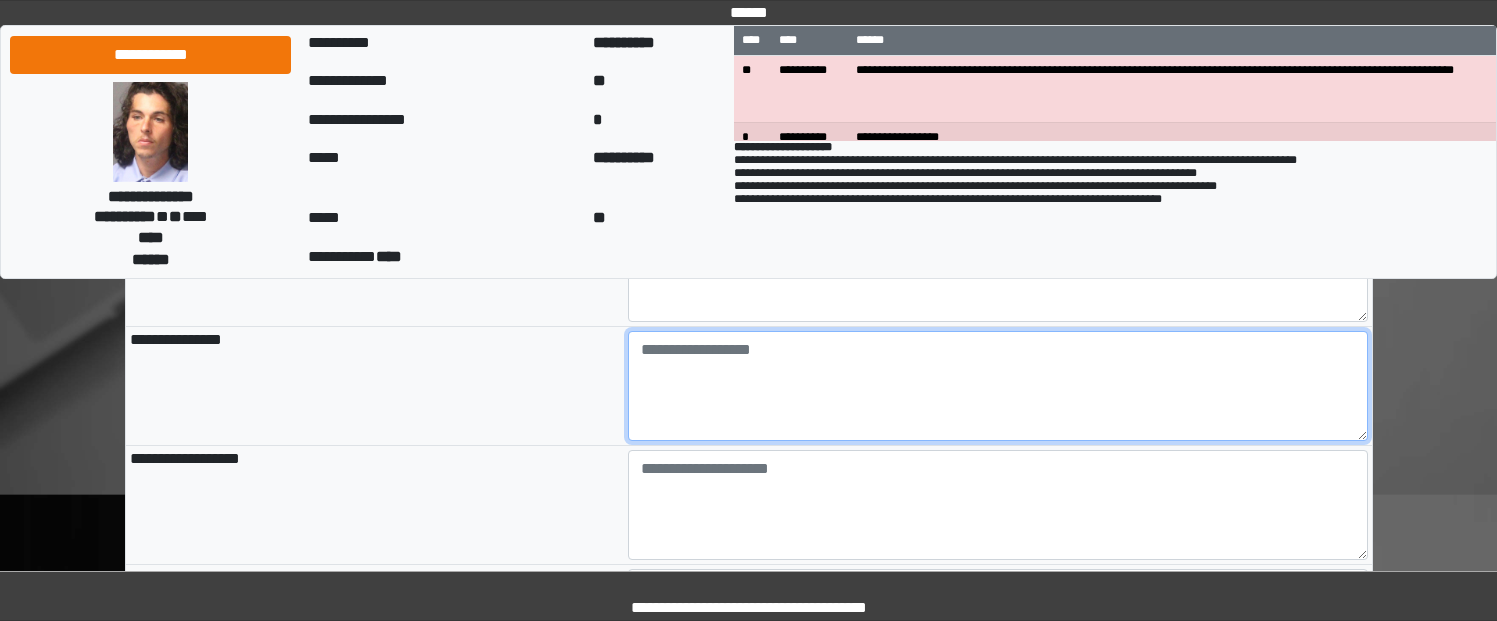 click at bounding box center (998, 386) 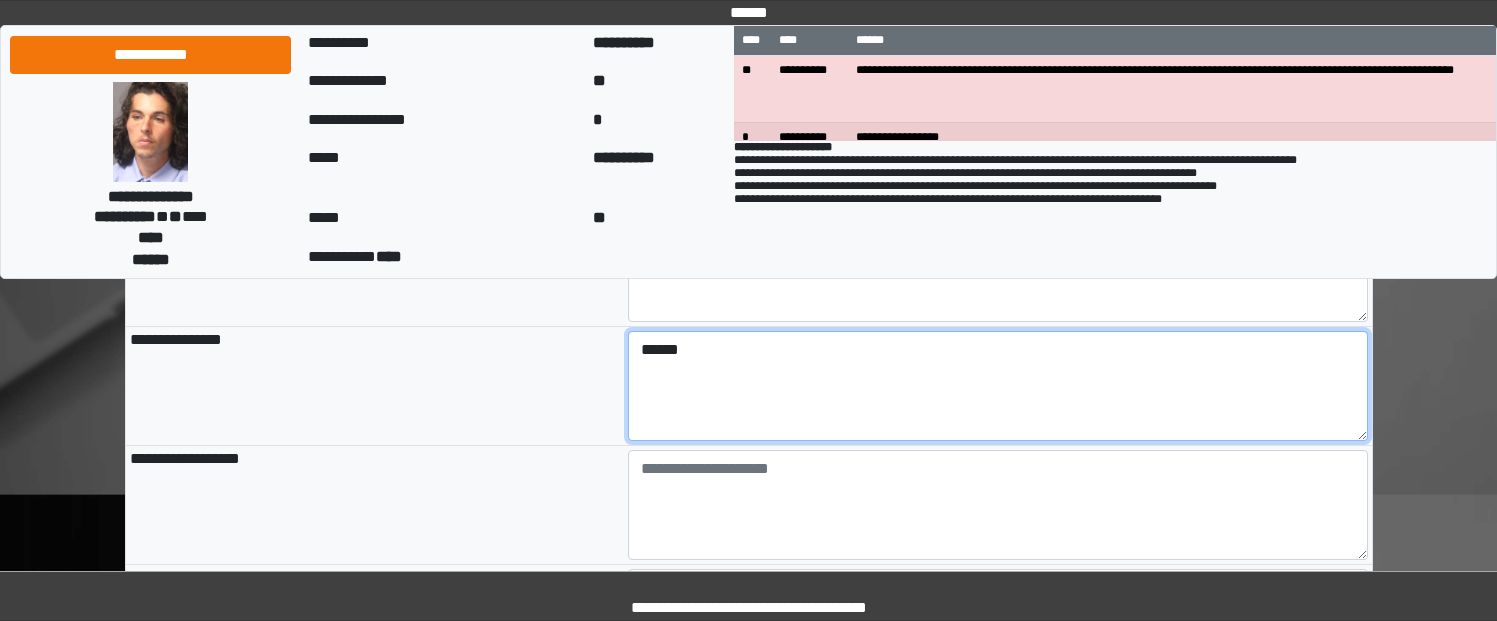 type on "******" 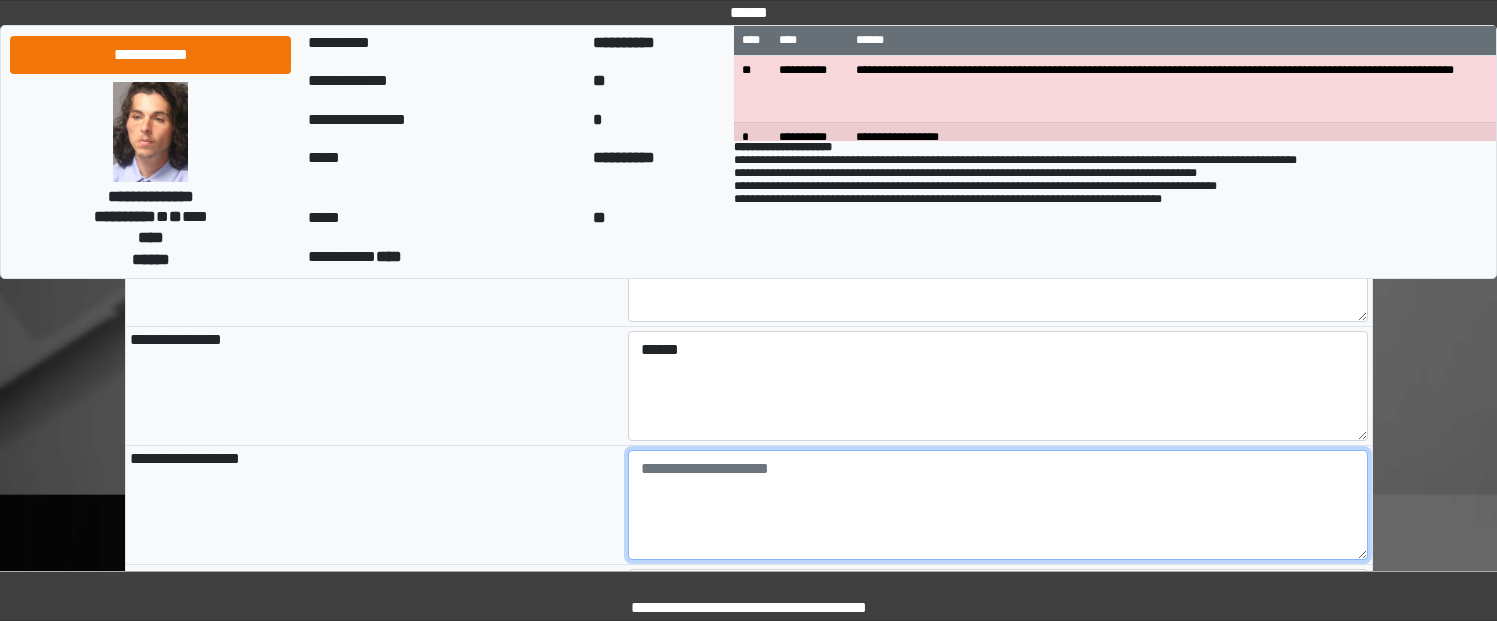 type on "**********" 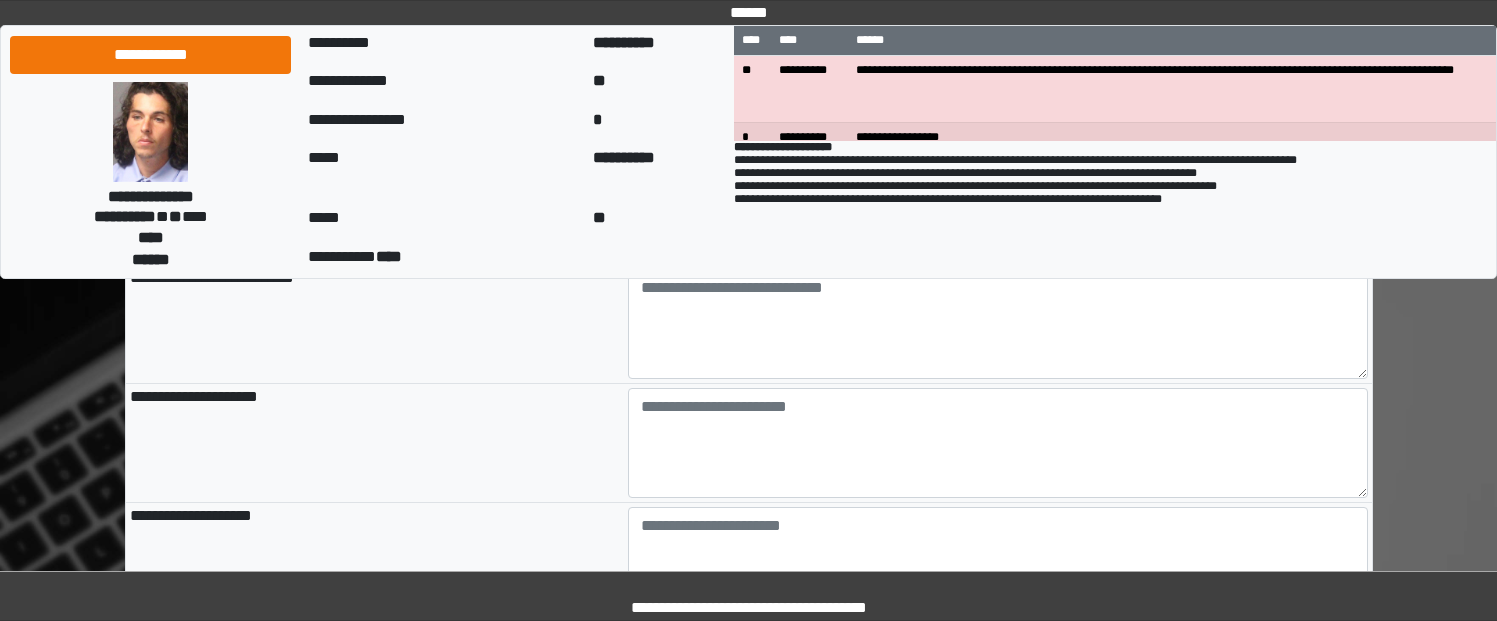 scroll, scrollTop: 2404, scrollLeft: 0, axis: vertical 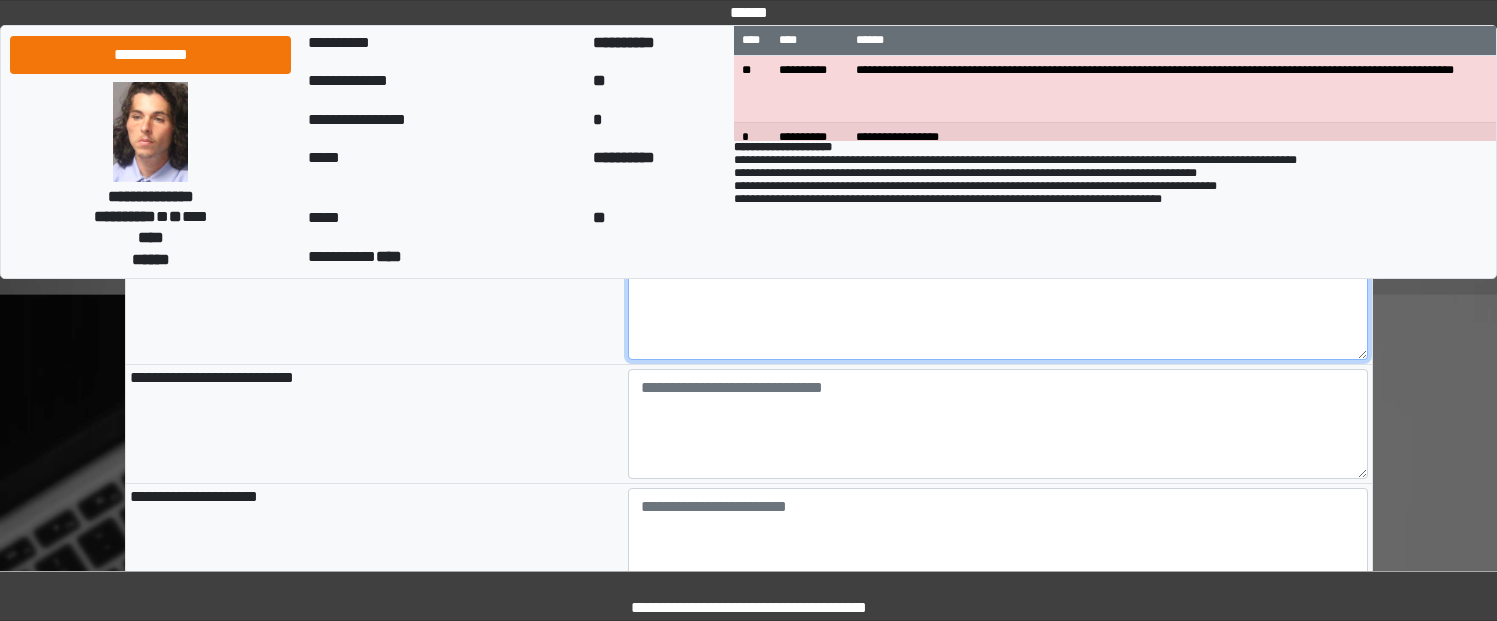 type on "**********" 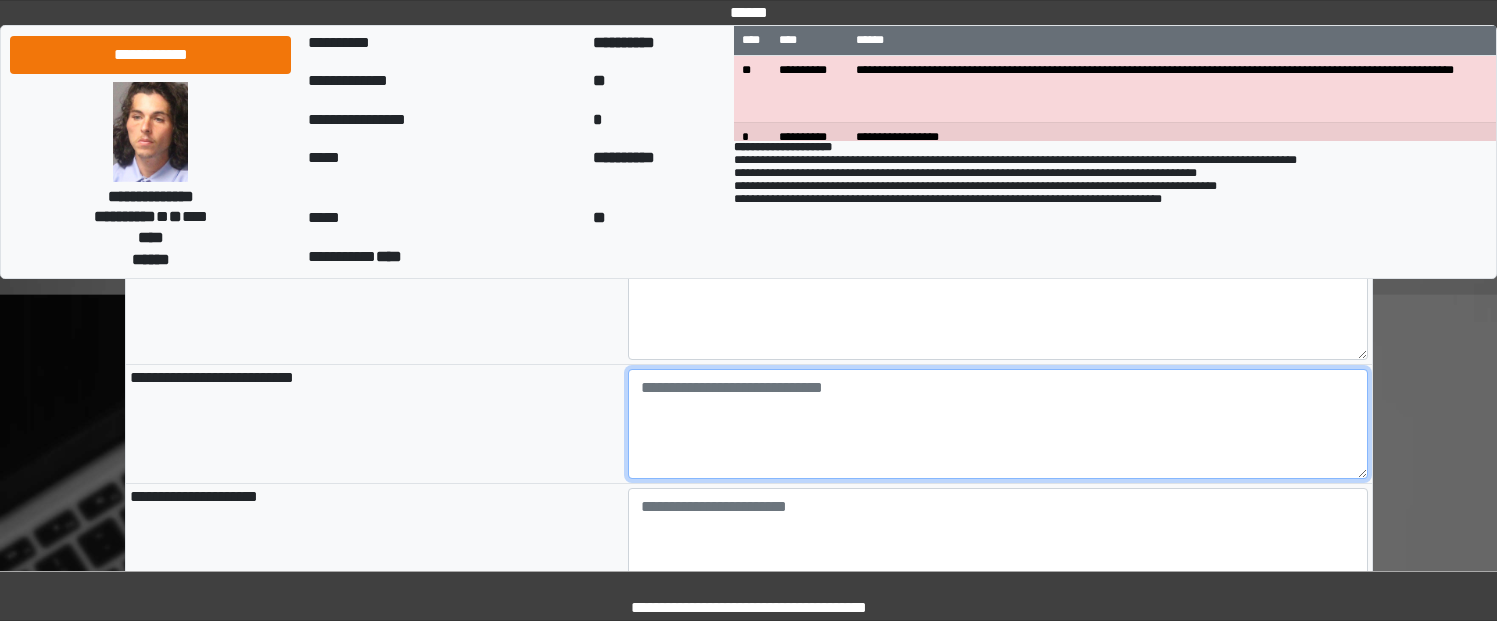 type on "**********" 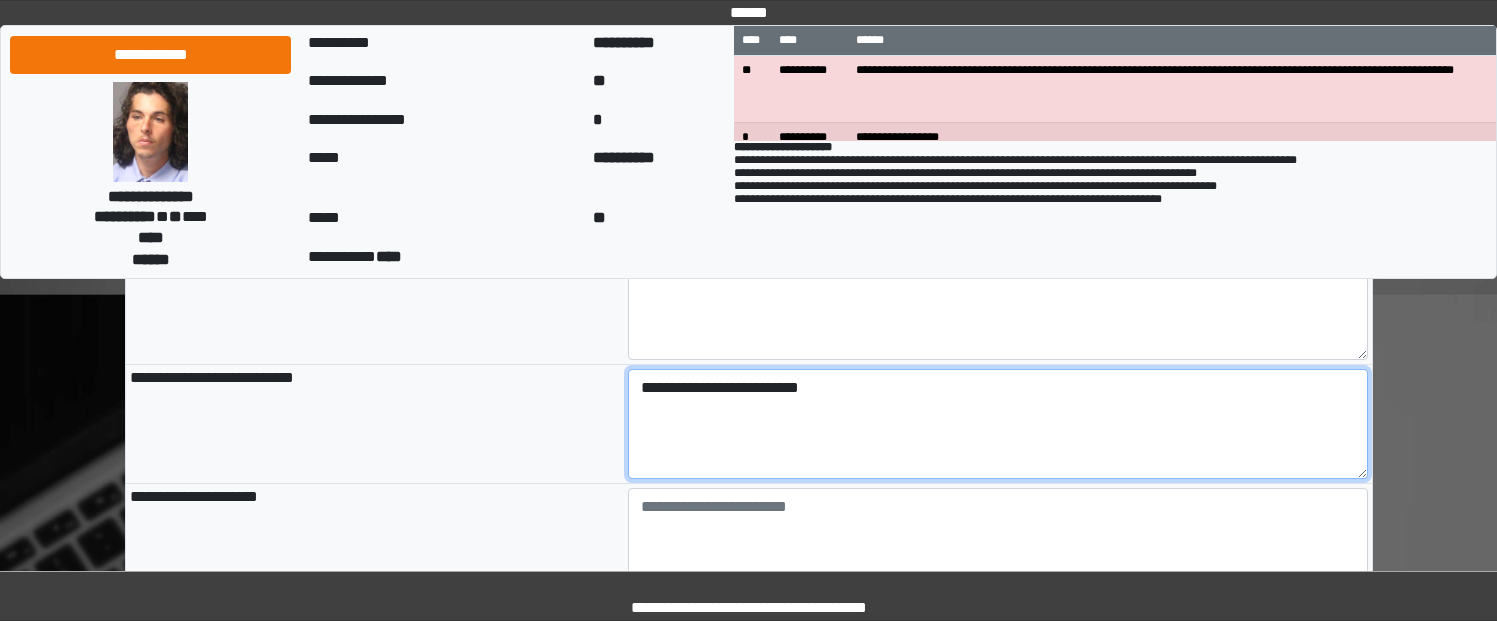 click on "**********" at bounding box center (998, 424) 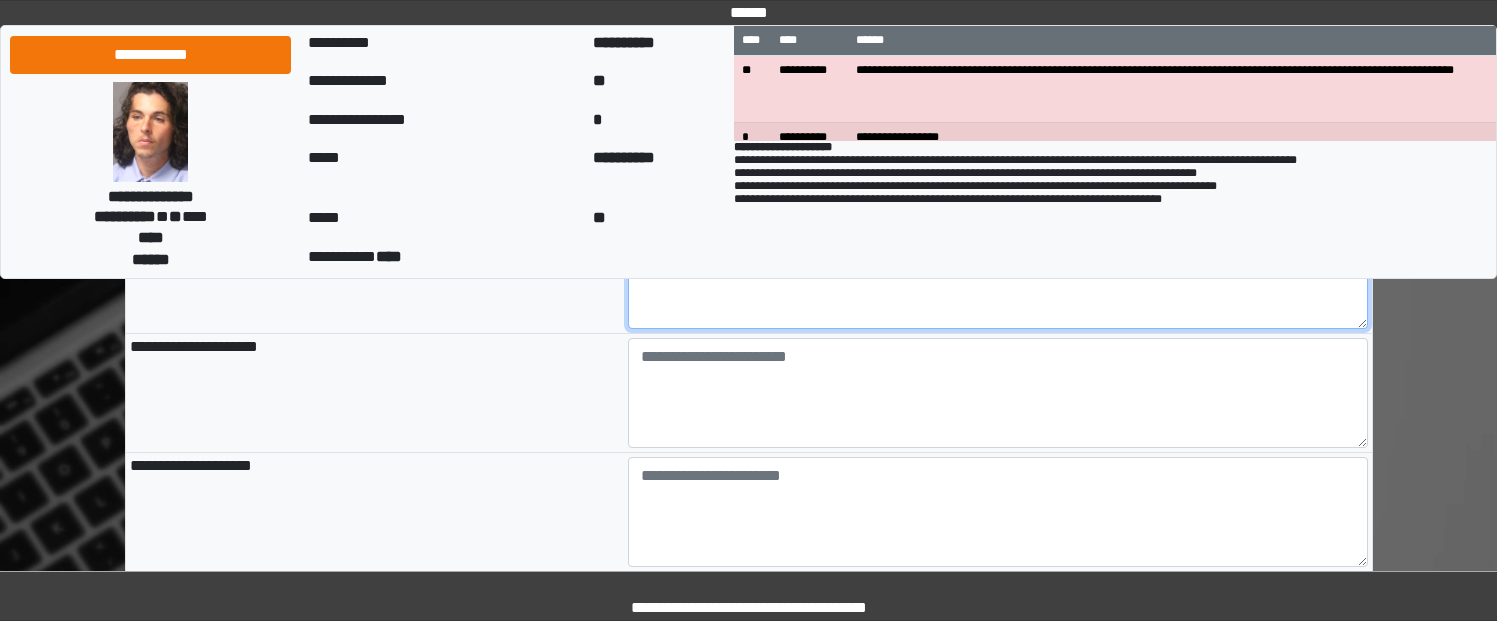 scroll, scrollTop: 2604, scrollLeft: 0, axis: vertical 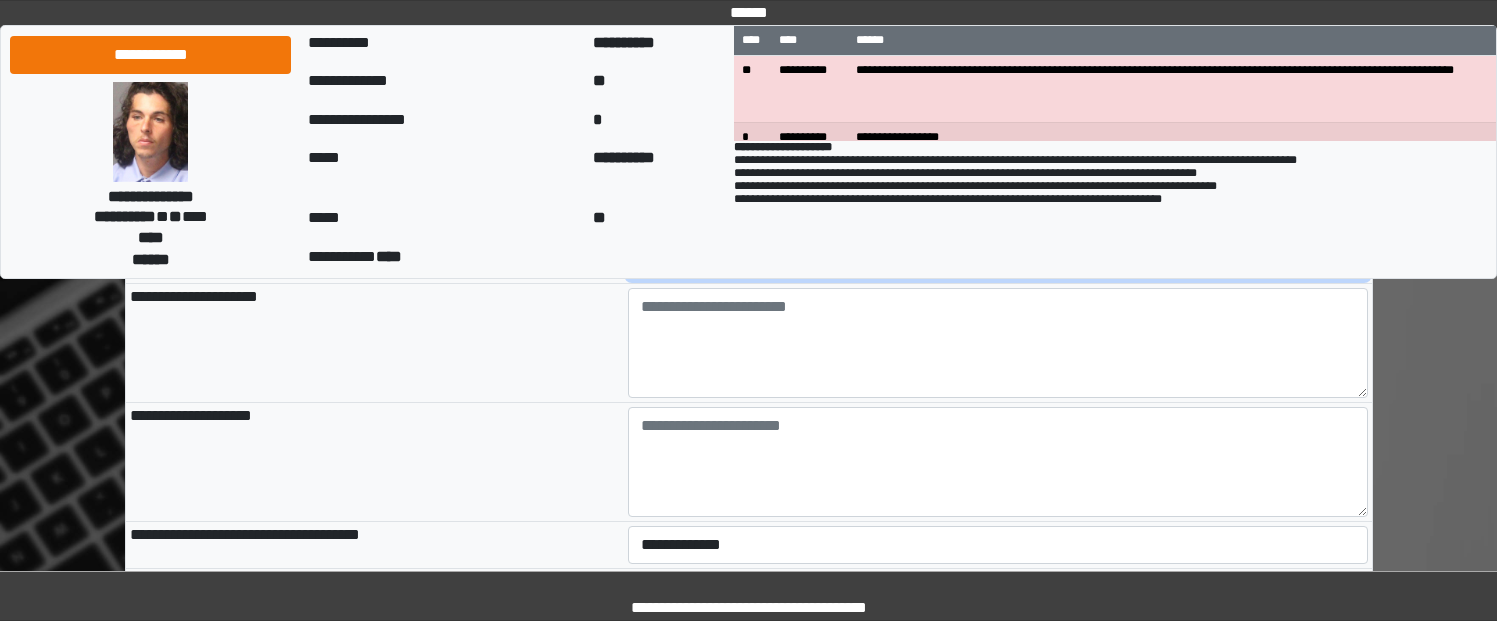 type on "**********" 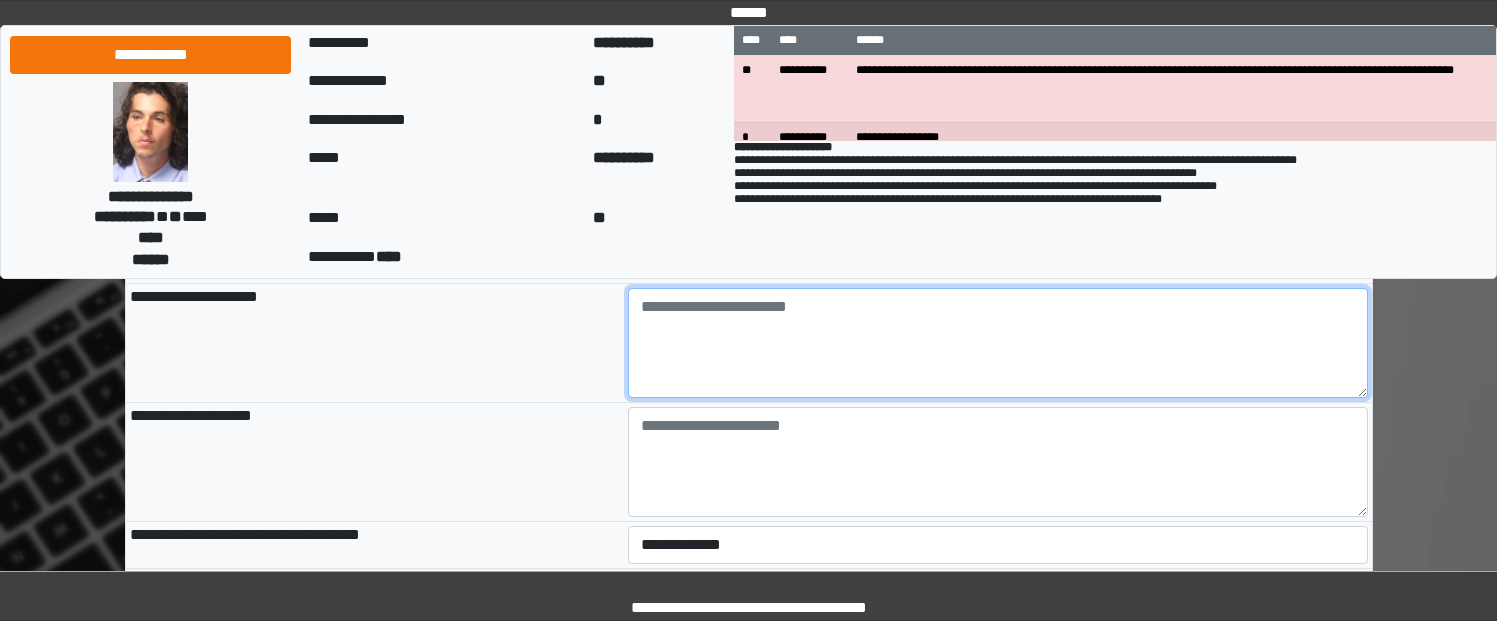 type on "**********" 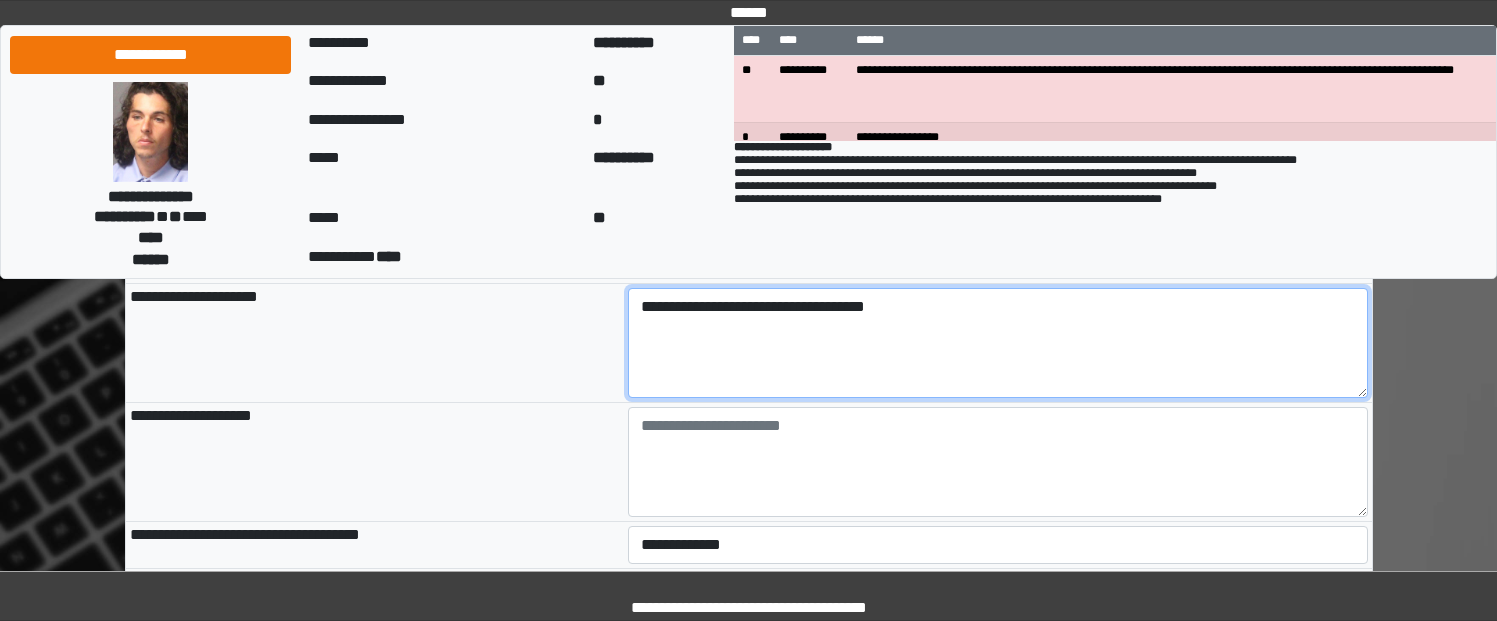 scroll, scrollTop: 2704, scrollLeft: 0, axis: vertical 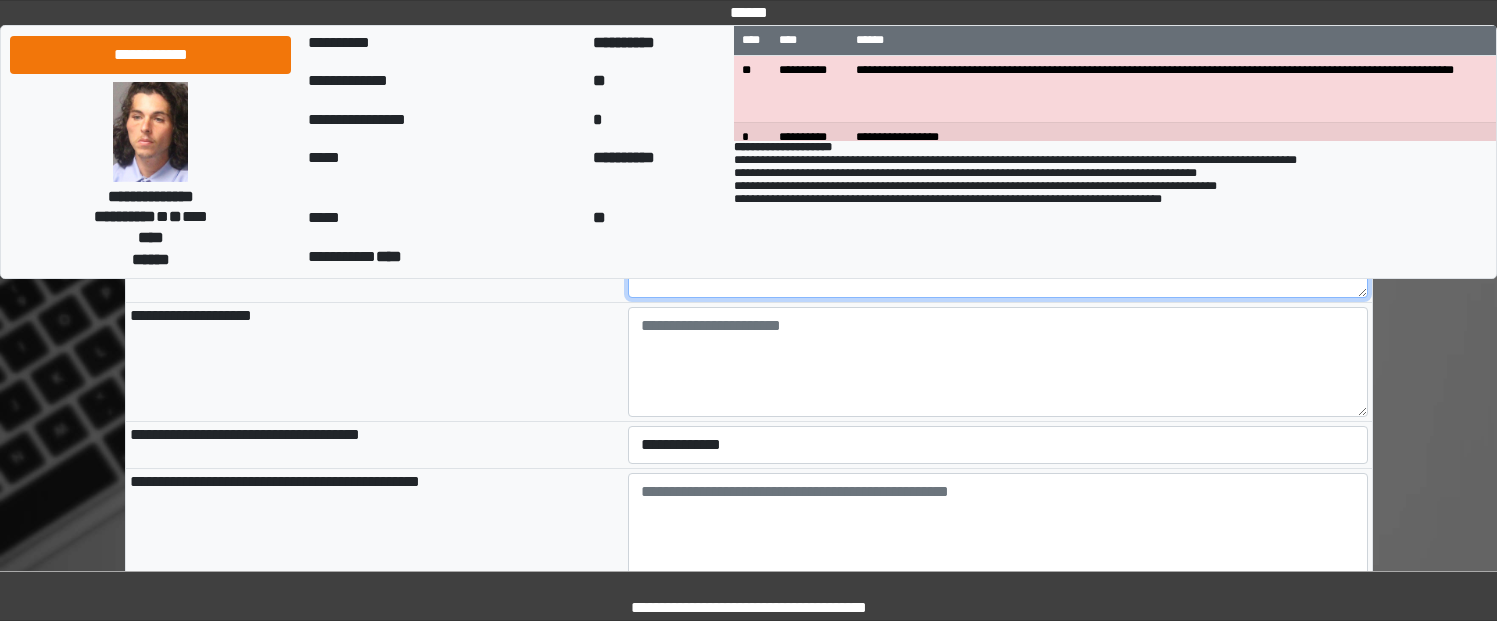 type on "**********" 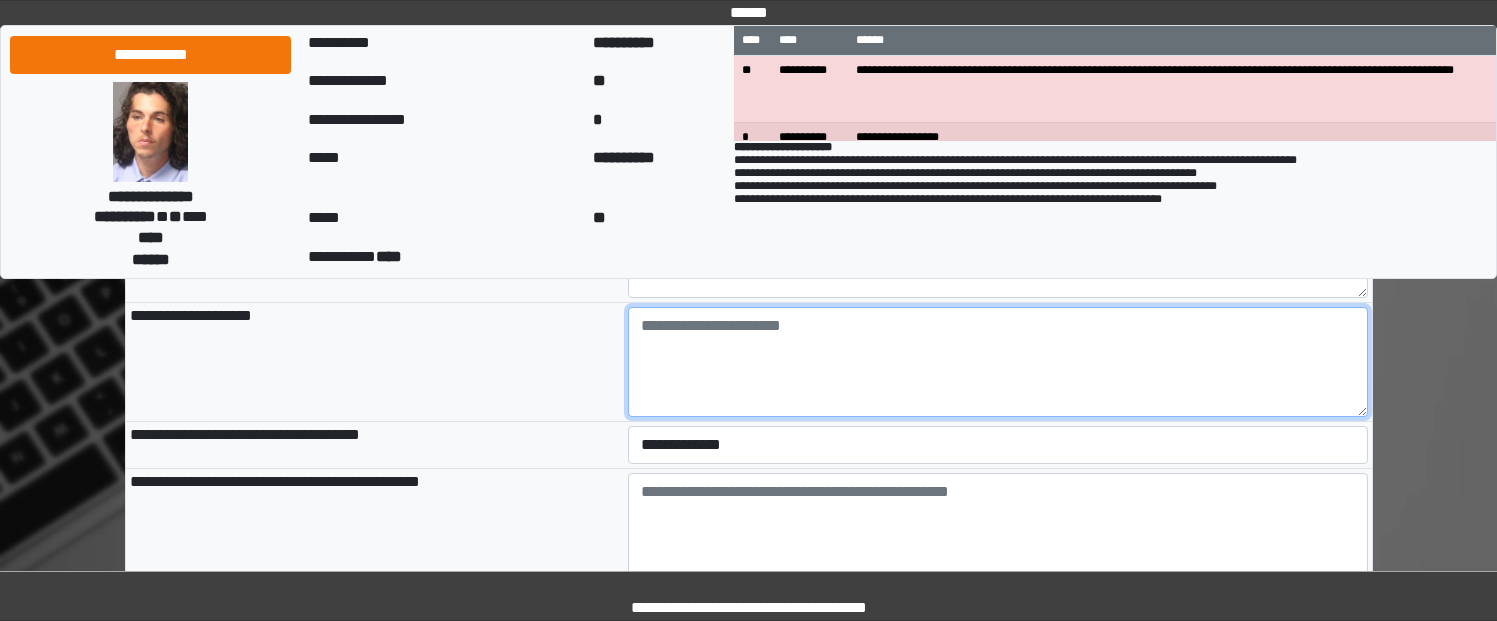 type on "**********" 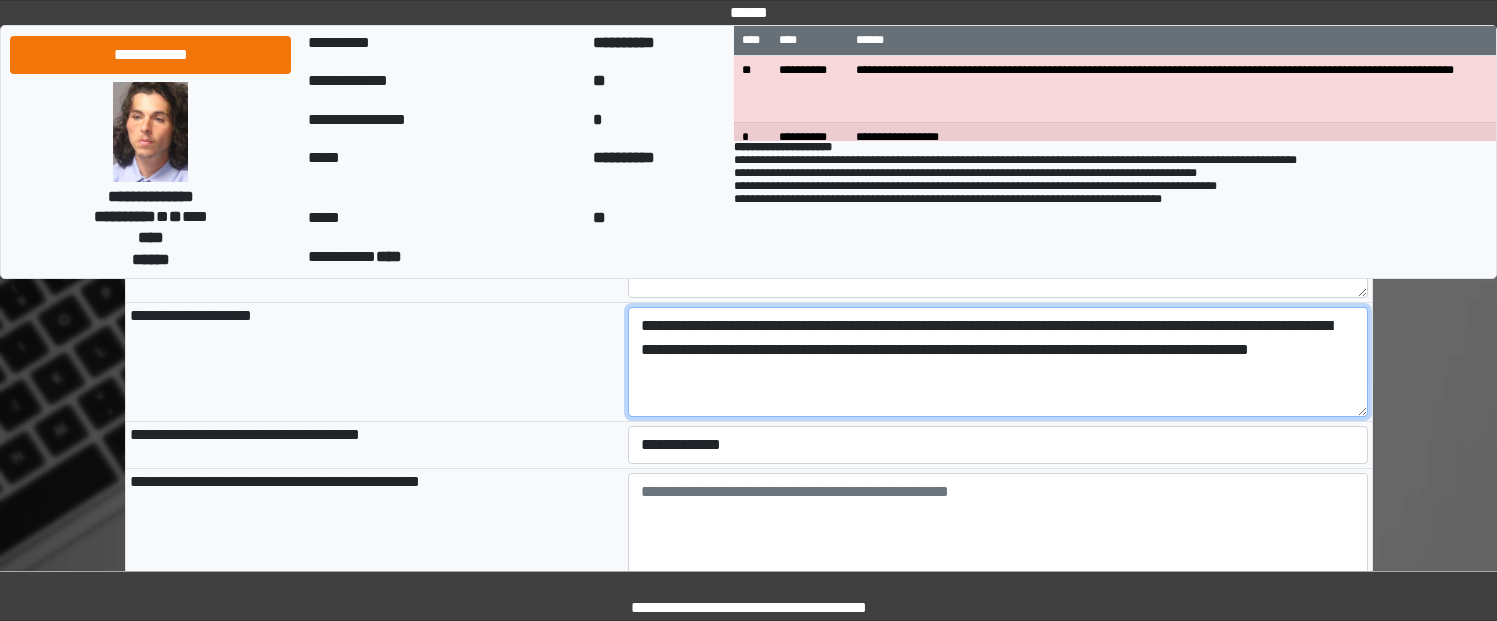 click on "**********" at bounding box center [998, 362] 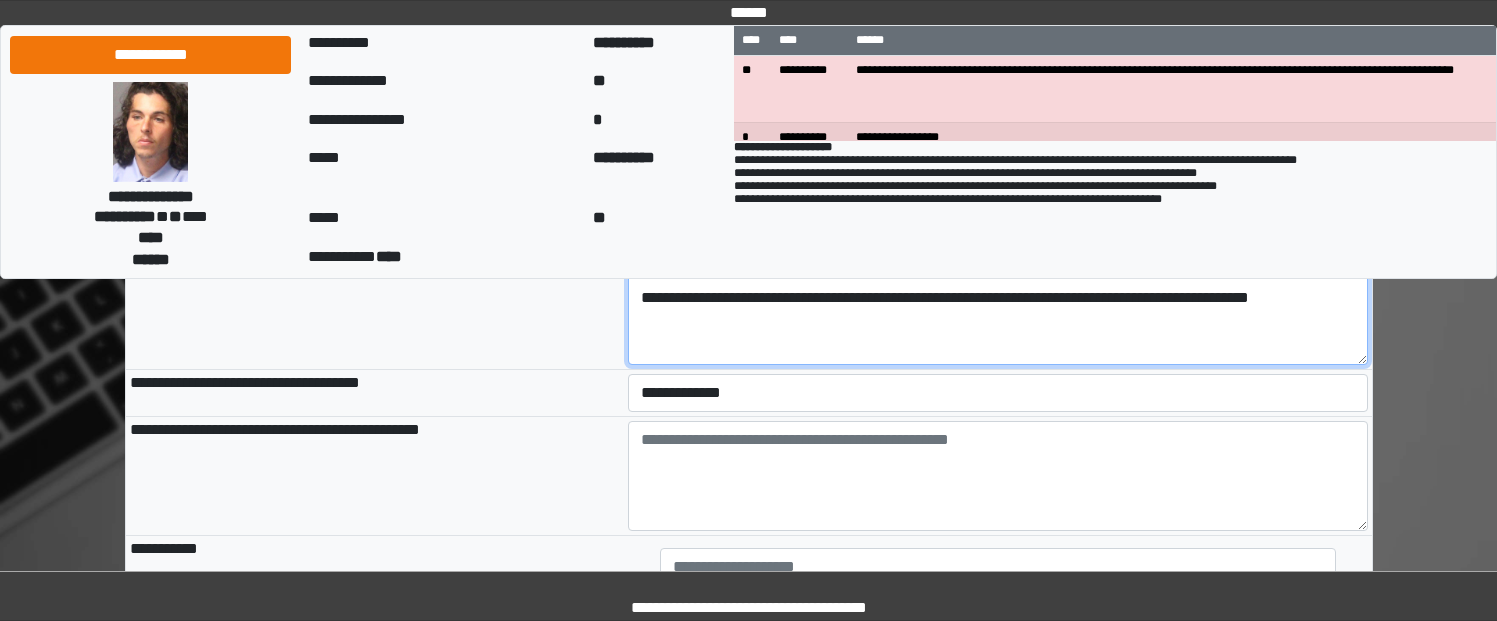 scroll, scrollTop: 2804, scrollLeft: 0, axis: vertical 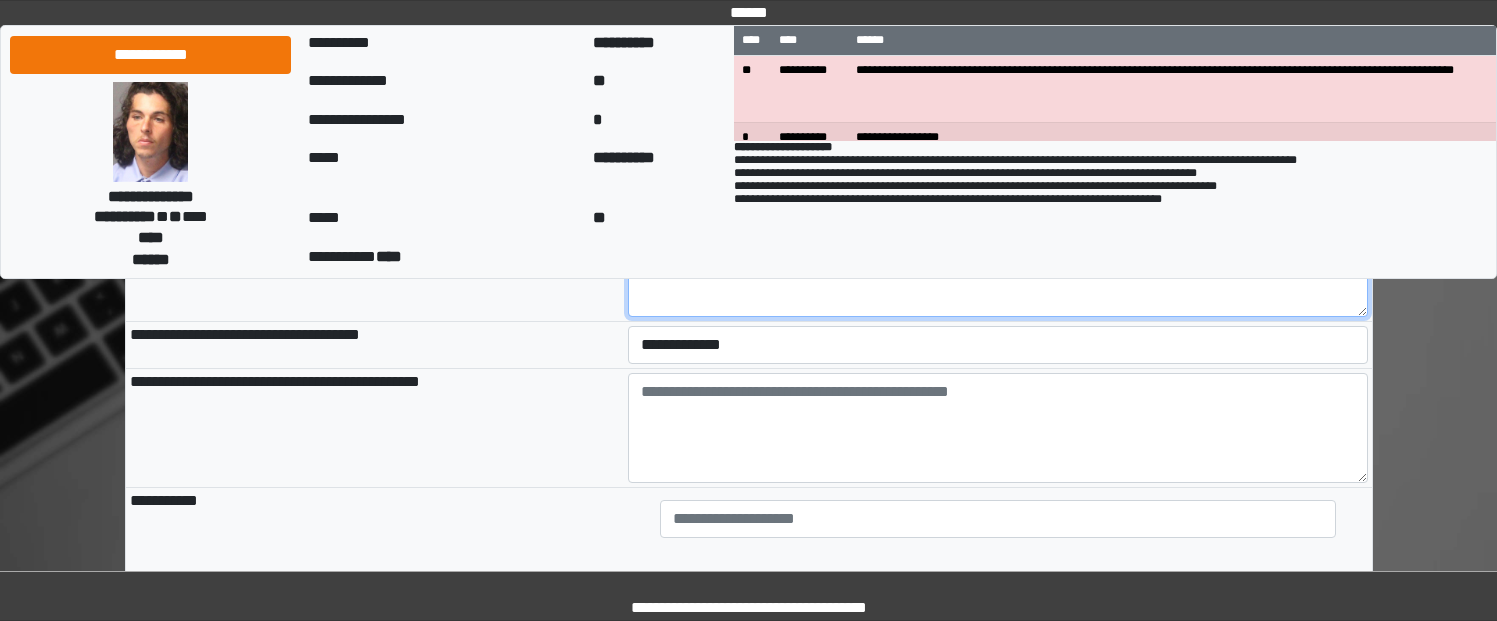 type on "**********" 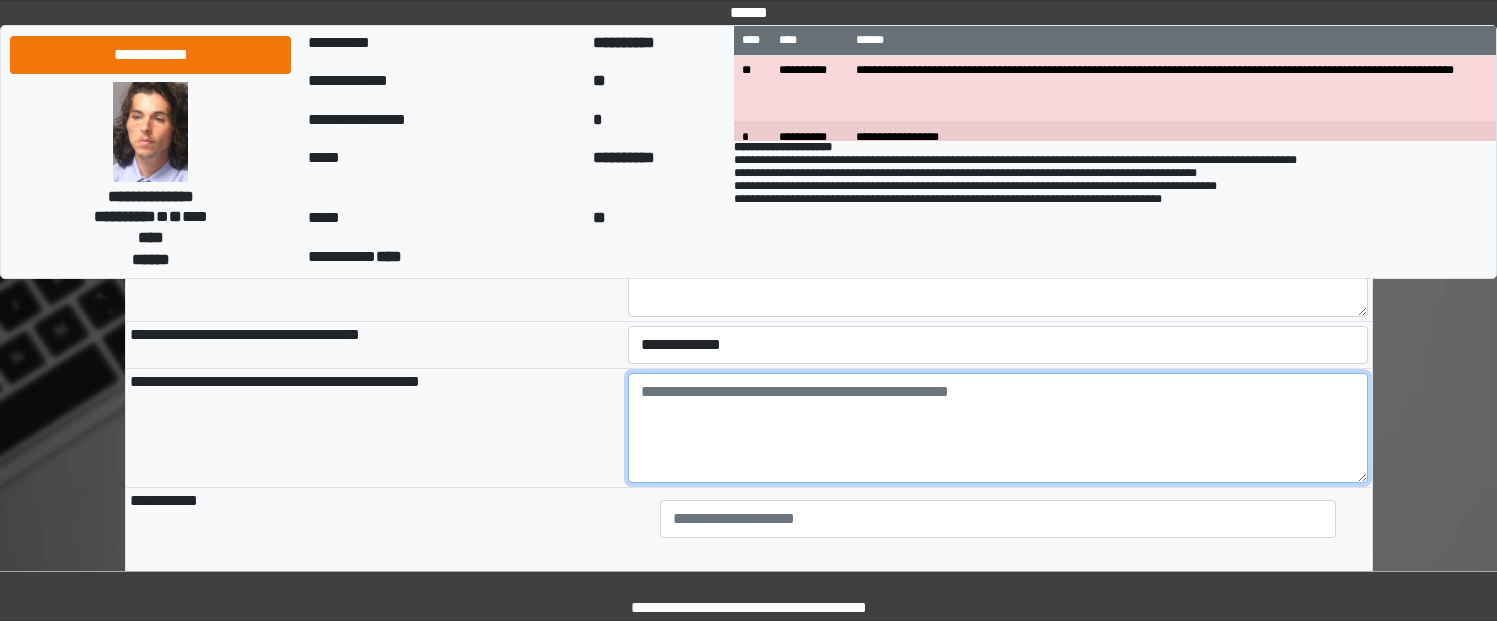 type on "**********" 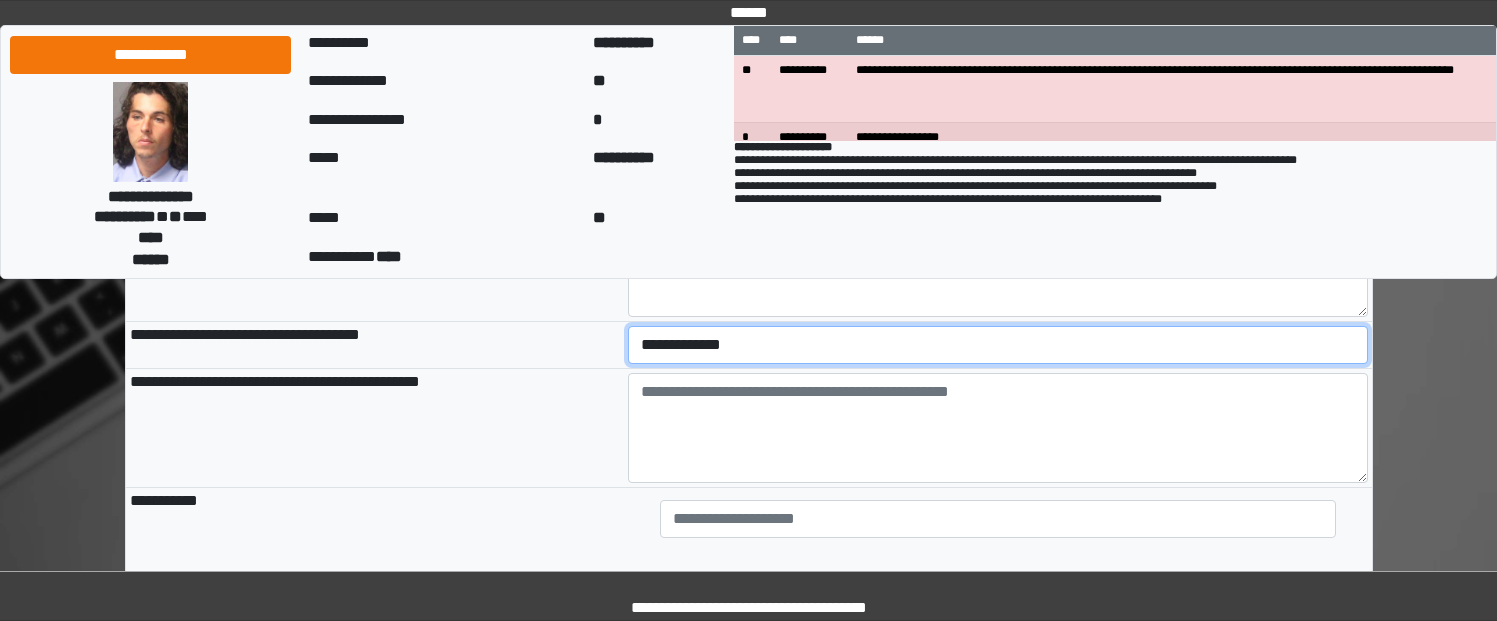 click on "**********" at bounding box center [998, 345] 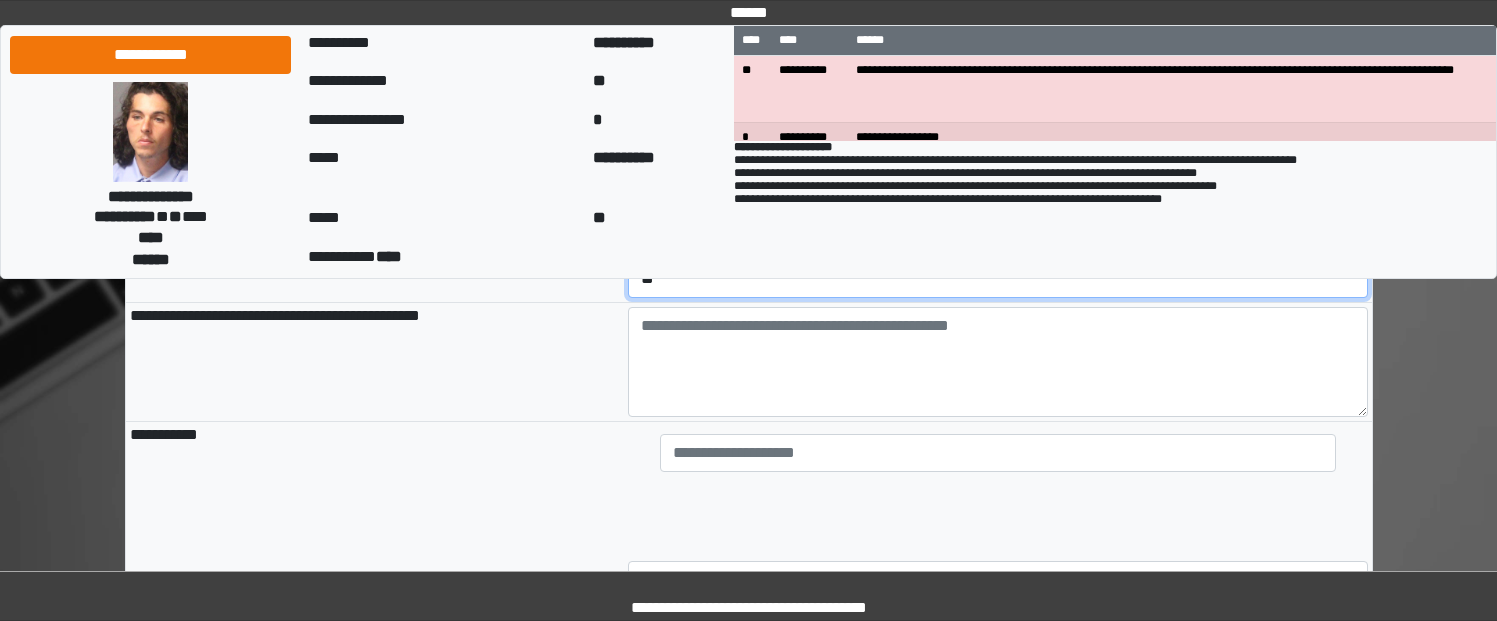 scroll, scrollTop: 2904, scrollLeft: 0, axis: vertical 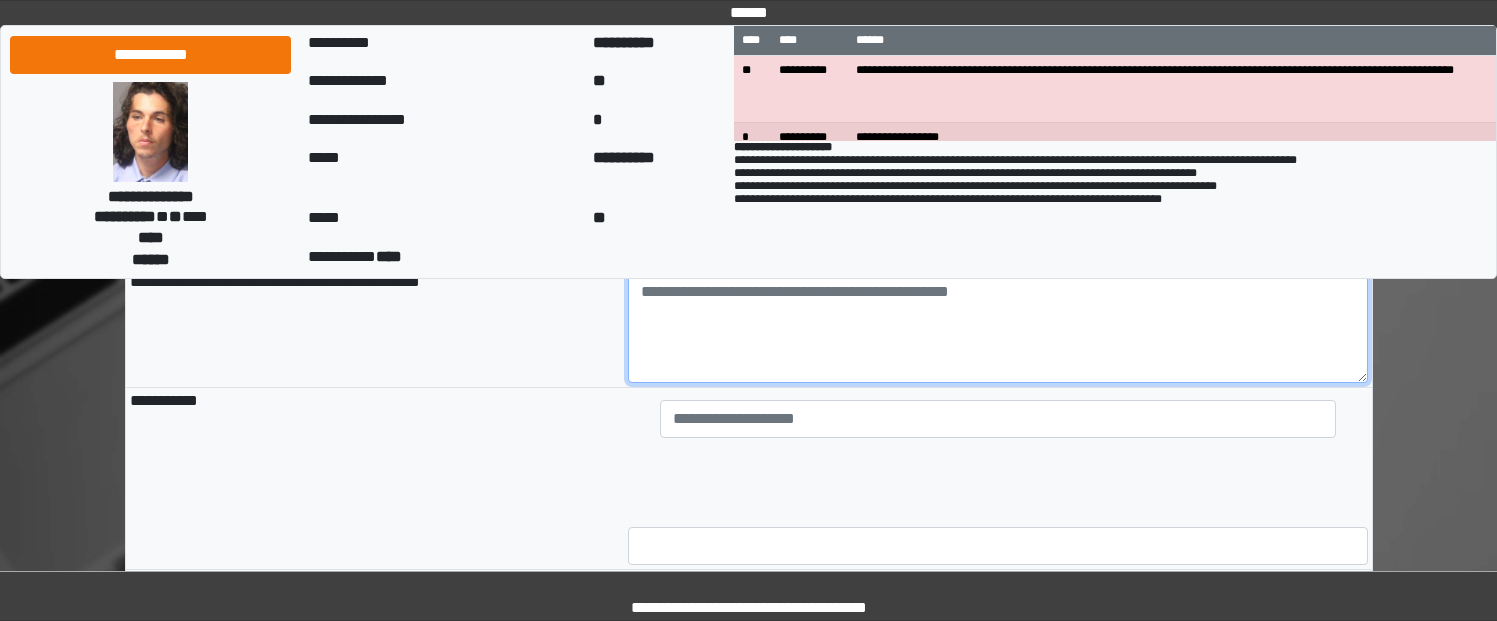 click at bounding box center (998, 328) 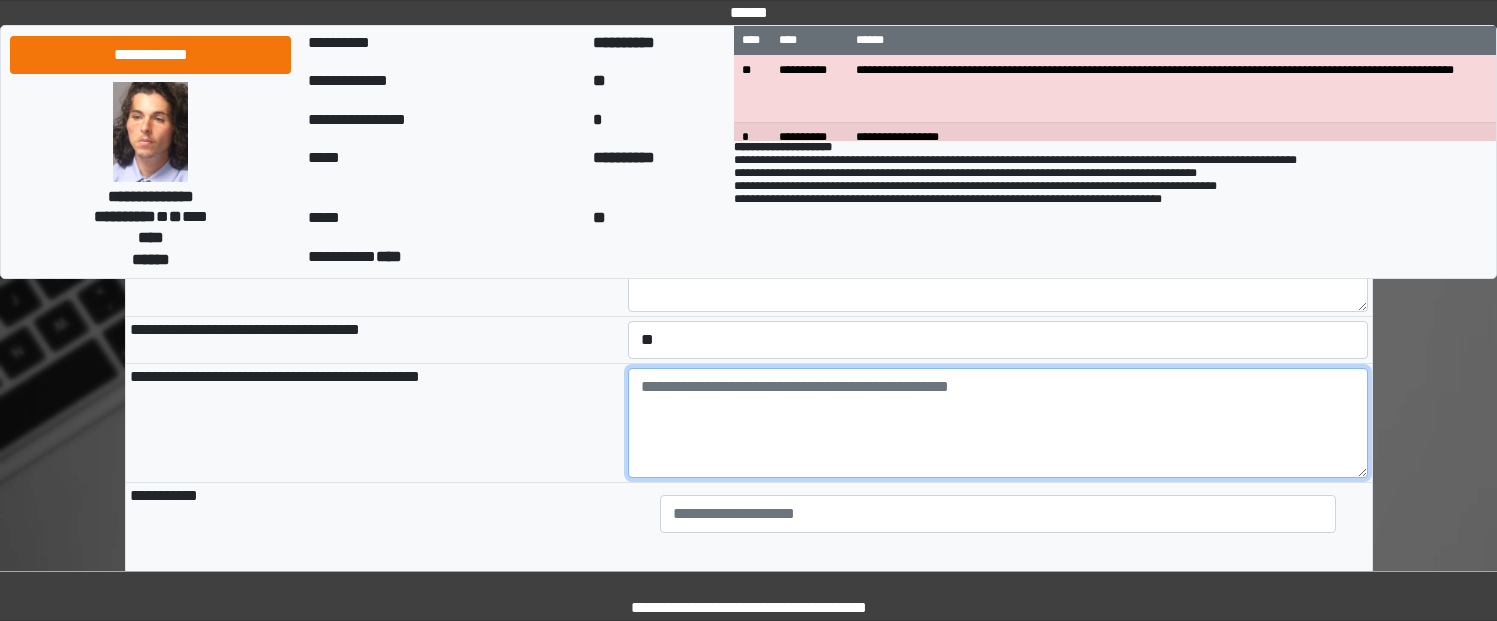 scroll, scrollTop: 2804, scrollLeft: 0, axis: vertical 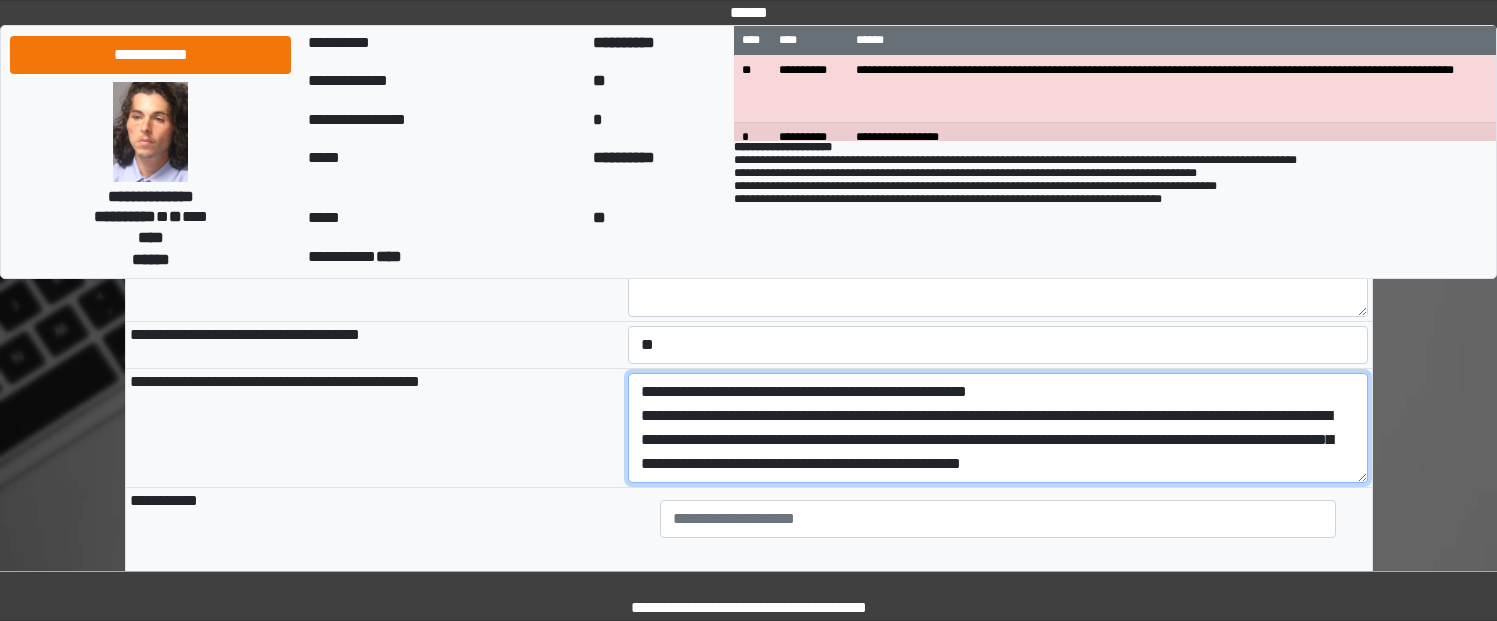 type on "**********" 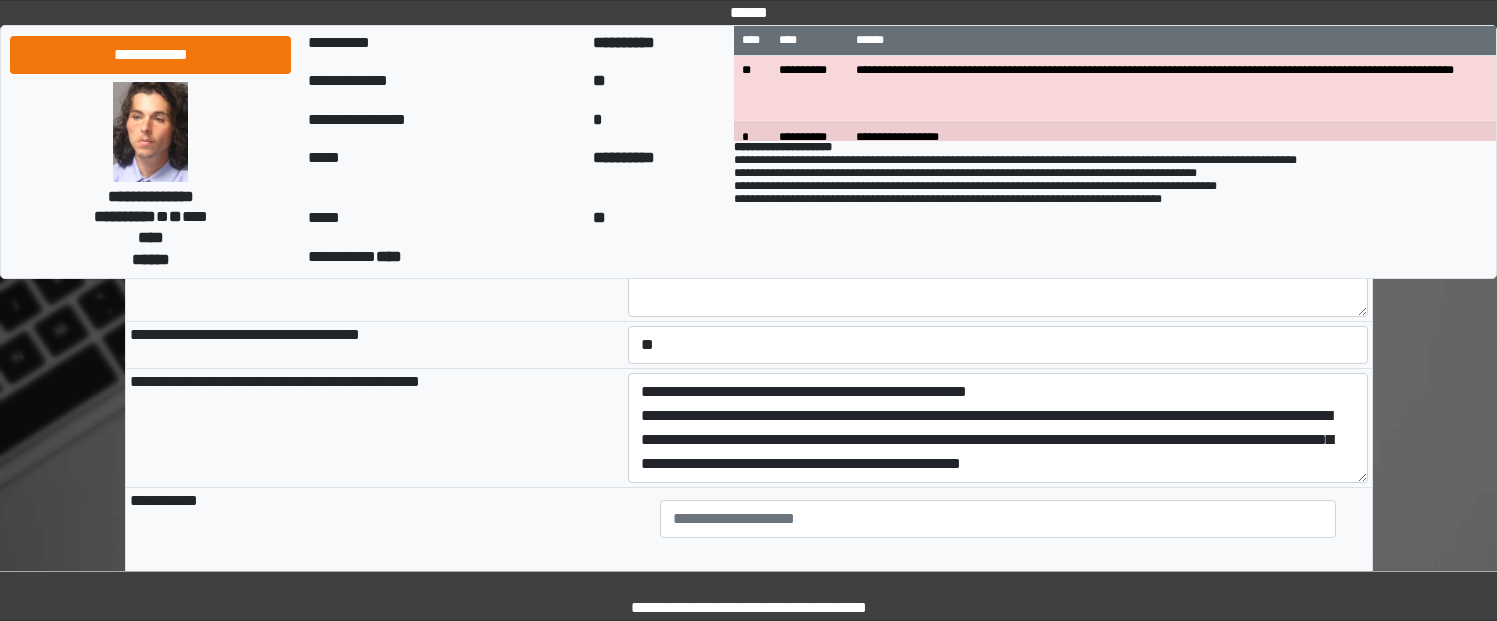 type on "**********" 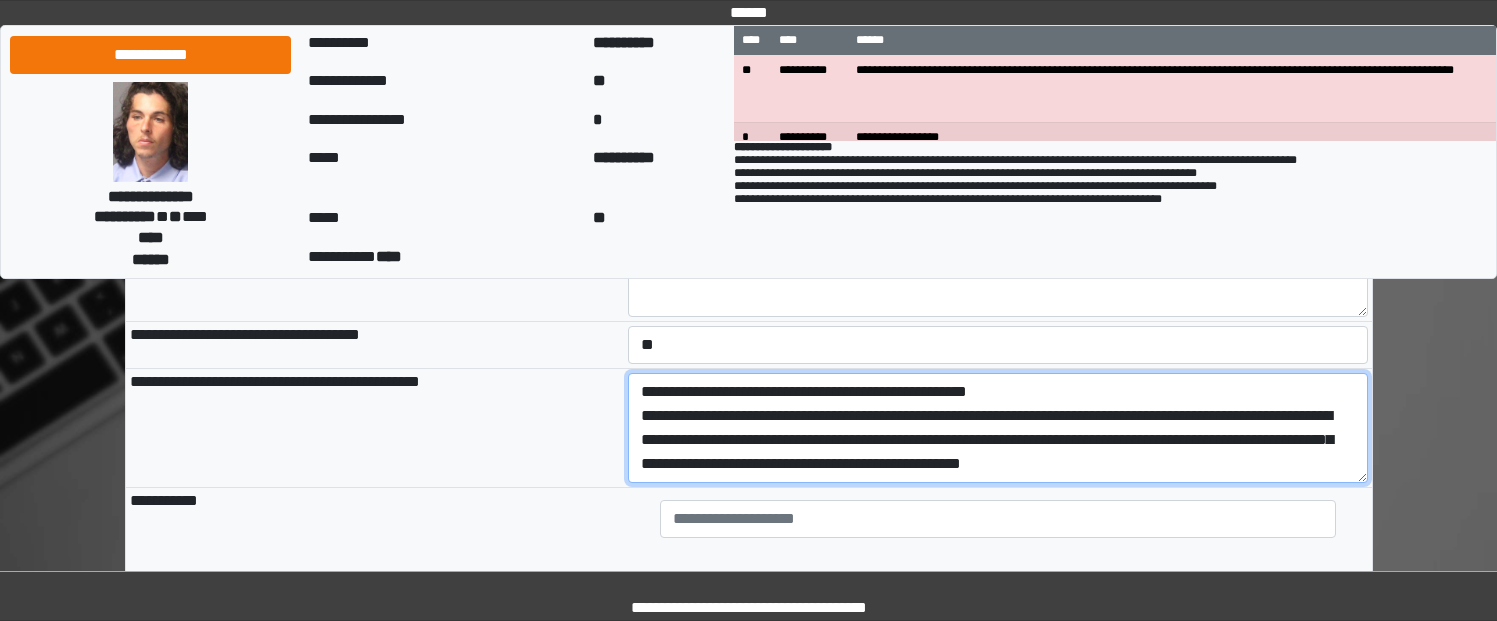 scroll, scrollTop: 24, scrollLeft: 0, axis: vertical 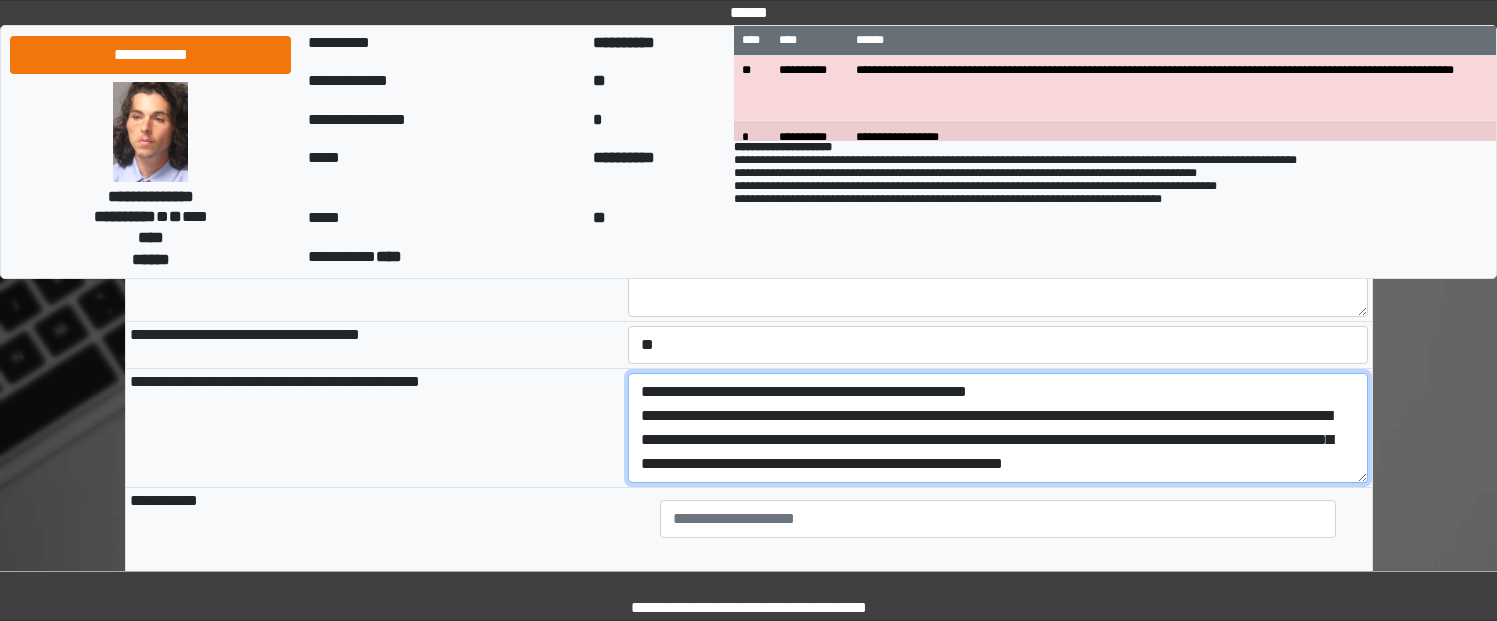 paste on "**********" 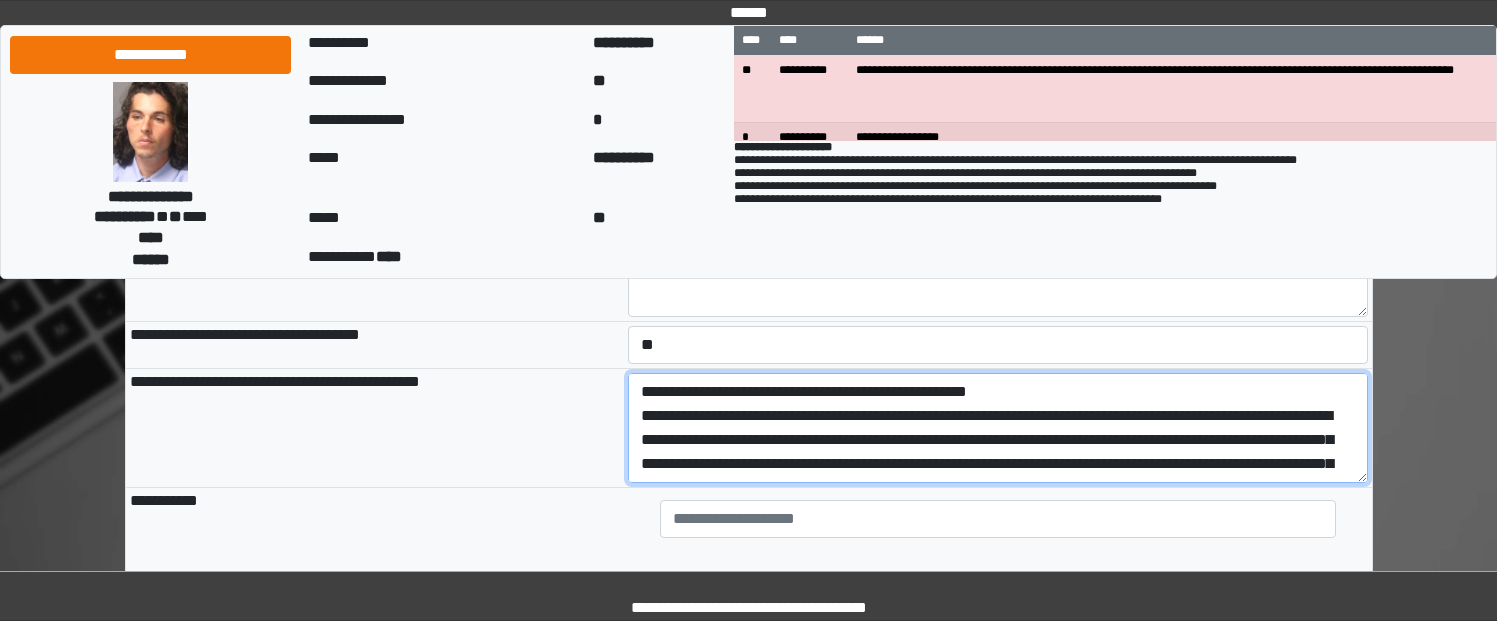 scroll, scrollTop: 41, scrollLeft: 0, axis: vertical 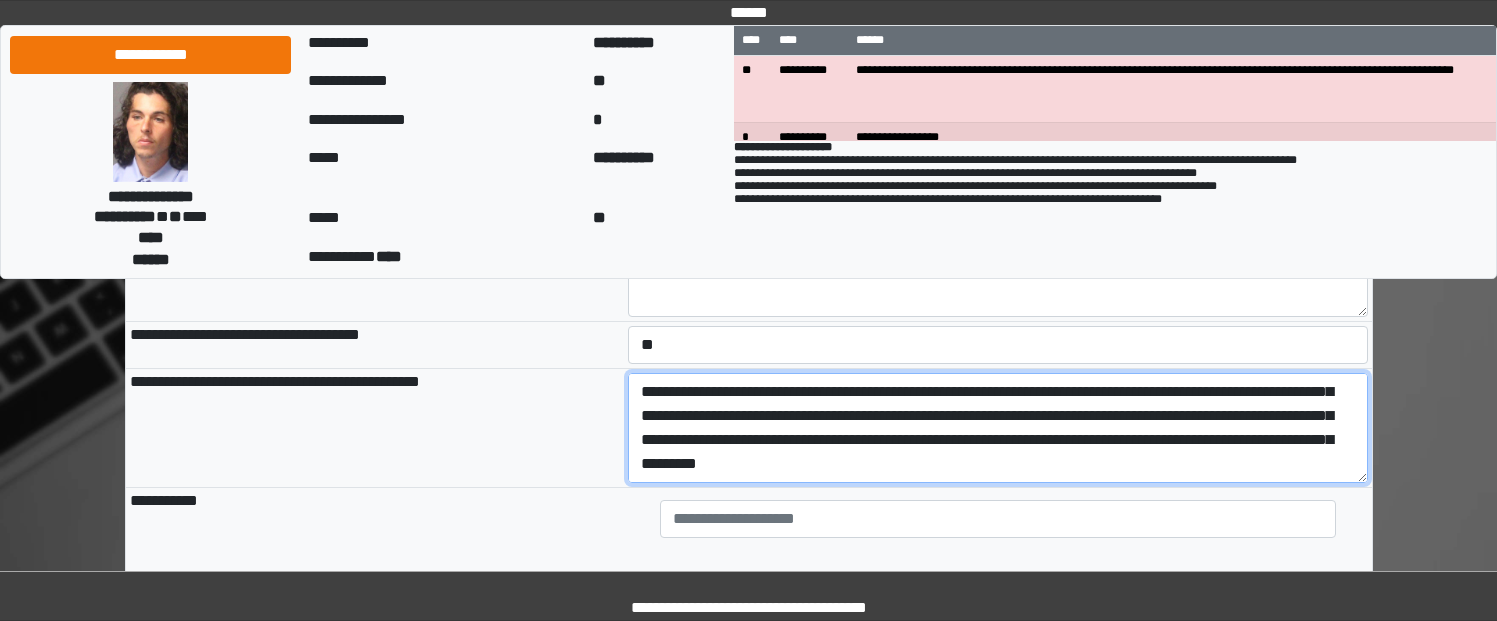 drag, startPoint x: 897, startPoint y: 471, endPoint x: 768, endPoint y: 471, distance: 129 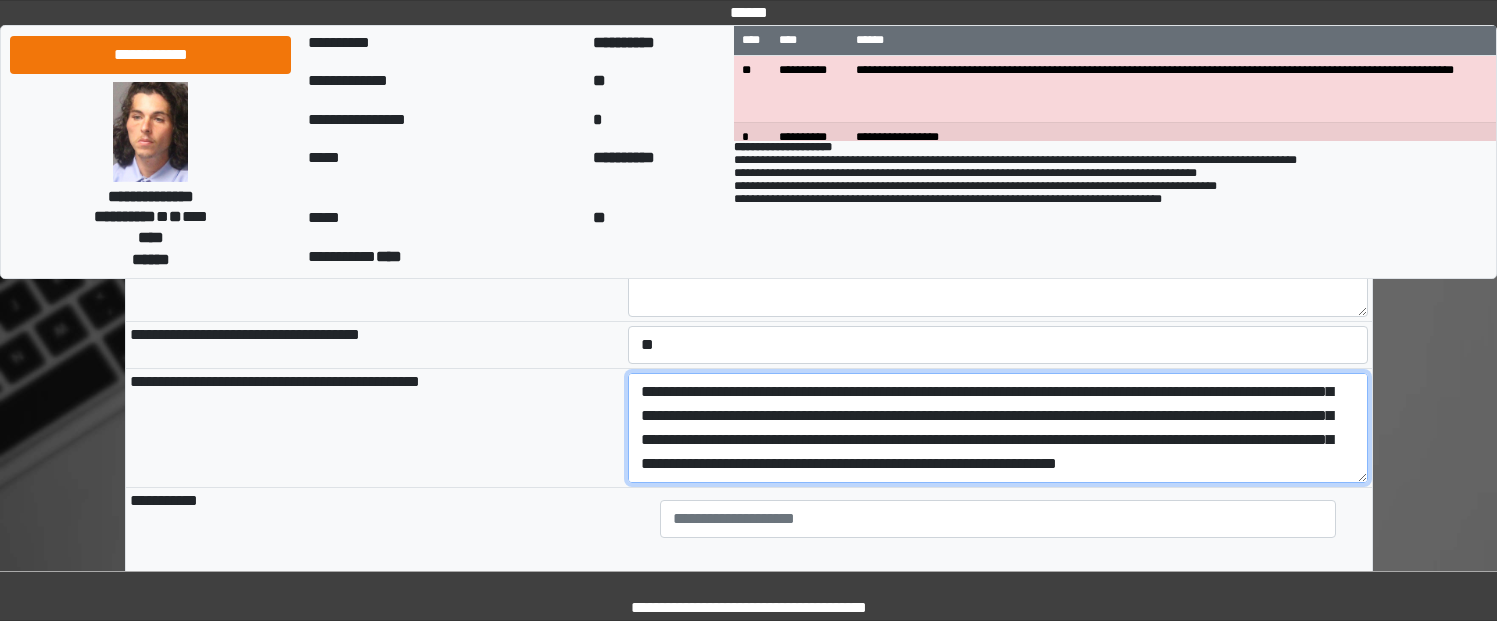 scroll, scrollTop: 72, scrollLeft: 0, axis: vertical 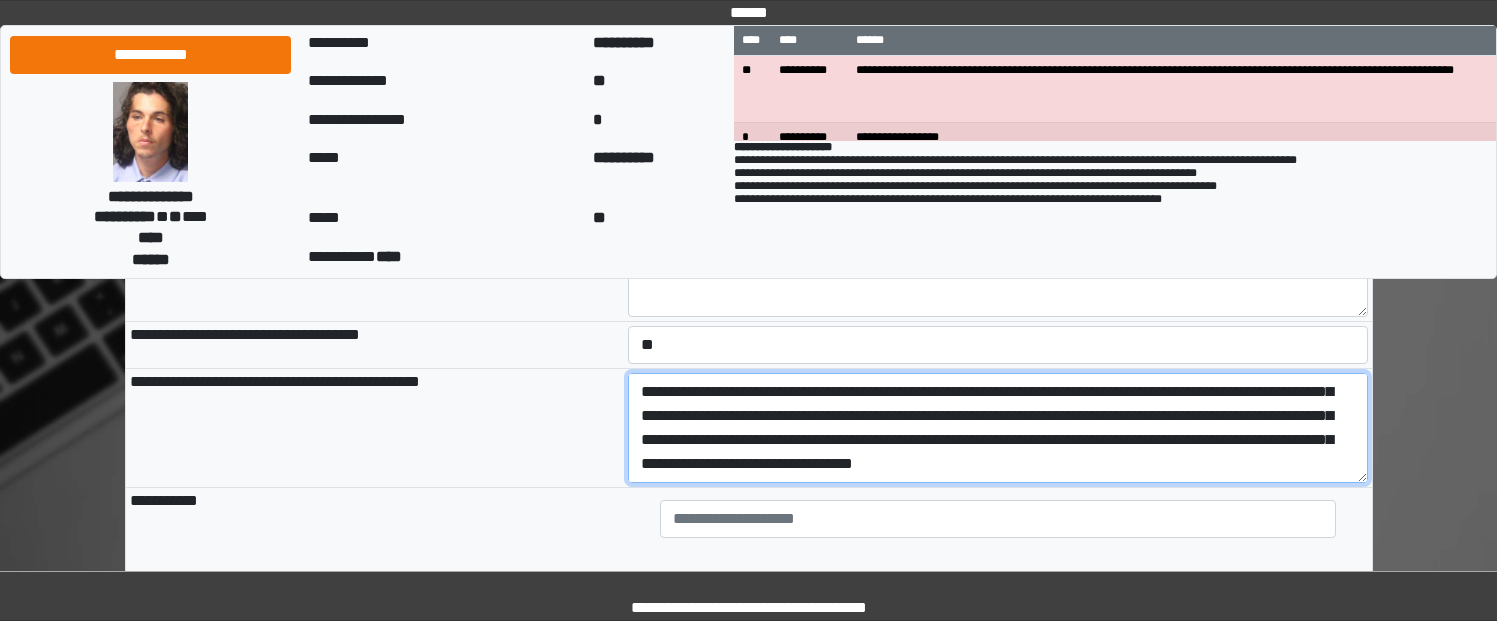 click on "**********" at bounding box center [998, 428] 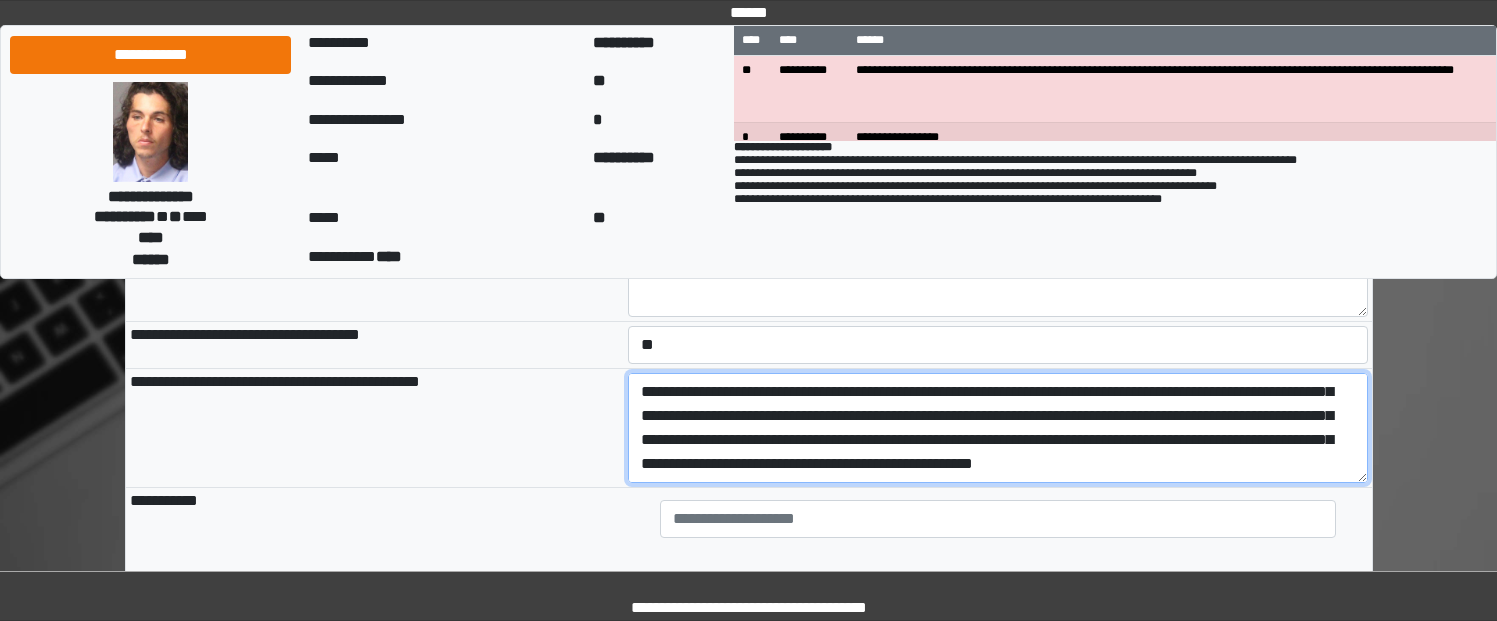 click on "**********" at bounding box center [998, 428] 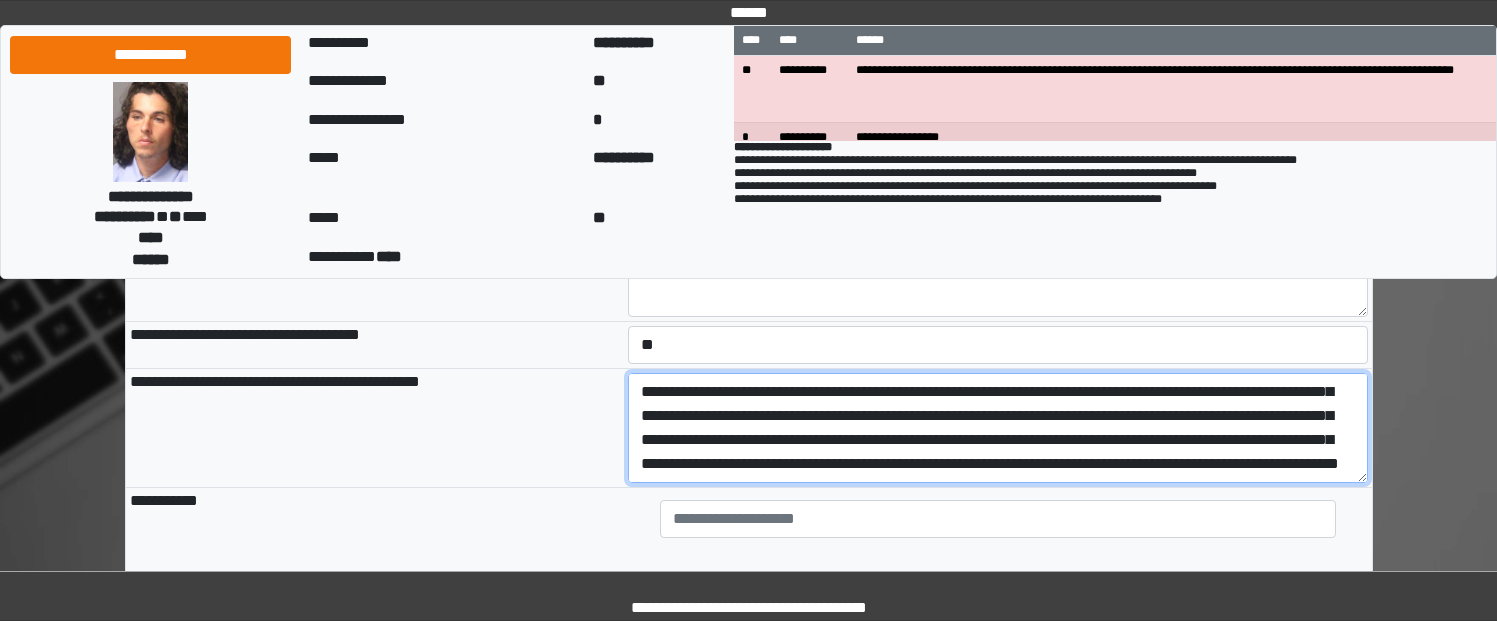 scroll, scrollTop: 96, scrollLeft: 0, axis: vertical 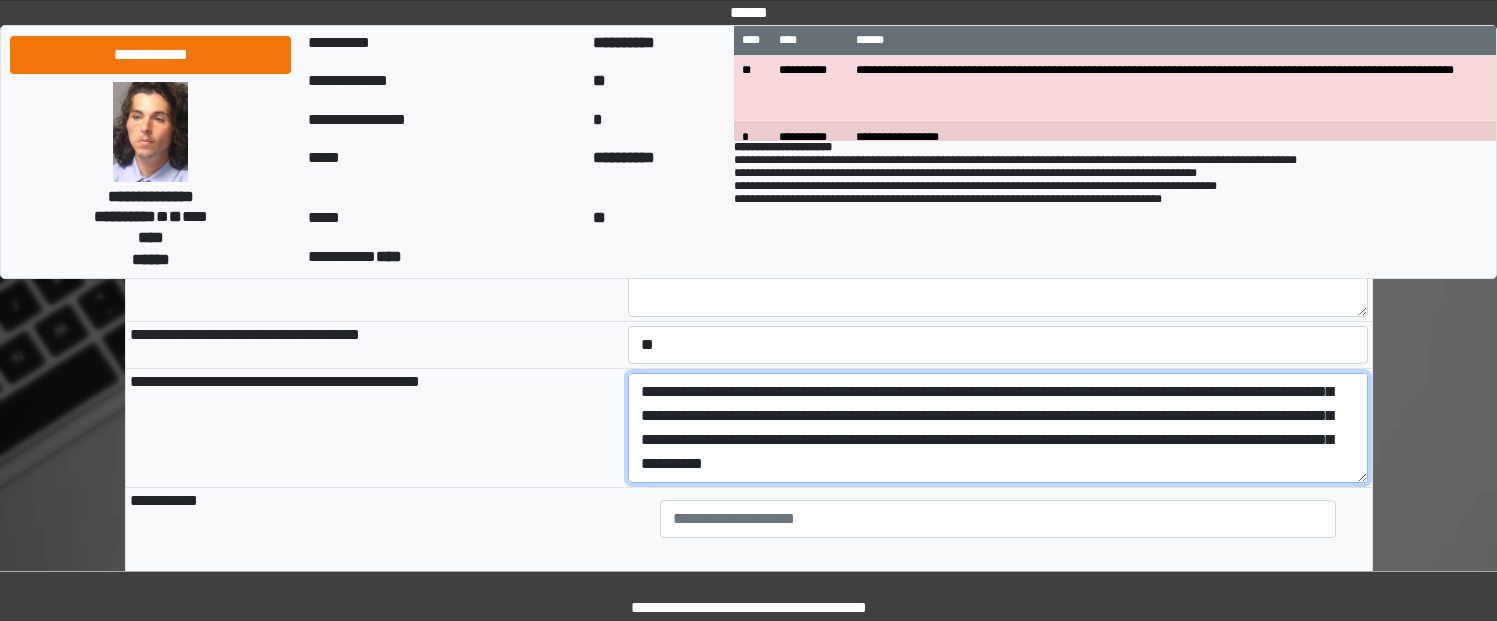 drag, startPoint x: 1185, startPoint y: 443, endPoint x: 1186, endPoint y: 470, distance: 27.018513 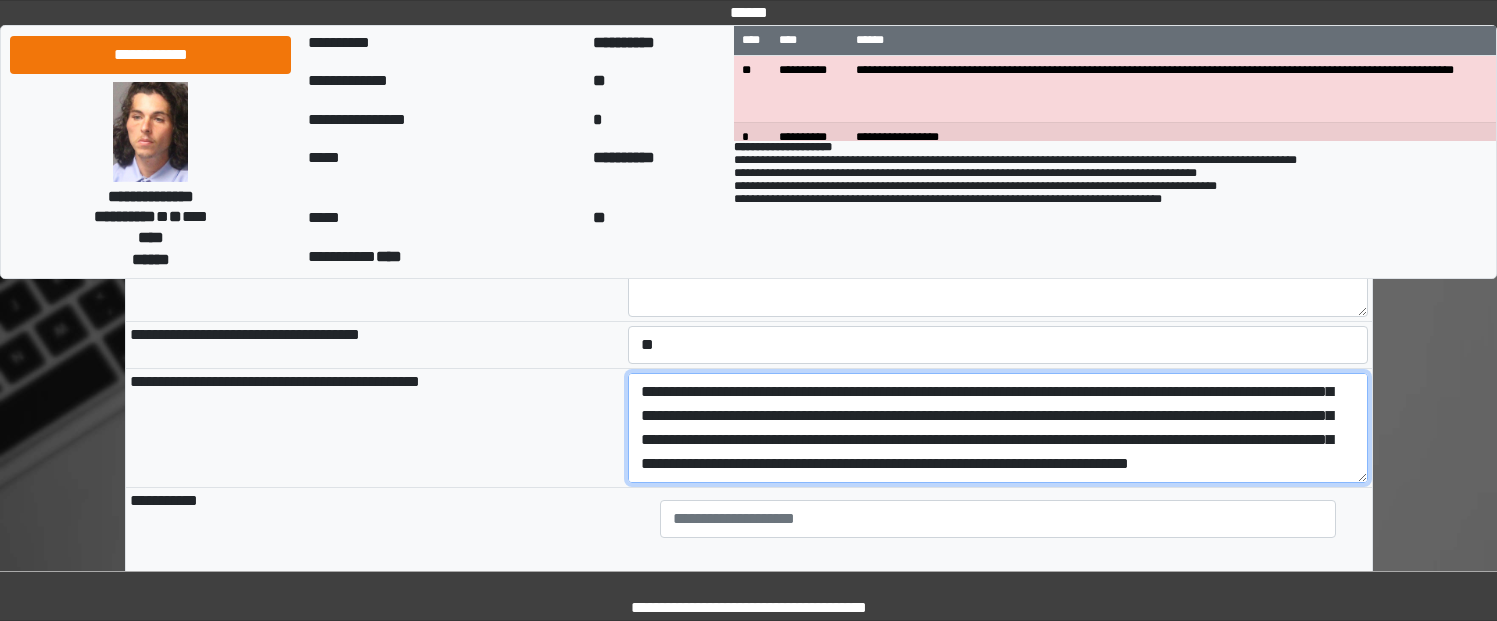 click on "**********" at bounding box center (998, 428) 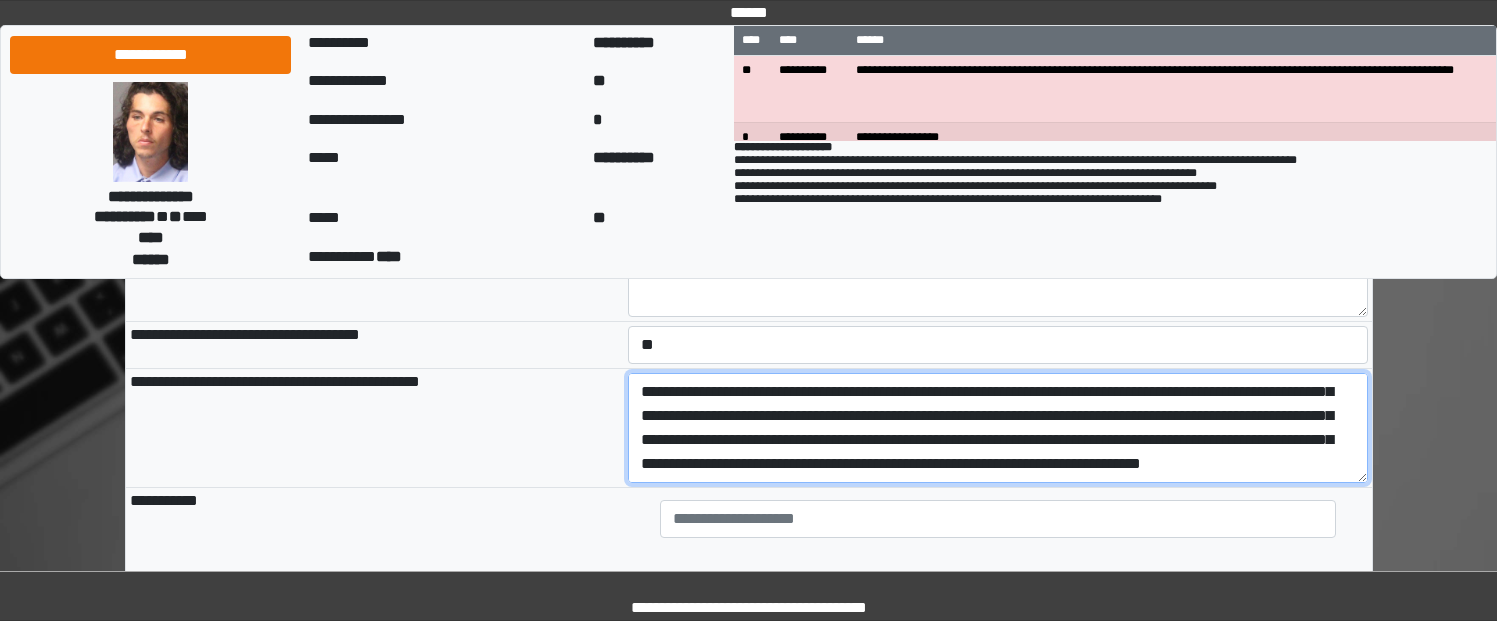 scroll, scrollTop: 137, scrollLeft: 0, axis: vertical 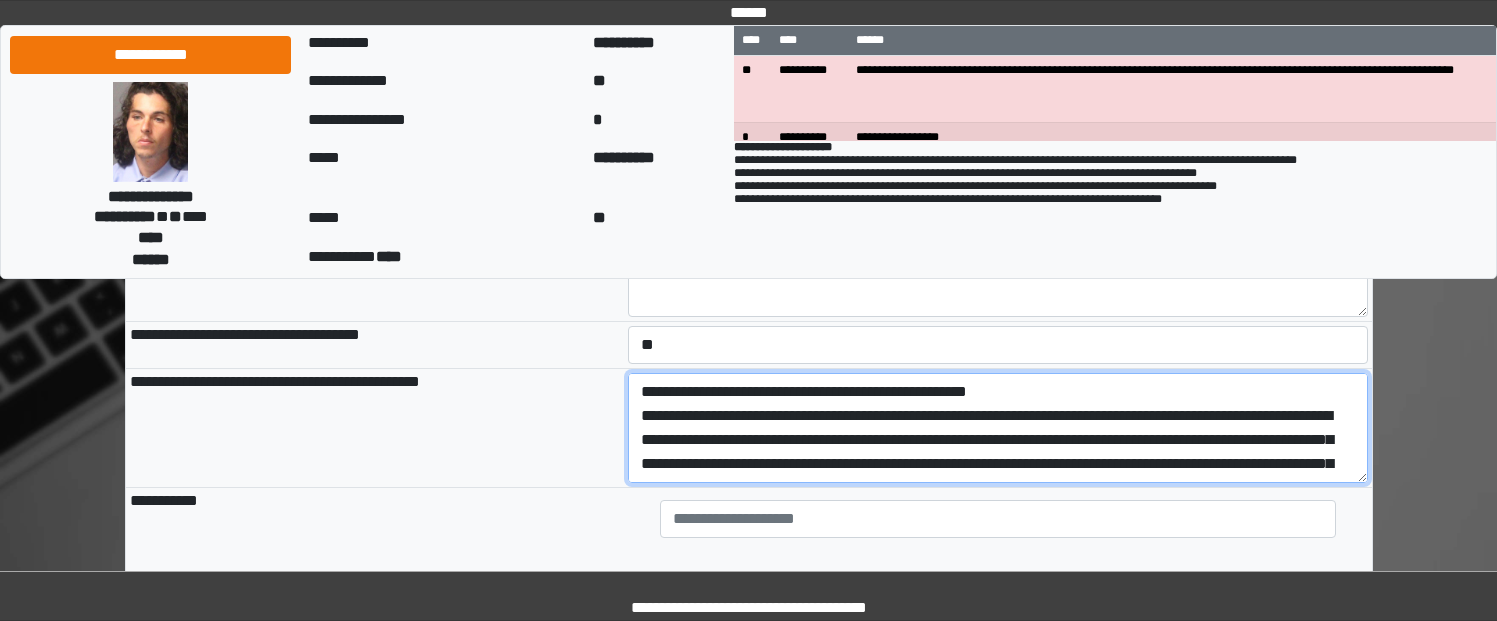 drag, startPoint x: 1235, startPoint y: 427, endPoint x: 642, endPoint y: 424, distance: 593.00757 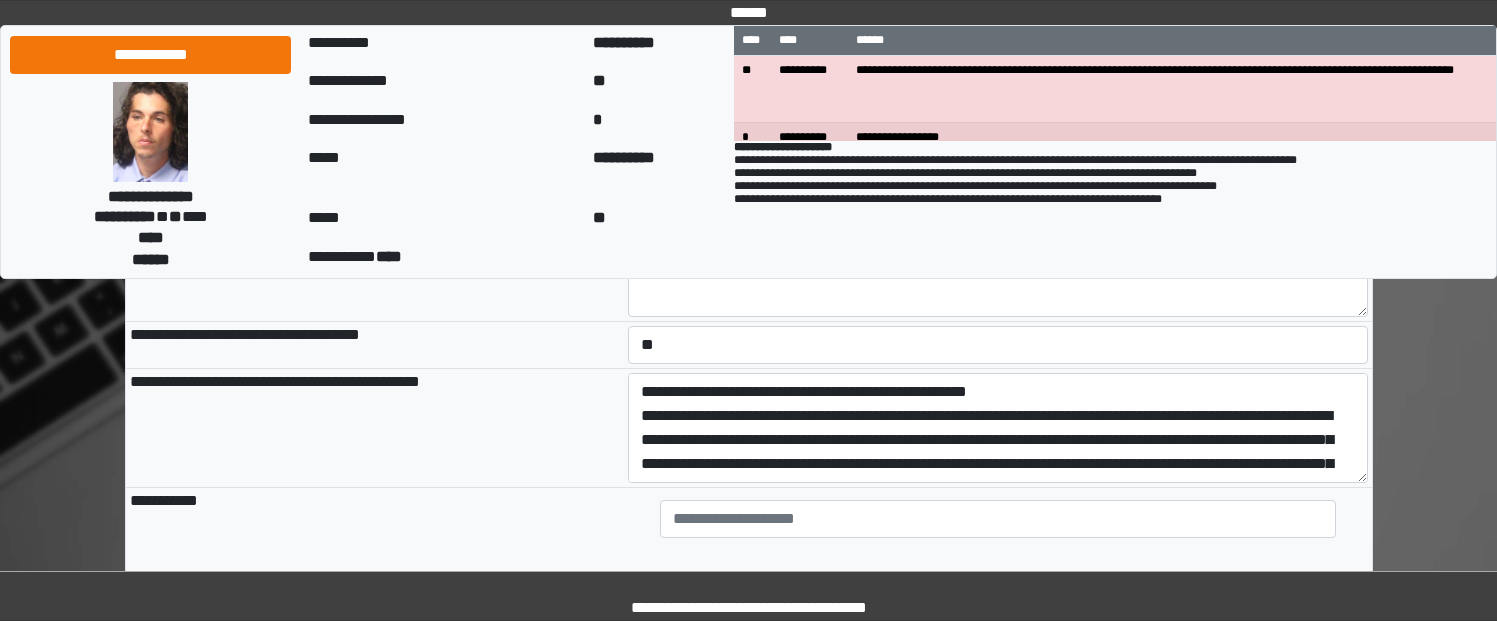 type on "**********" 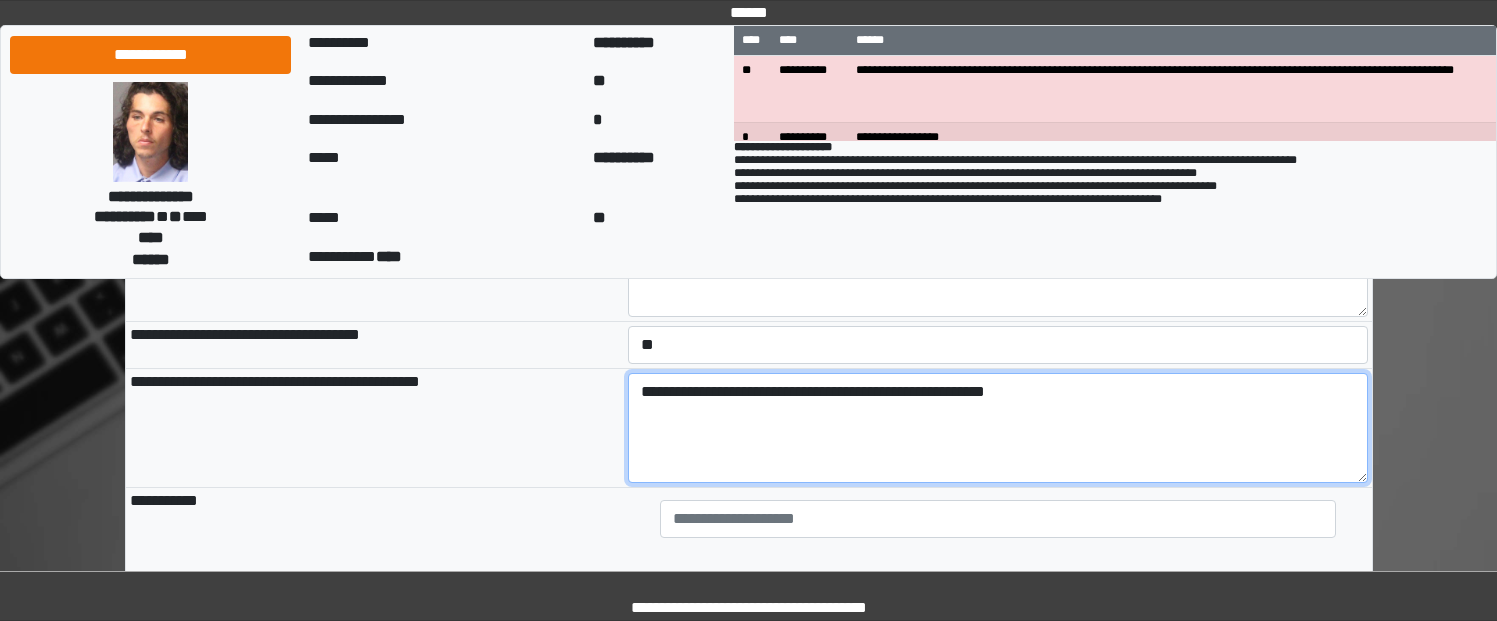 paste on "**********" 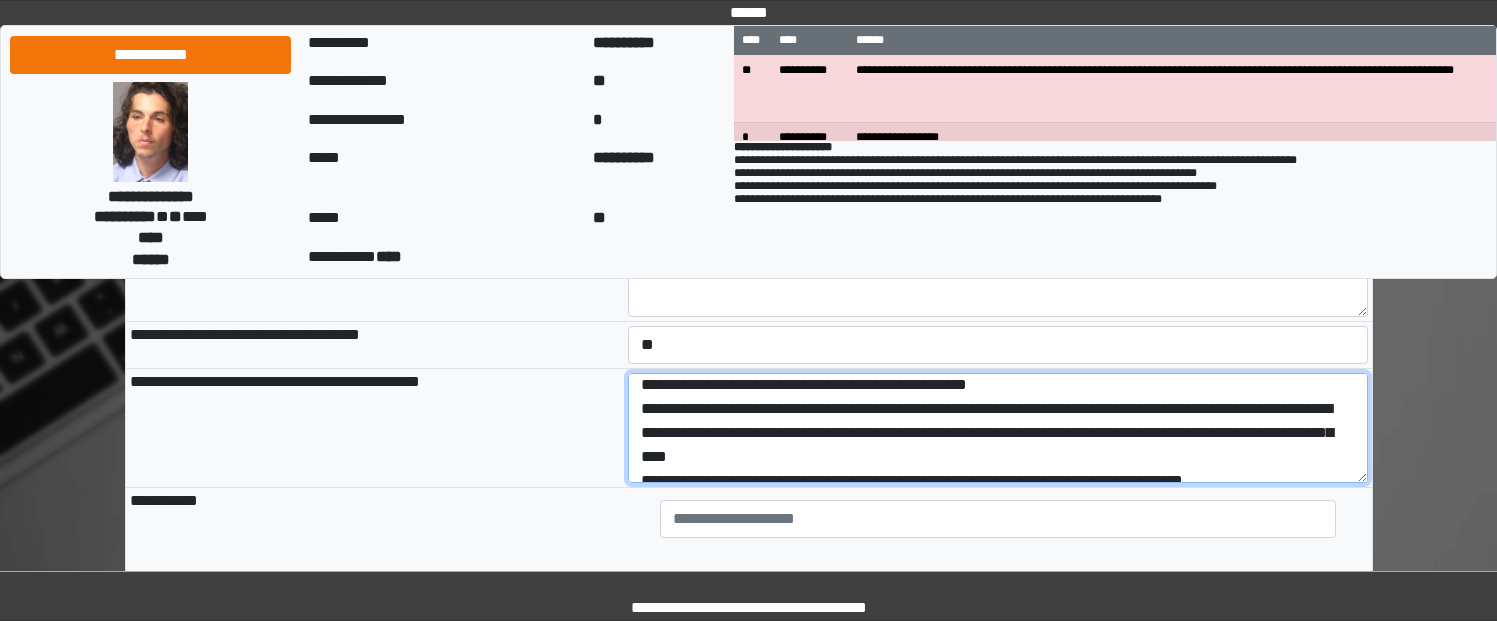 scroll, scrollTop: 0, scrollLeft: 0, axis: both 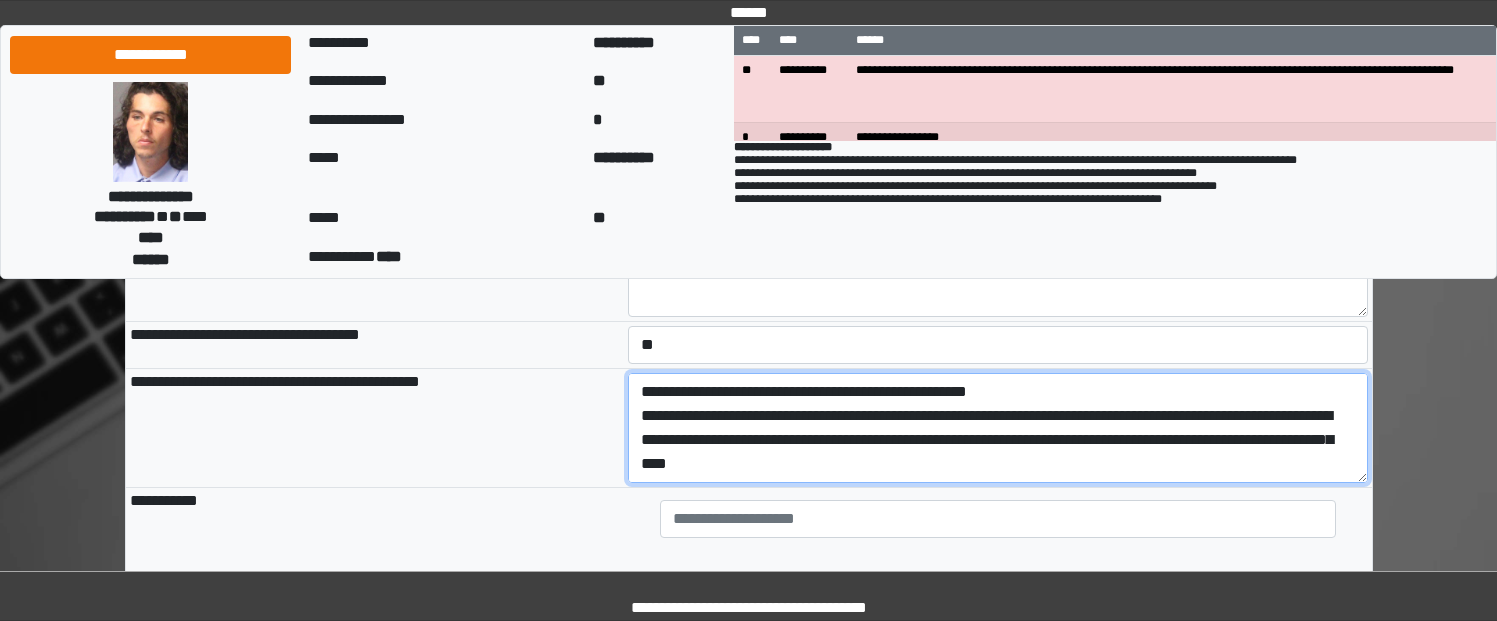 drag, startPoint x: 726, startPoint y: 421, endPoint x: 663, endPoint y: 419, distance: 63.03174 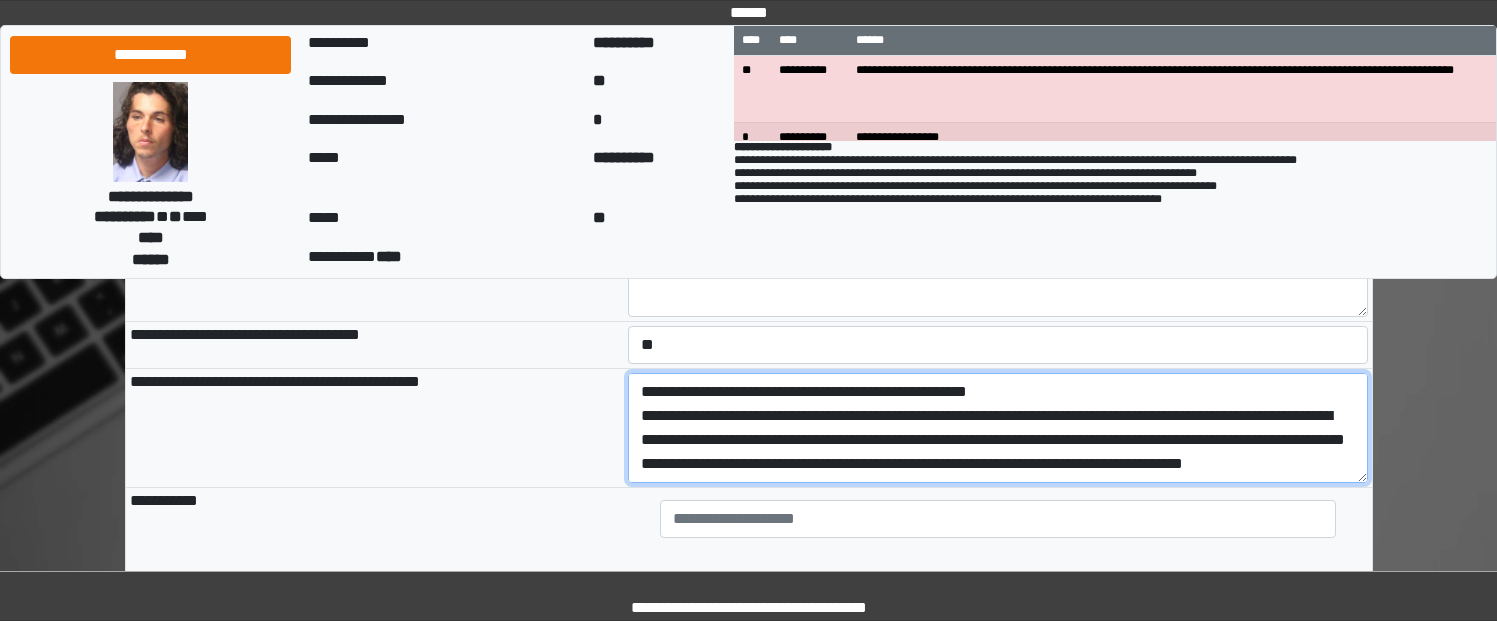 drag, startPoint x: 1006, startPoint y: 467, endPoint x: 810, endPoint y: 459, distance: 196.1632 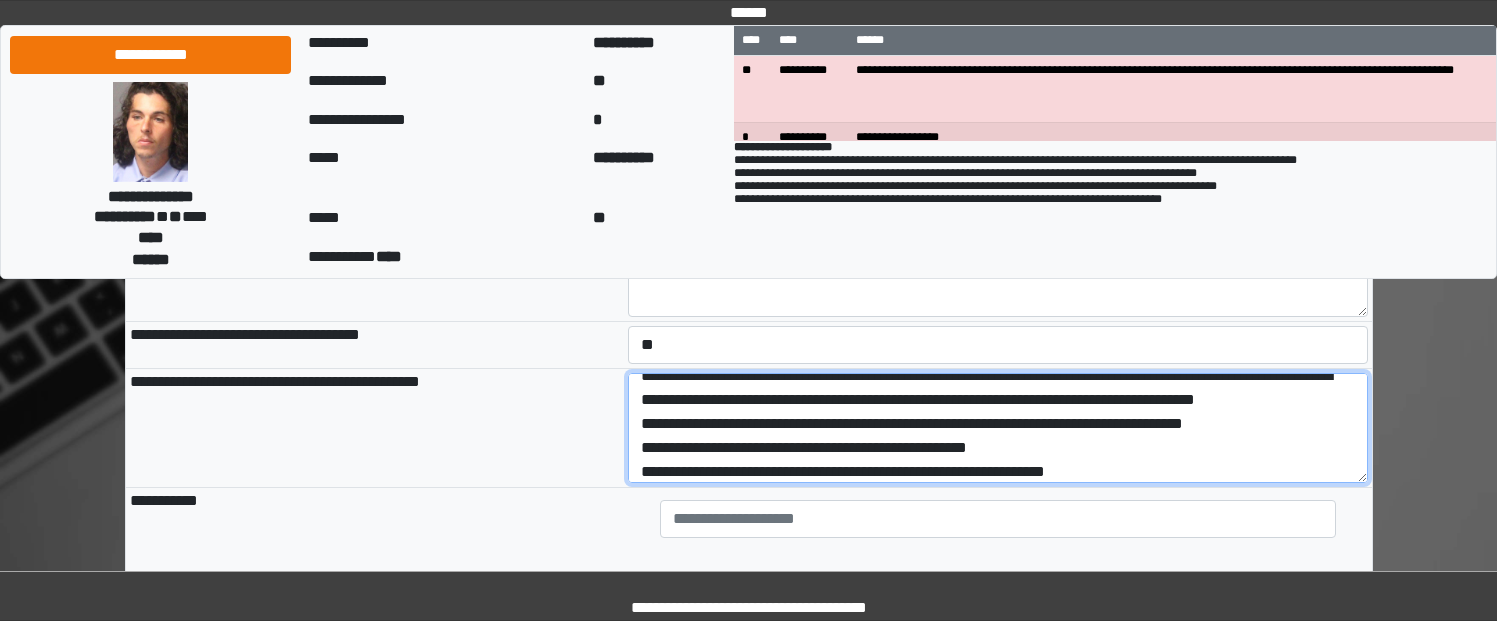 scroll, scrollTop: 80, scrollLeft: 0, axis: vertical 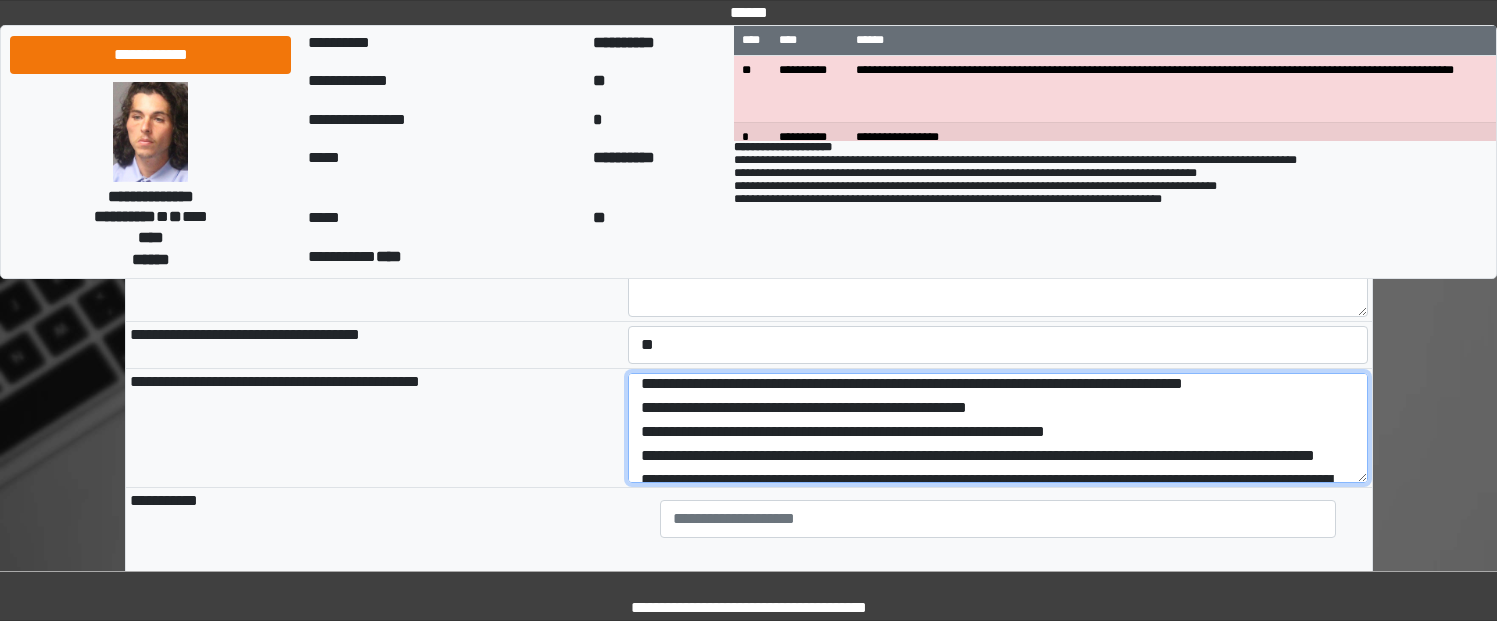 click on "**********" at bounding box center [998, 428] 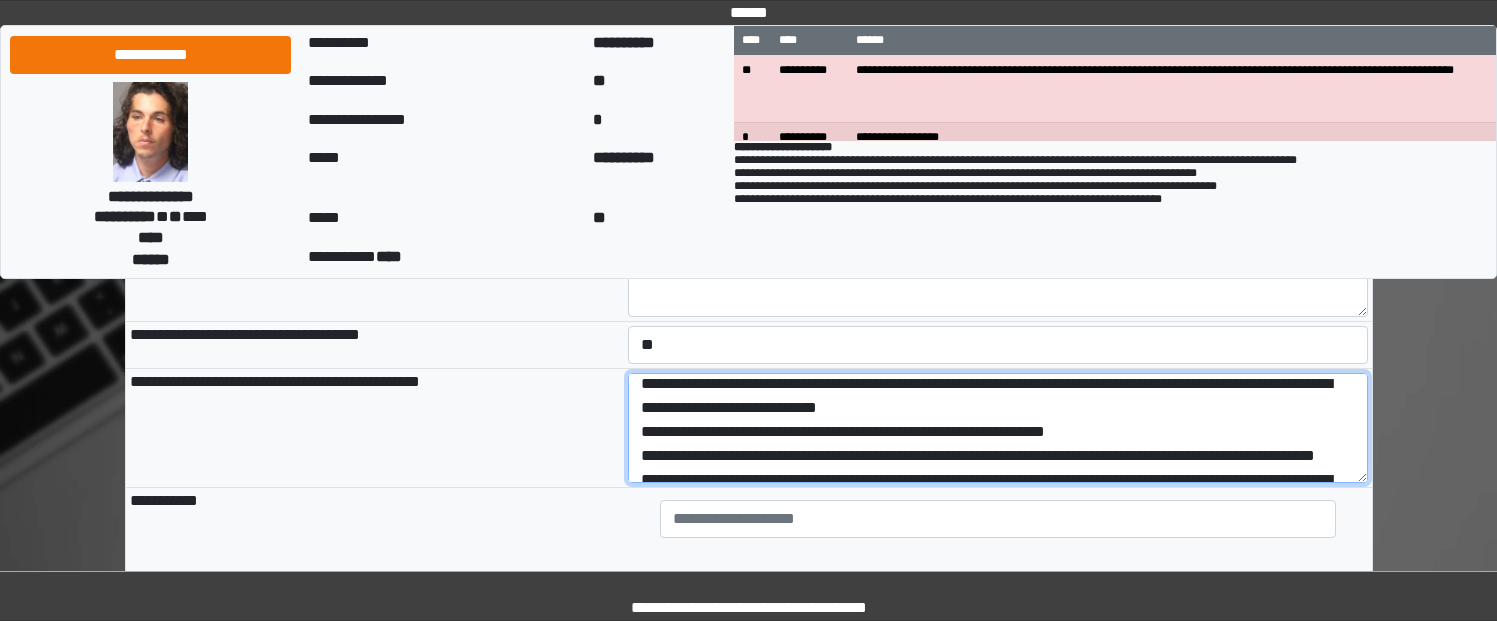 click on "**********" at bounding box center (998, 428) 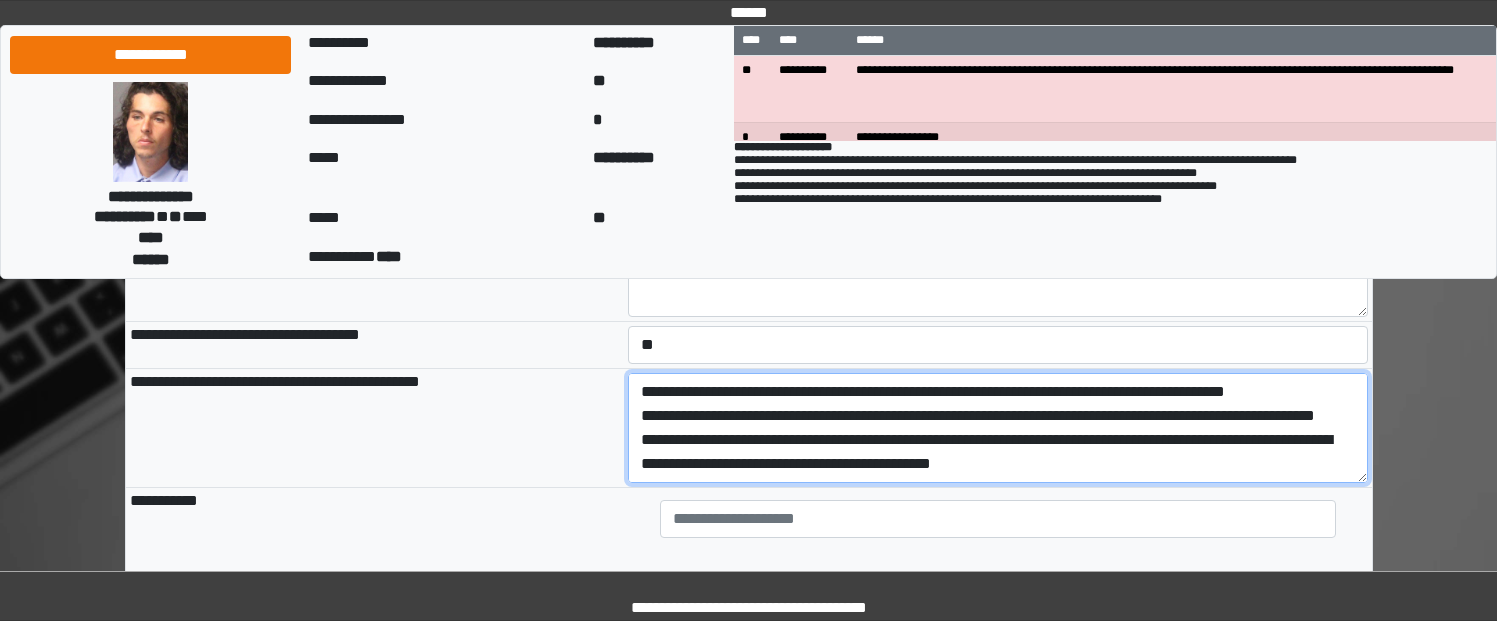 scroll, scrollTop: 180, scrollLeft: 0, axis: vertical 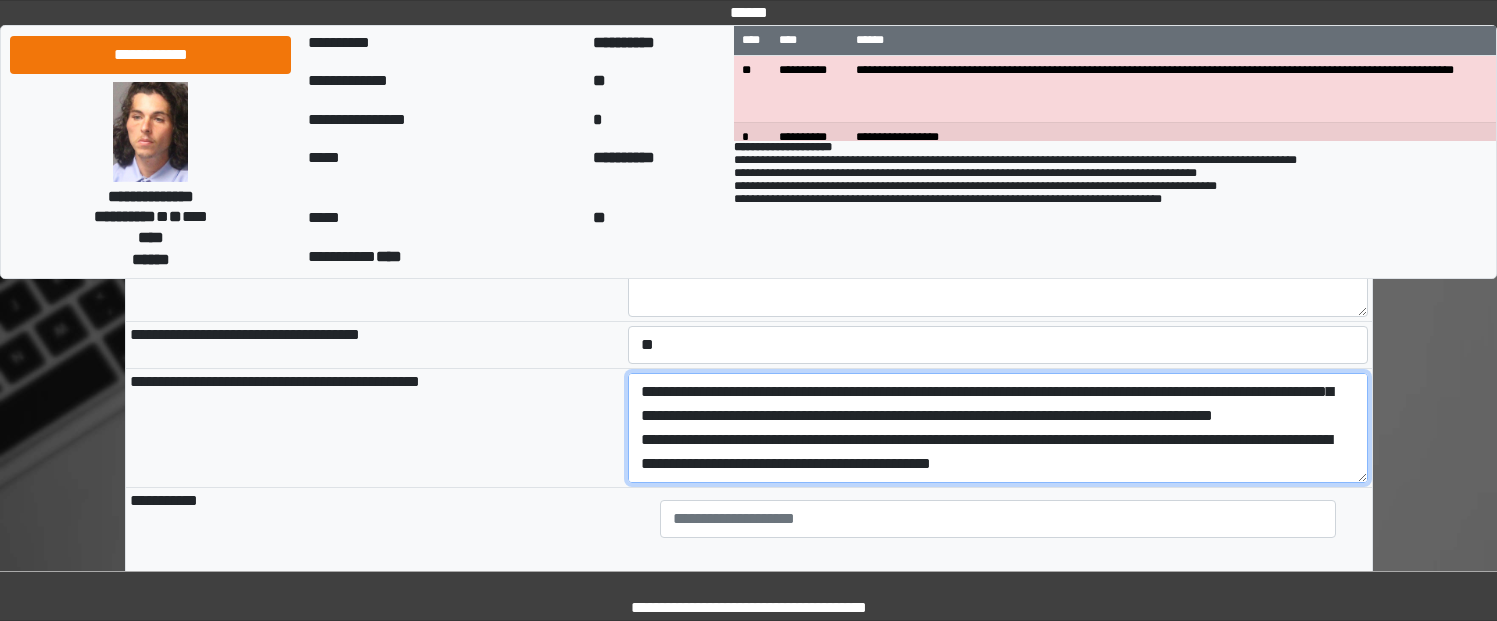 click on "**********" at bounding box center [998, 428] 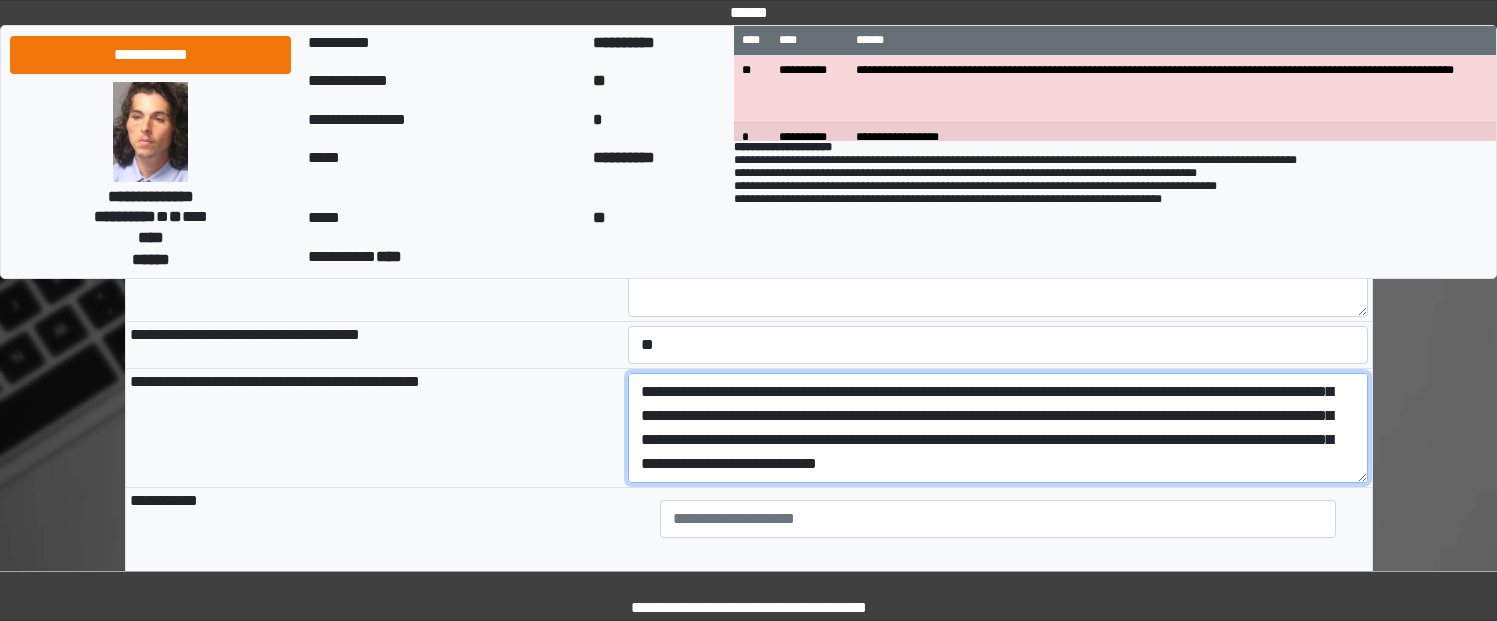 scroll, scrollTop: 192, scrollLeft: 0, axis: vertical 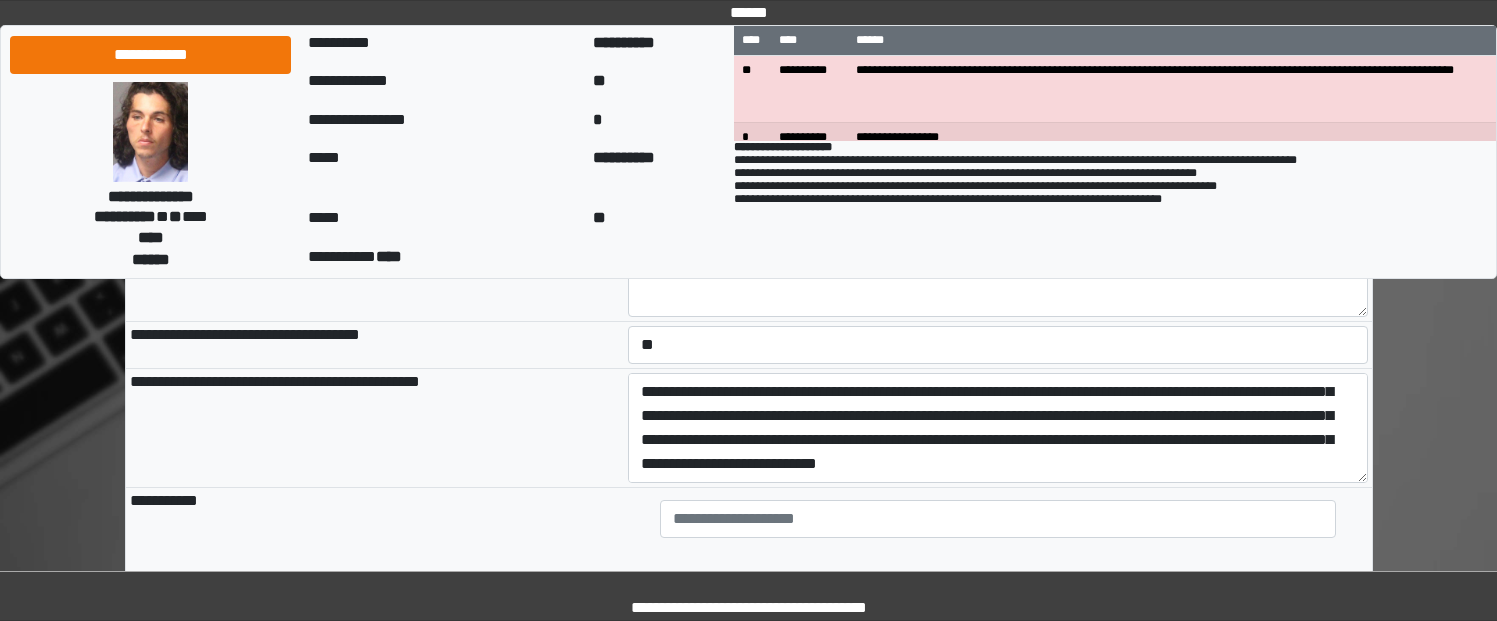 type on "**********" 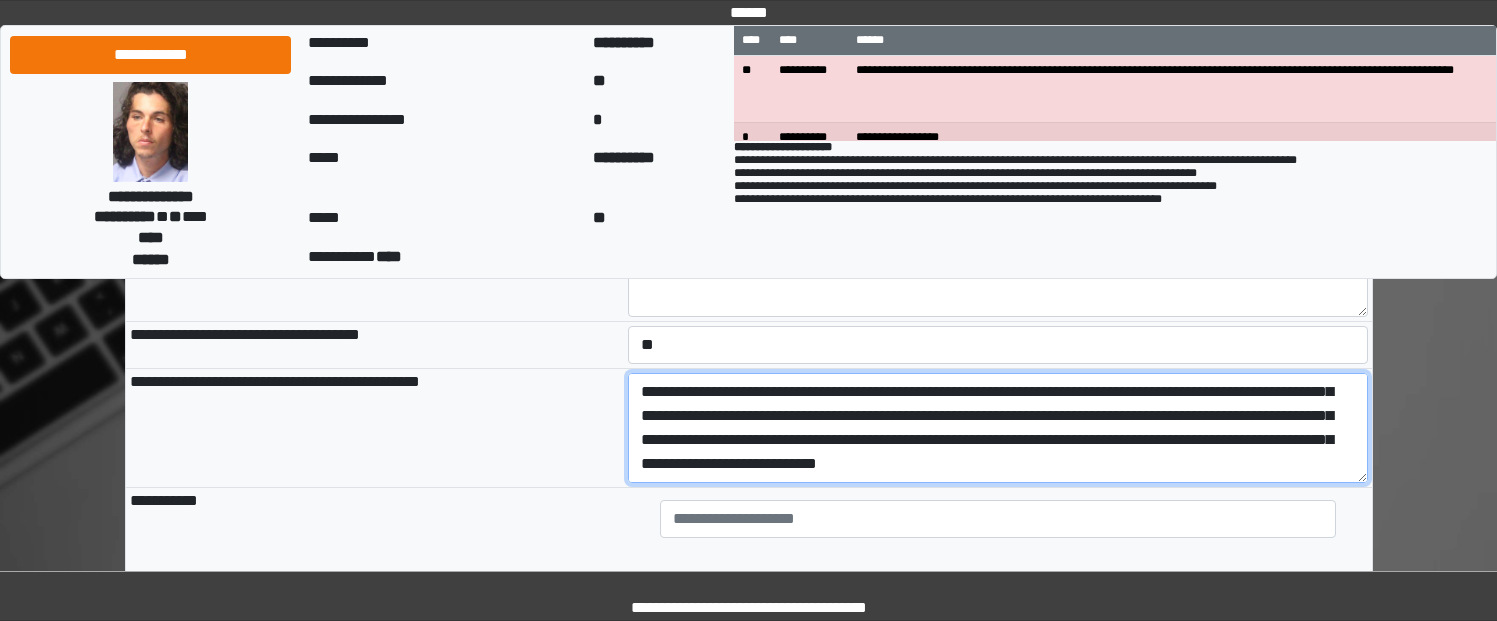 scroll, scrollTop: 192, scrollLeft: 0, axis: vertical 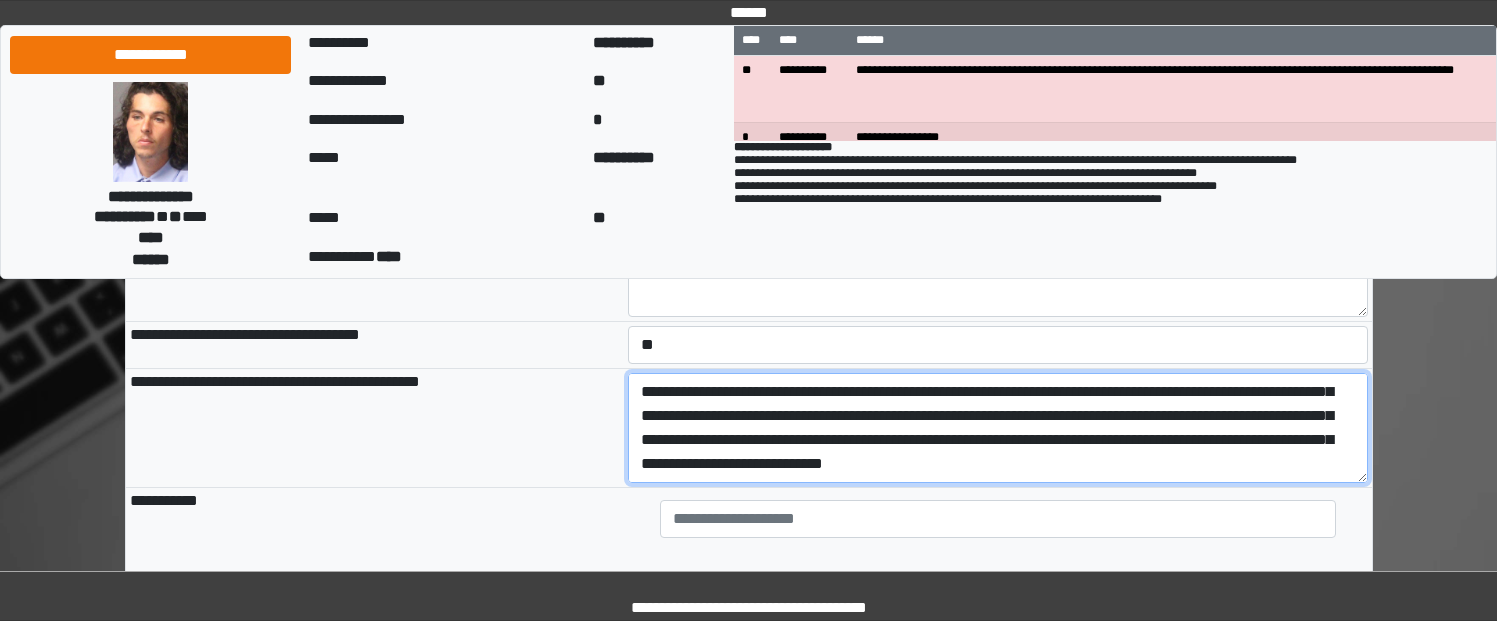 paste on "**********" 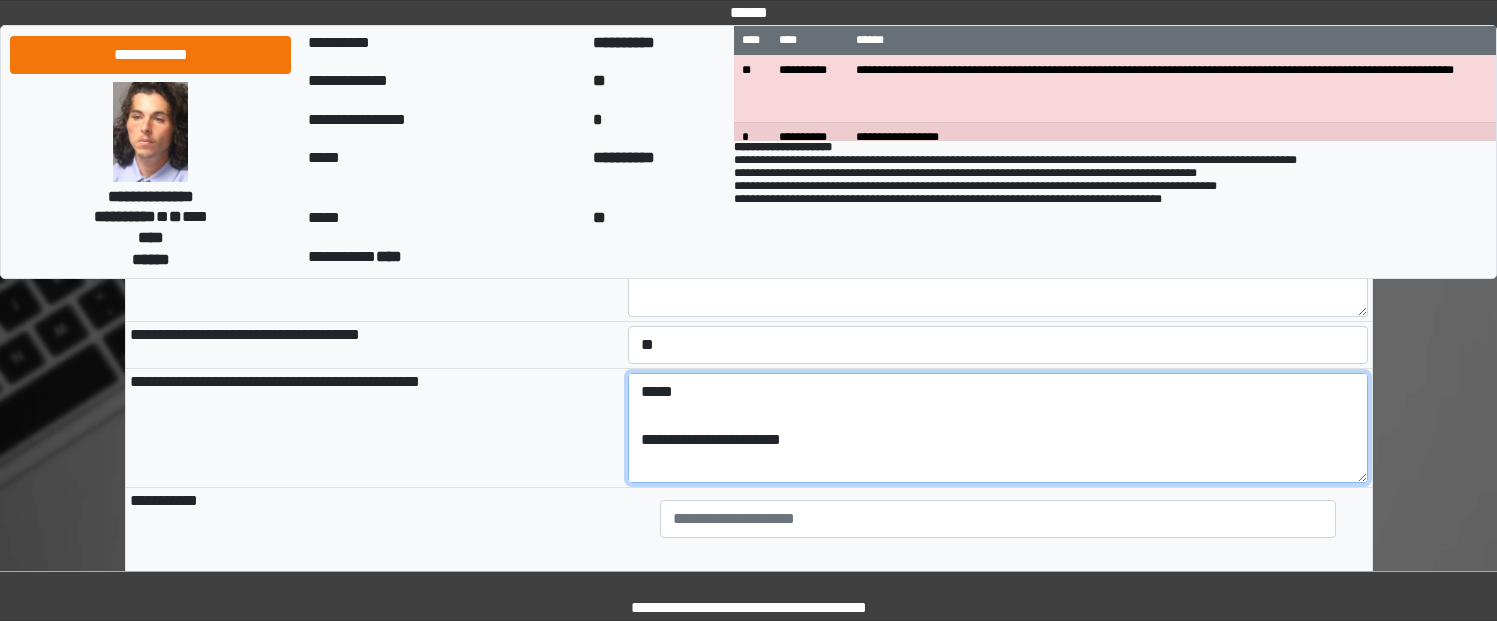 scroll, scrollTop: 545, scrollLeft: 0, axis: vertical 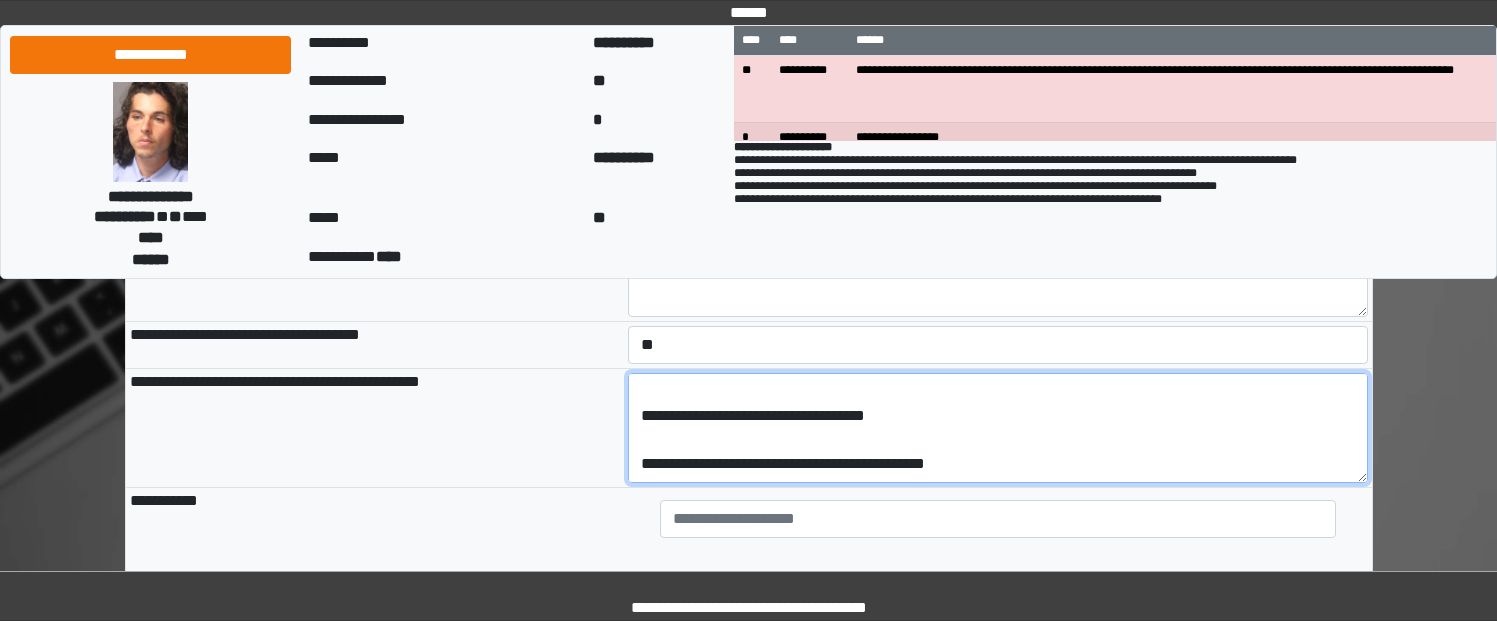 click at bounding box center (998, 428) 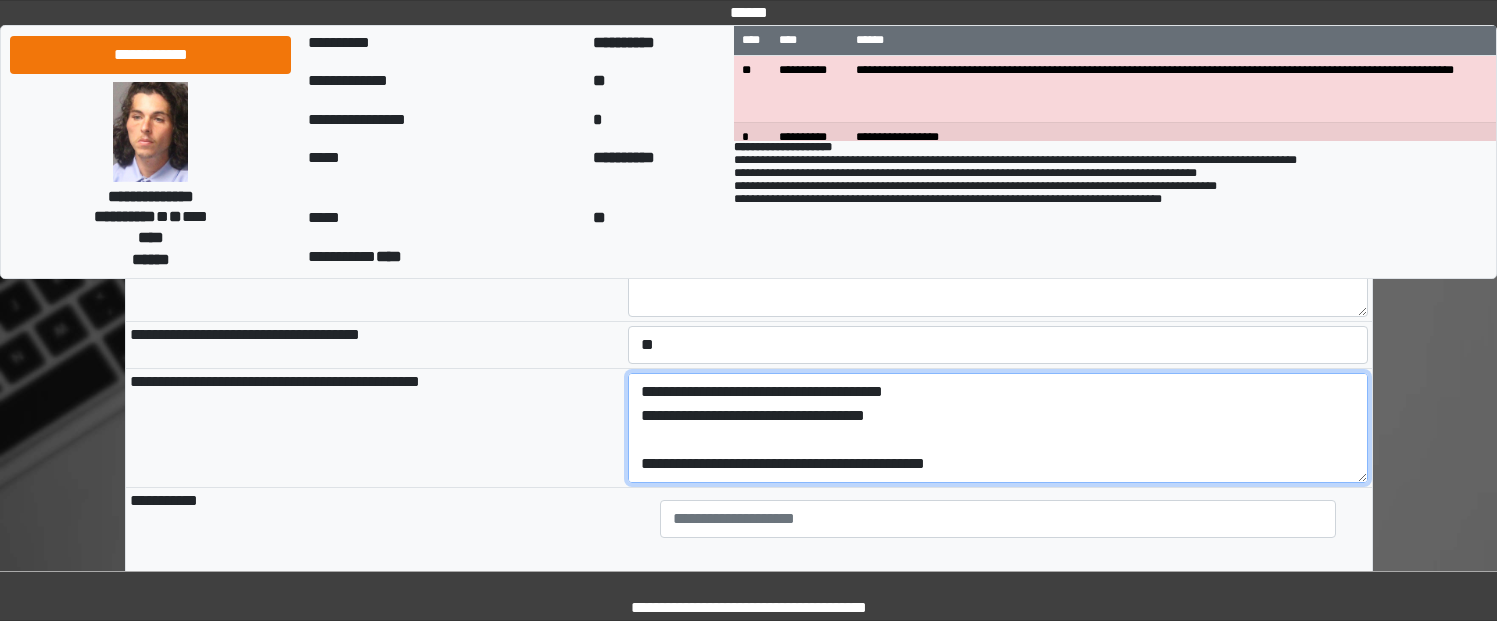scroll, scrollTop: 521, scrollLeft: 0, axis: vertical 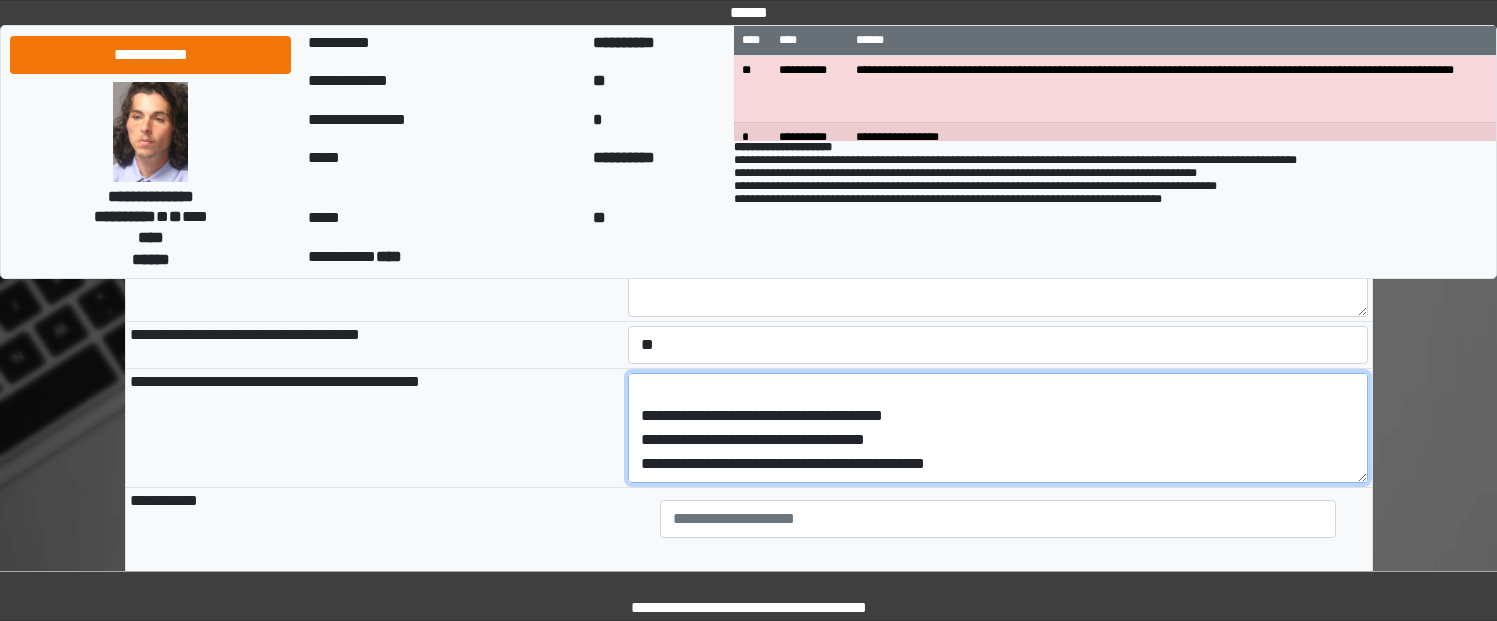 click at bounding box center [998, 428] 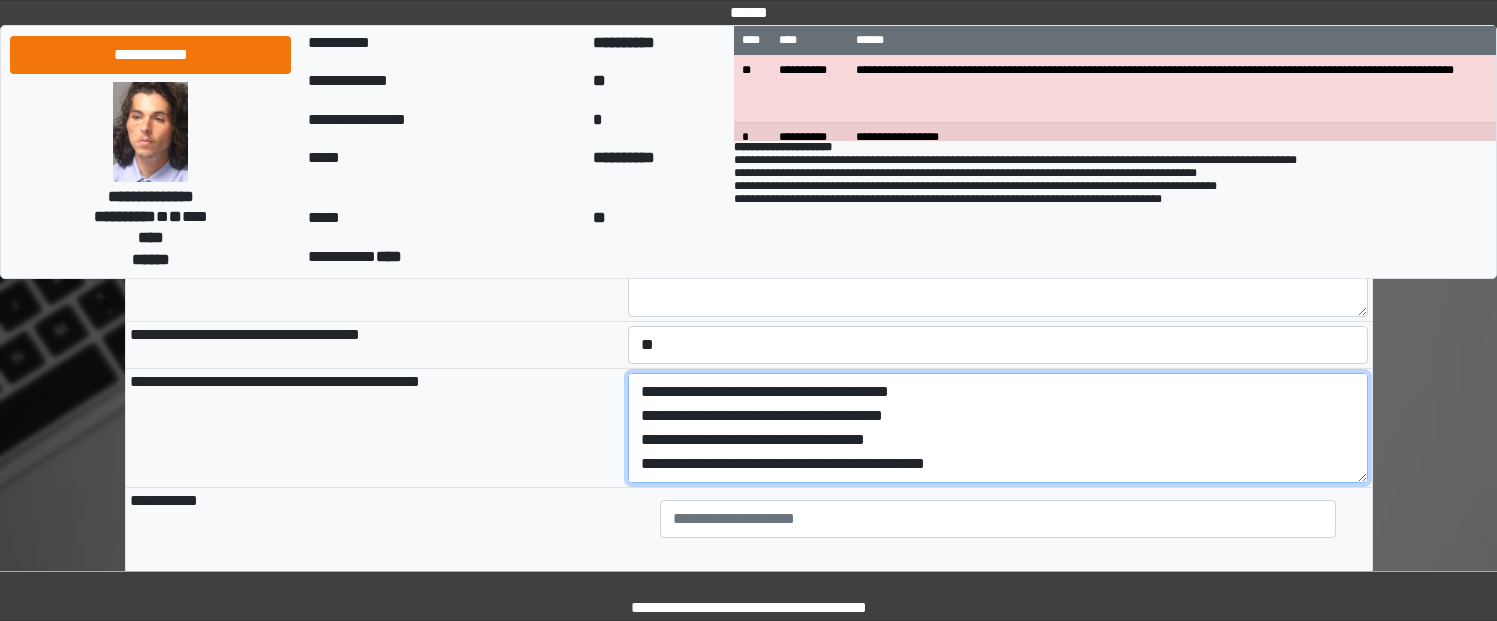 scroll, scrollTop: 397, scrollLeft: 0, axis: vertical 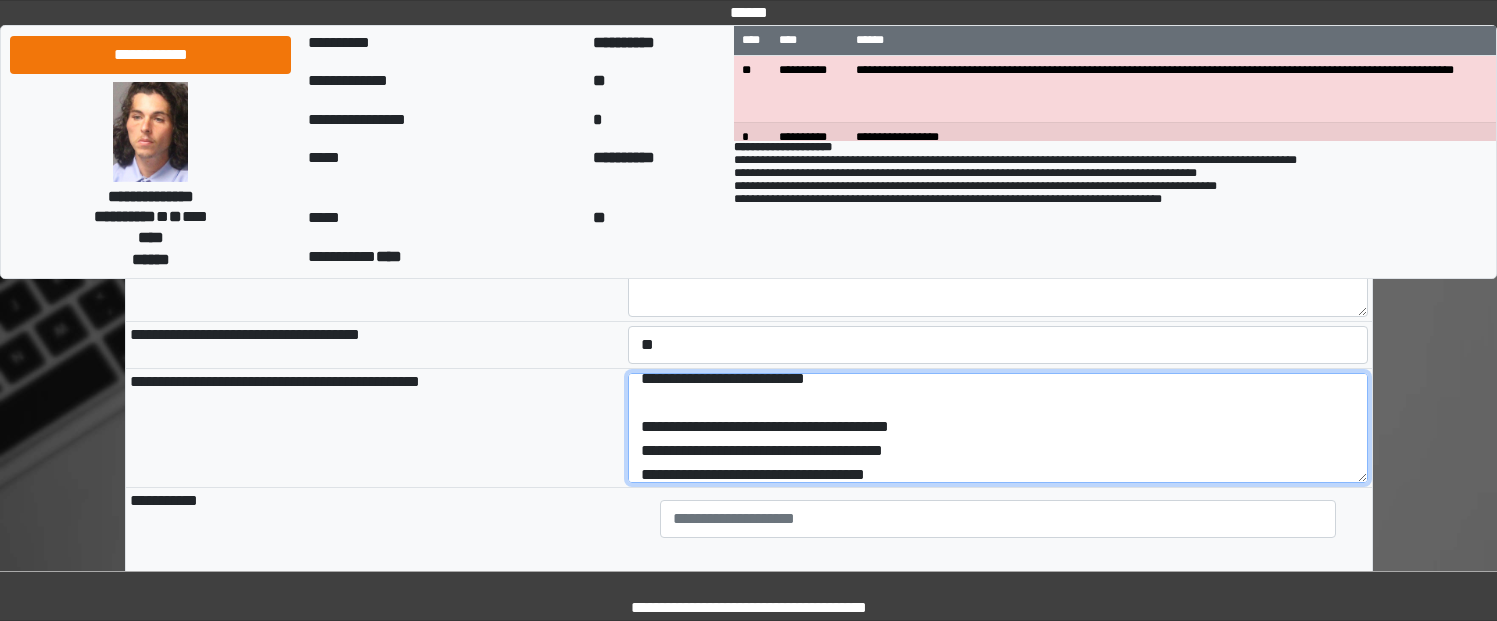 click at bounding box center (998, 428) 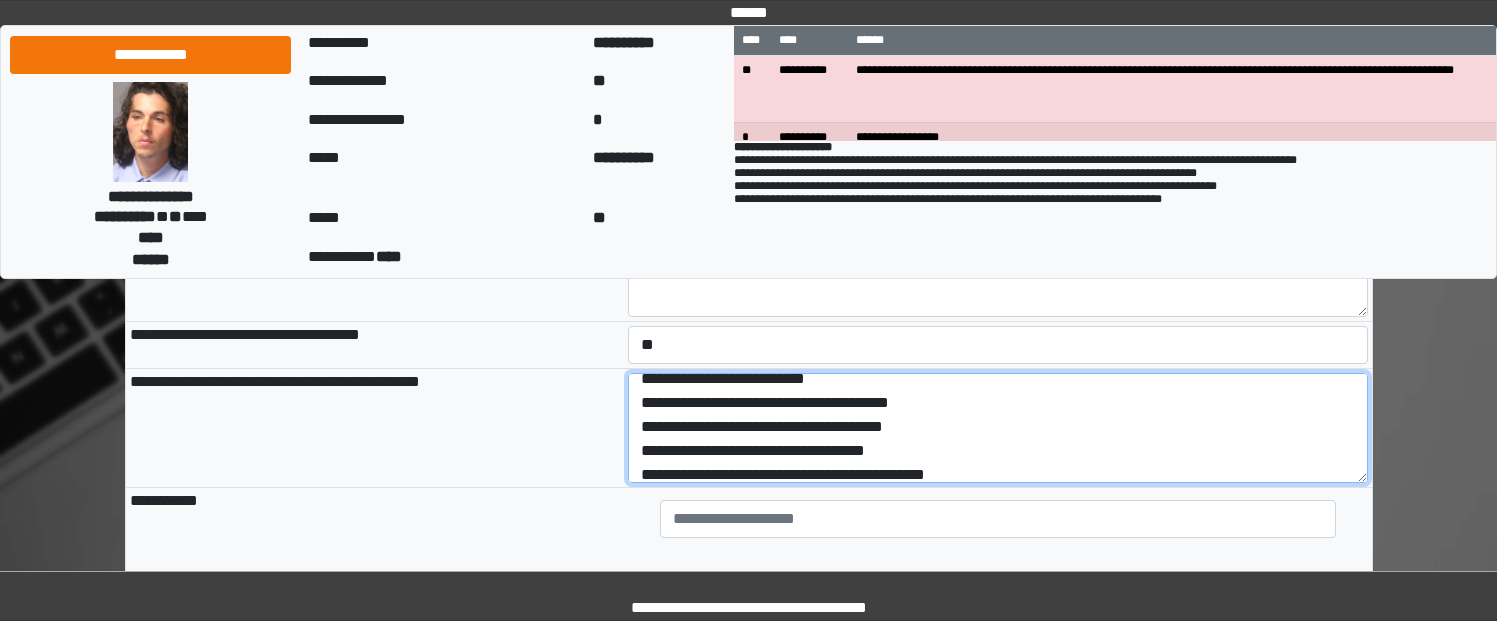 drag, startPoint x: 707, startPoint y: 427, endPoint x: 635, endPoint y: 420, distance: 72.33948 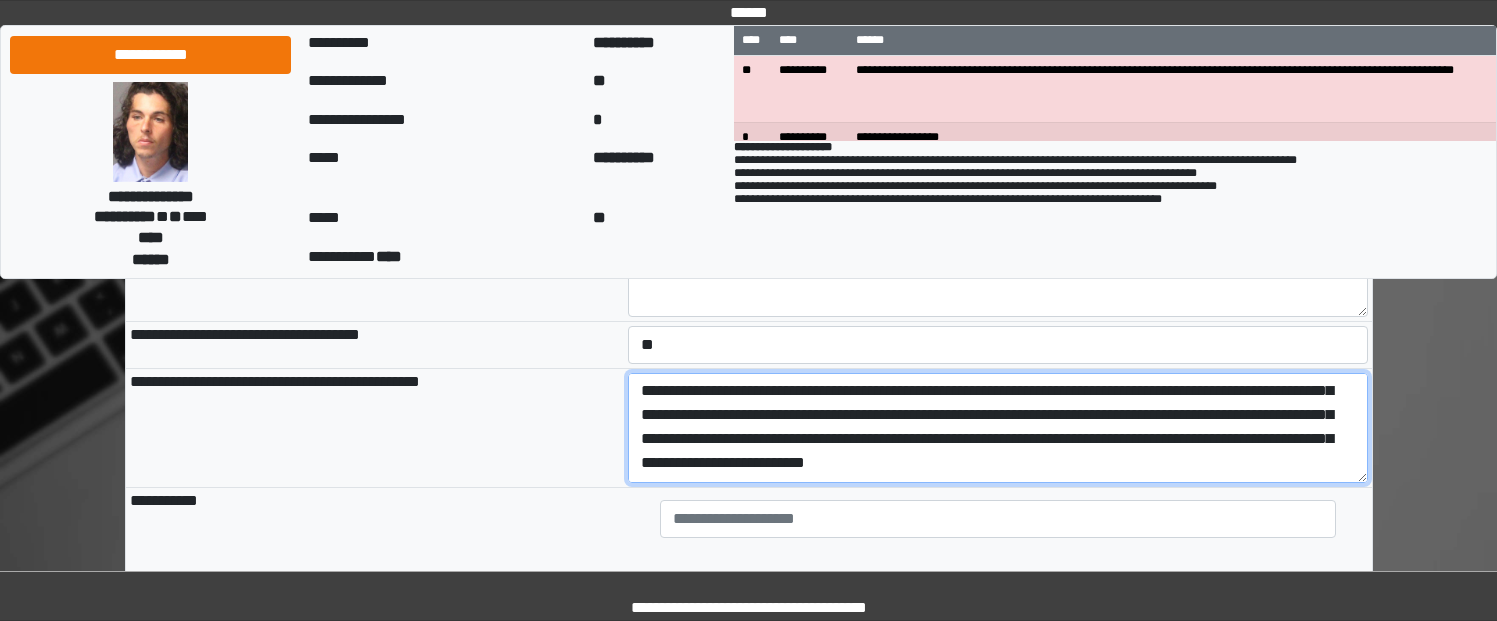 scroll, scrollTop: 197, scrollLeft: 0, axis: vertical 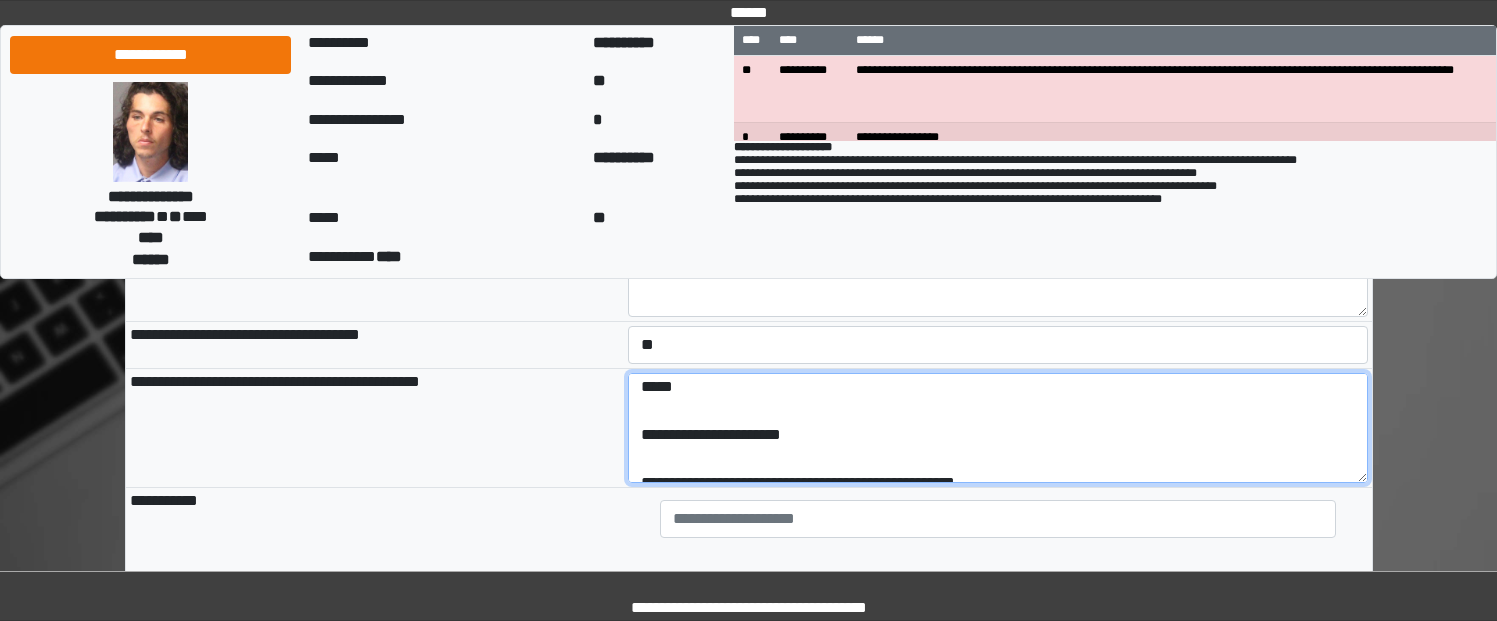 click at bounding box center [998, 428] 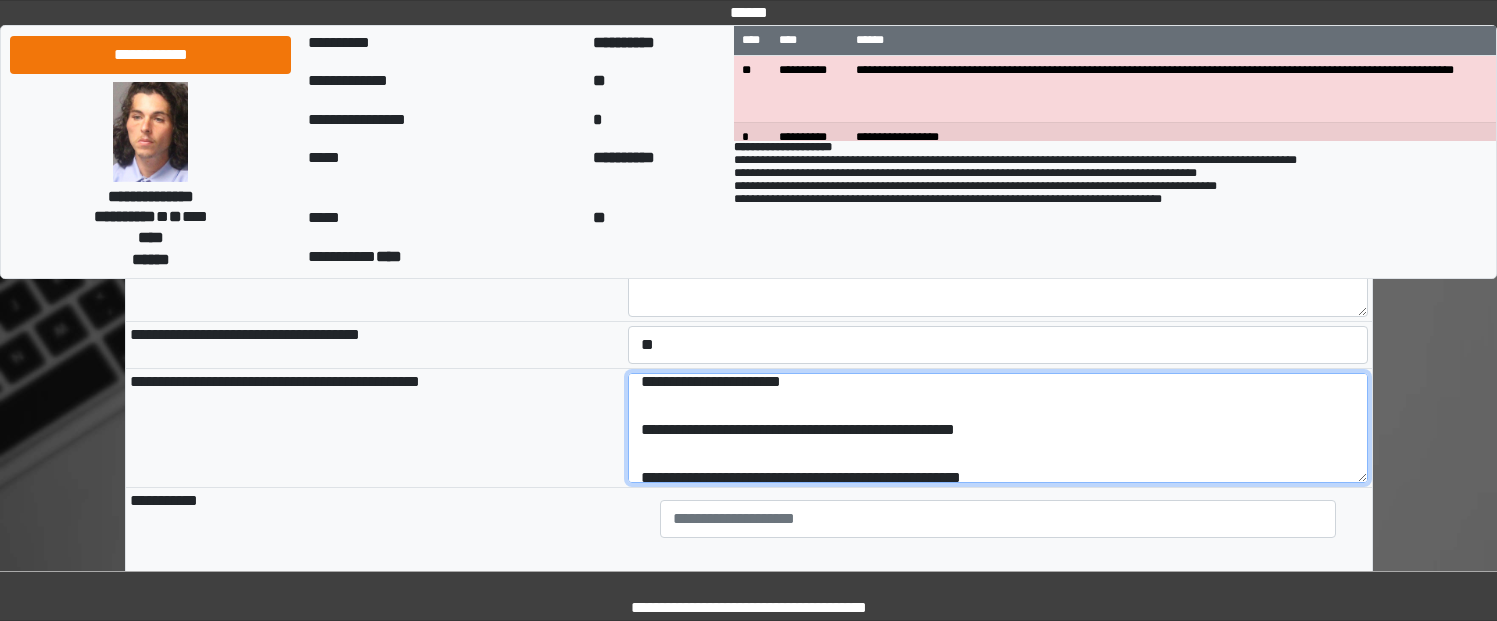 scroll, scrollTop: 297, scrollLeft: 0, axis: vertical 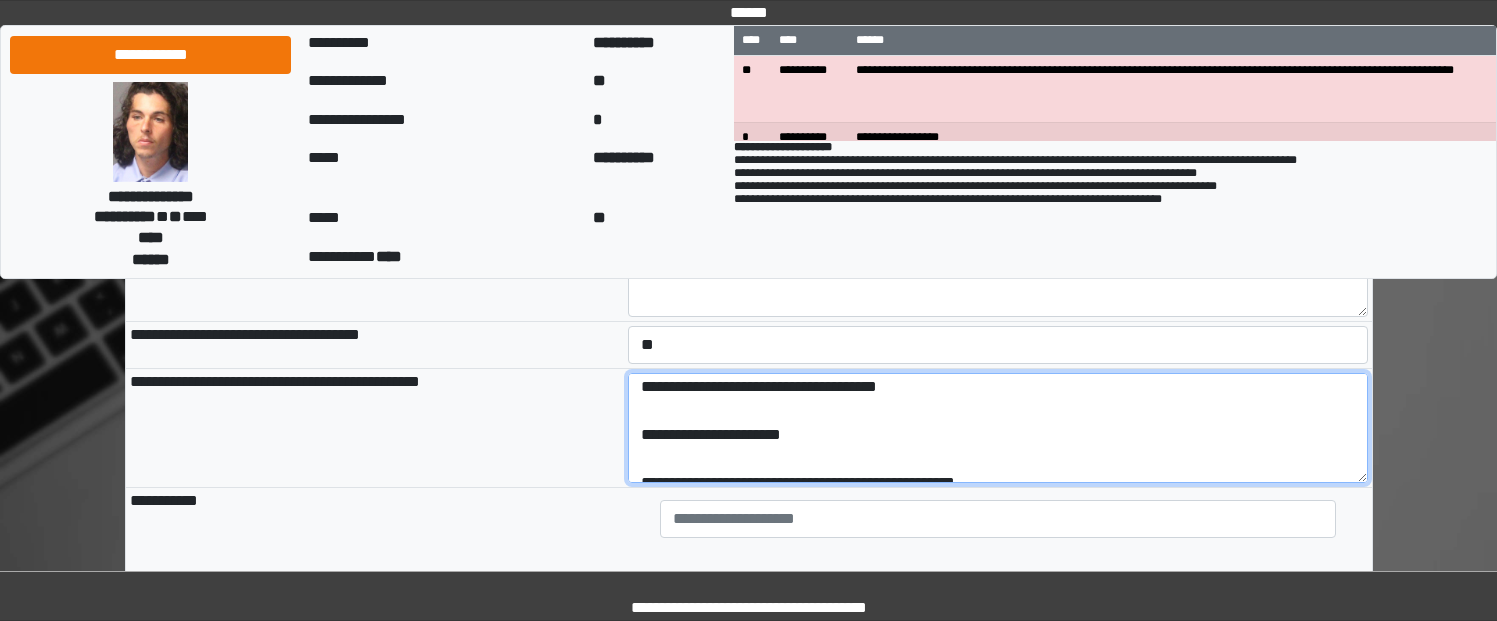 drag, startPoint x: 833, startPoint y: 380, endPoint x: 634, endPoint y: 453, distance: 211.96698 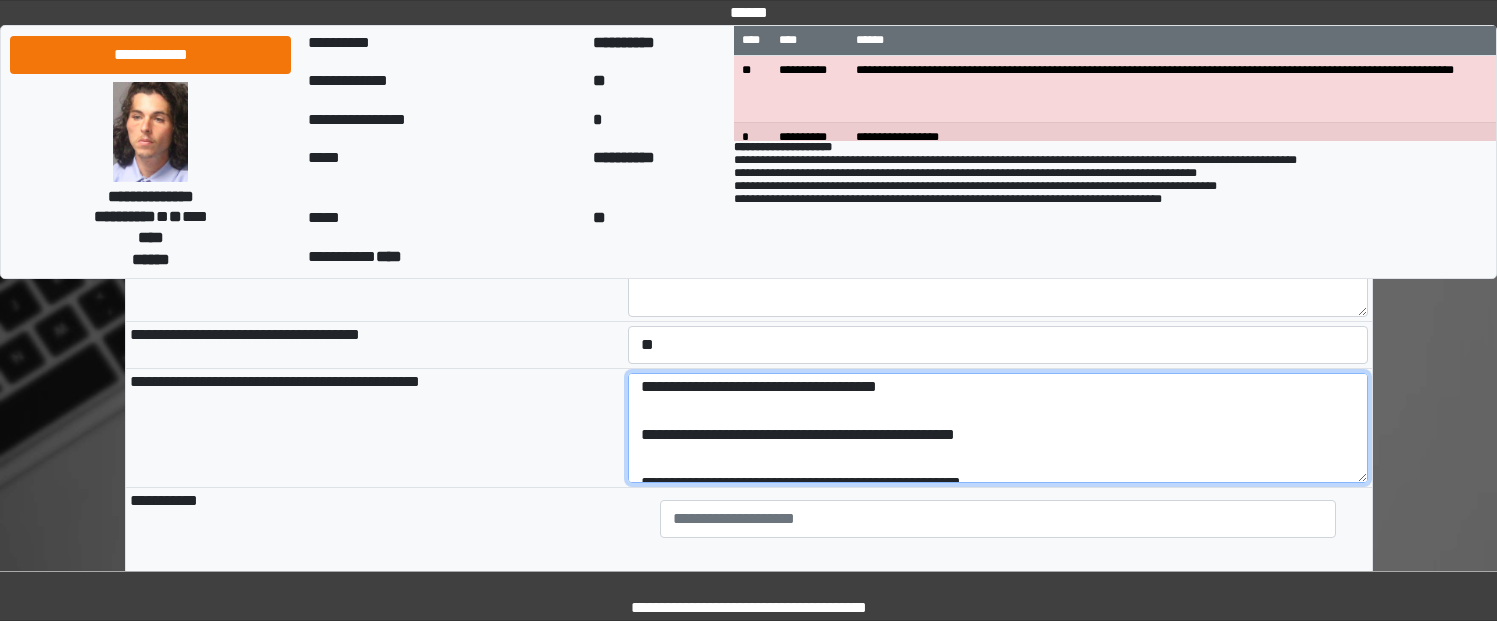 click at bounding box center [998, 428] 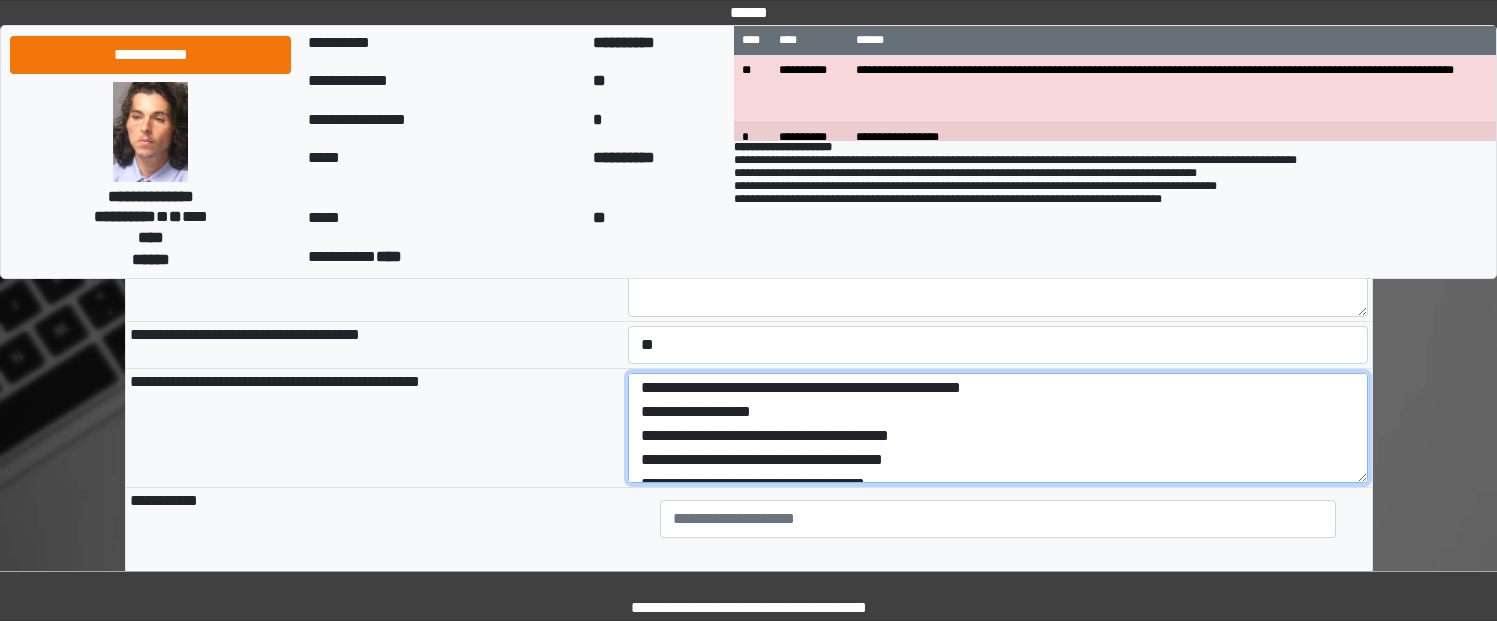 scroll, scrollTop: 197, scrollLeft: 0, axis: vertical 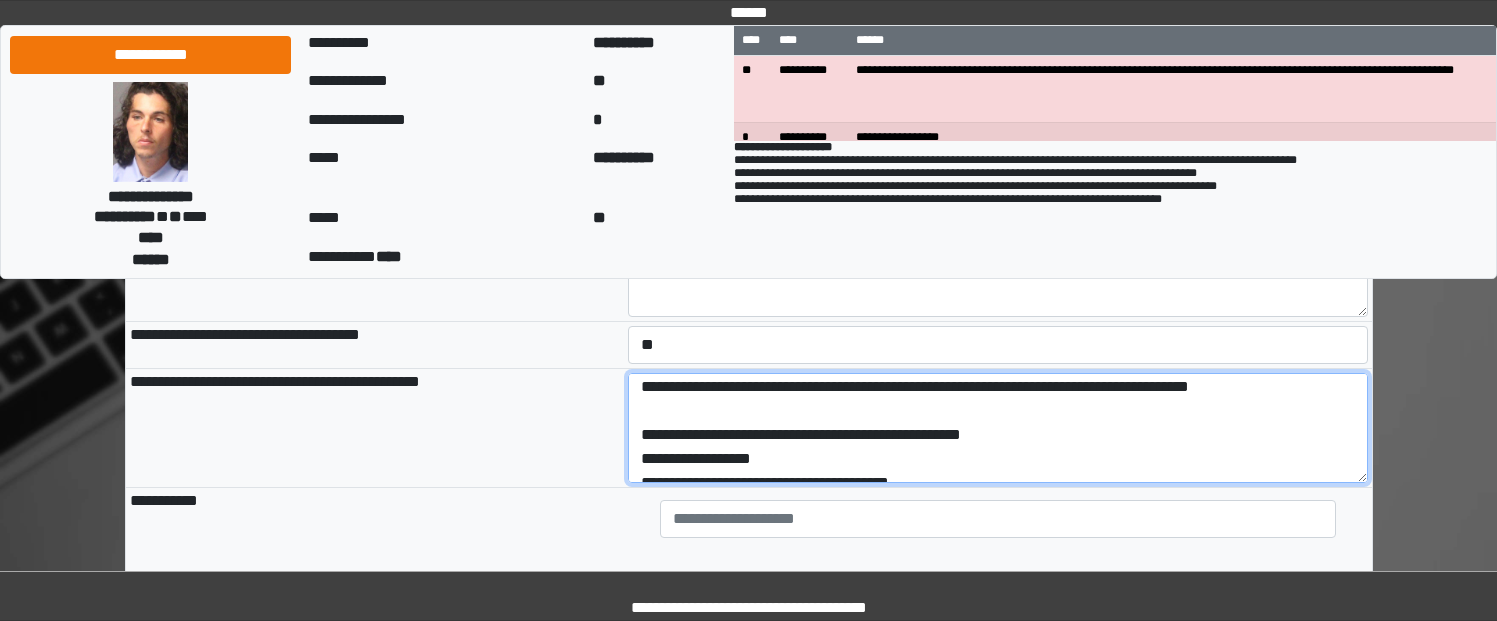 click at bounding box center [998, 428] 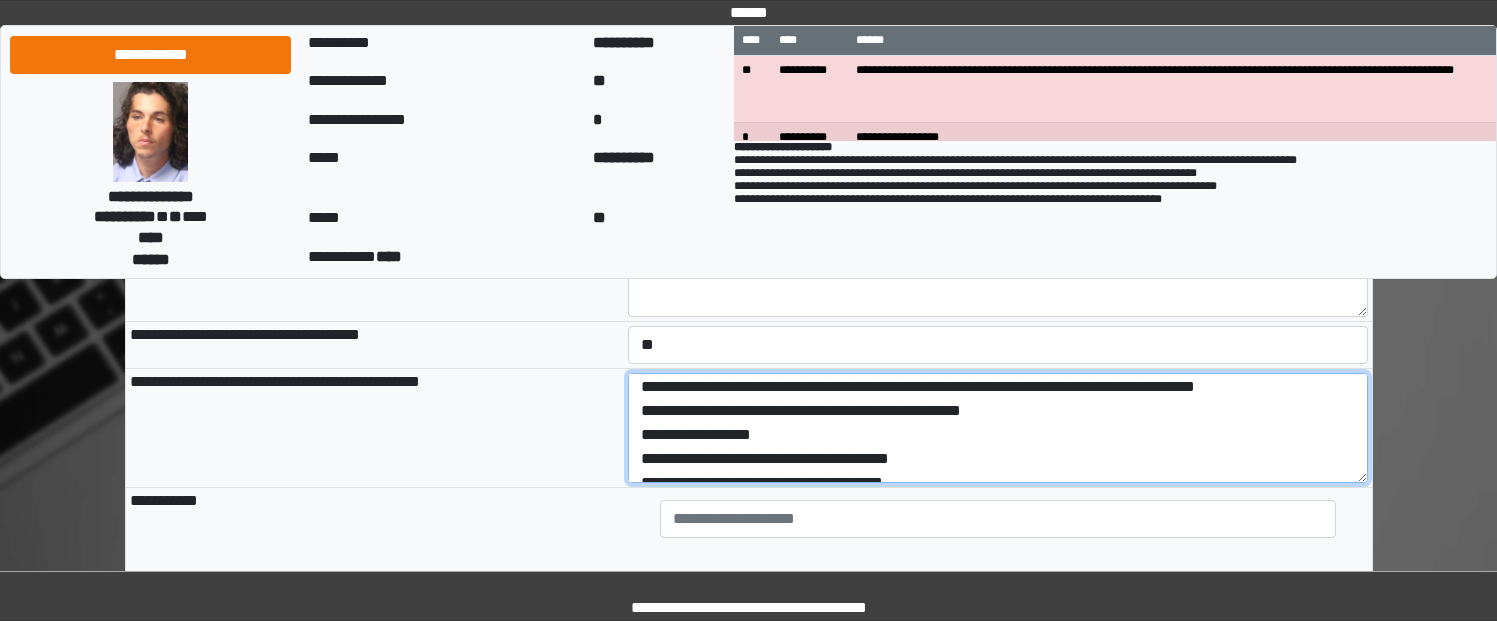 drag, startPoint x: 699, startPoint y: 460, endPoint x: 603, endPoint y: 460, distance: 96 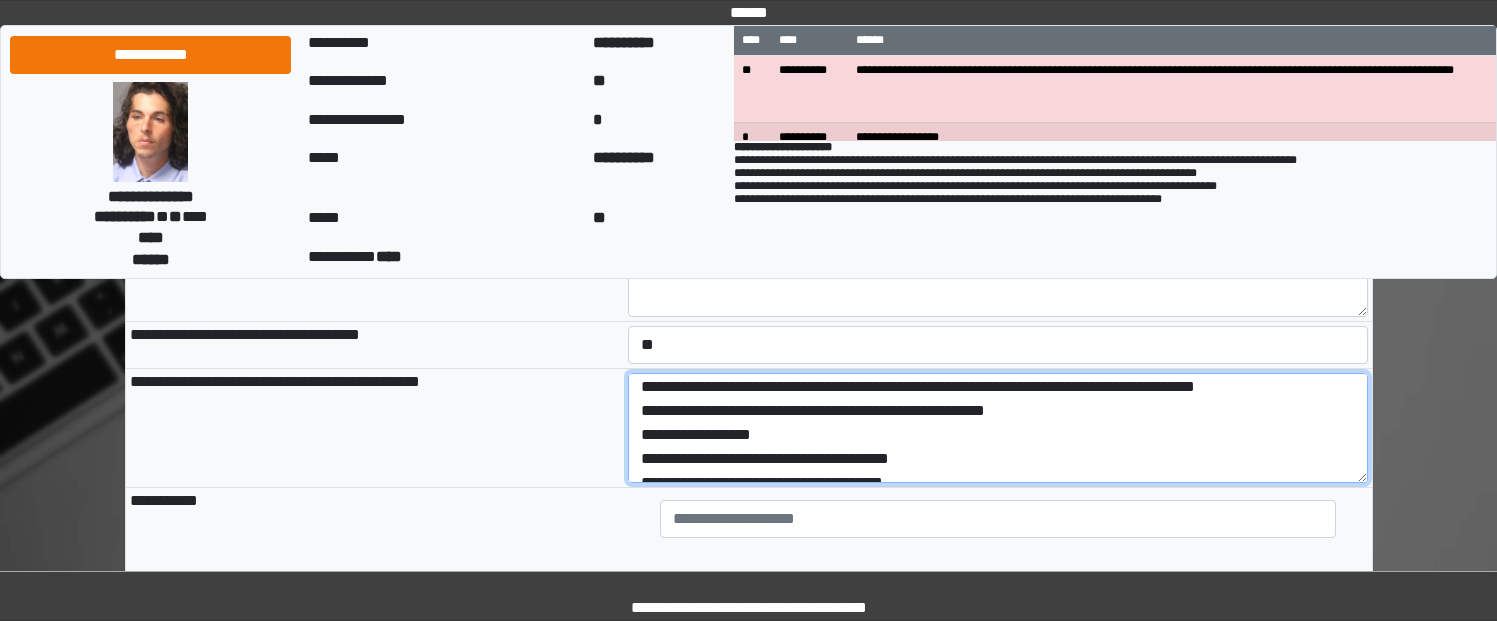 drag, startPoint x: 871, startPoint y: 465, endPoint x: 841, endPoint y: 459, distance: 30.594116 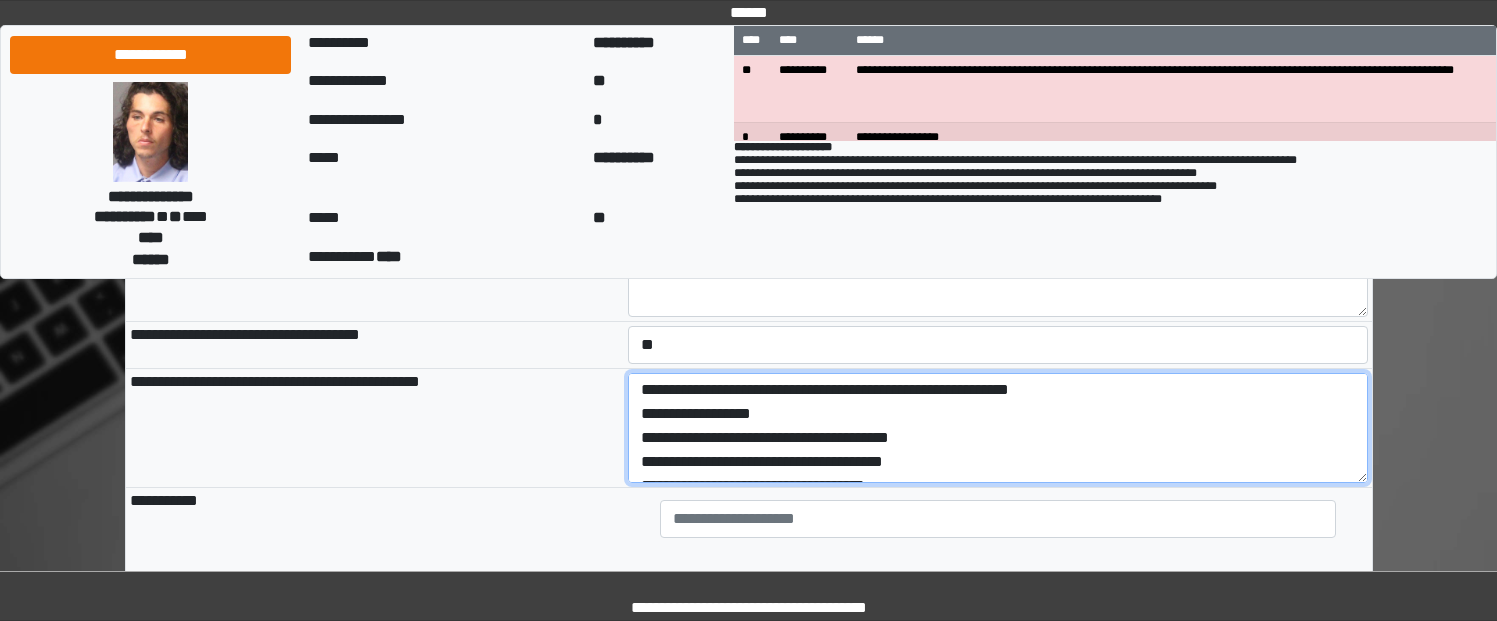 scroll, scrollTop: 237, scrollLeft: 0, axis: vertical 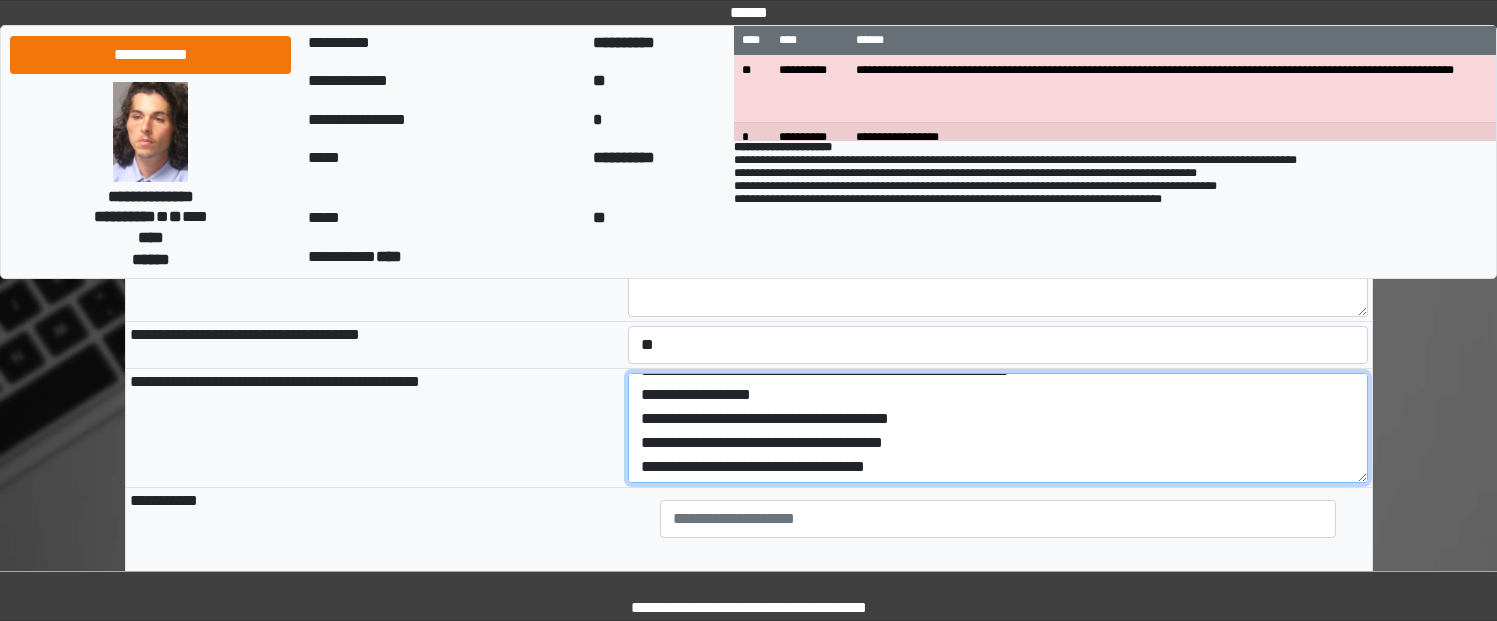 drag, startPoint x: 771, startPoint y: 445, endPoint x: 632, endPoint y: 440, distance: 139.0899 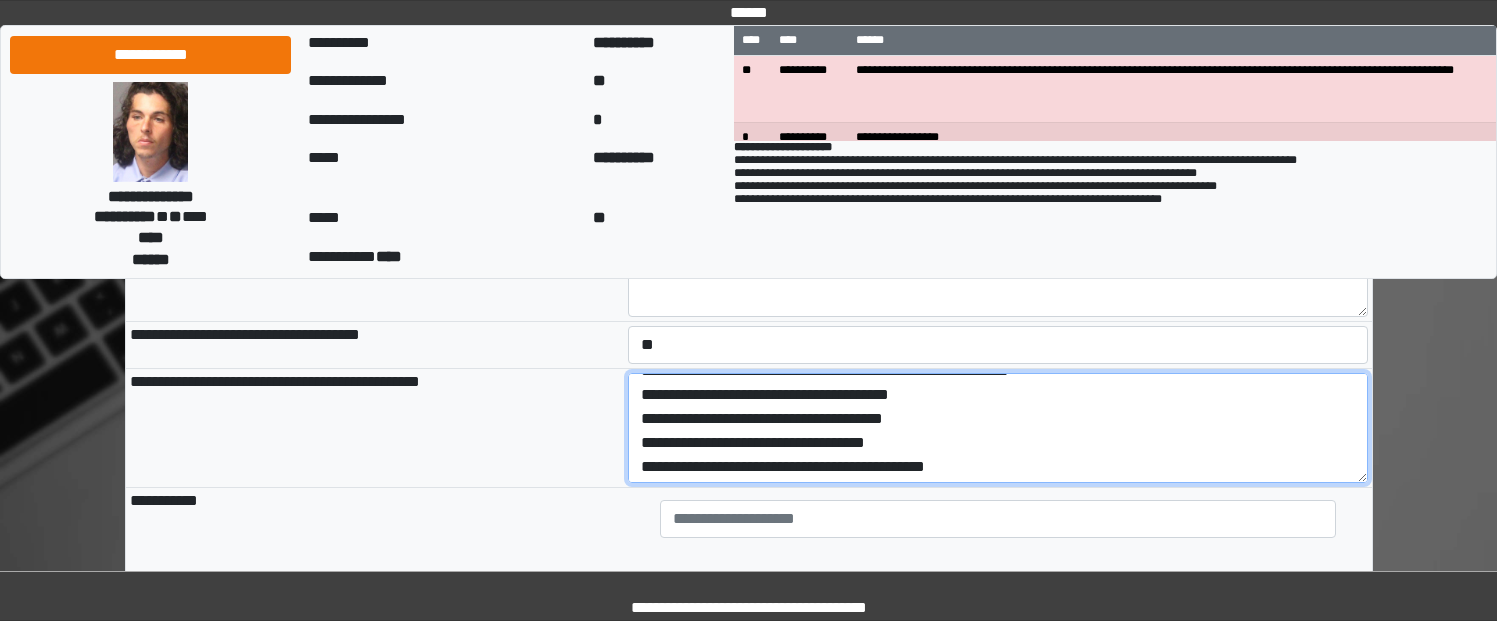 click at bounding box center (998, 428) 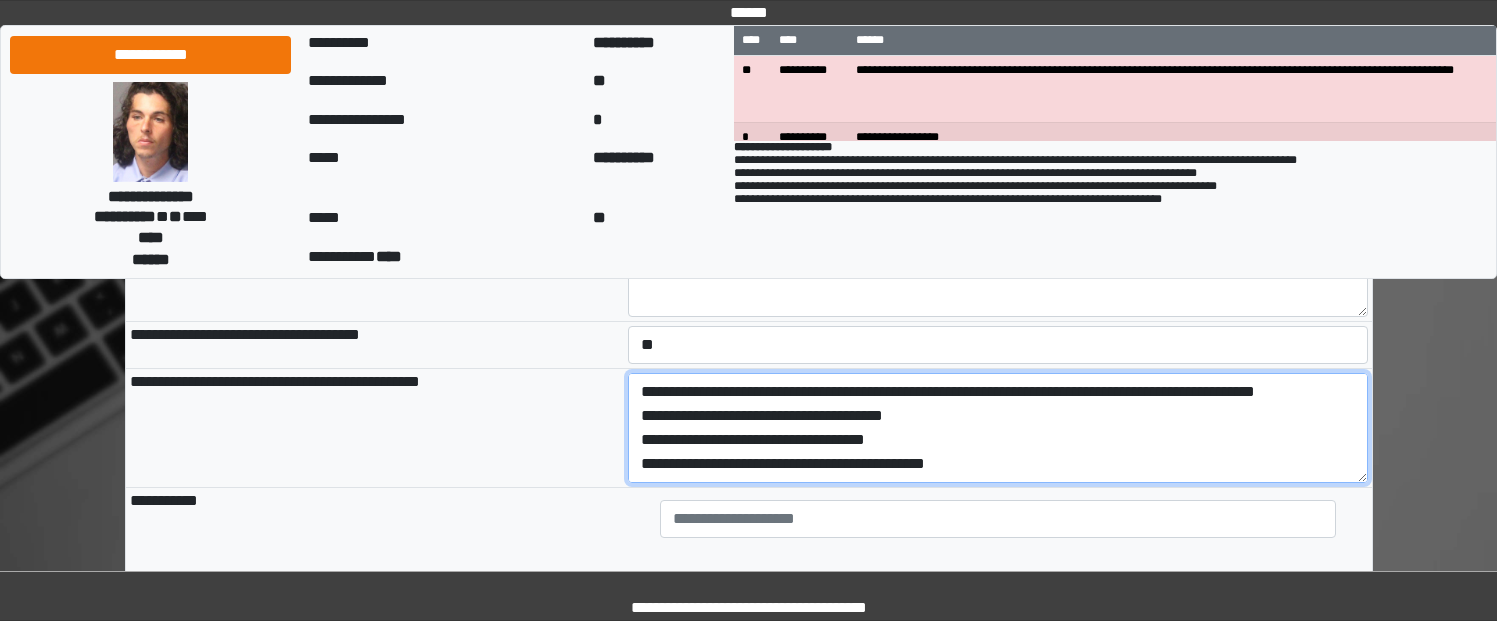 click at bounding box center (998, 428) 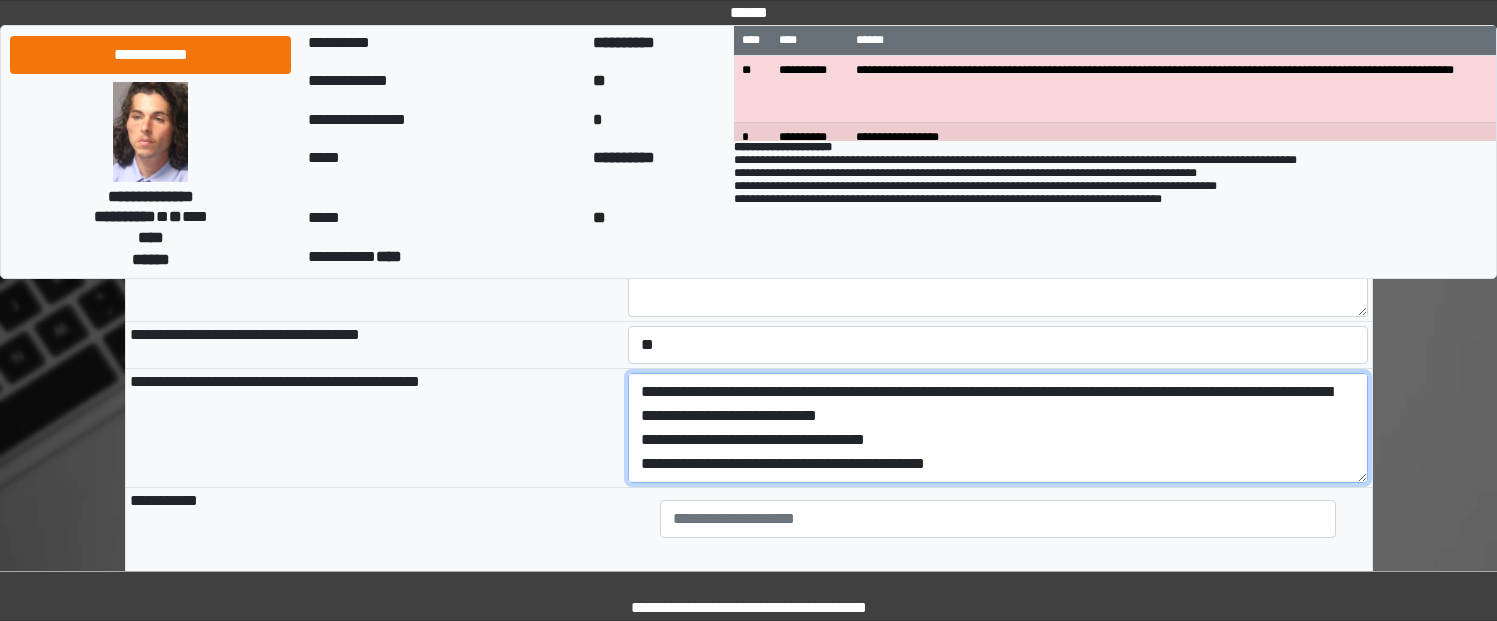 click at bounding box center [998, 428] 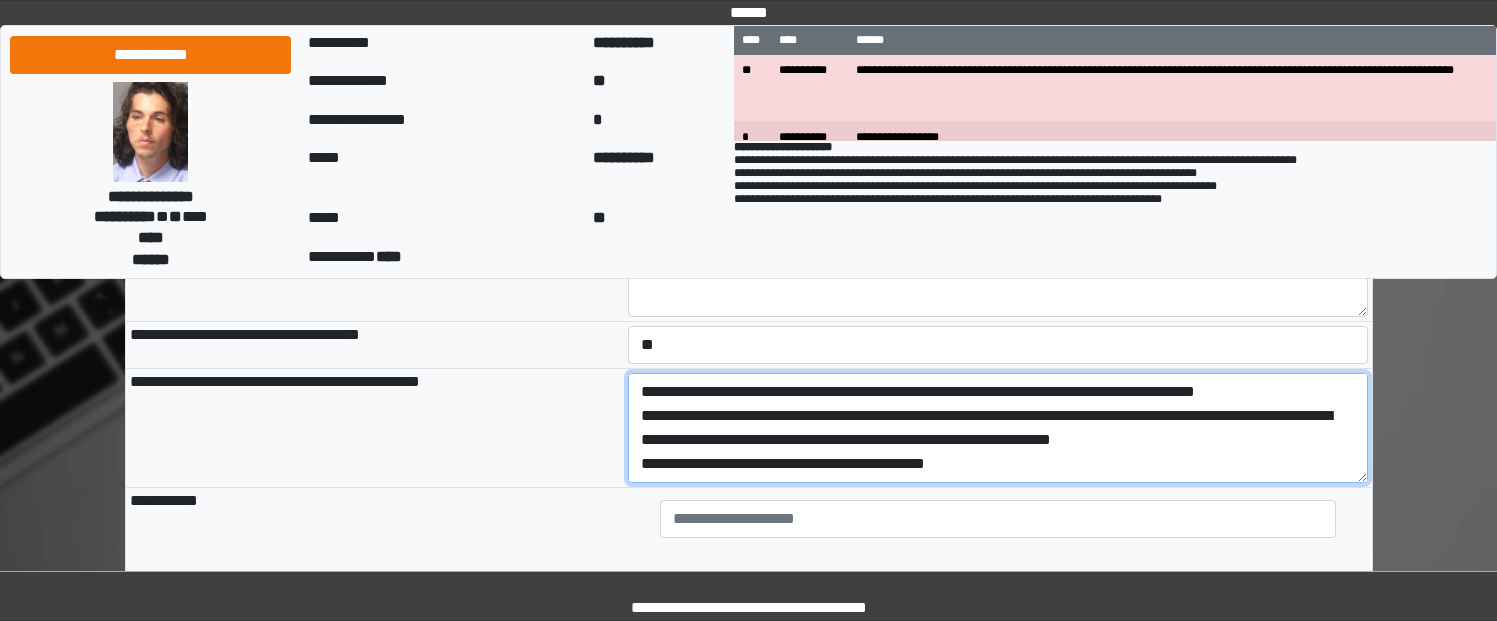 click at bounding box center (998, 428) 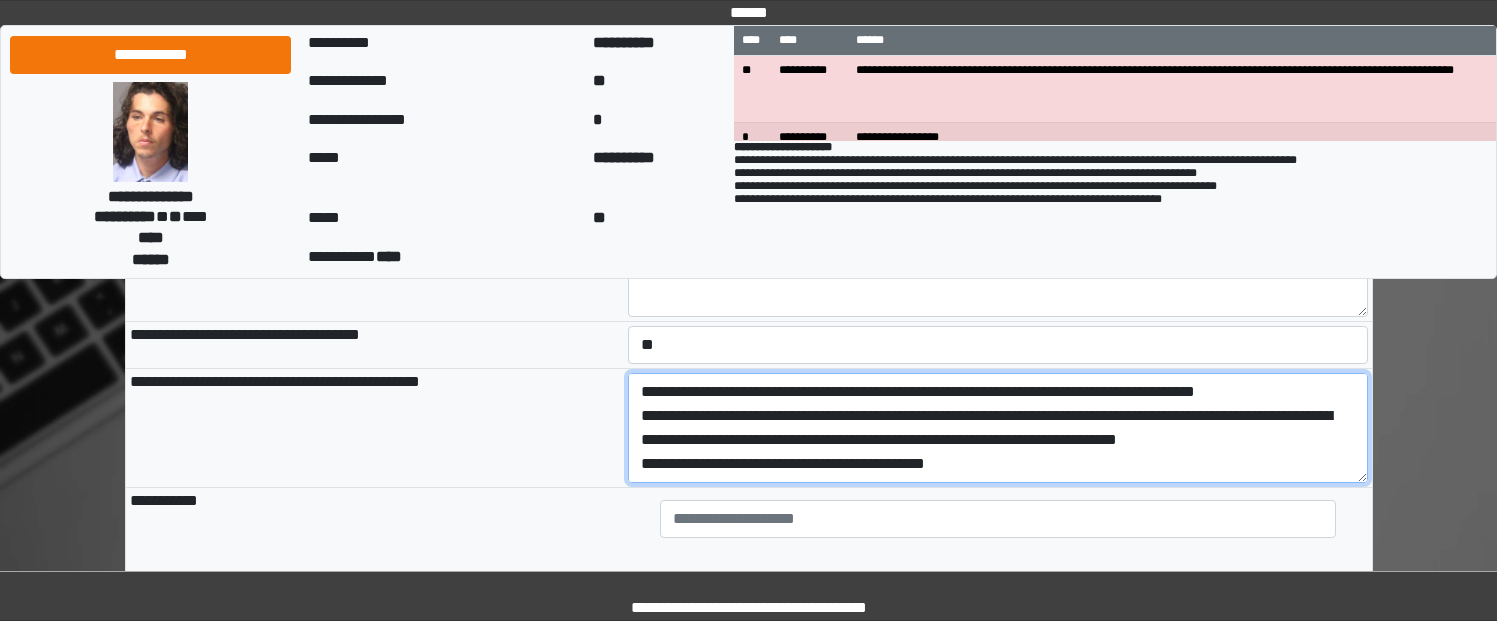 scroll, scrollTop: 312, scrollLeft: 0, axis: vertical 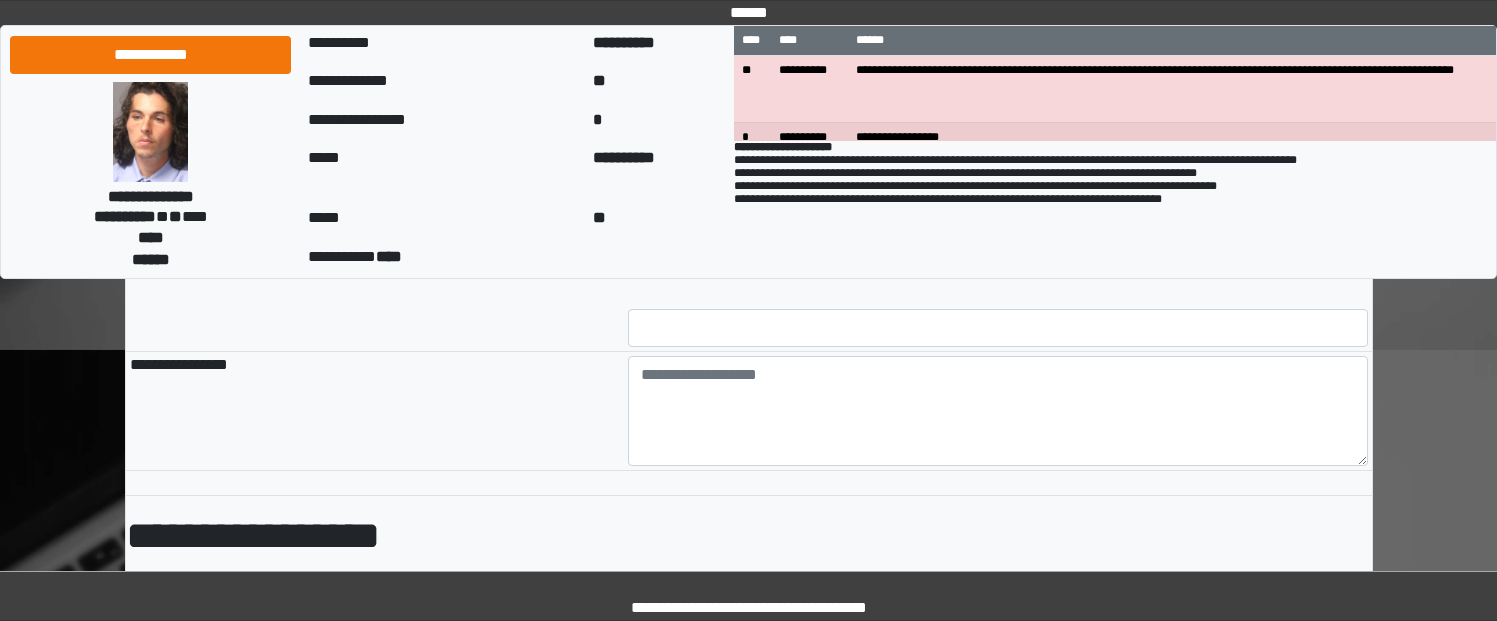 type on "**********" 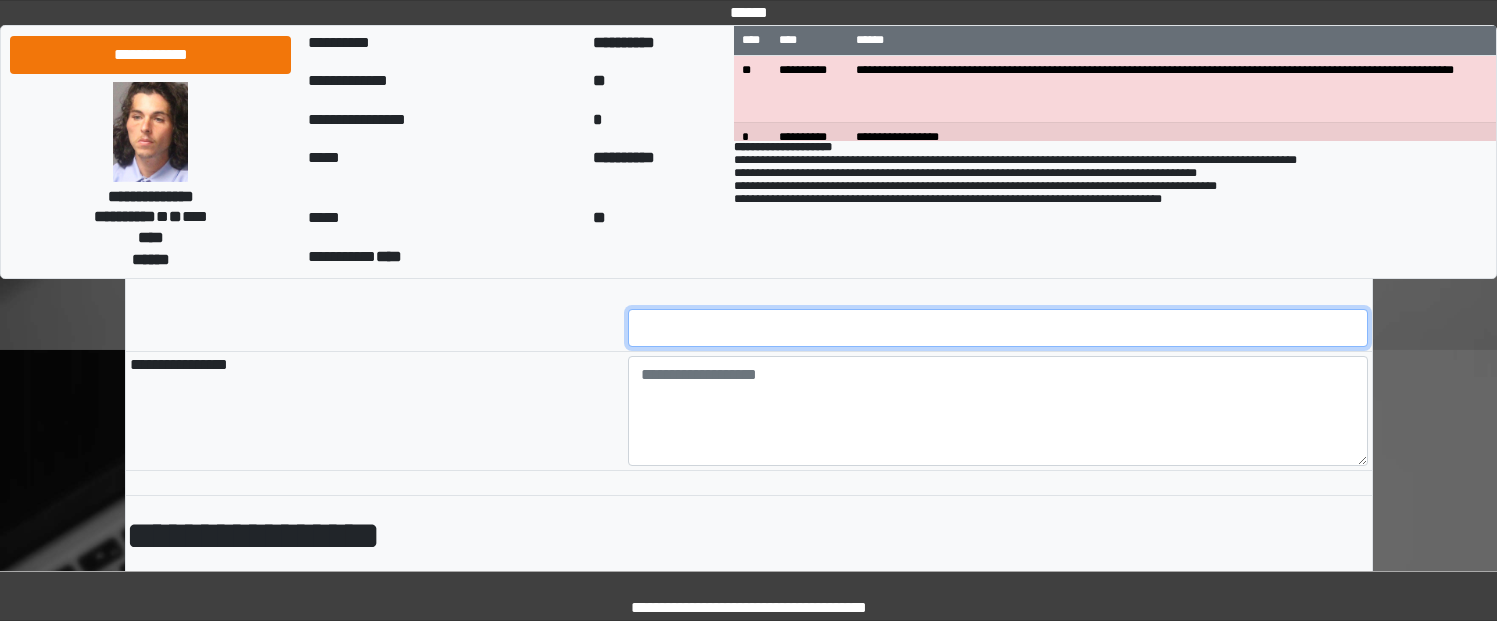 type on "**********" 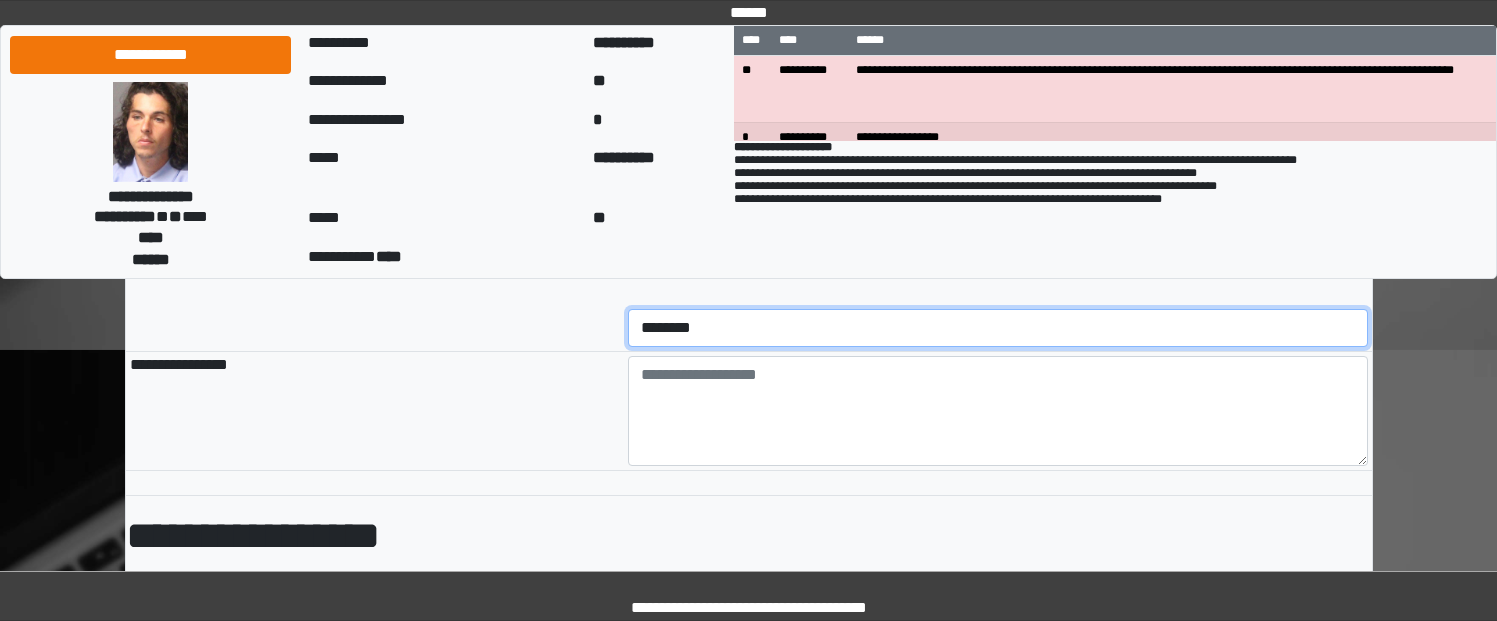 type on "********" 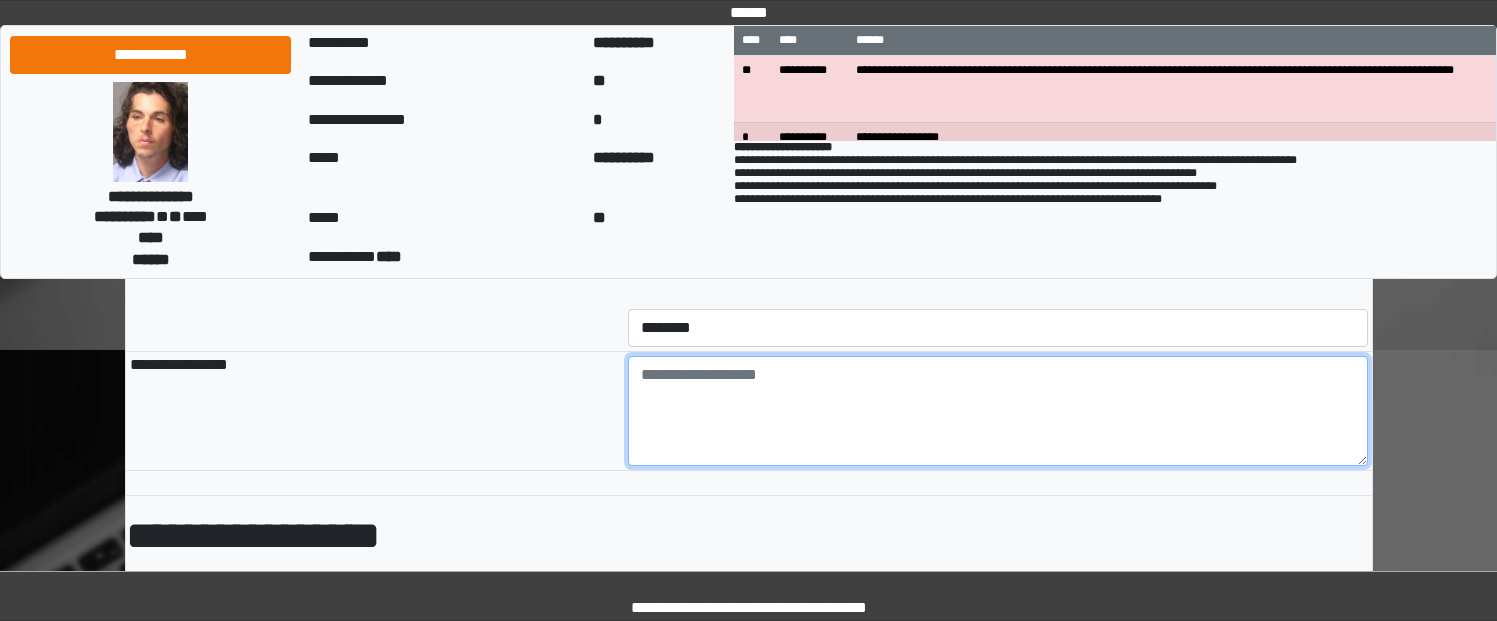 click at bounding box center [998, 411] 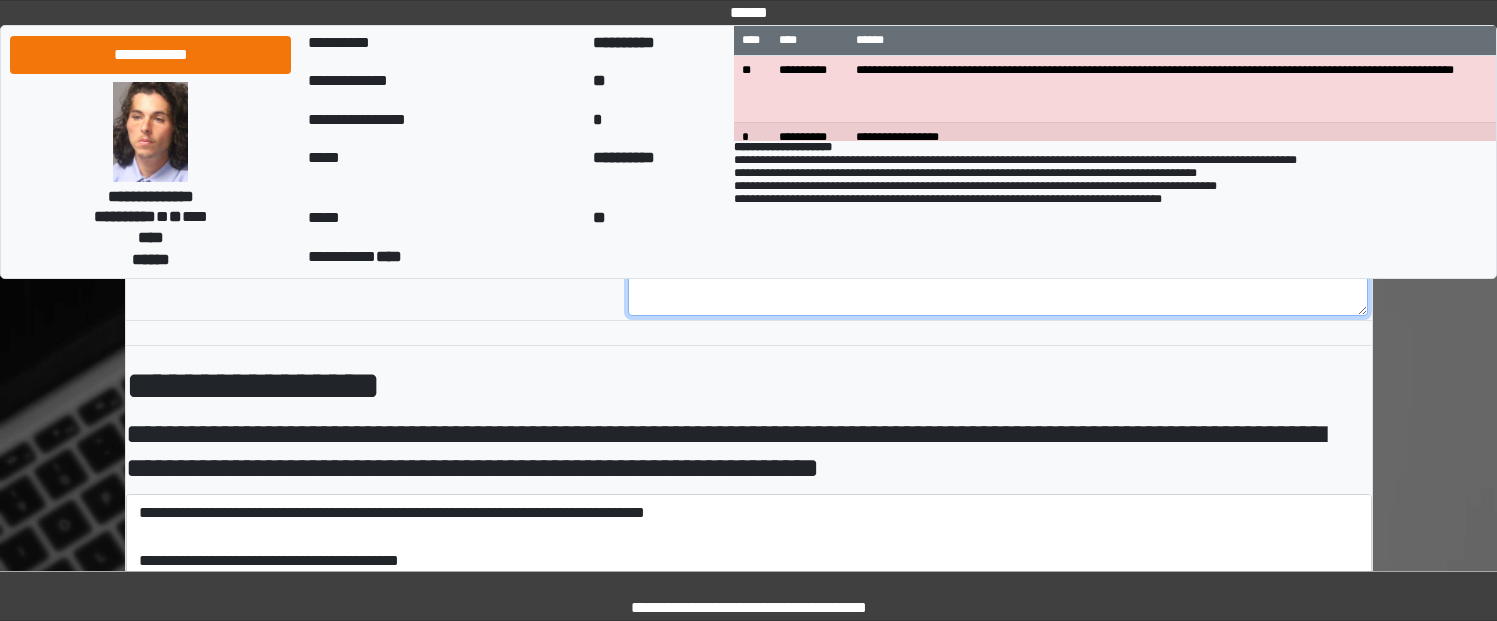scroll, scrollTop: 3645, scrollLeft: 0, axis: vertical 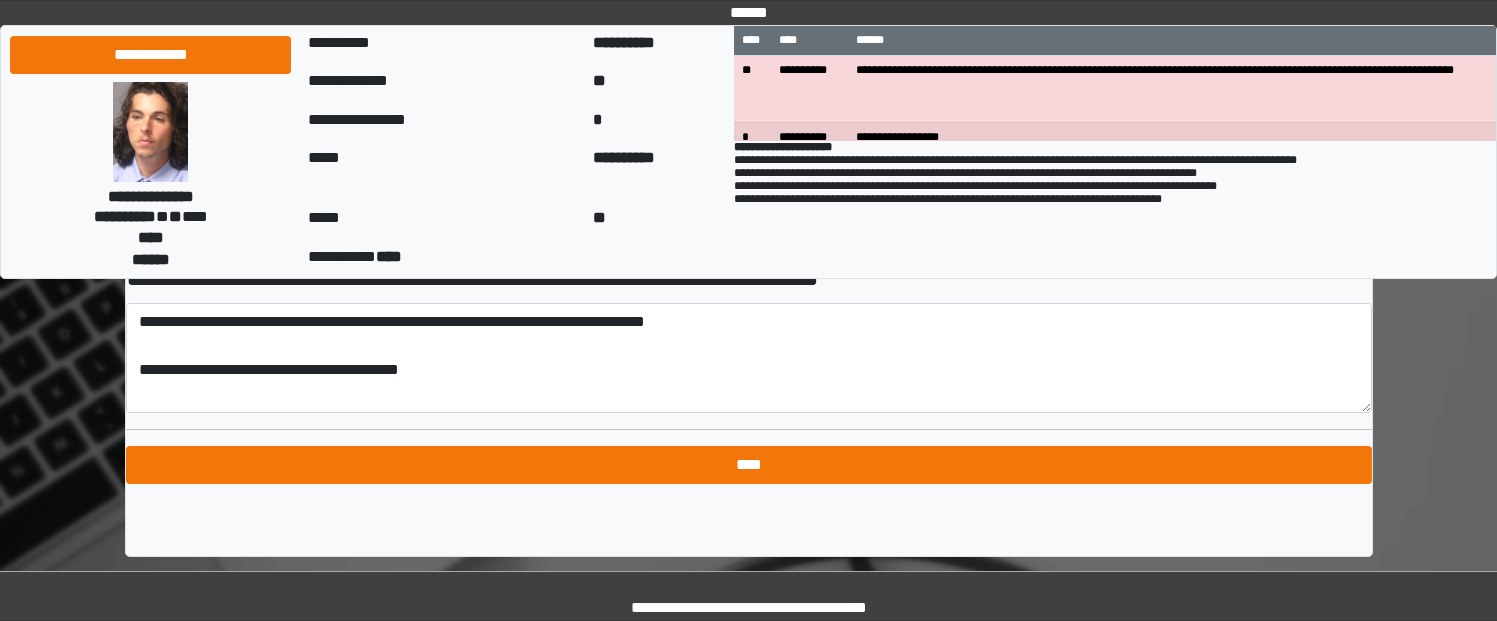 type on "**********" 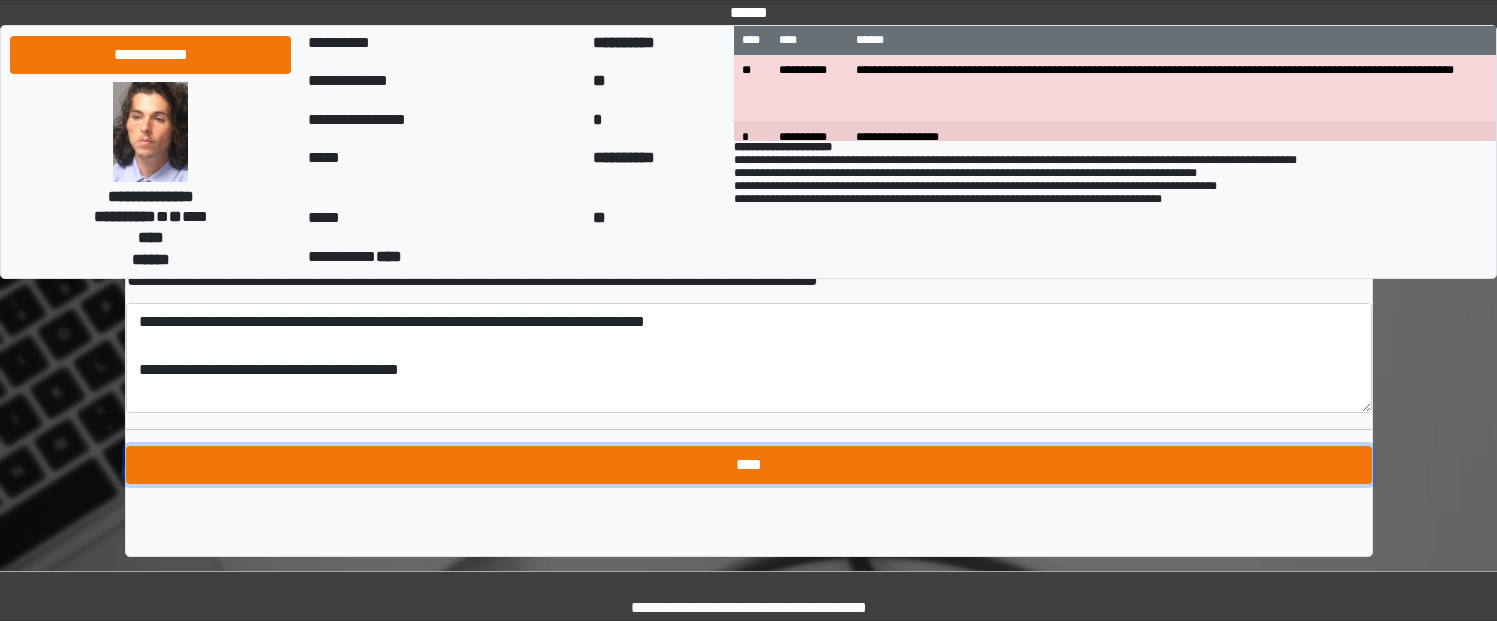 type on "**********" 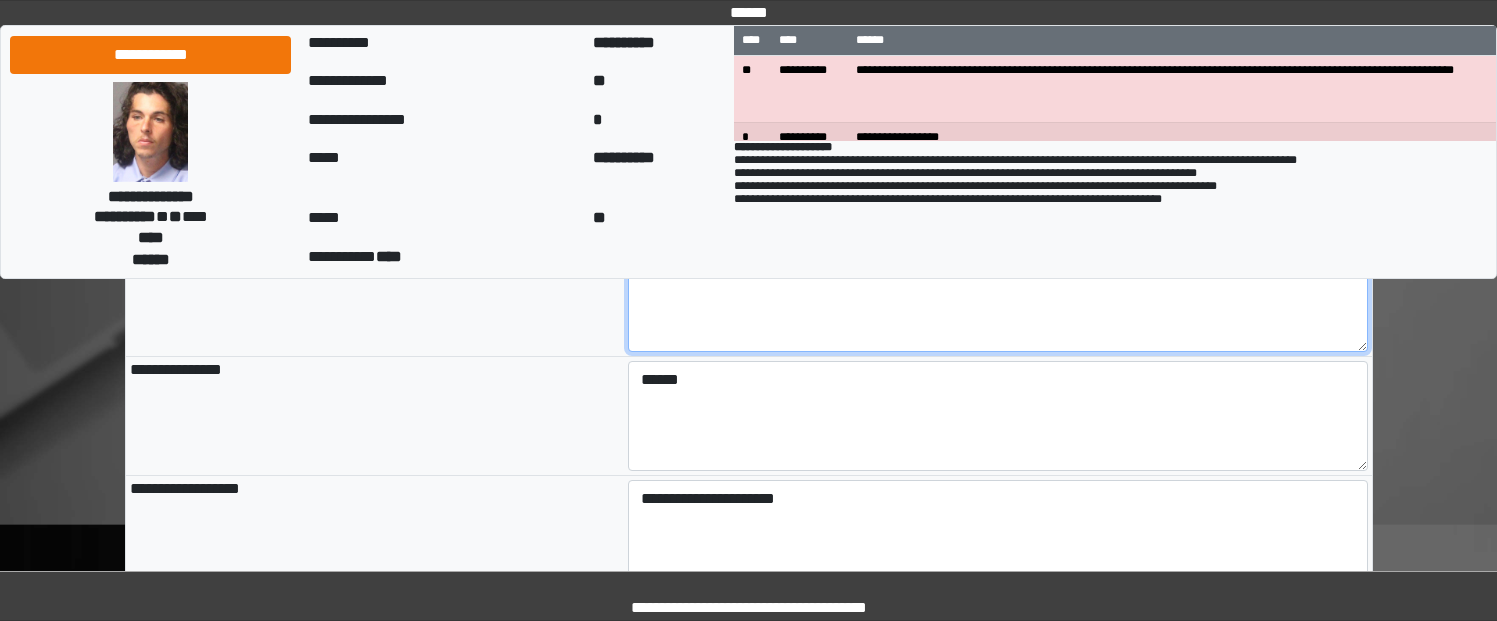 scroll, scrollTop: 2125, scrollLeft: 0, axis: vertical 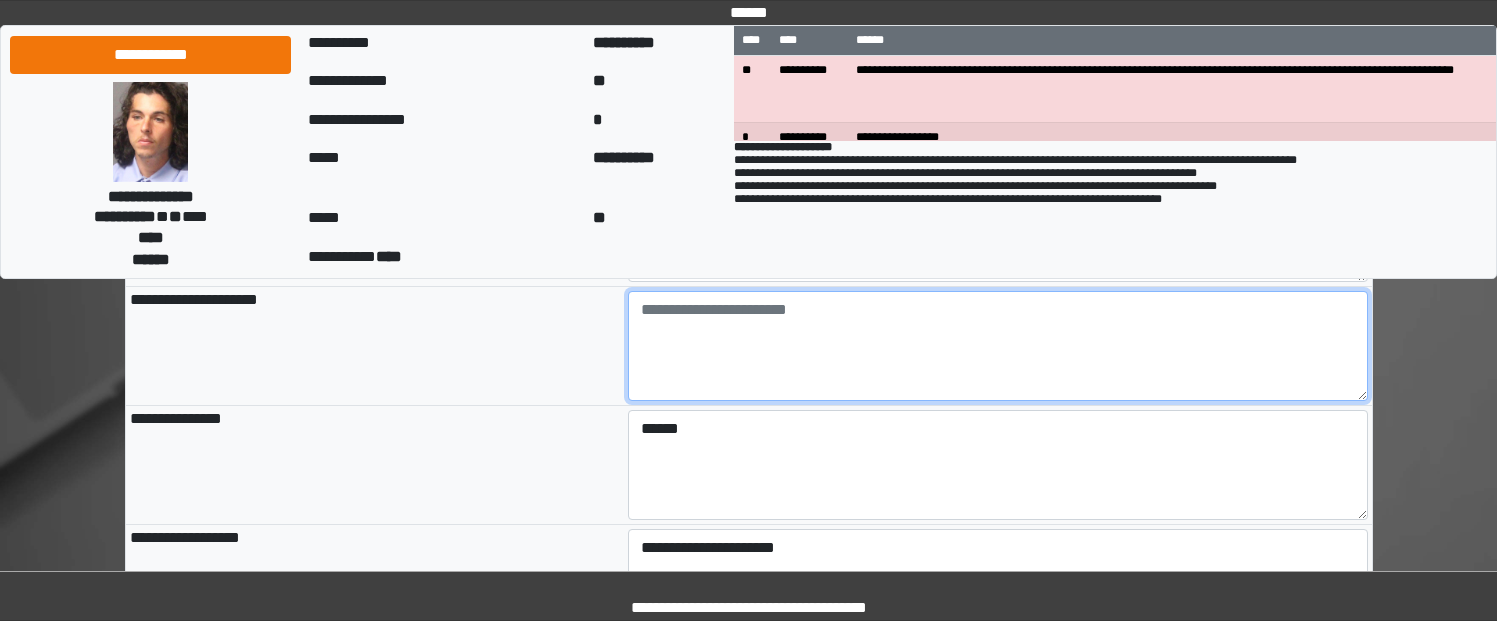 click at bounding box center [998, 346] 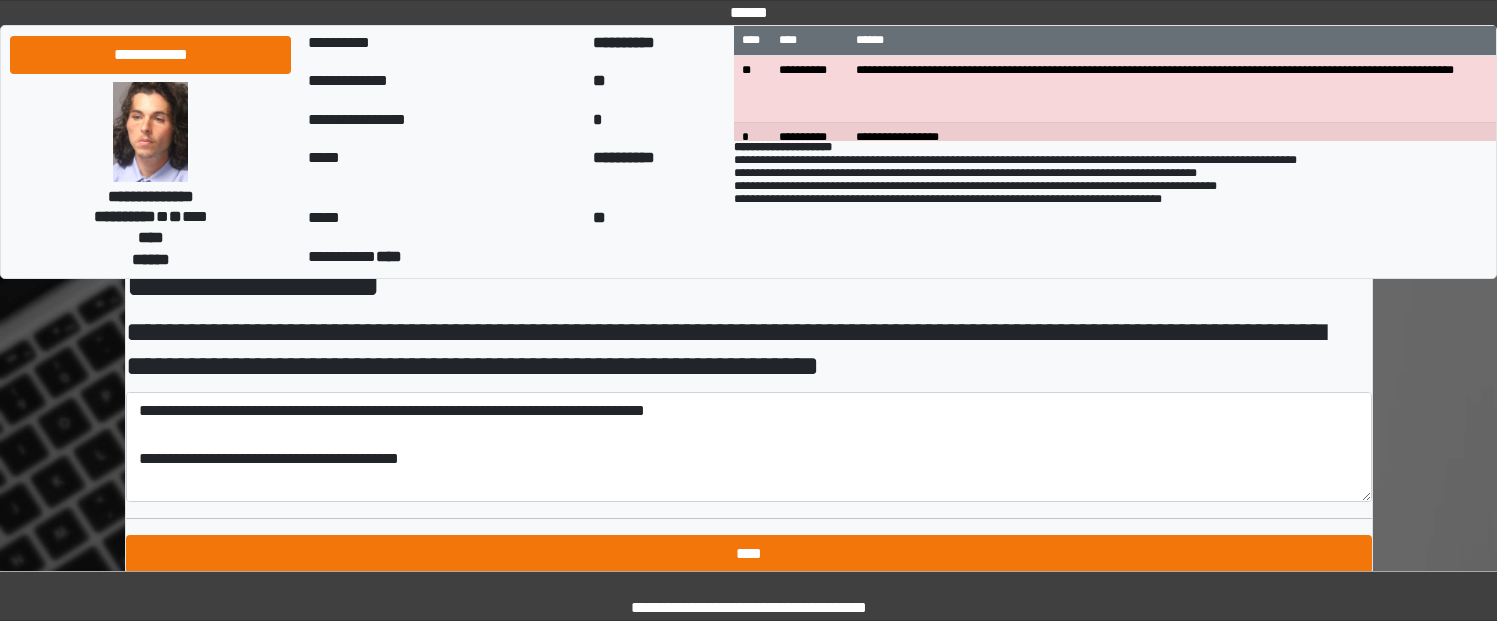 scroll, scrollTop: 3645, scrollLeft: 0, axis: vertical 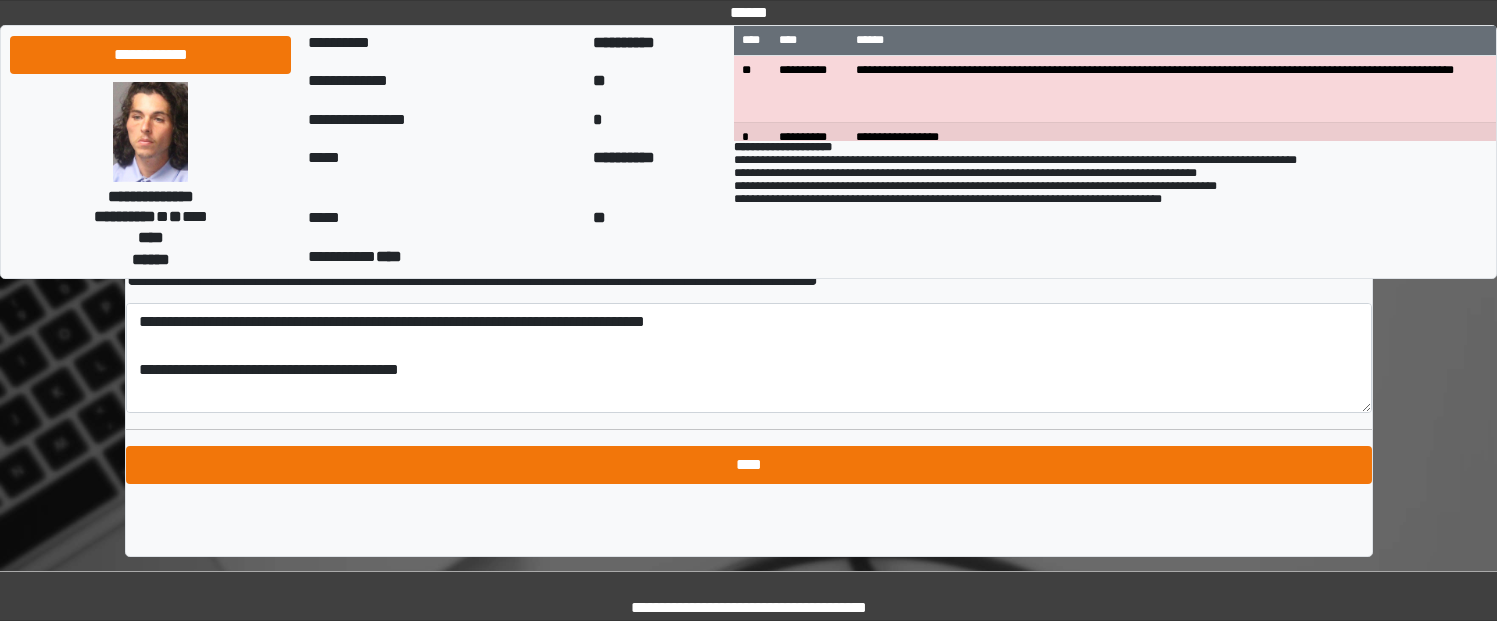 type on "******" 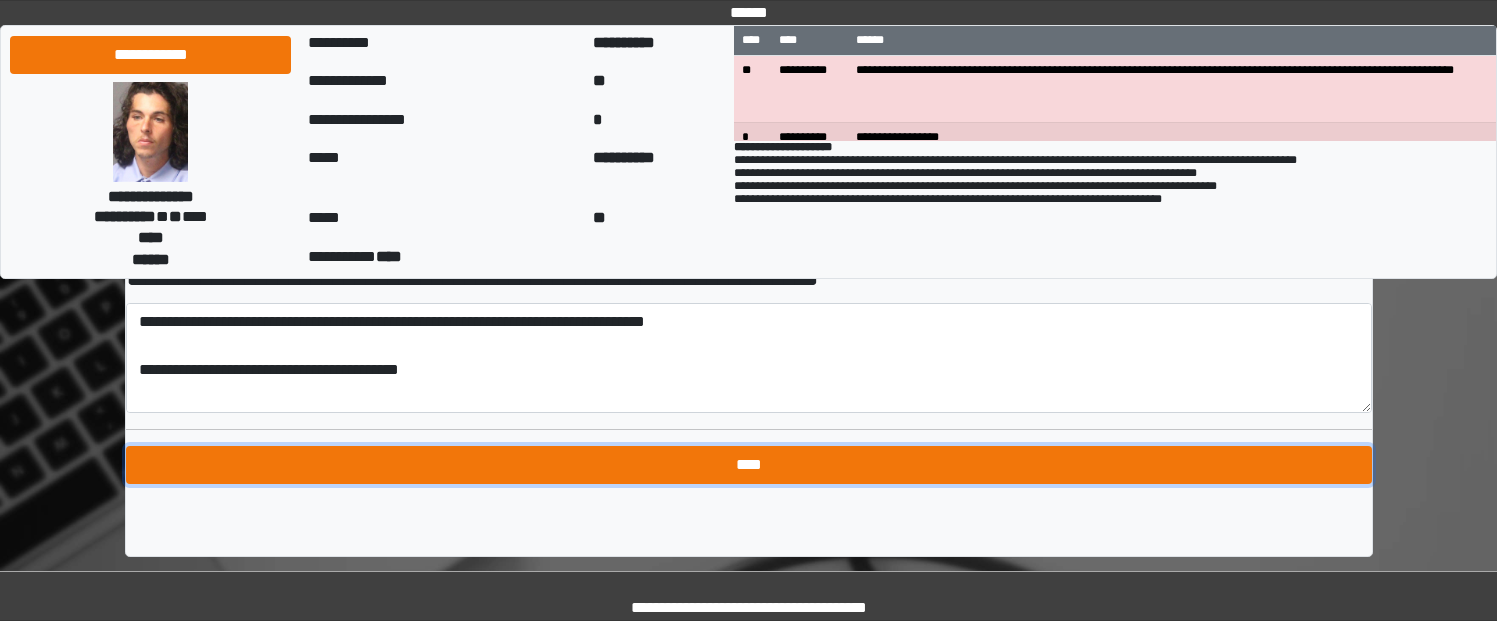 type on "**********" 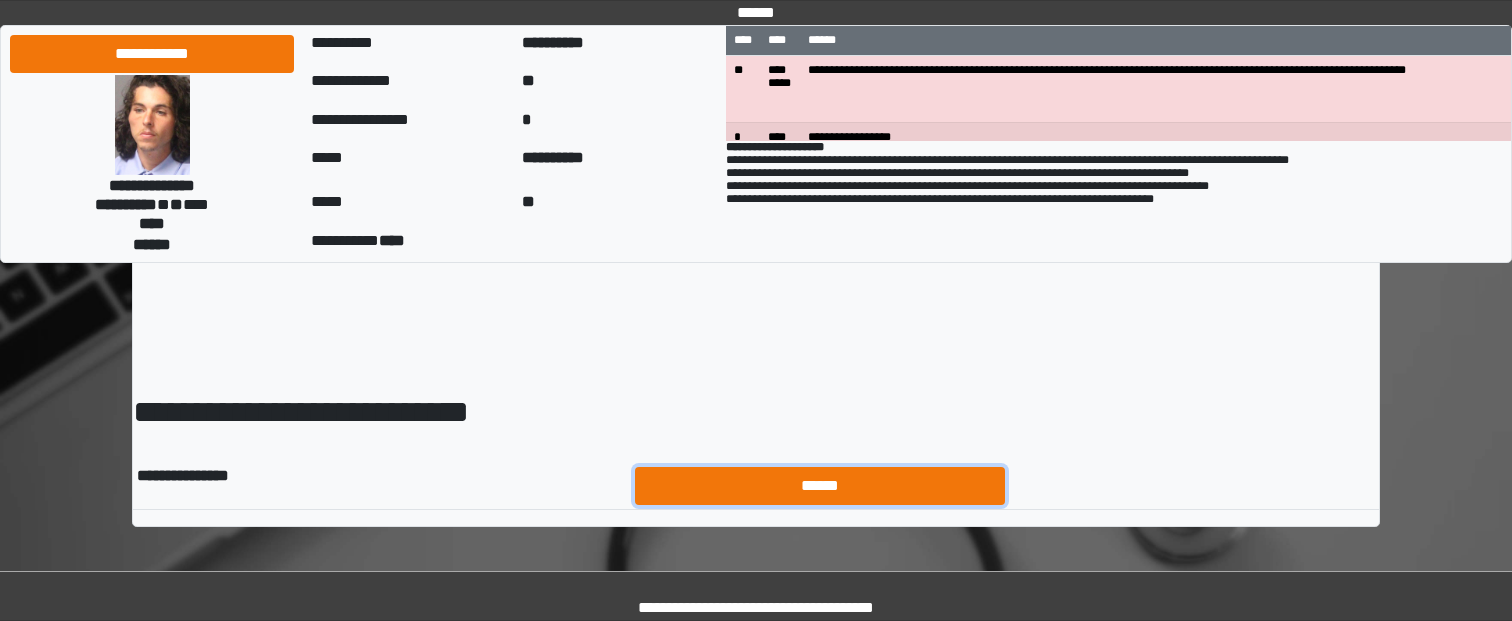 drag, startPoint x: 0, startPoint y: 0, endPoint x: 828, endPoint y: 486, distance: 960.09375 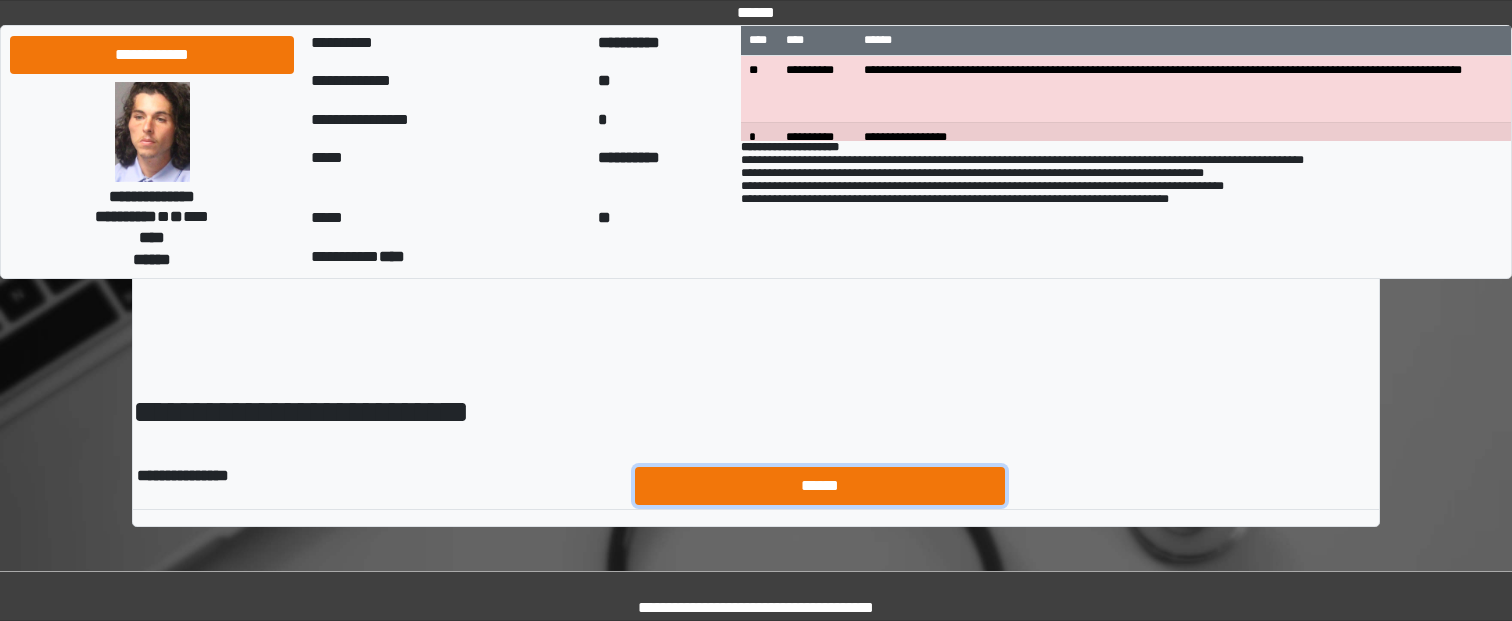 scroll, scrollTop: 0, scrollLeft: 0, axis: both 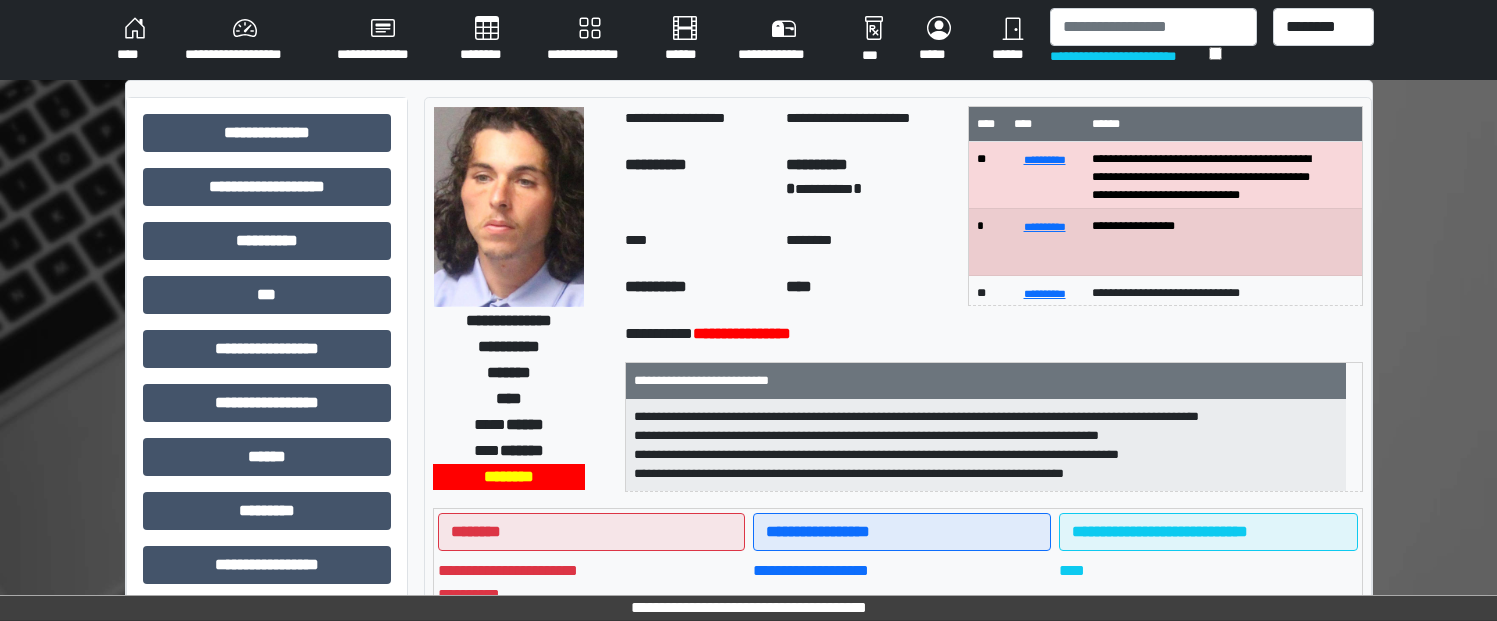 click on "********" at bounding box center [487, 40] 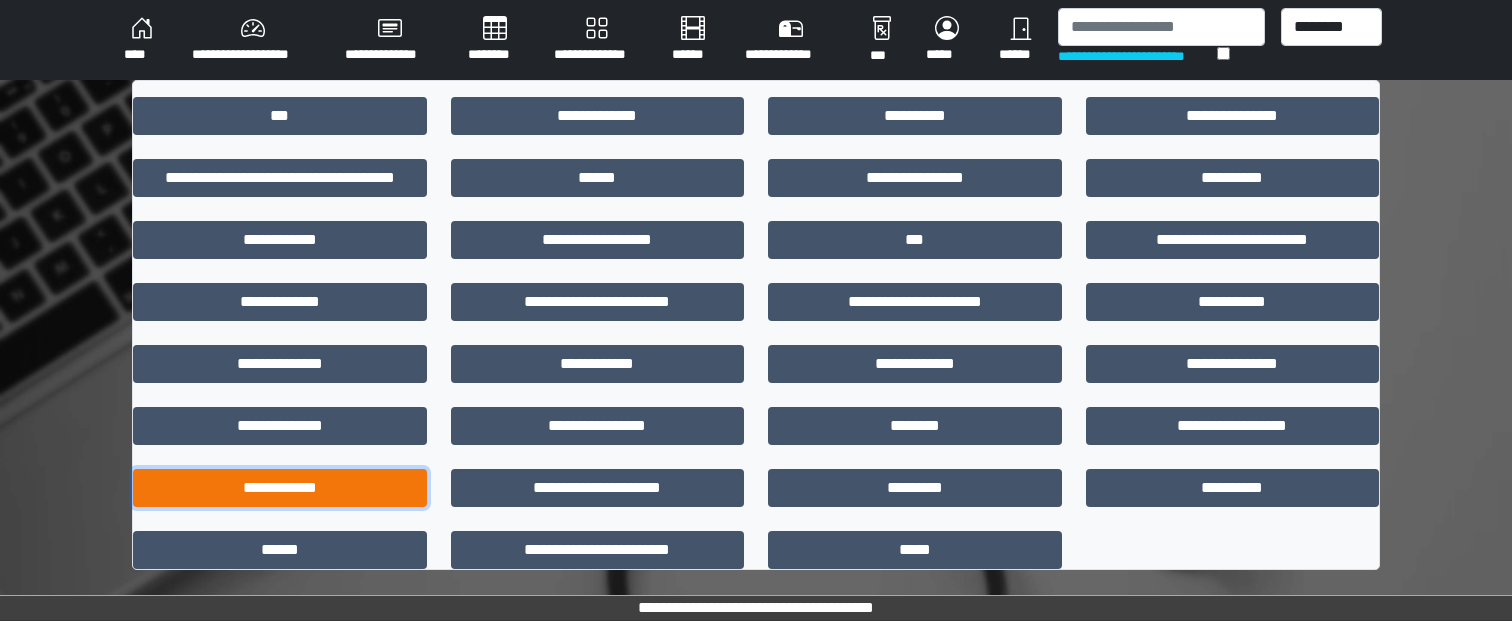 click on "**********" at bounding box center [280, 488] 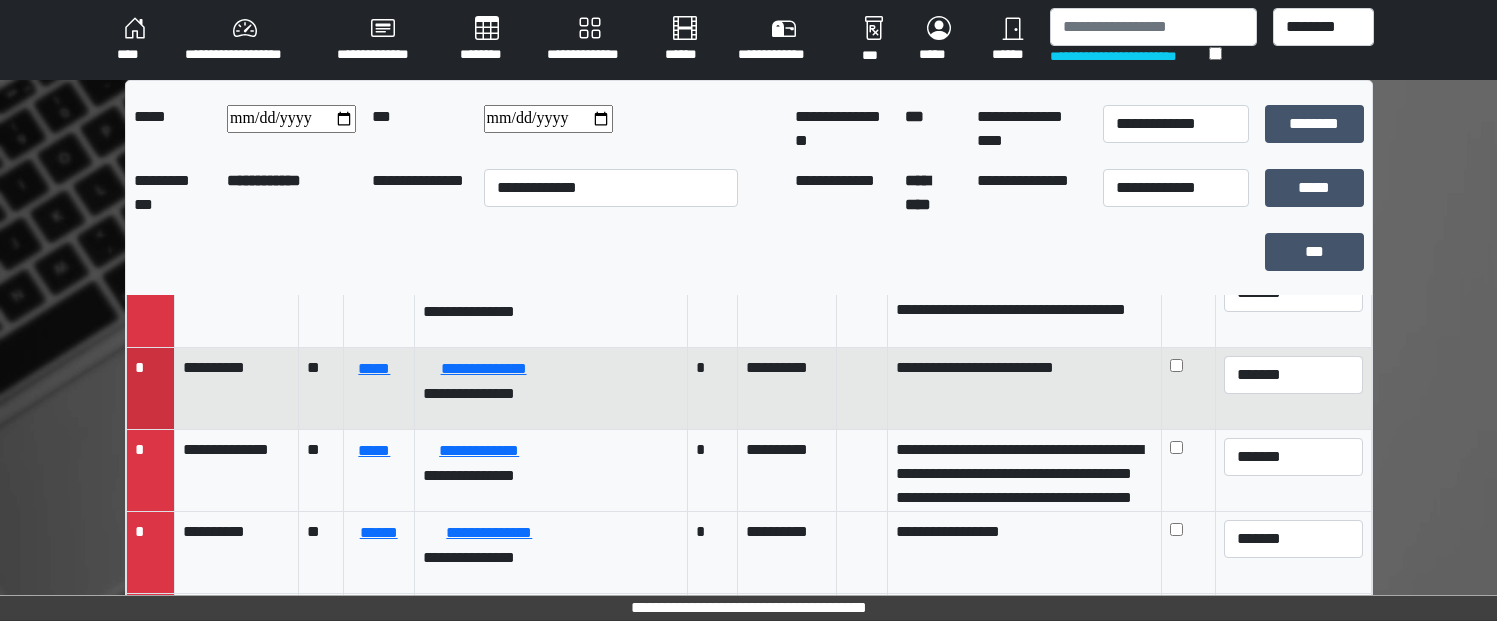scroll, scrollTop: 500, scrollLeft: 0, axis: vertical 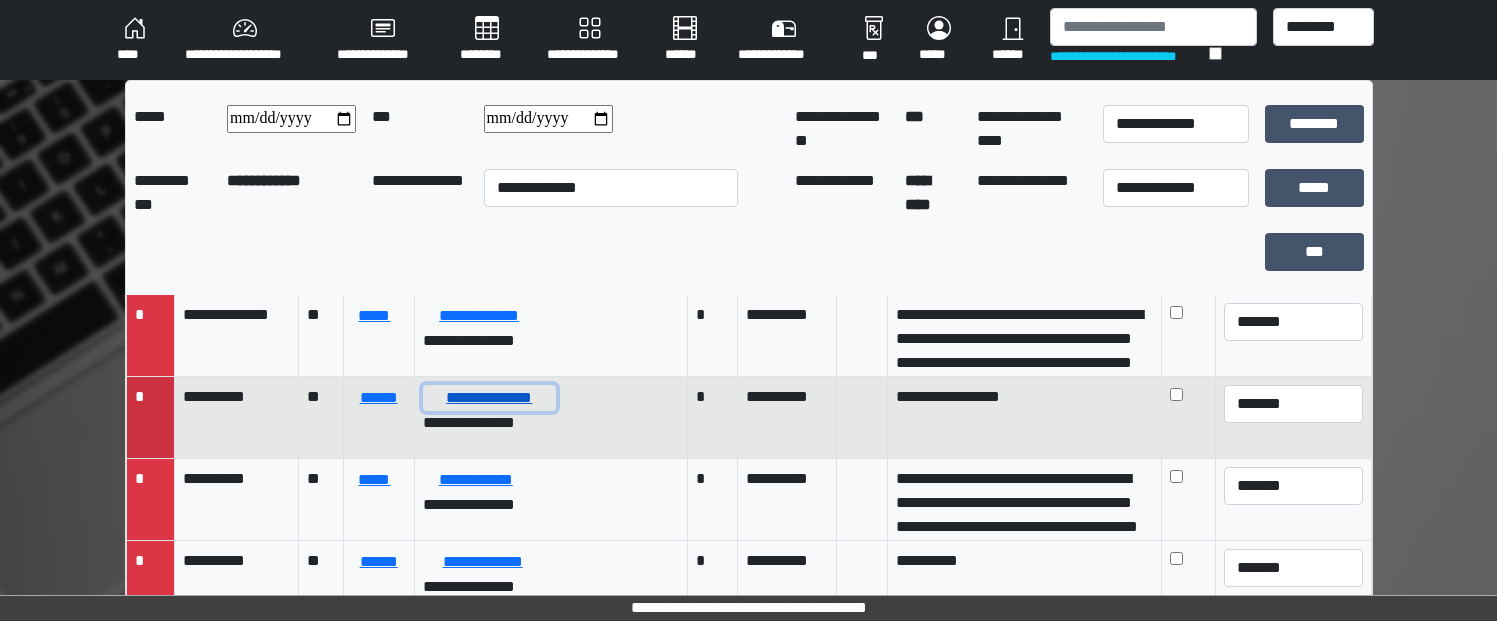 click on "**********" at bounding box center (490, 398) 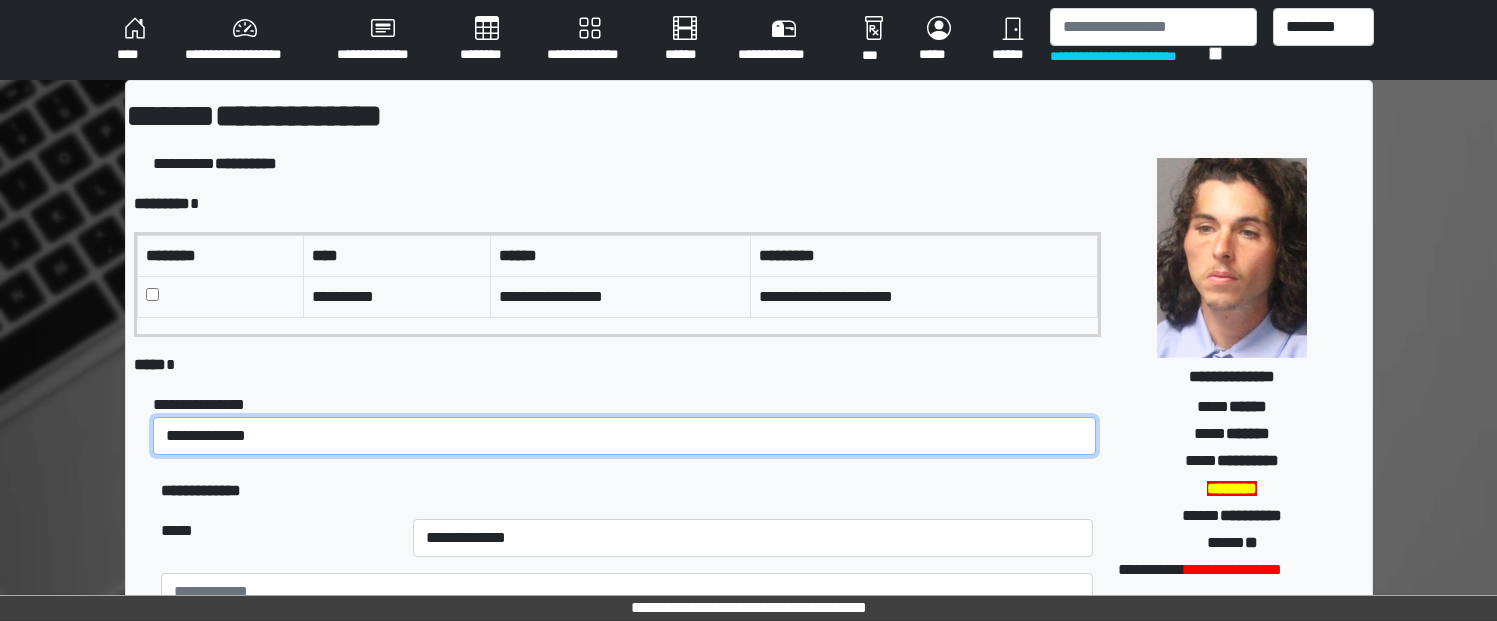 click on "**********" at bounding box center (624, 436) 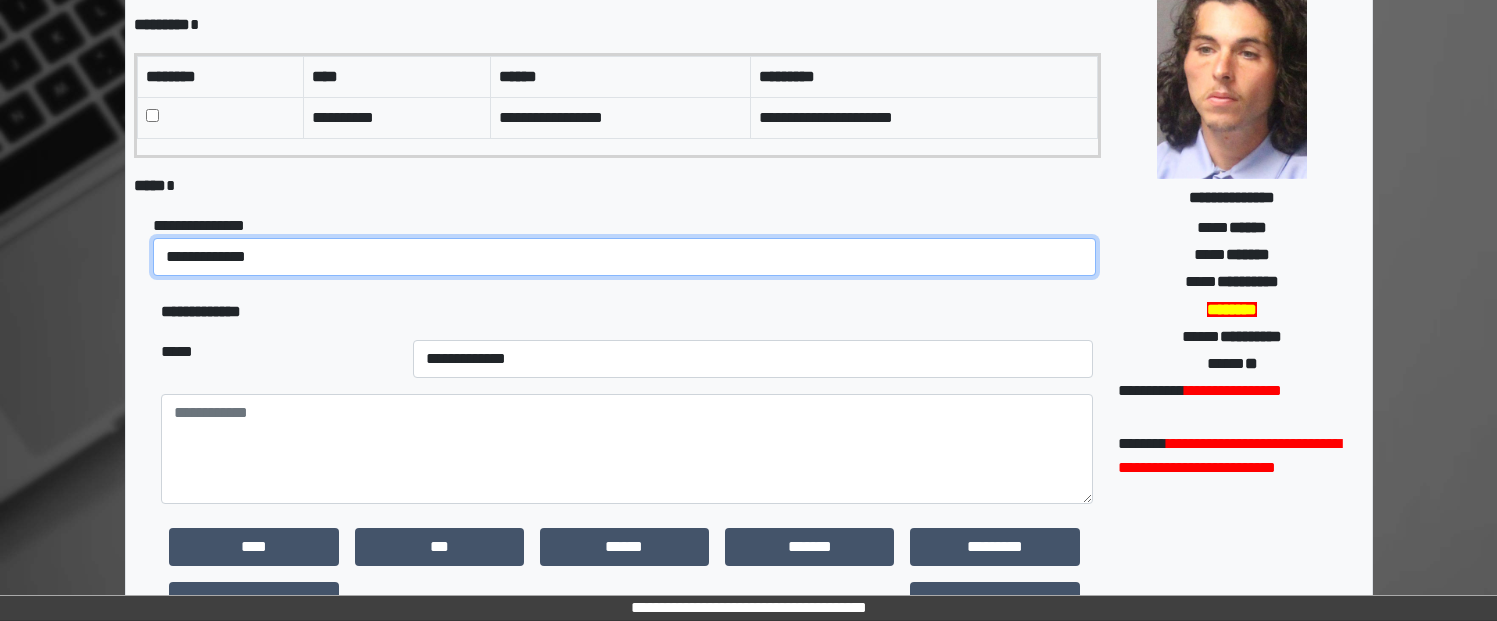 scroll, scrollTop: 200, scrollLeft: 0, axis: vertical 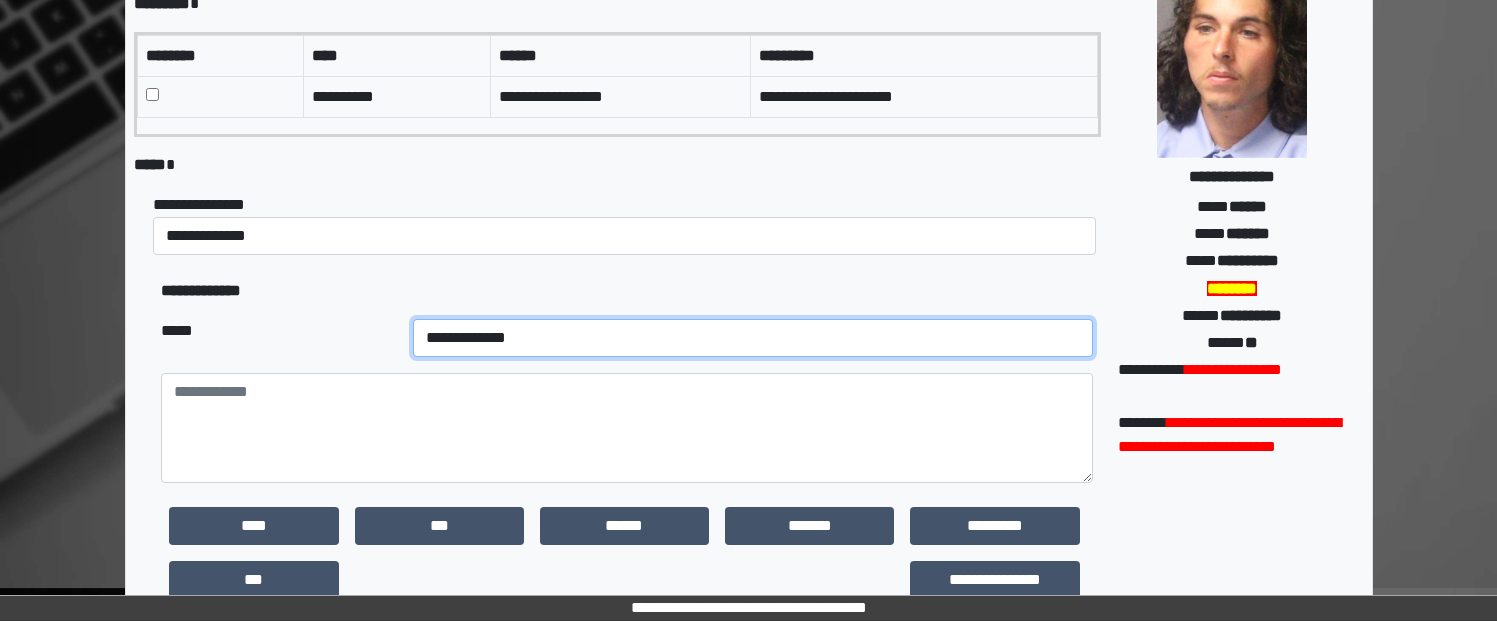 click on "**********" at bounding box center (753, 338) 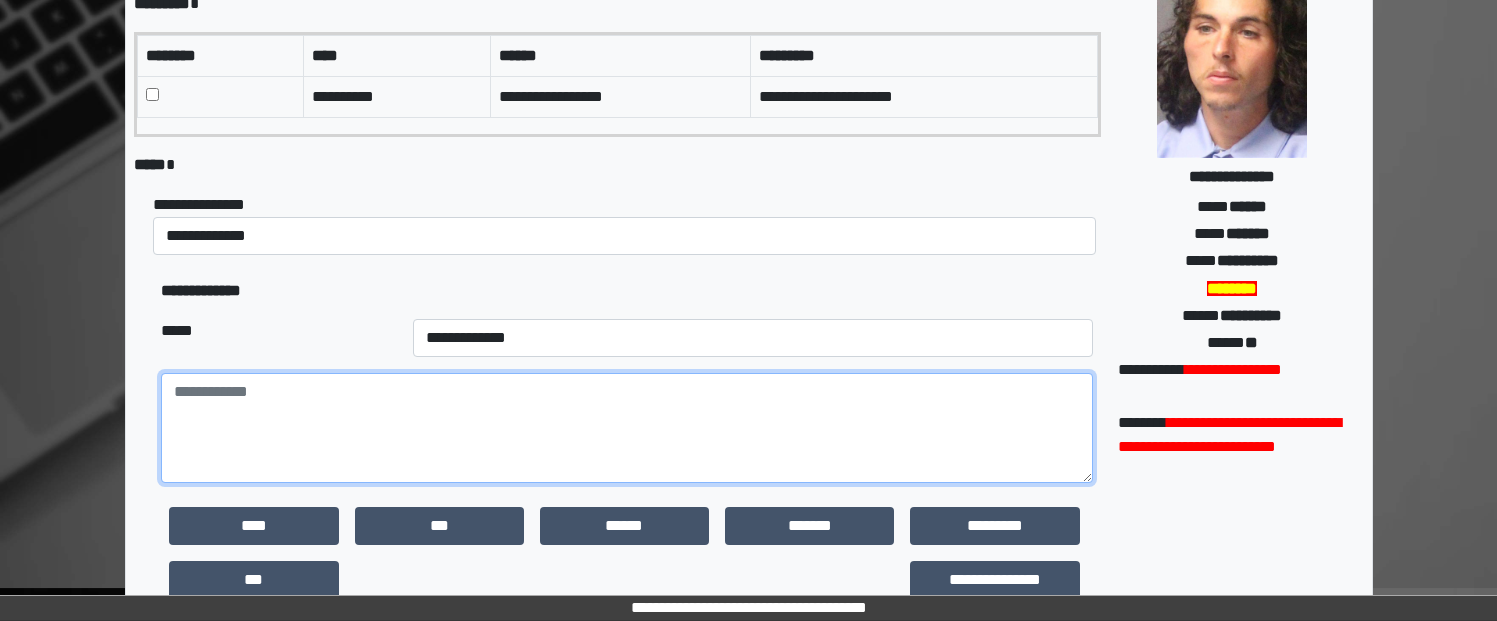 click at bounding box center (626, 428) 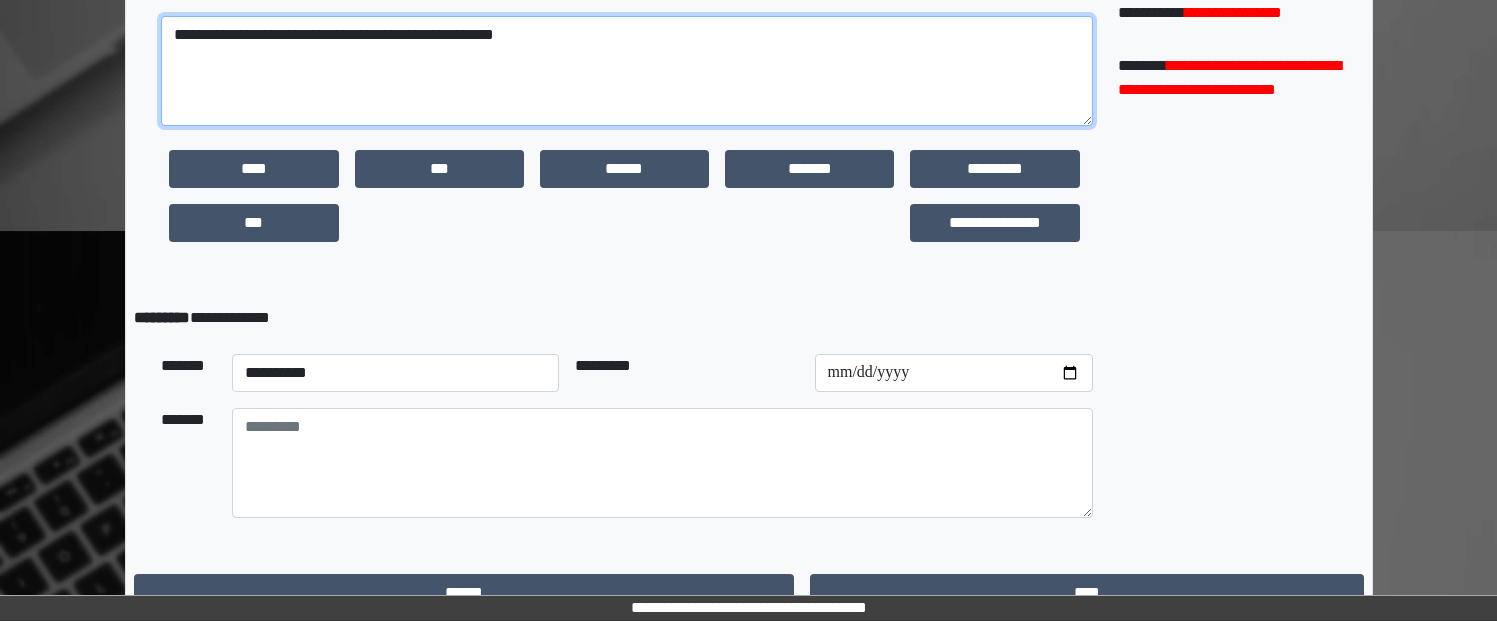 scroll, scrollTop: 589, scrollLeft: 0, axis: vertical 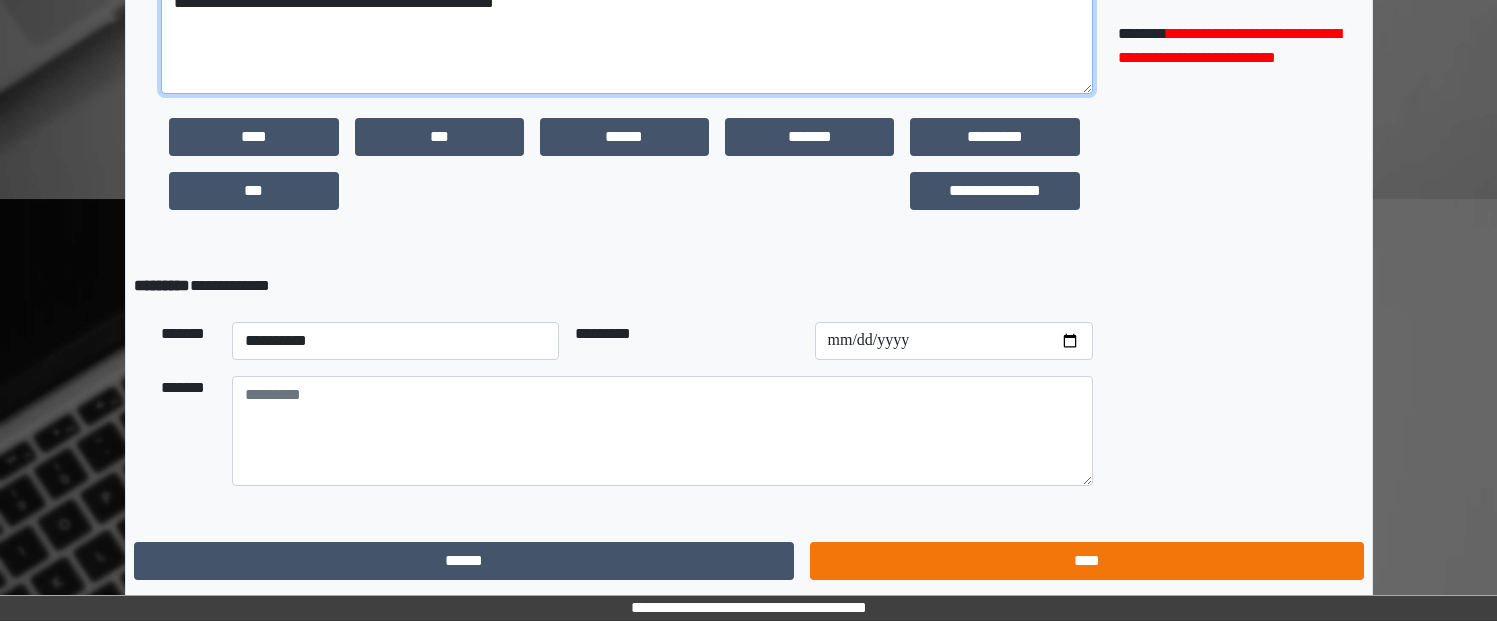 type on "**********" 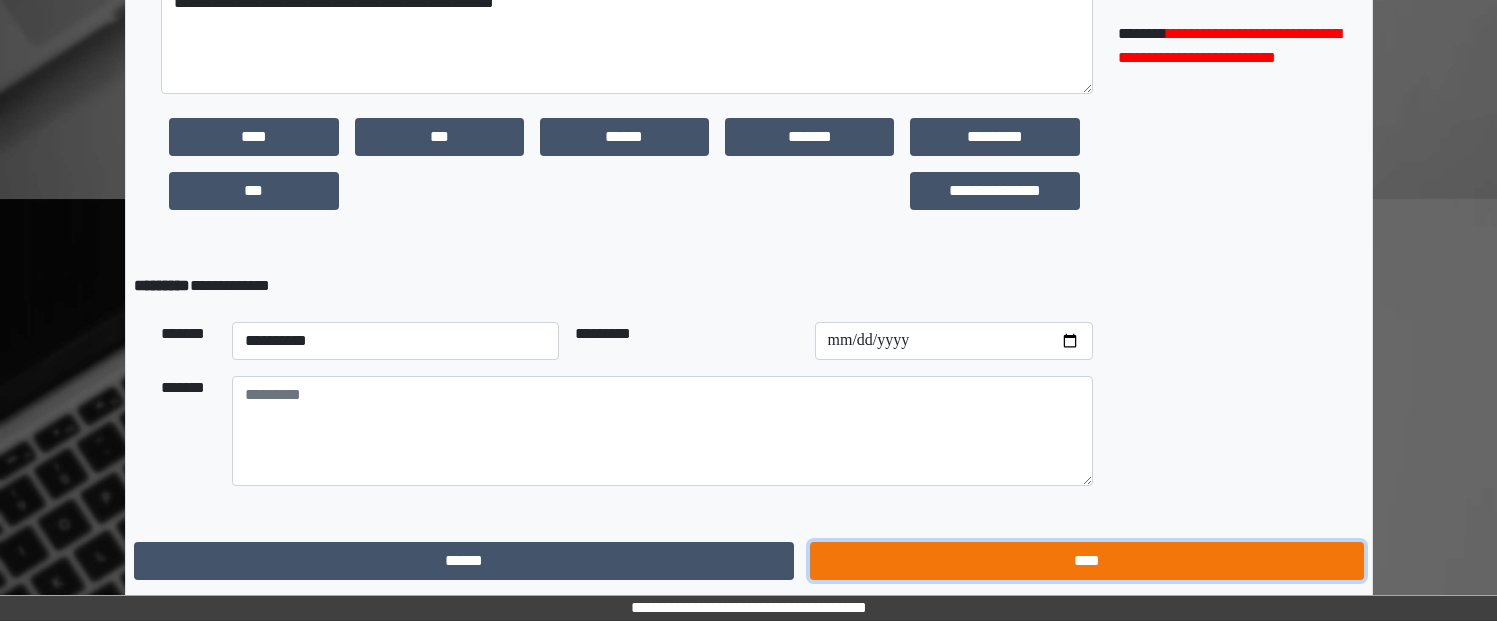click on "****" at bounding box center (1086, 561) 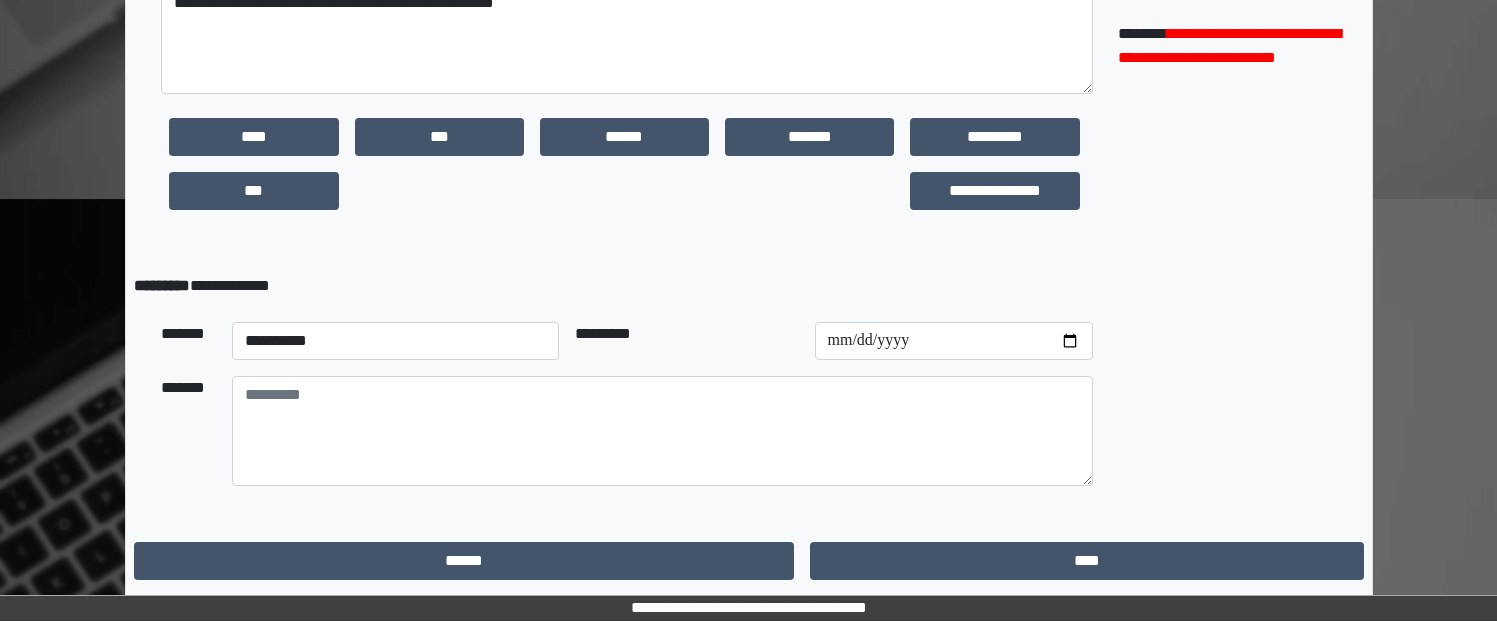 scroll, scrollTop: 0, scrollLeft: 0, axis: both 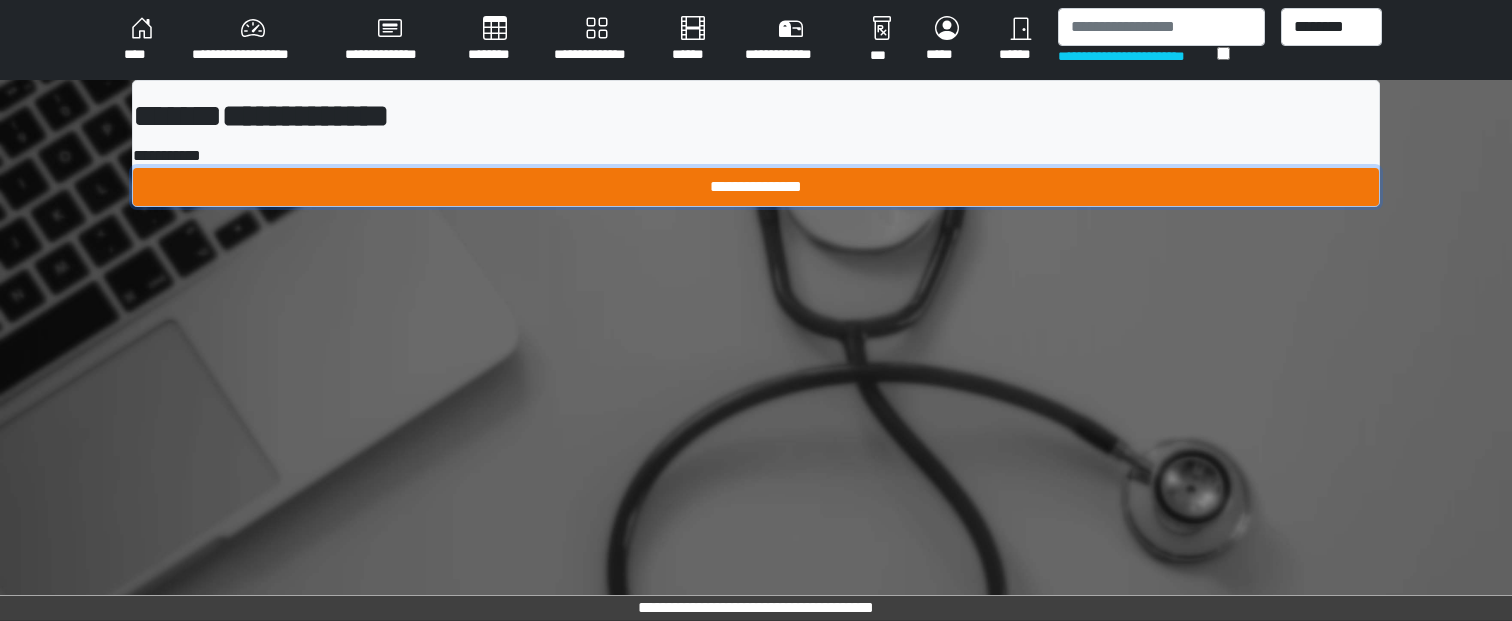 click on "**********" at bounding box center (756, 187) 